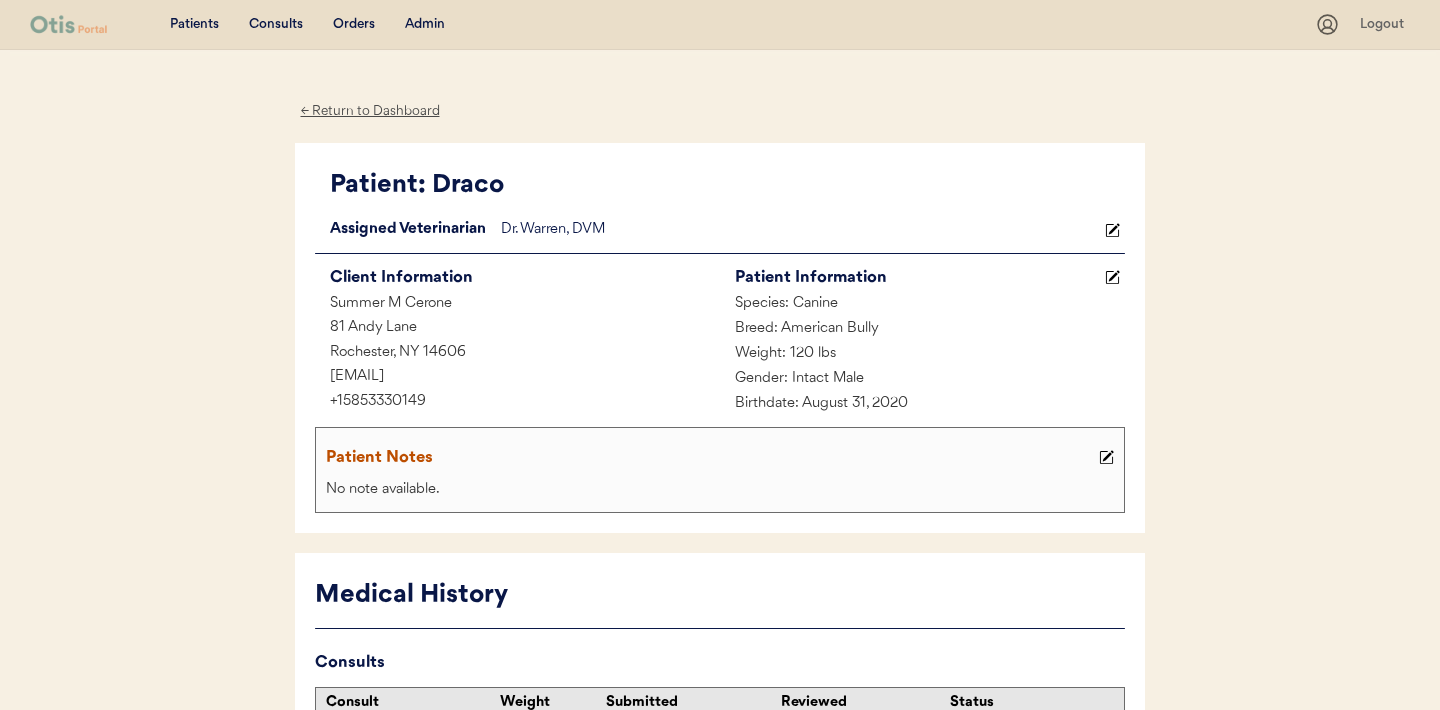 scroll, scrollTop: 2598, scrollLeft: 0, axis: vertical 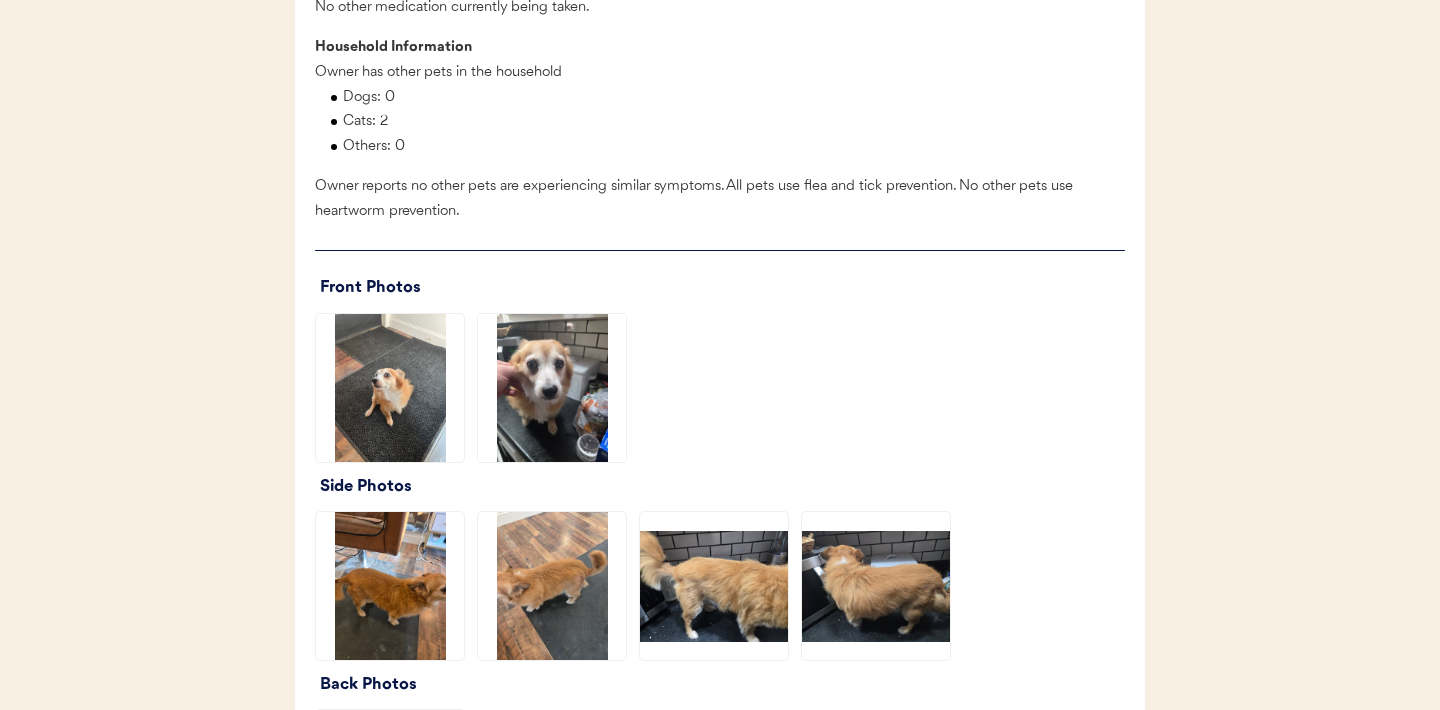 click 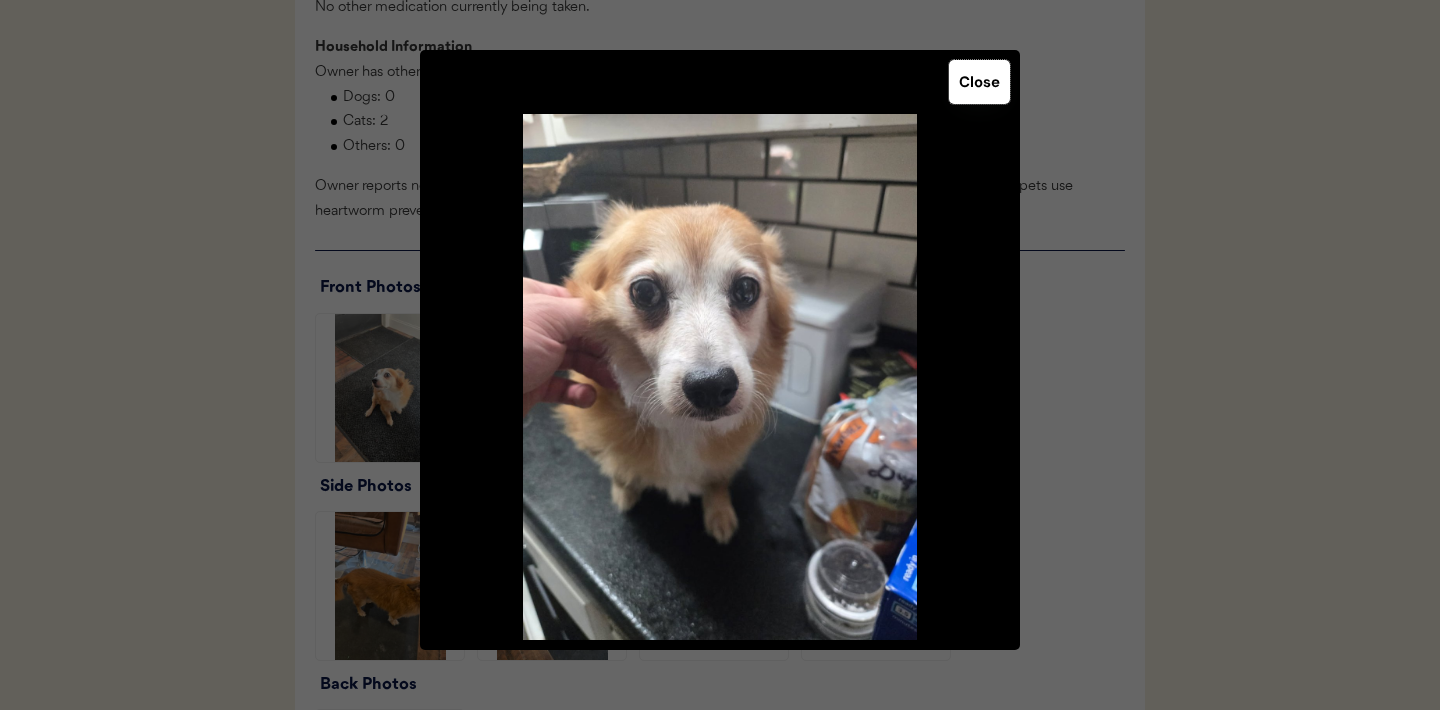 click on "Close" at bounding box center [979, 82] 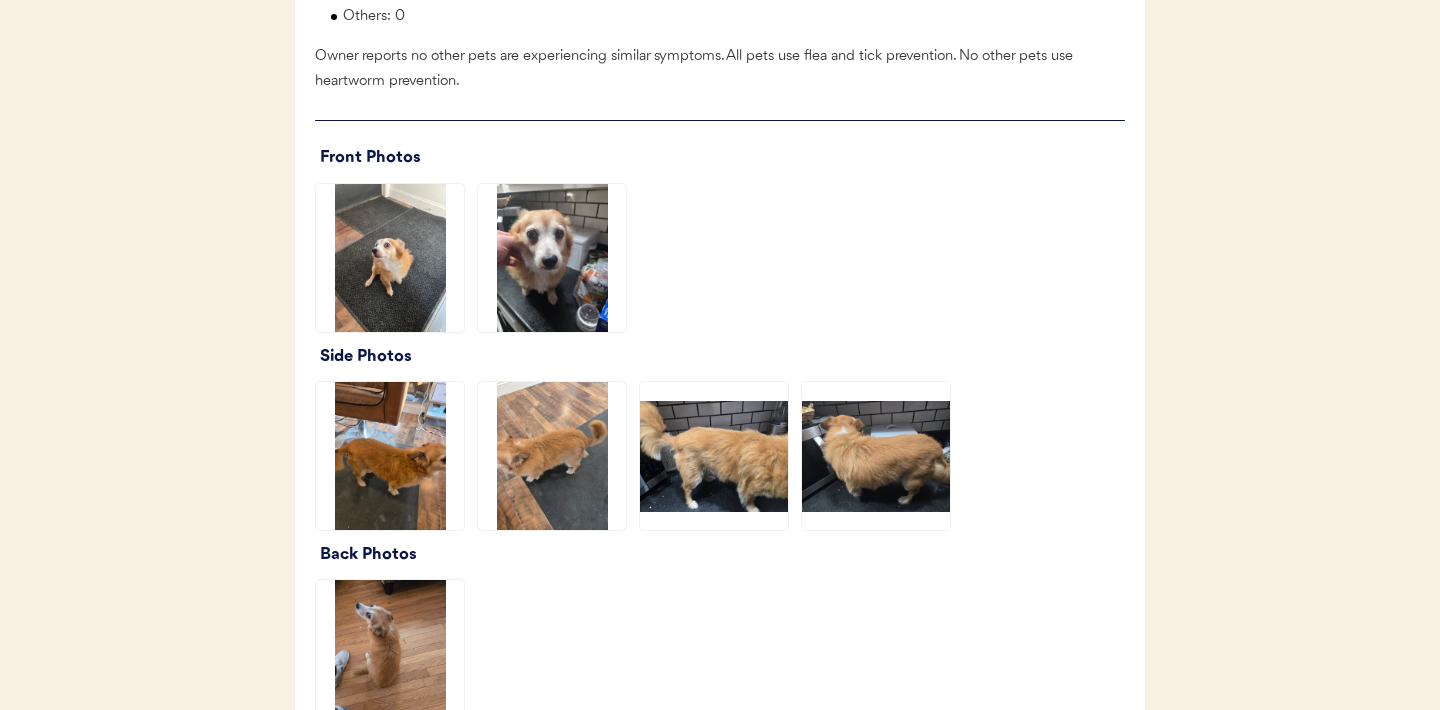 scroll, scrollTop: 2318, scrollLeft: 0, axis: vertical 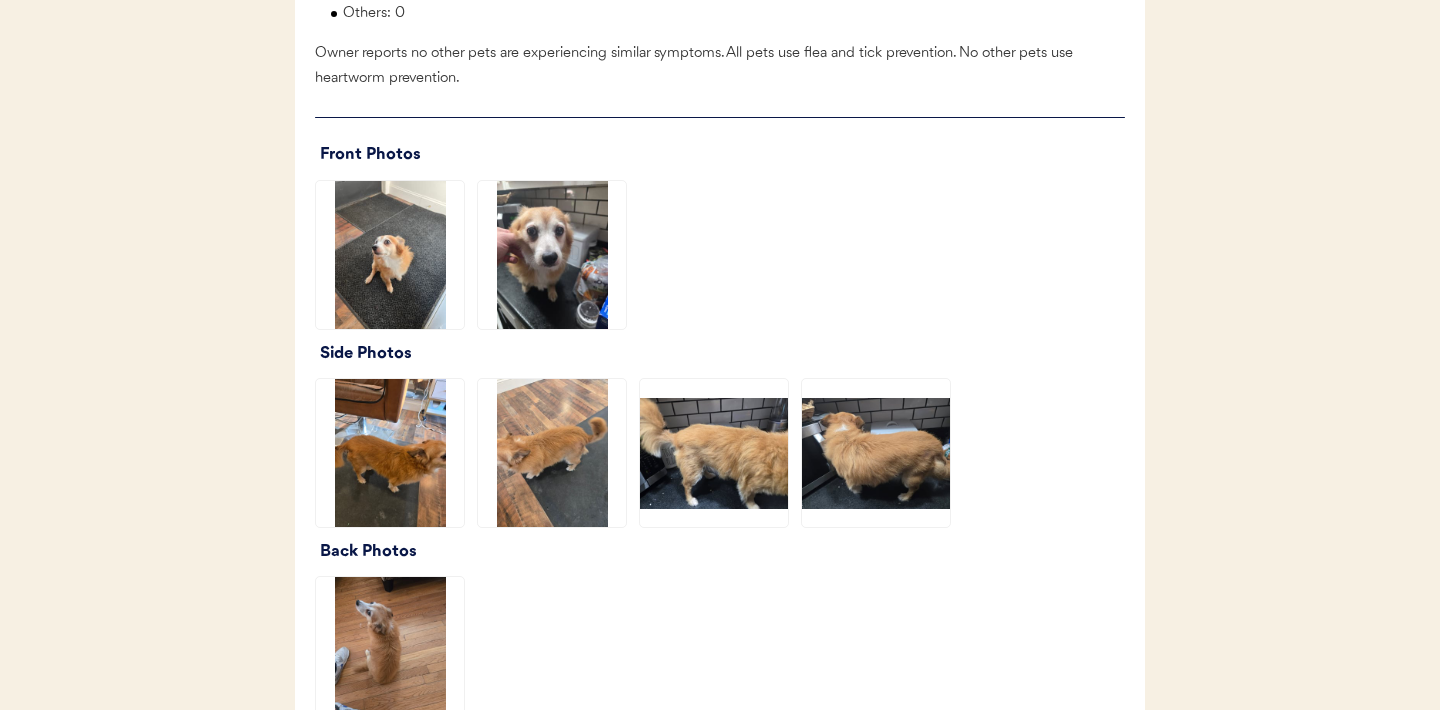 click 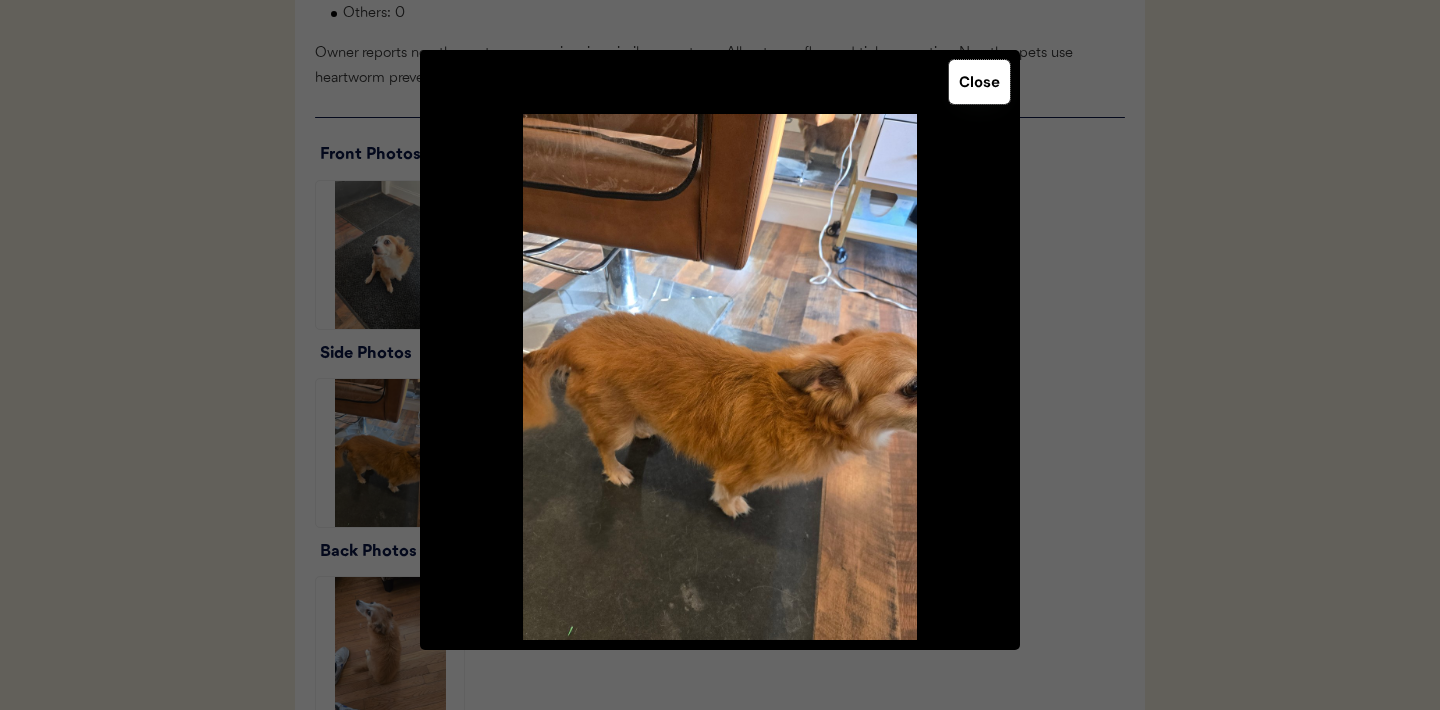 click on "Close" at bounding box center [979, 82] 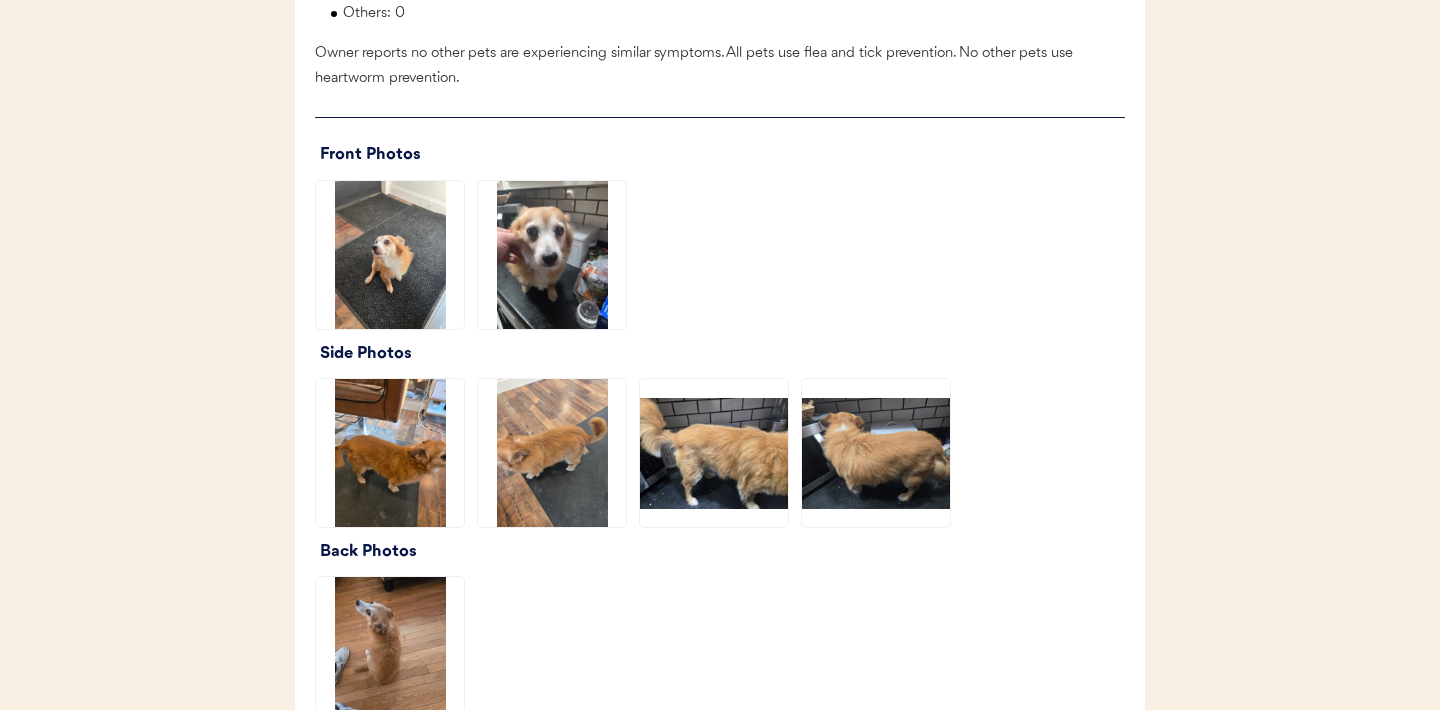 click 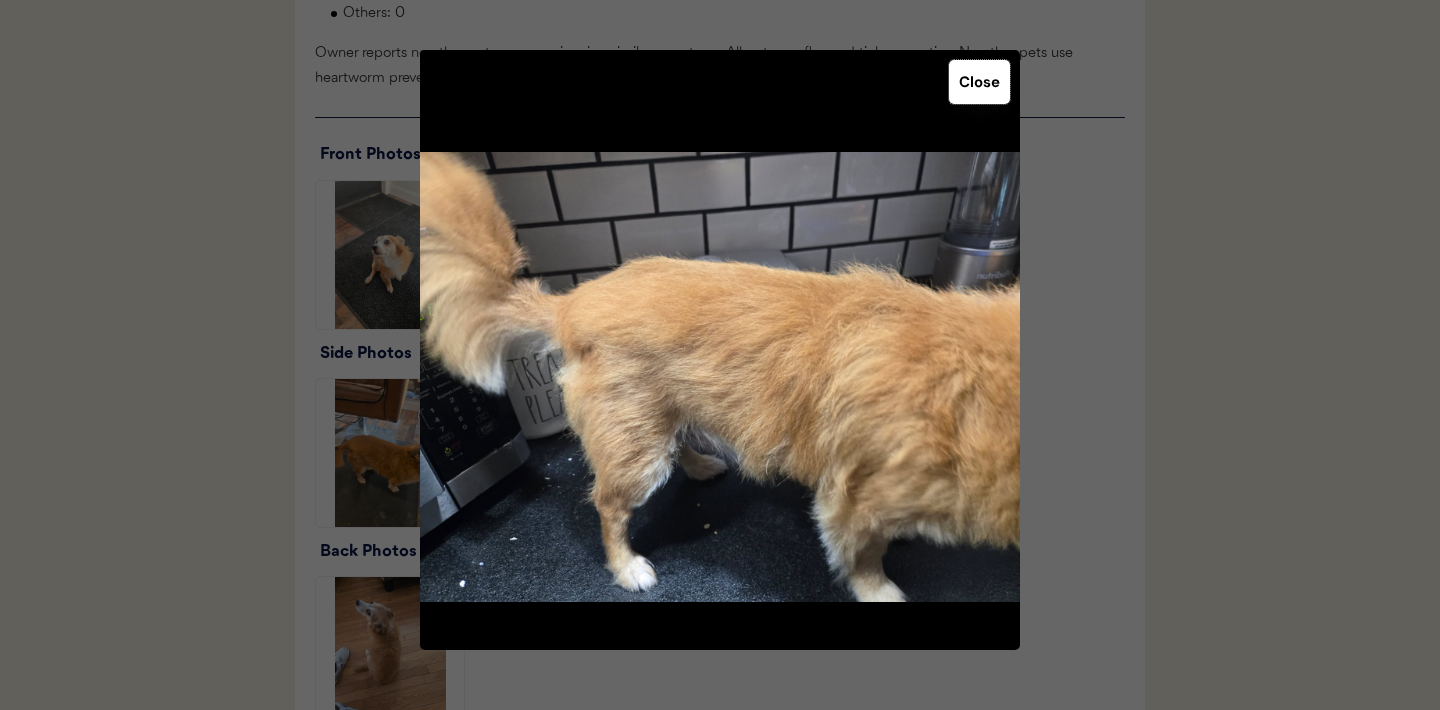 click on "Close" at bounding box center [979, 82] 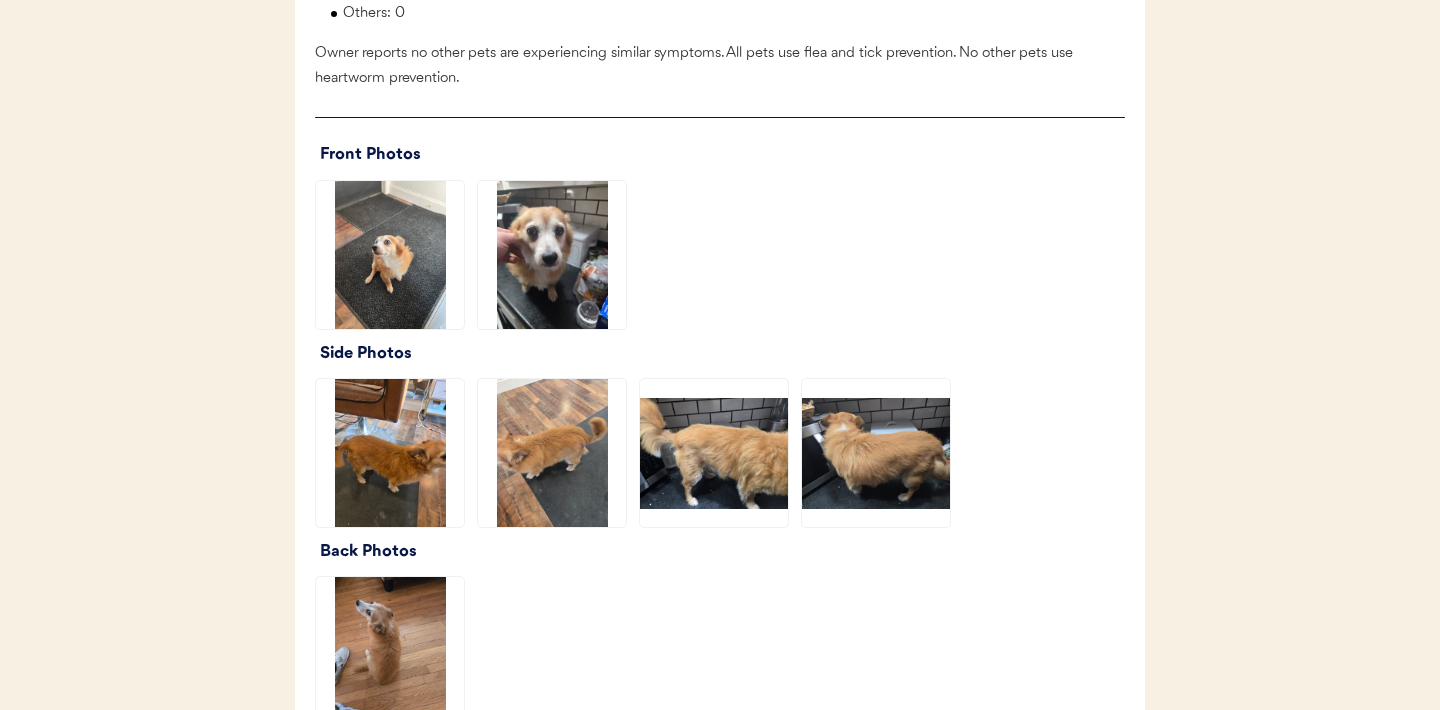 click 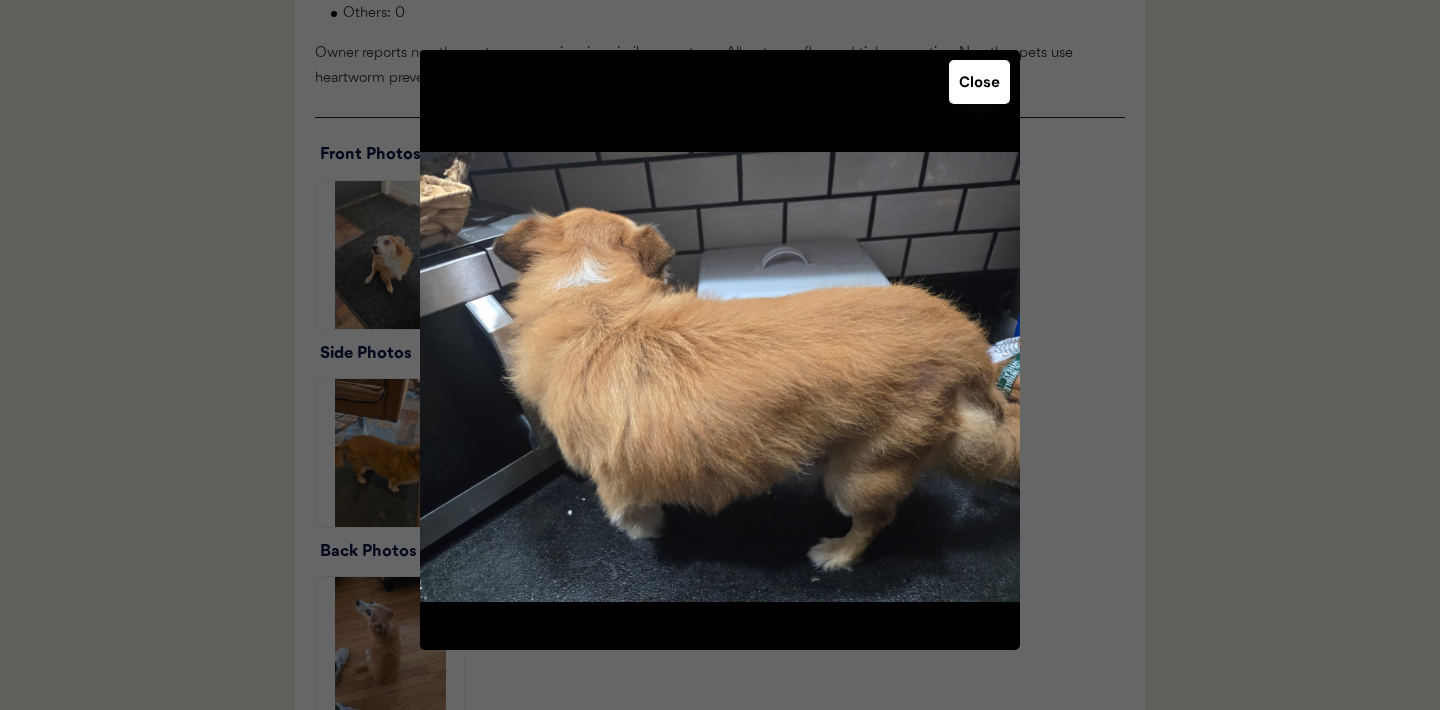 click on "Close" at bounding box center (979, 82) 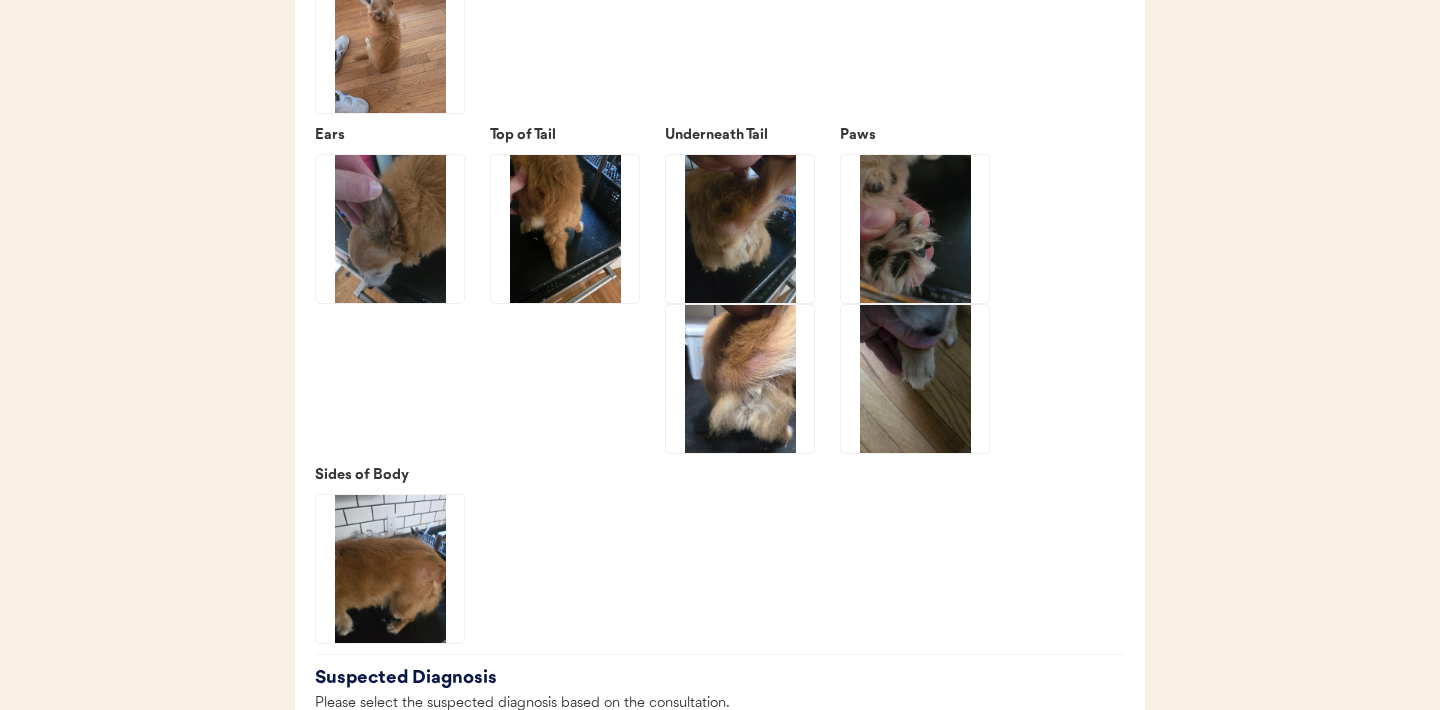 scroll, scrollTop: 2933, scrollLeft: 0, axis: vertical 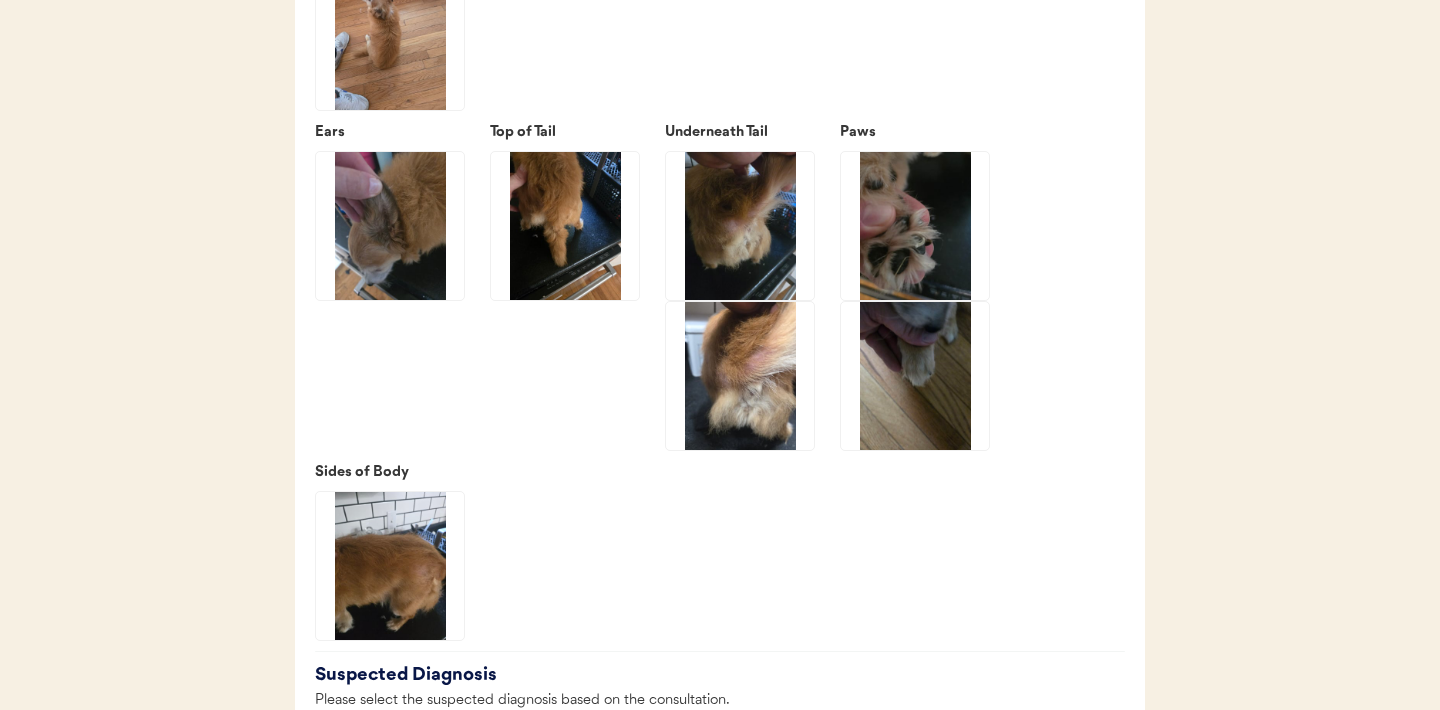click 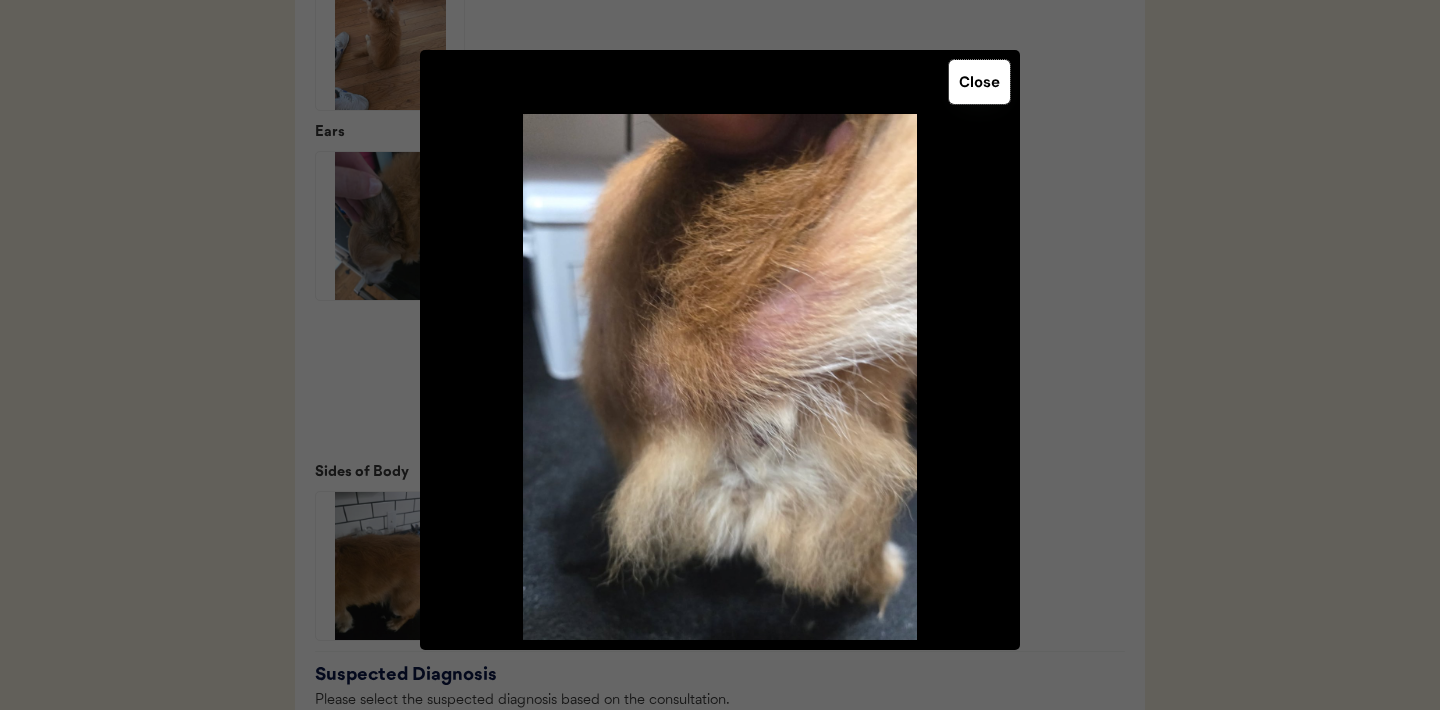 click on "Close" at bounding box center [979, 82] 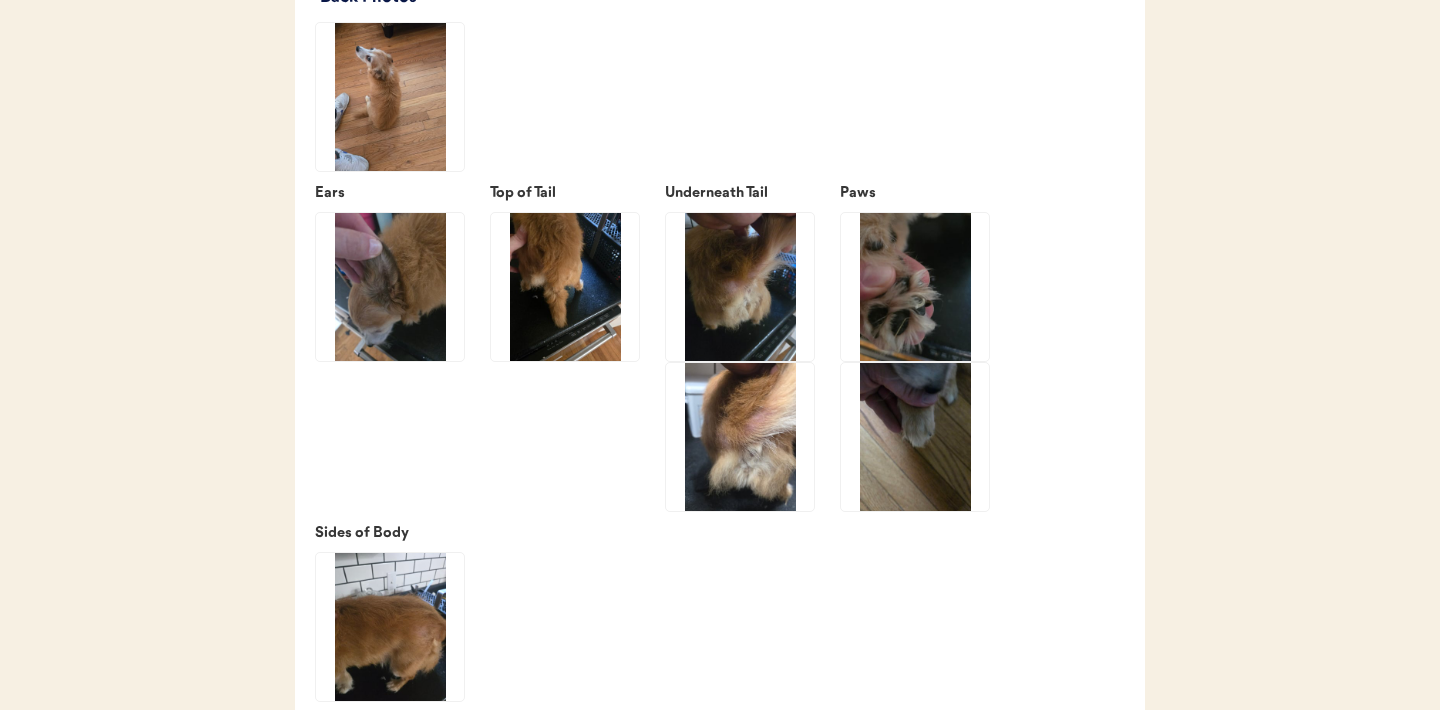 scroll, scrollTop: 2875, scrollLeft: 0, axis: vertical 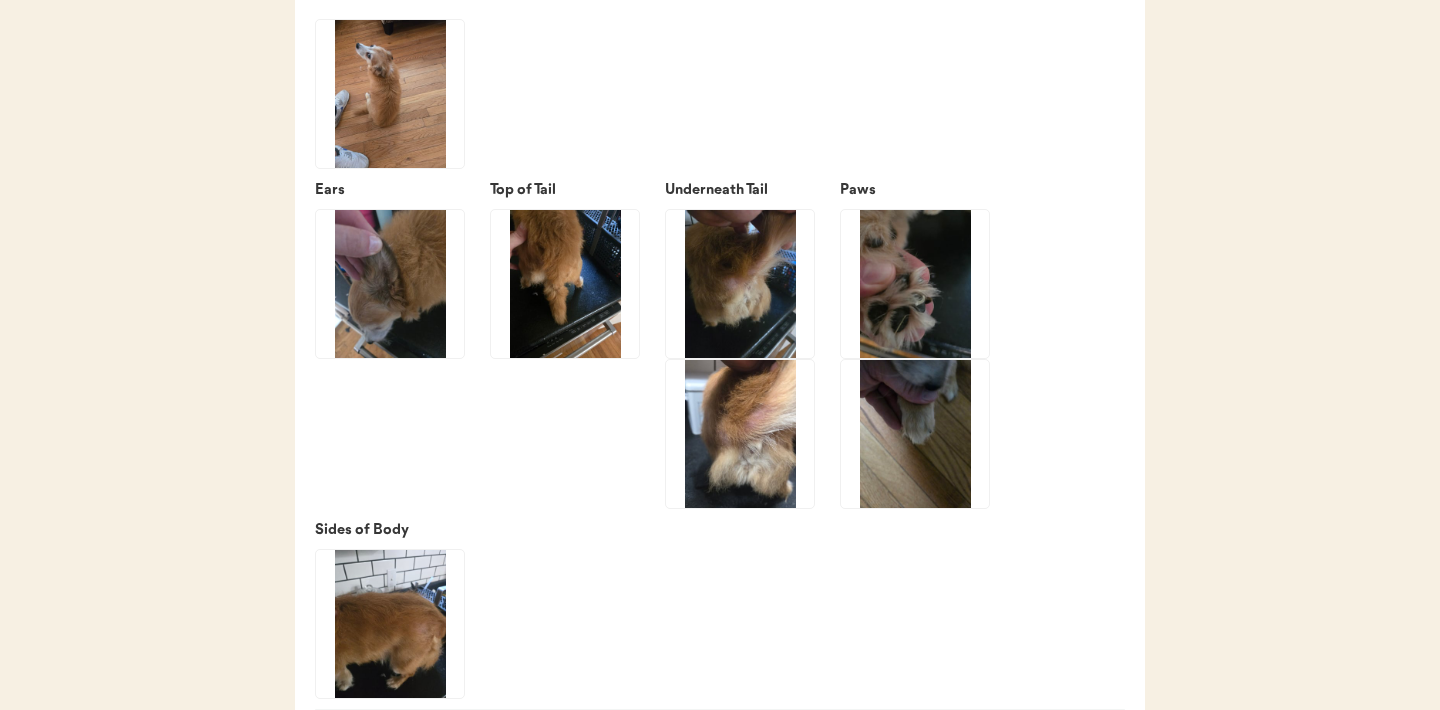 click 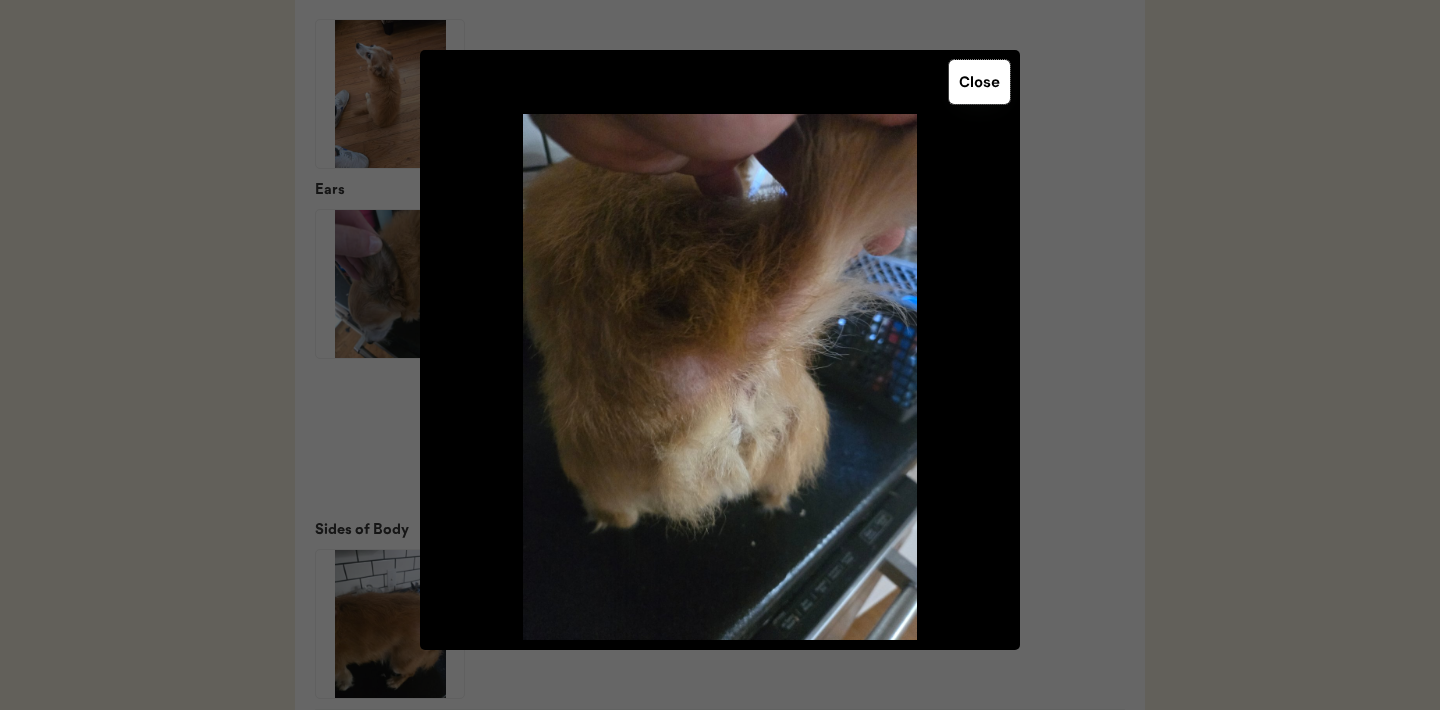 click on "Close" at bounding box center (979, 82) 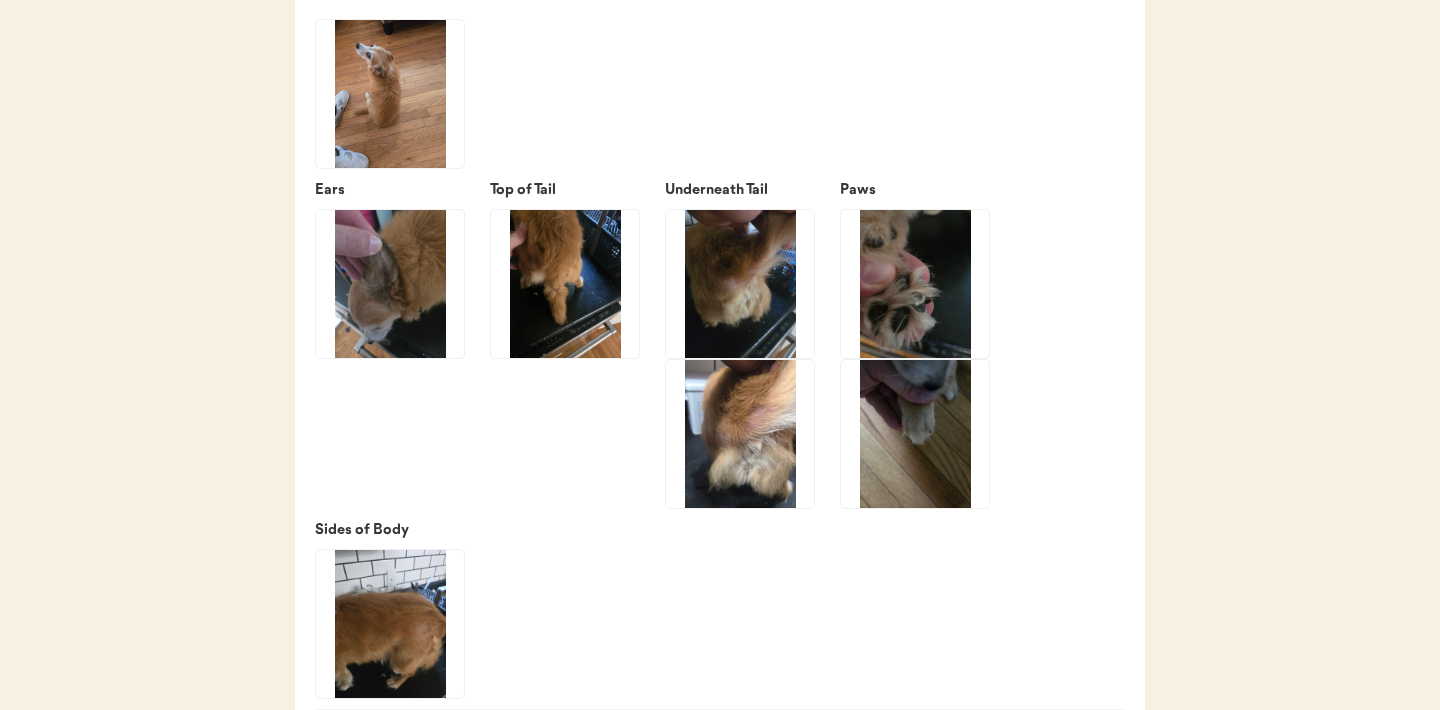 click 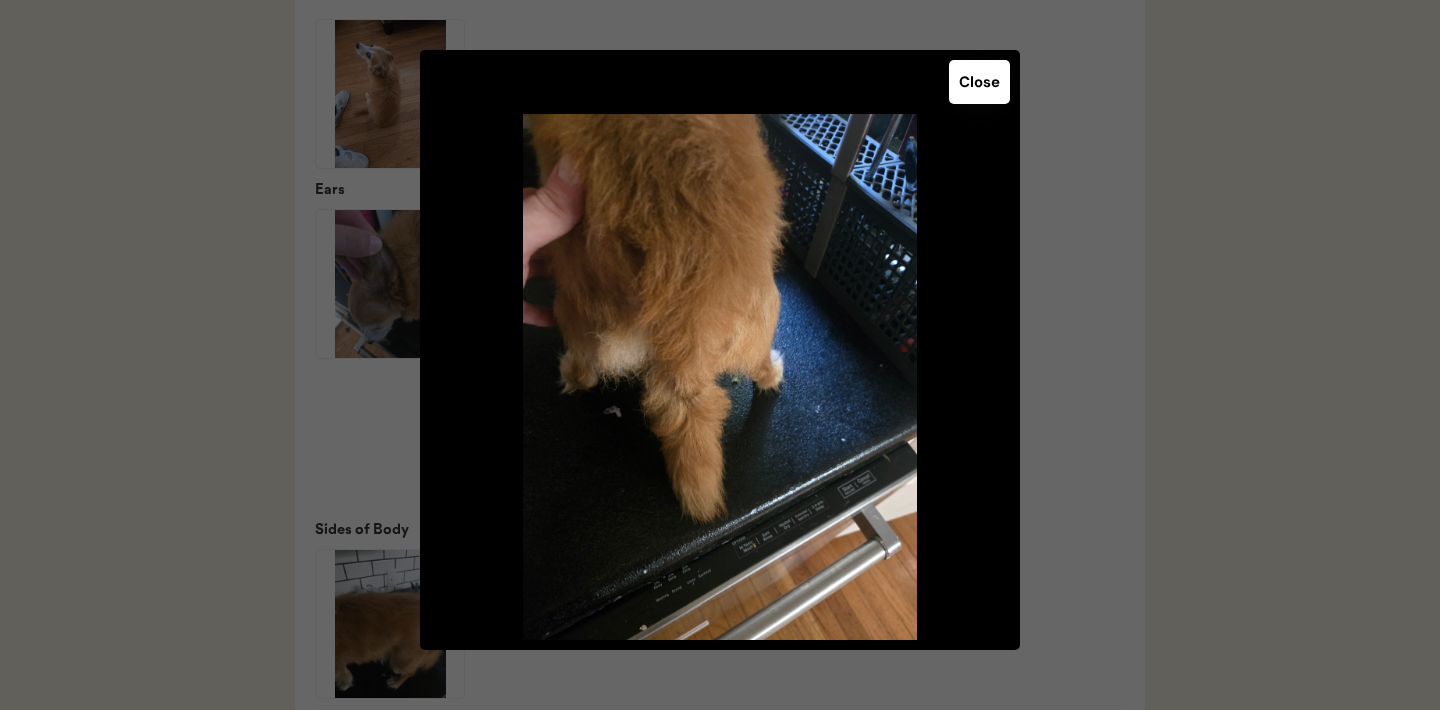 click on "Close" at bounding box center [979, 82] 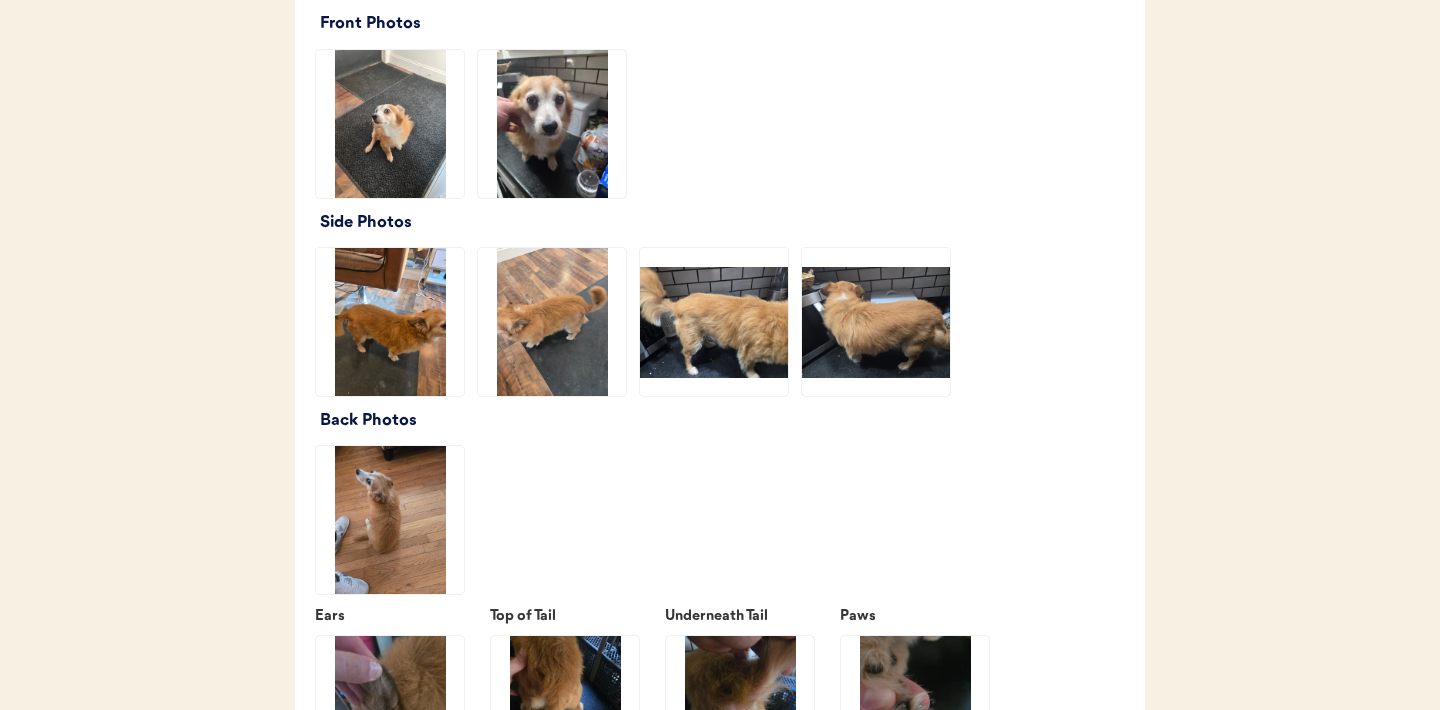 scroll, scrollTop: 2447, scrollLeft: 0, axis: vertical 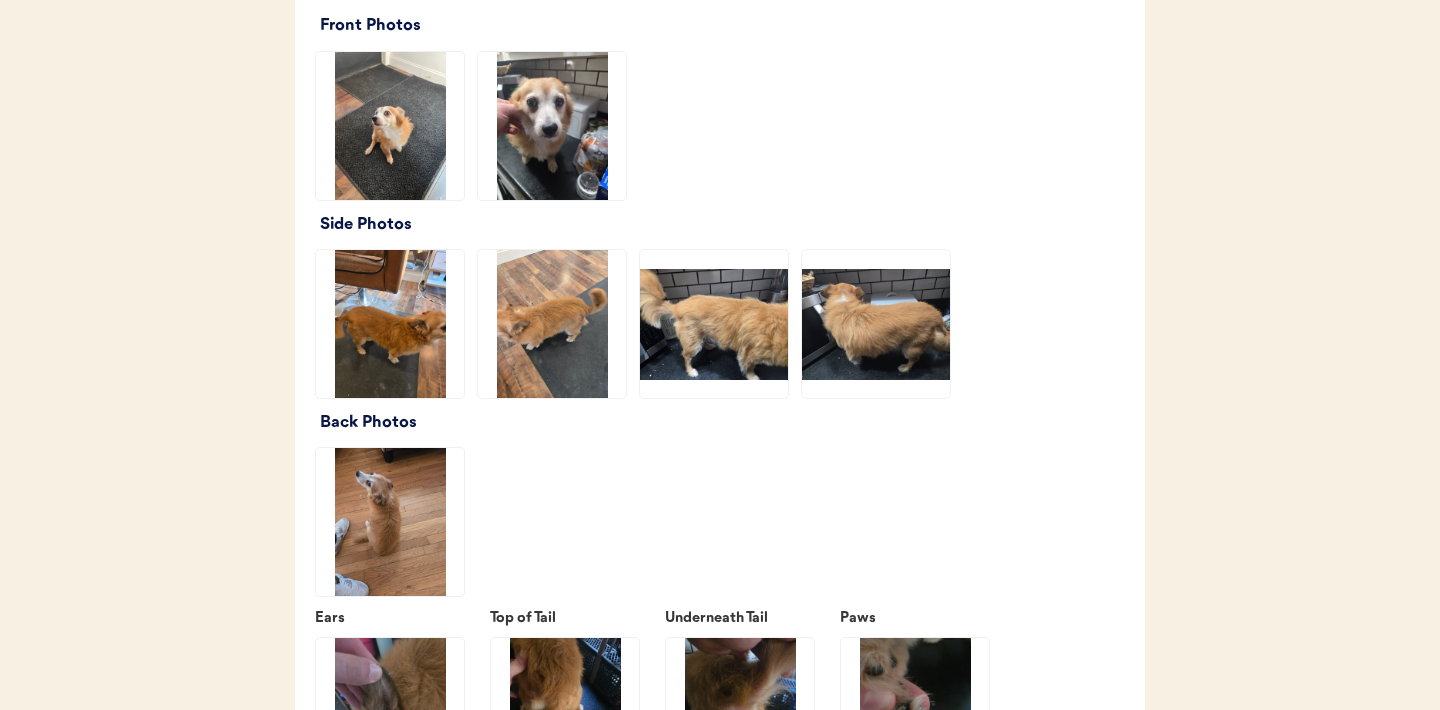 click 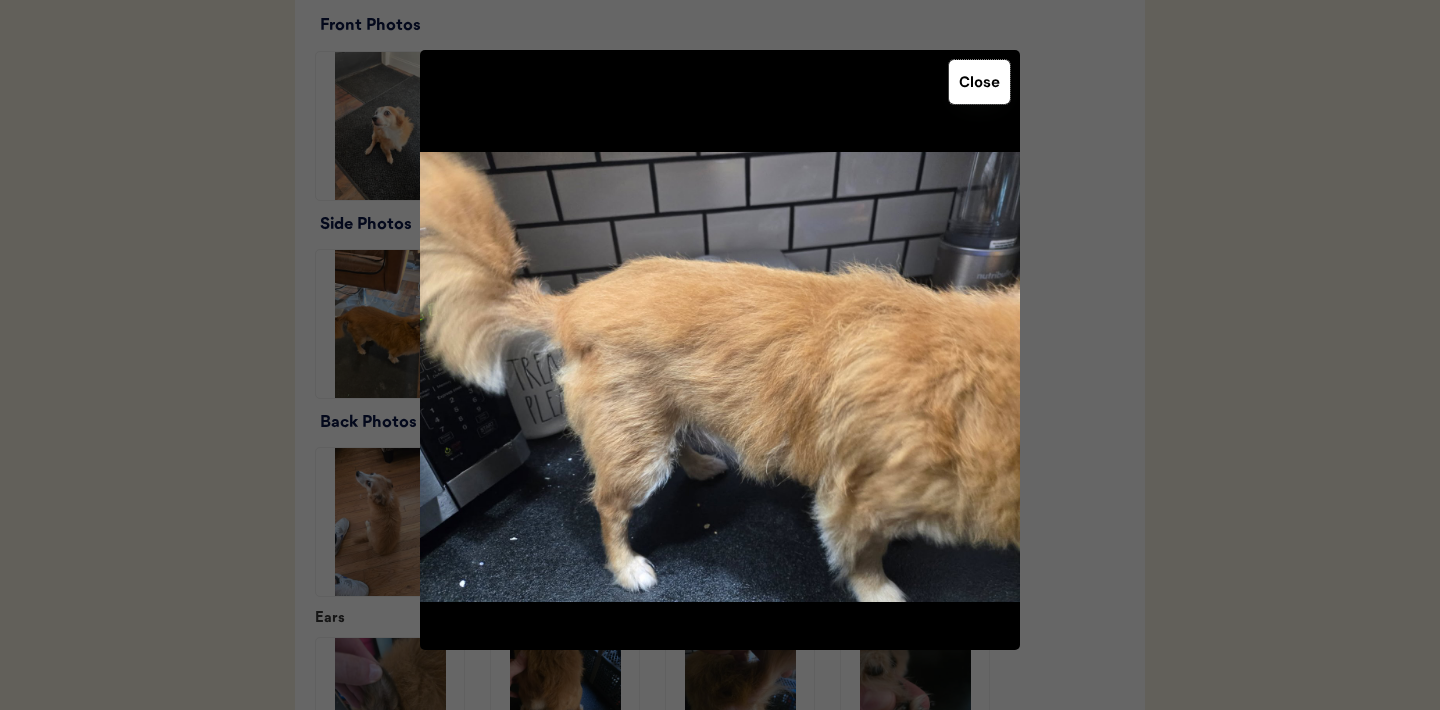 click on "Close" at bounding box center (979, 82) 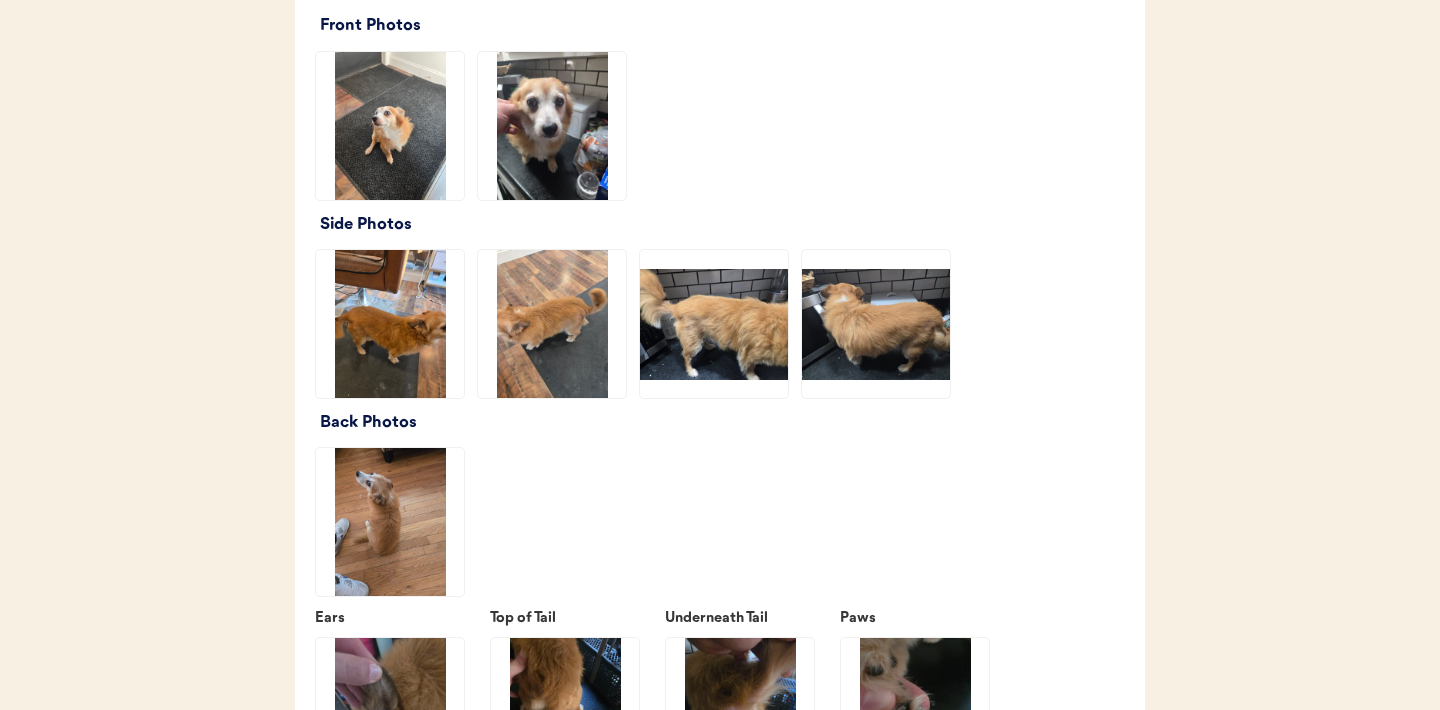 click 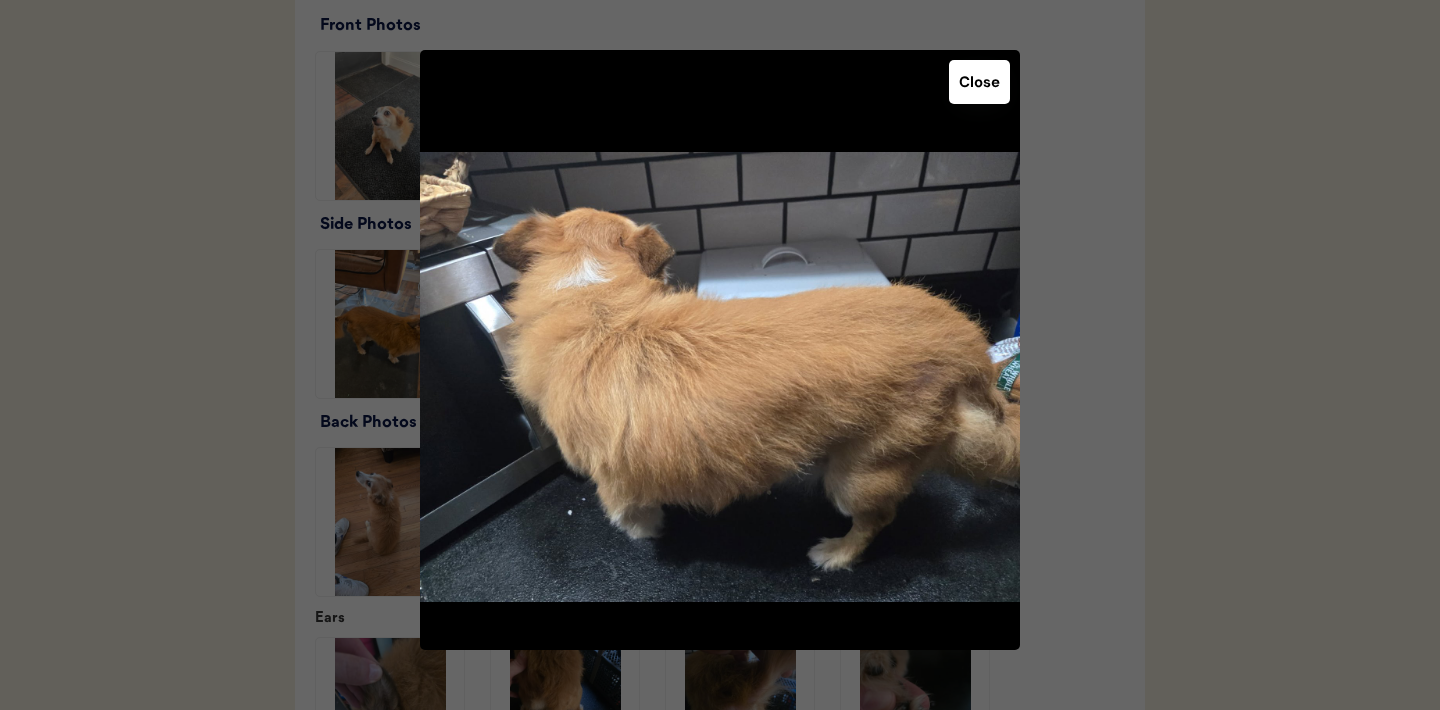 click on "Close" at bounding box center [979, 82] 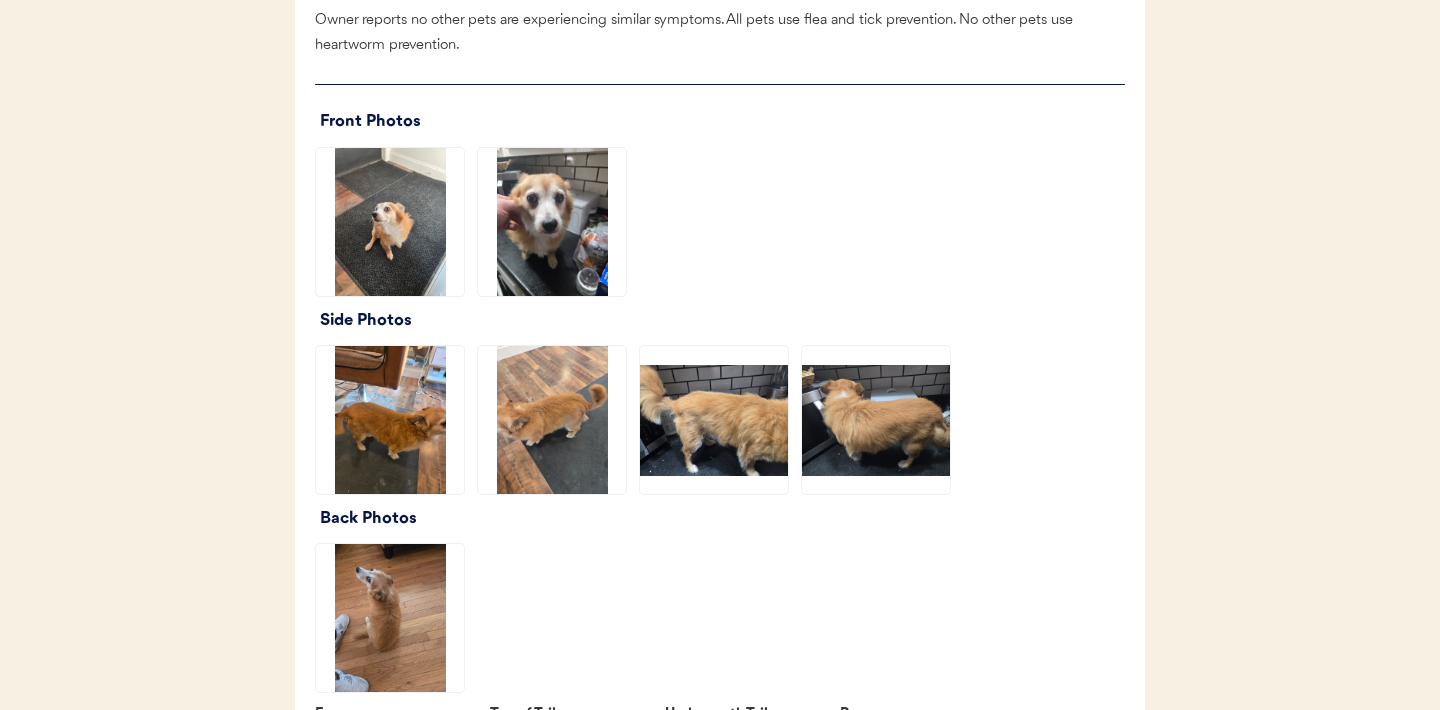 scroll, scrollTop: 2352, scrollLeft: 0, axis: vertical 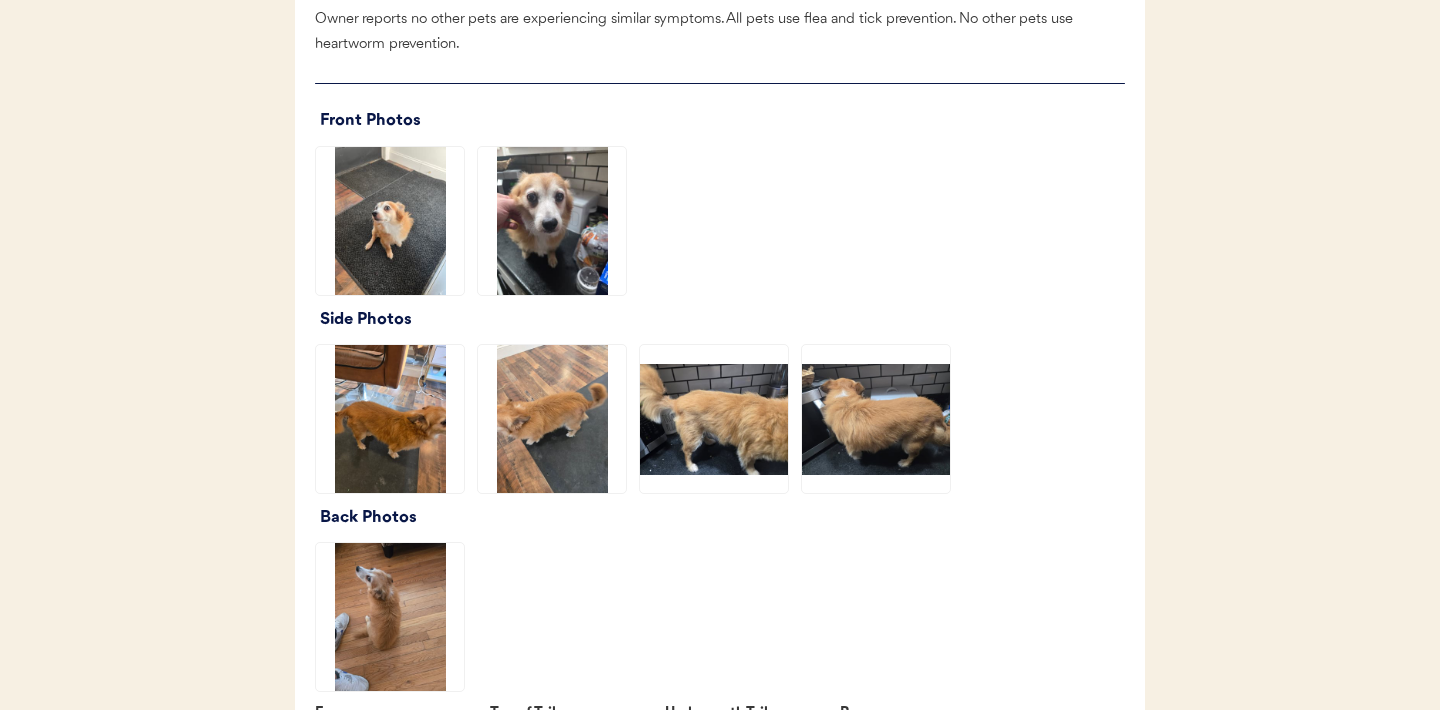 click 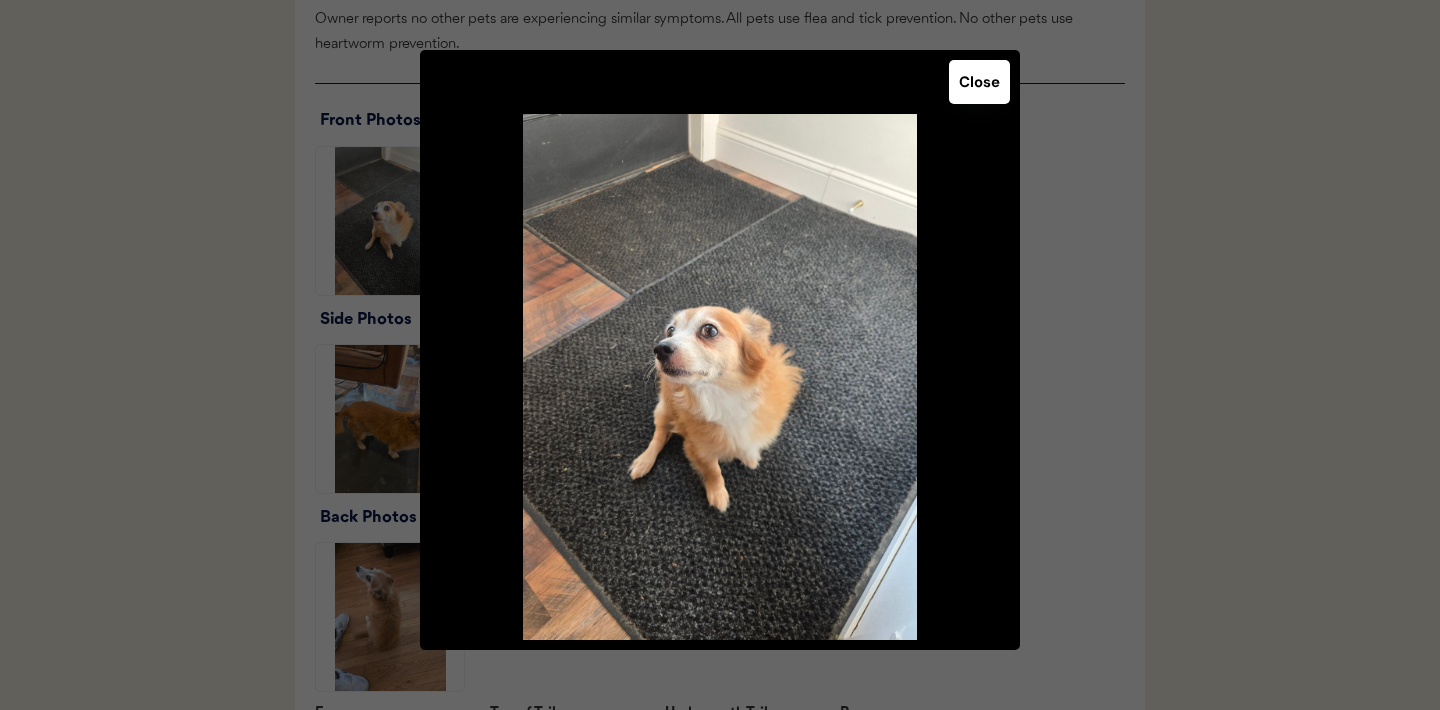 click on "Close" at bounding box center (979, 82) 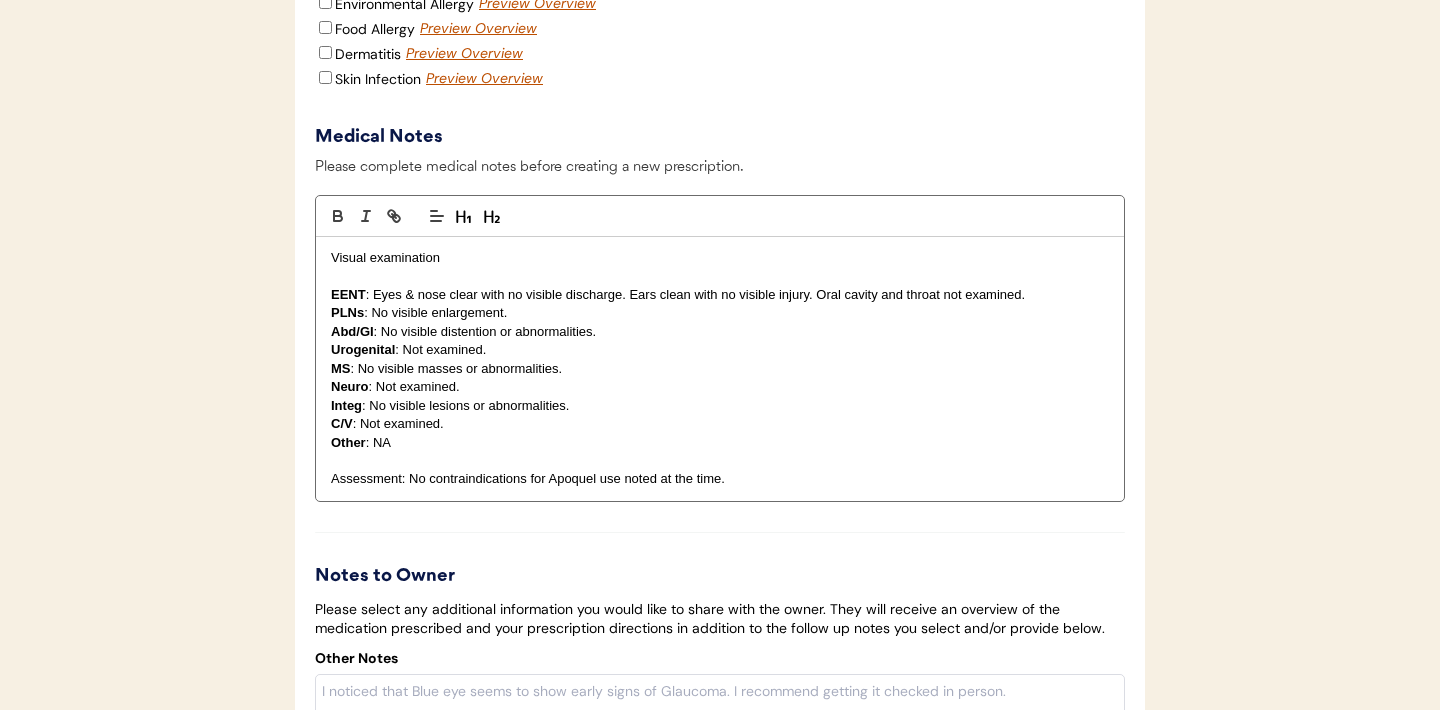 scroll, scrollTop: 3481, scrollLeft: 0, axis: vertical 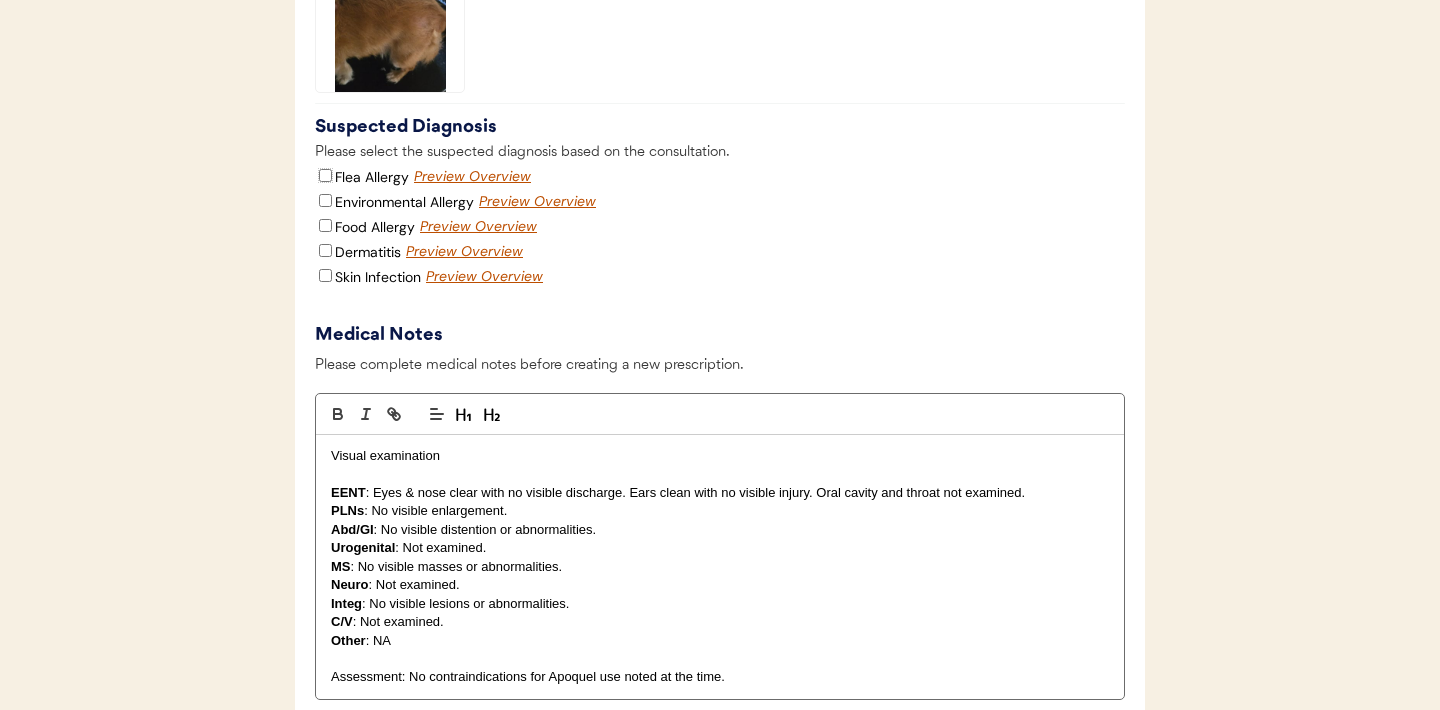 click on "Flea Allergy" at bounding box center (325, 175) 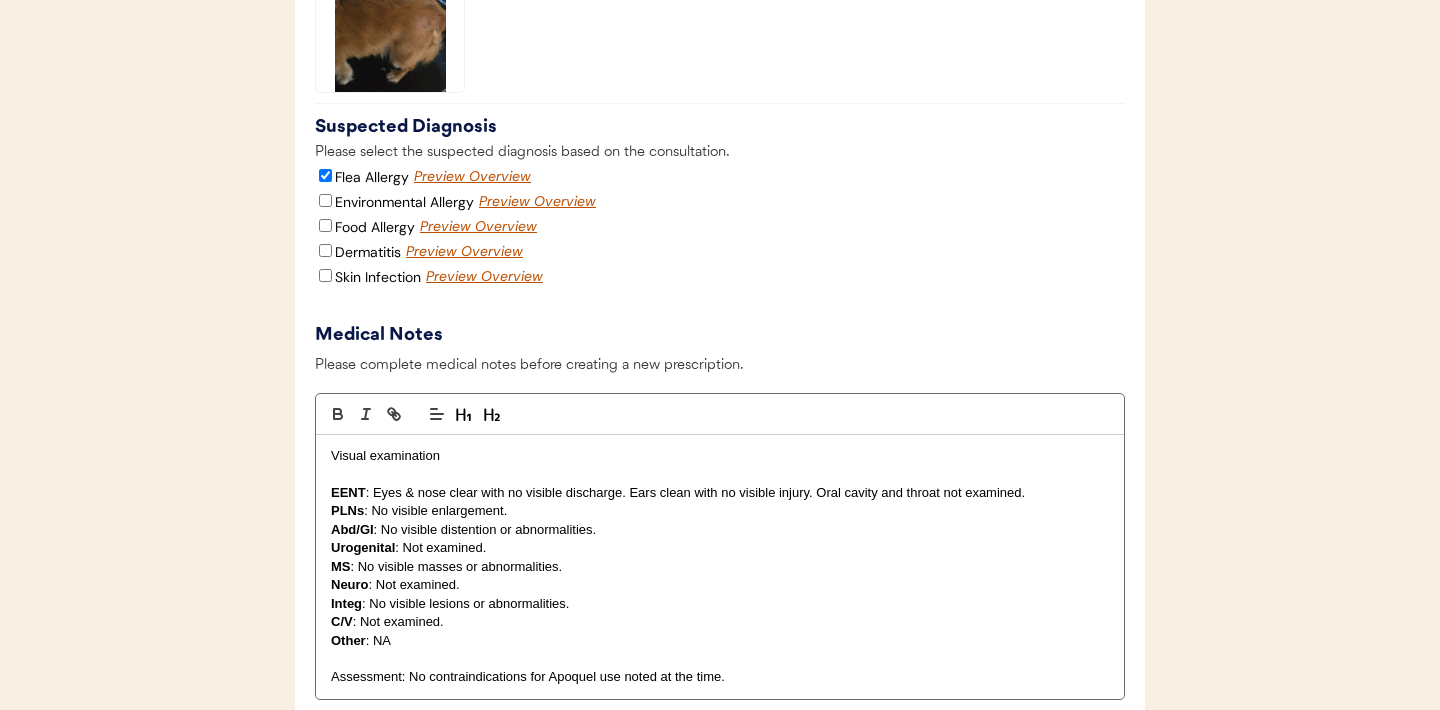 click on "Environmental Allergy" at bounding box center (394, 202) 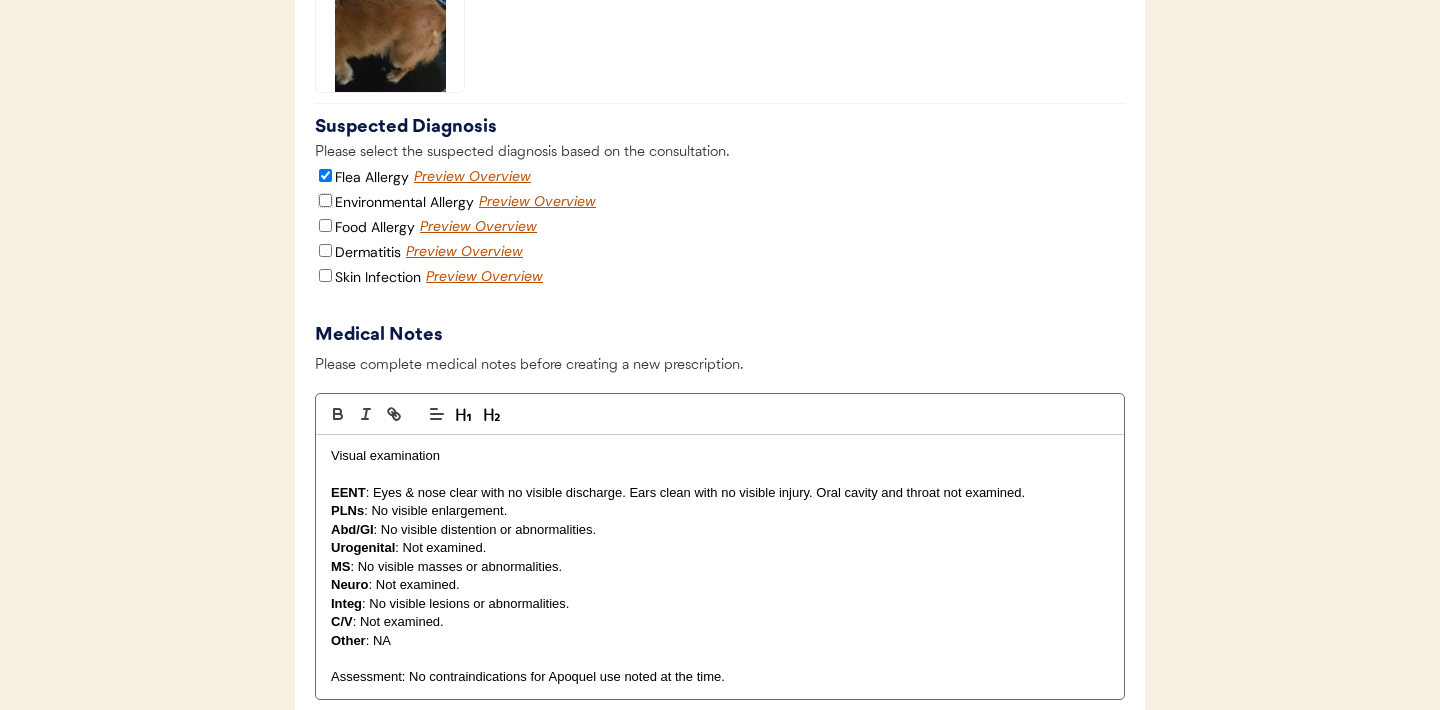 click on "Environmental Allergy" at bounding box center (325, 200) 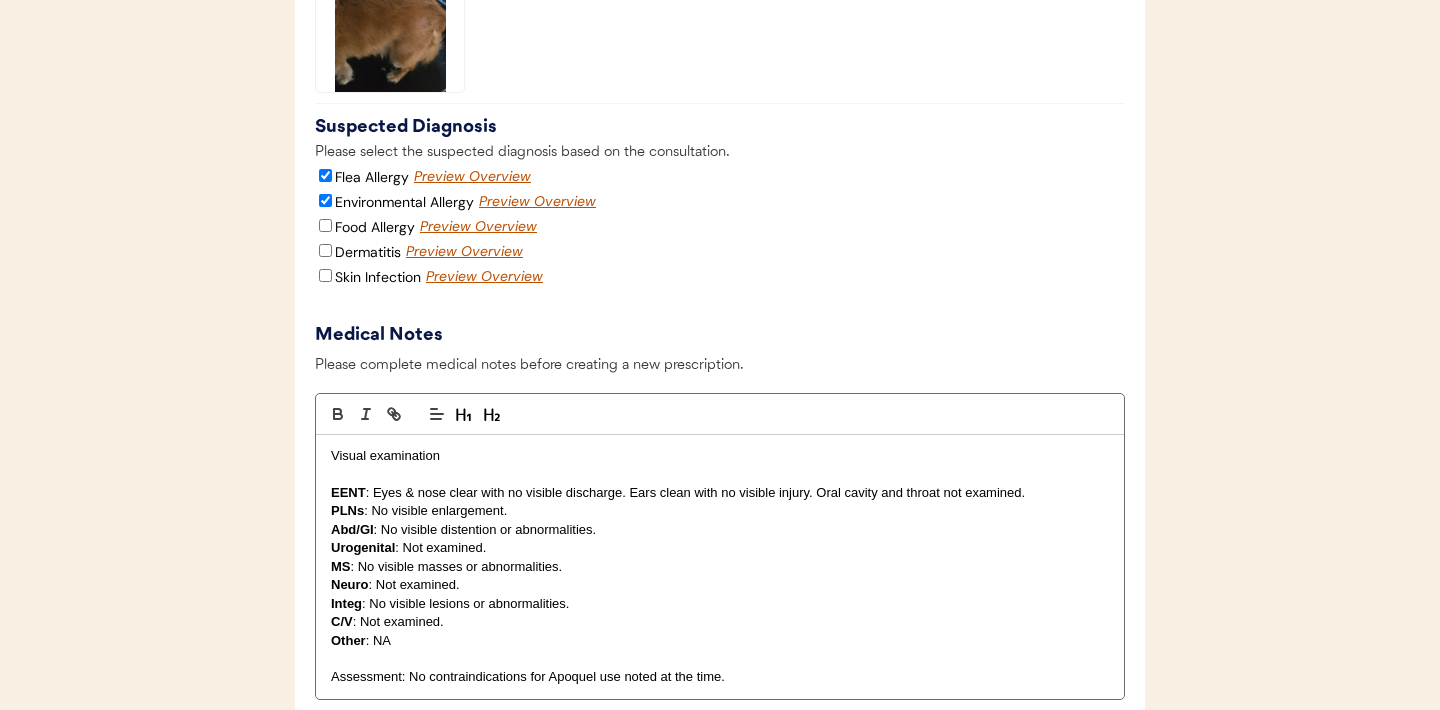 click on "Visual examination" at bounding box center [720, 456] 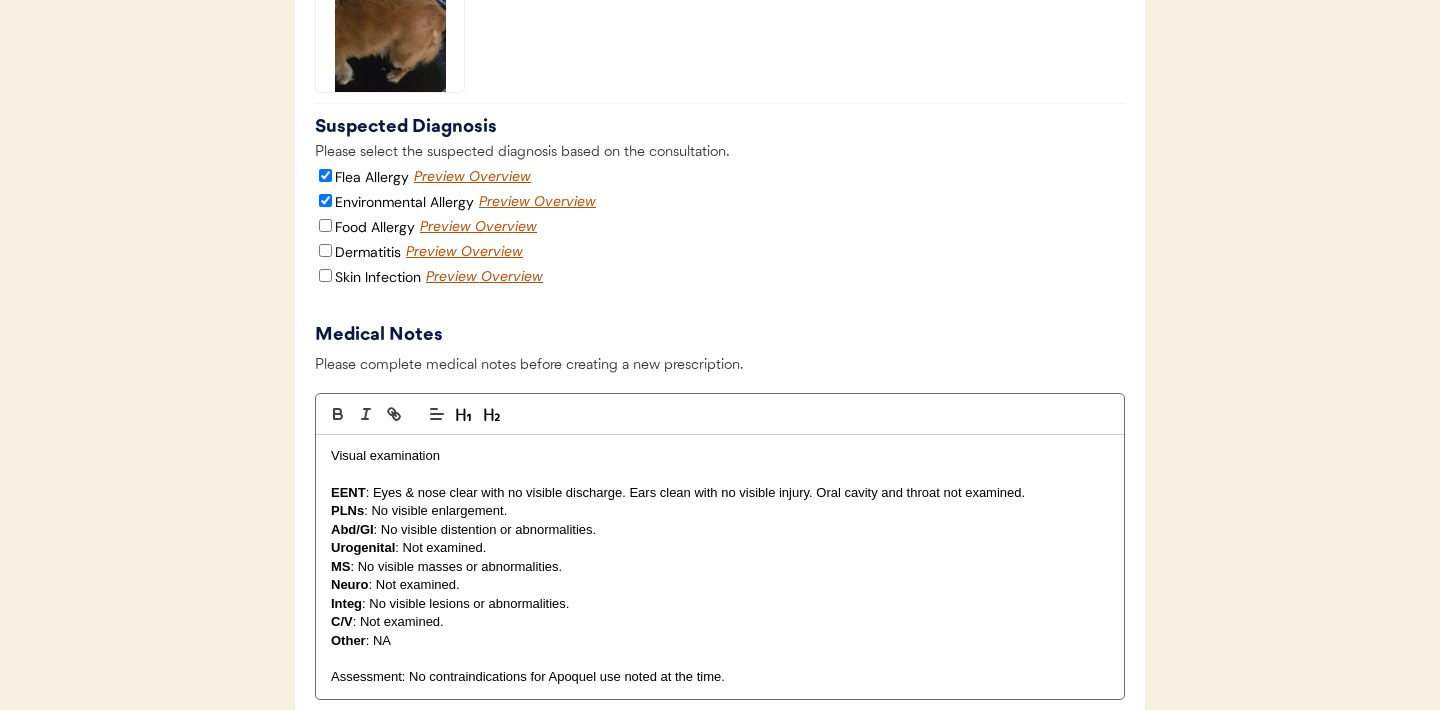 type 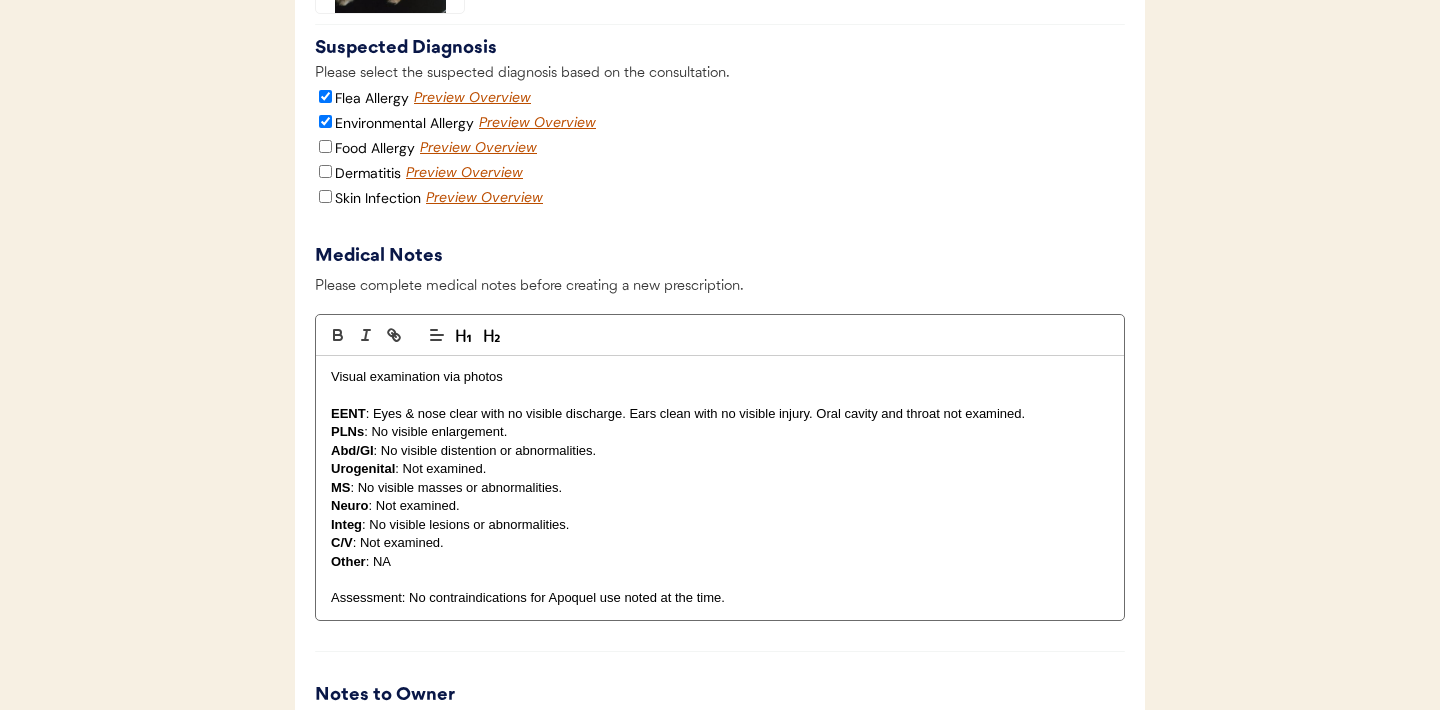 scroll, scrollTop: 3562, scrollLeft: 0, axis: vertical 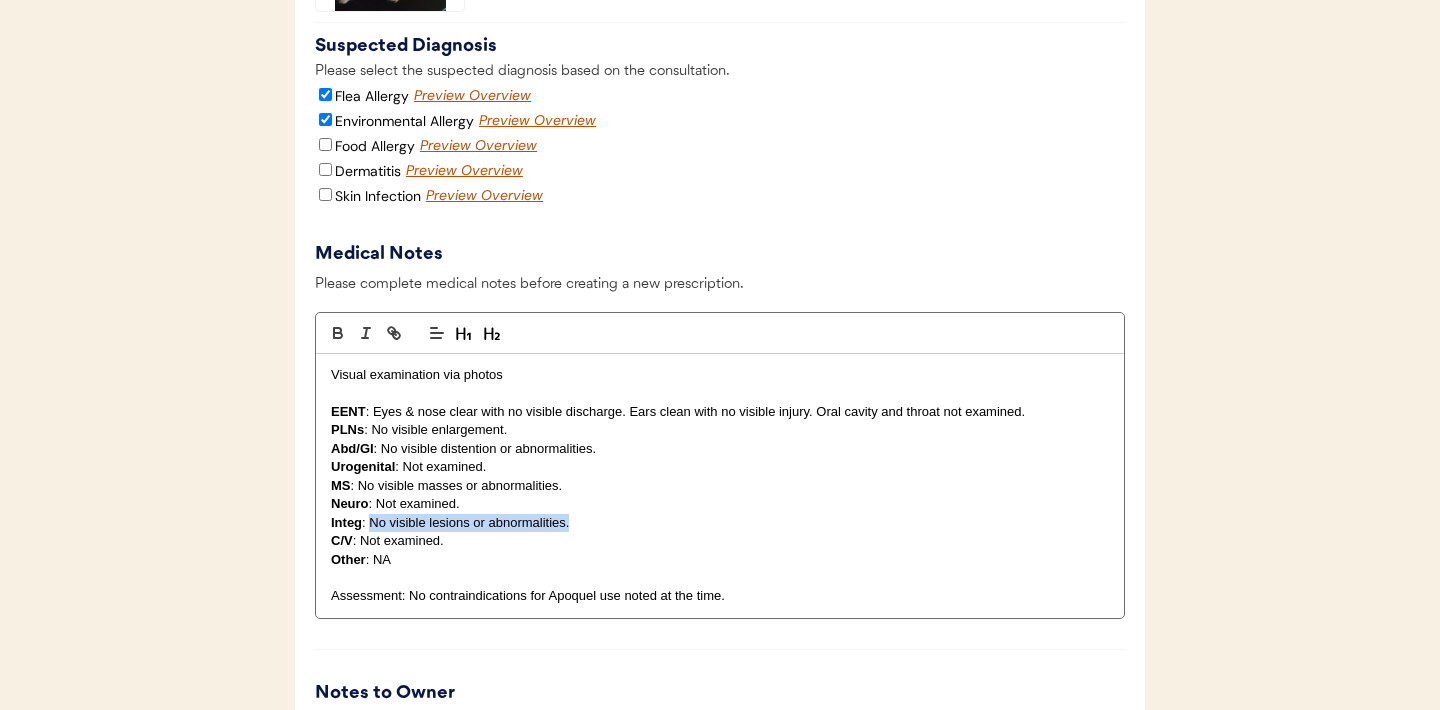 drag, startPoint x: 572, startPoint y: 547, endPoint x: 370, endPoint y: 553, distance: 202.0891 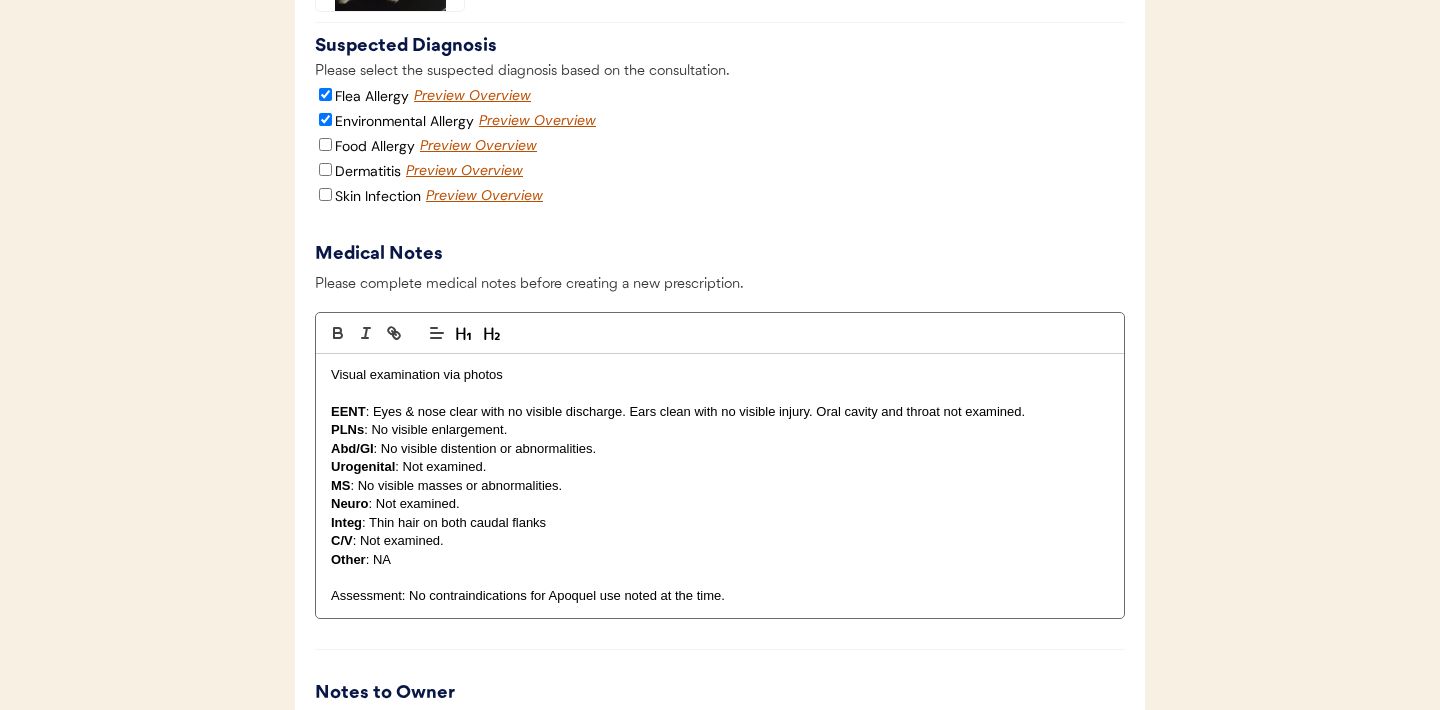 click on "Integ : Thin hair on both caudal flanks" at bounding box center [720, 523] 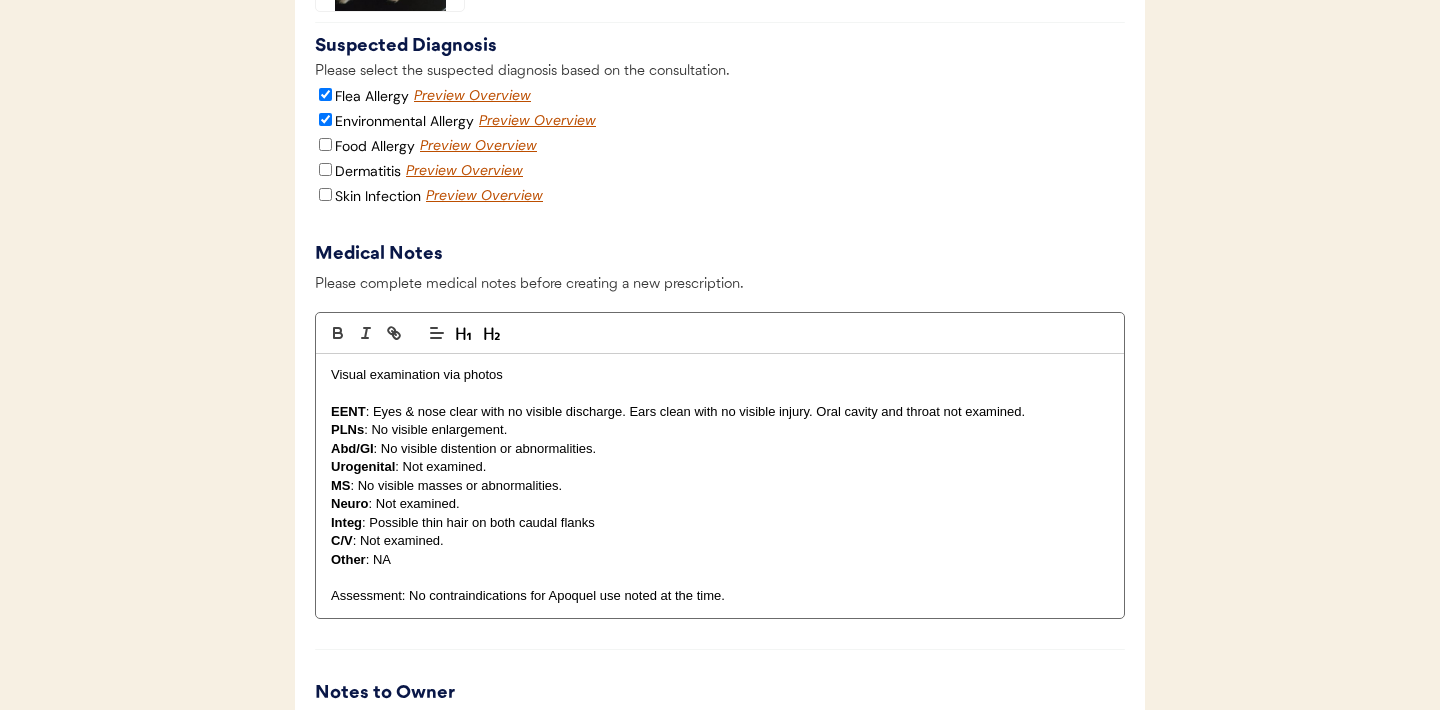 click on "Integ : Possible thin hair on both caudal flanks" at bounding box center [720, 523] 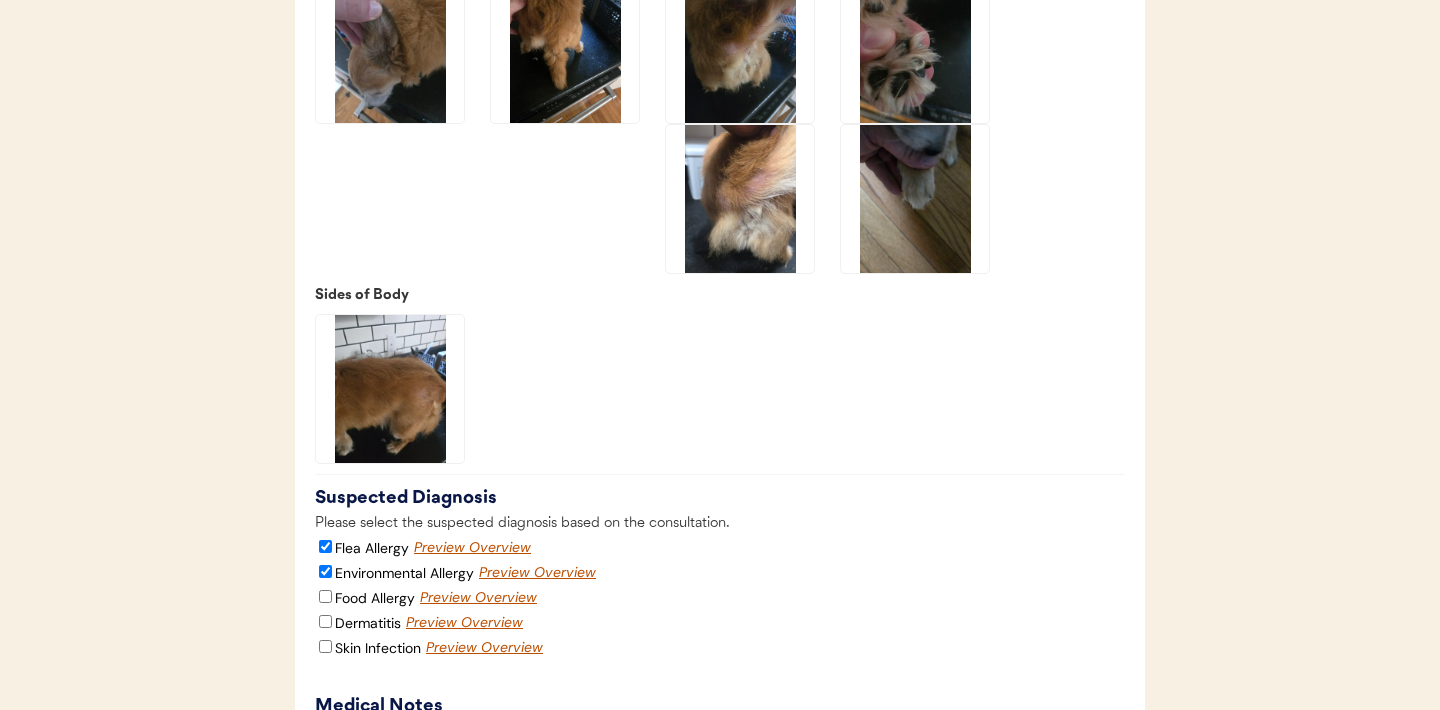 scroll, scrollTop: 3101, scrollLeft: 0, axis: vertical 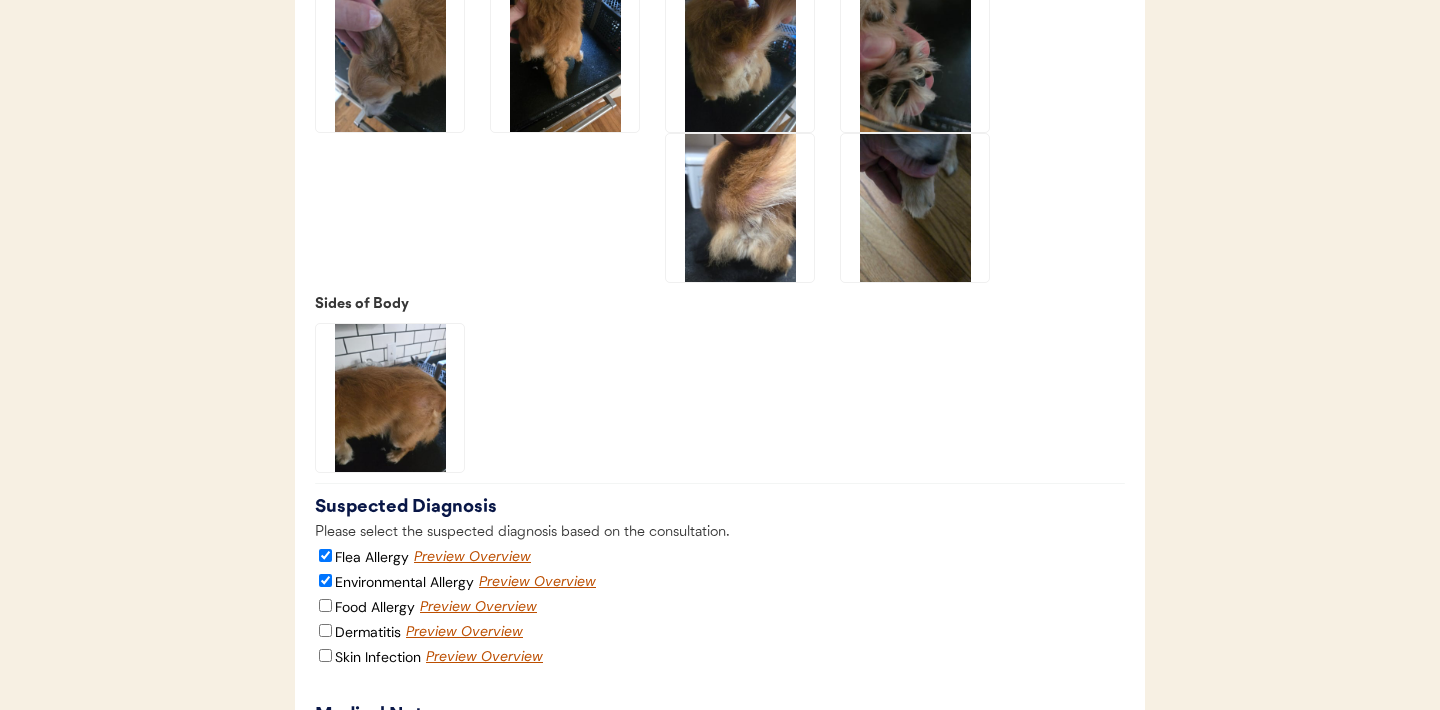 click 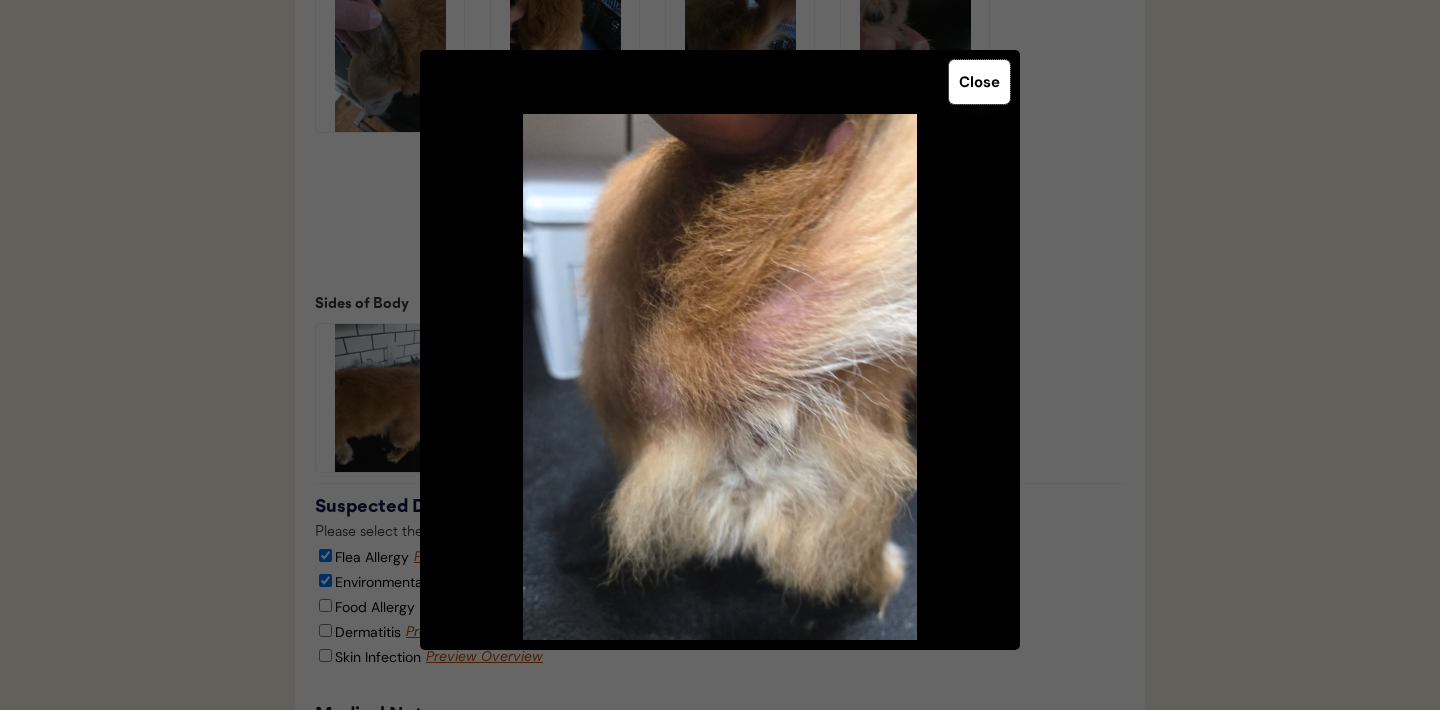 click on "Close" at bounding box center [979, 82] 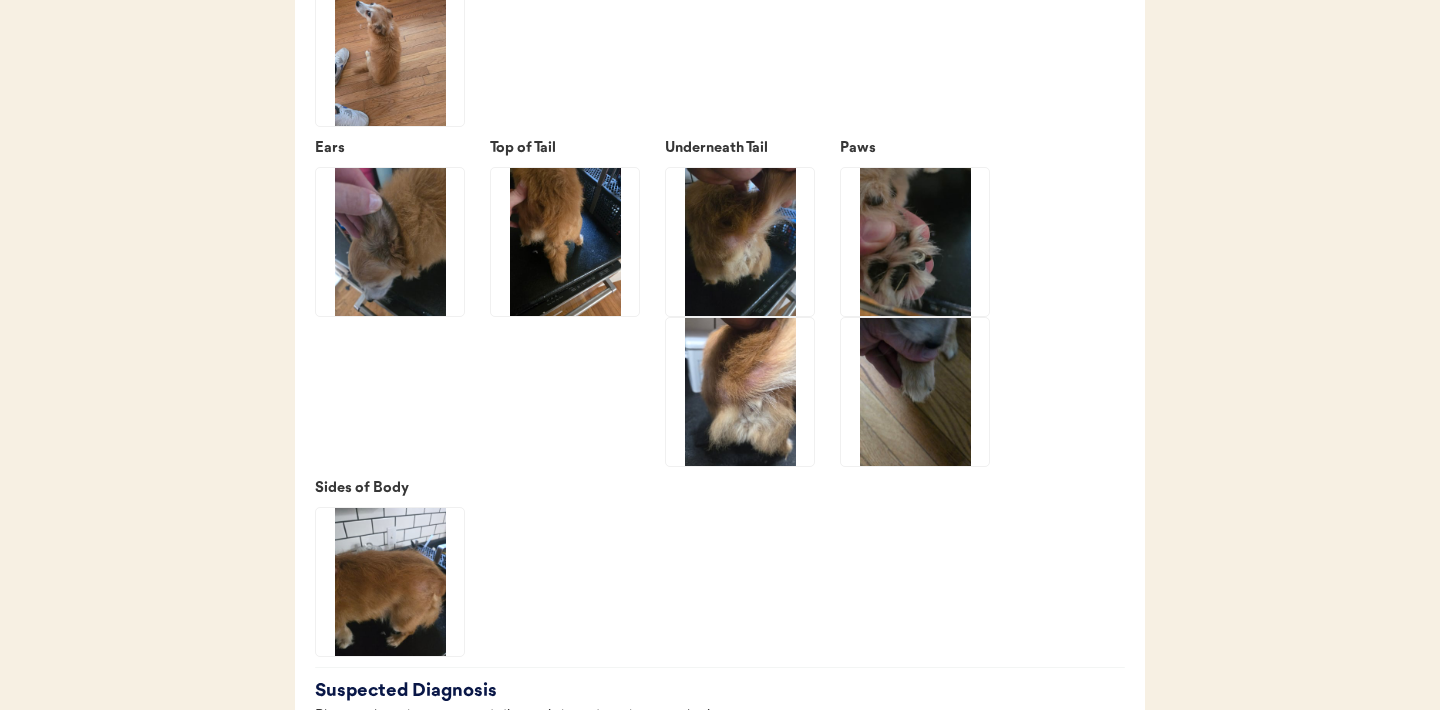 scroll, scrollTop: 2904, scrollLeft: 0, axis: vertical 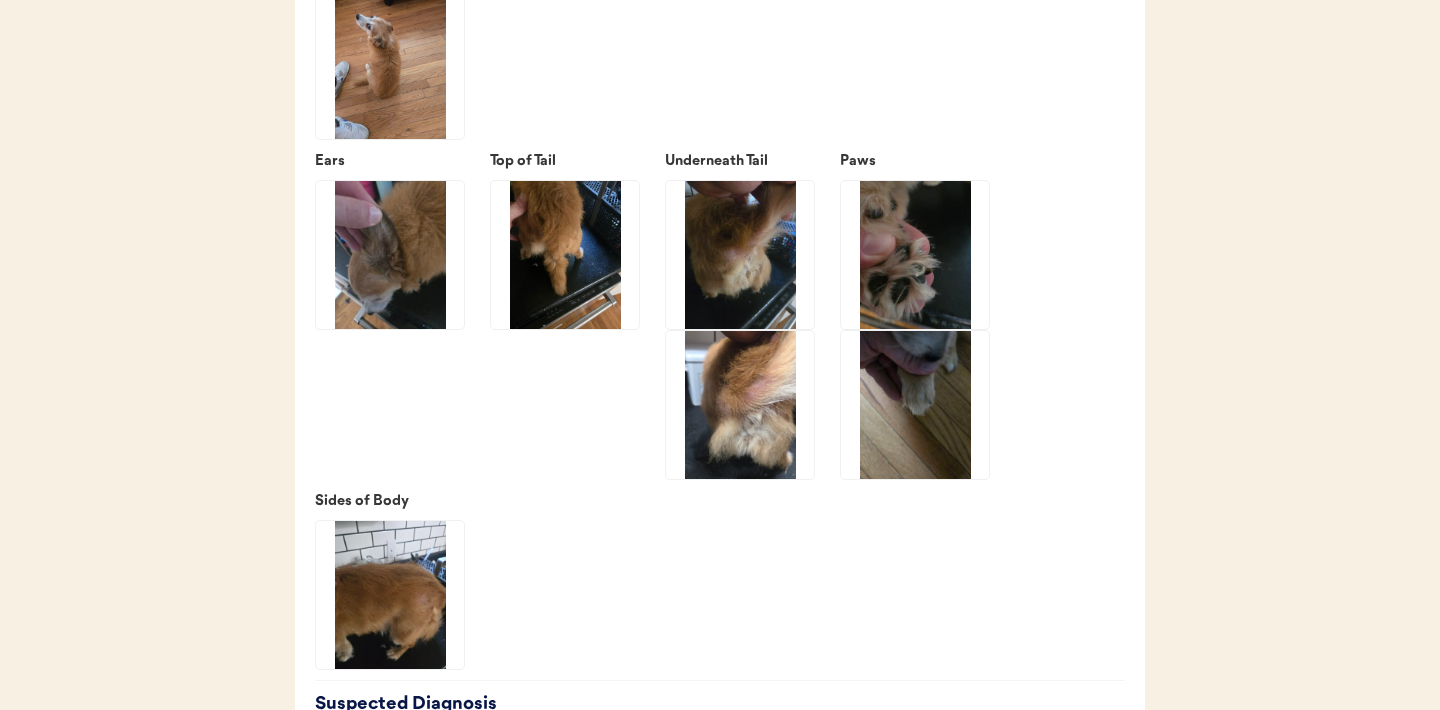 click 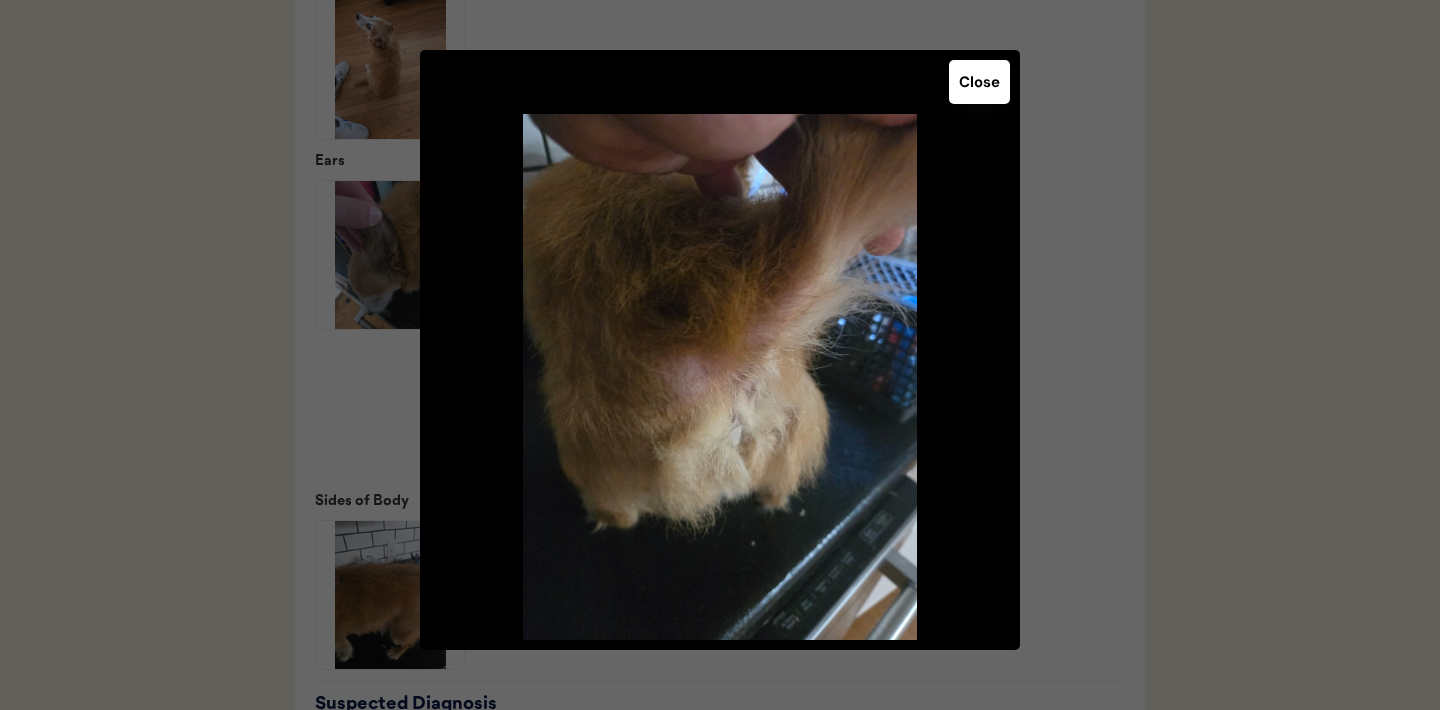 click on "Close" at bounding box center [979, 82] 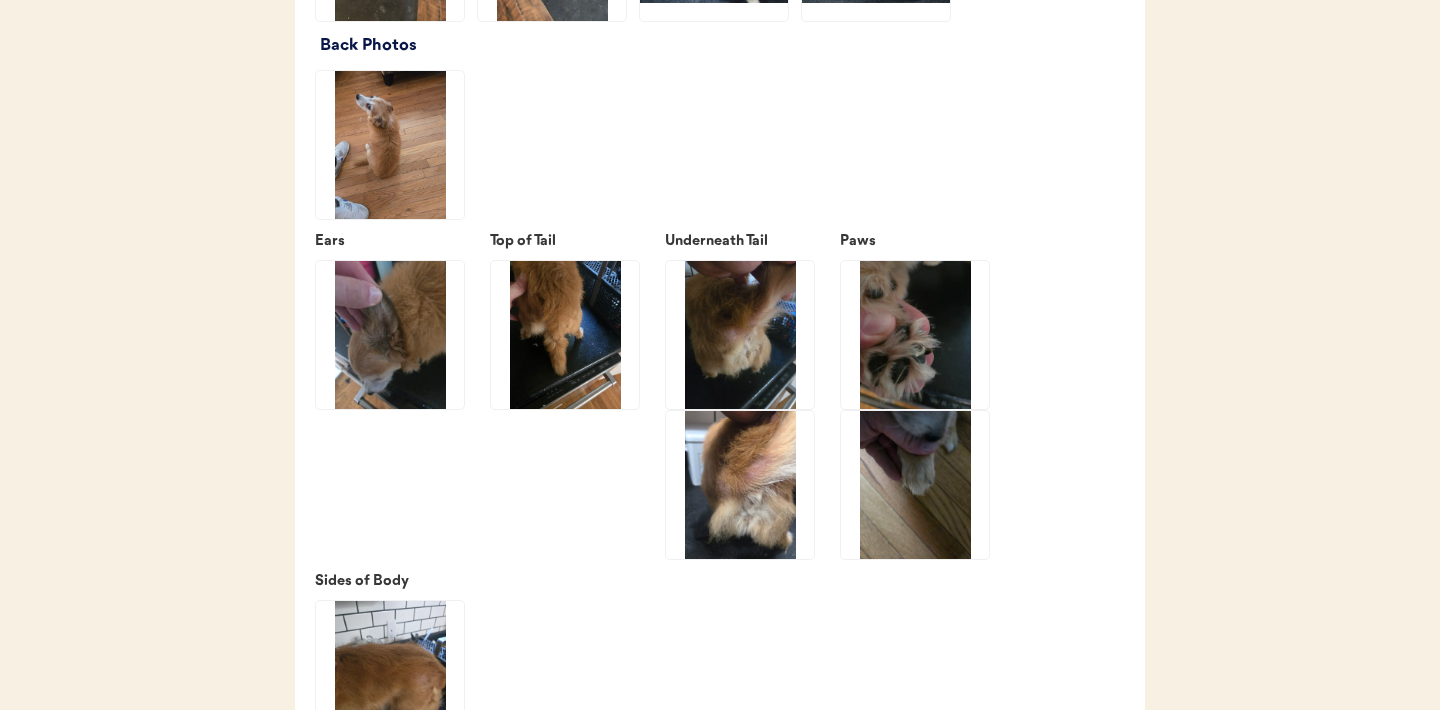 scroll, scrollTop: 2823, scrollLeft: 0, axis: vertical 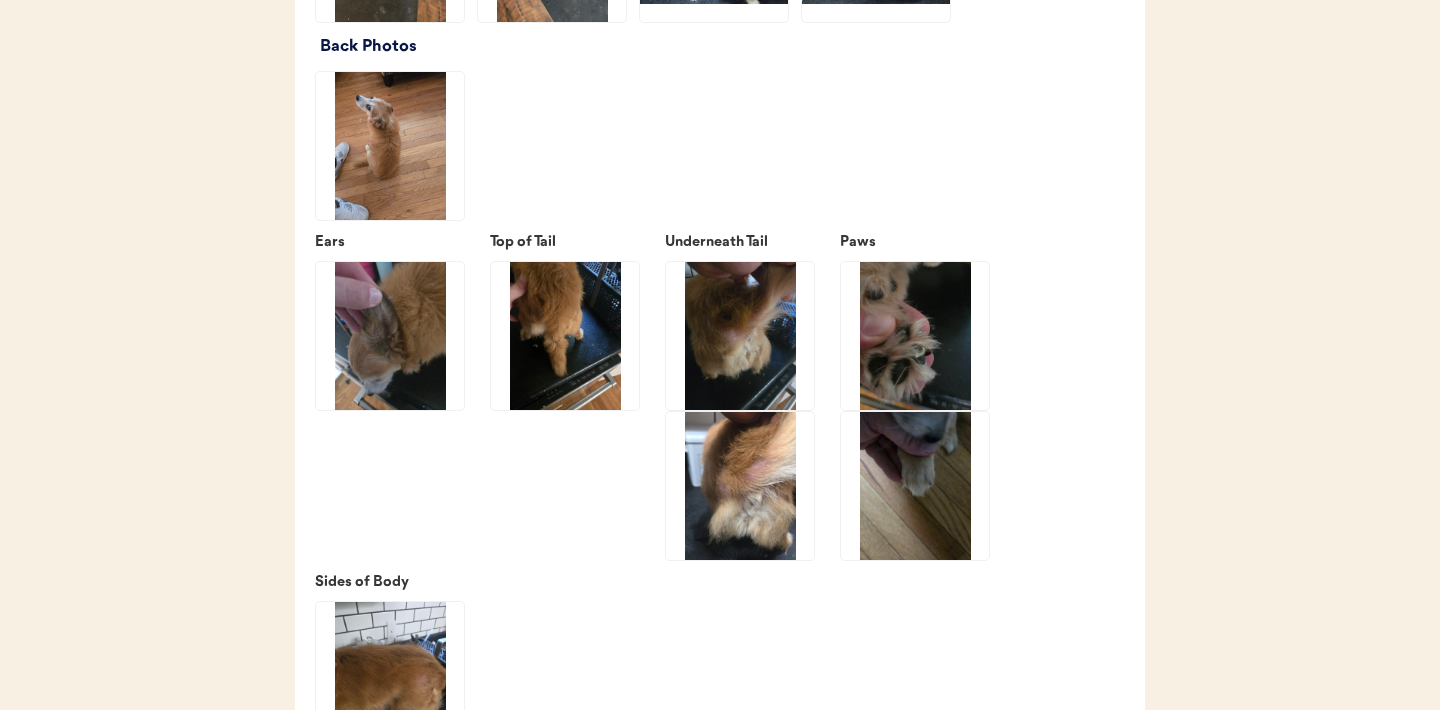 click 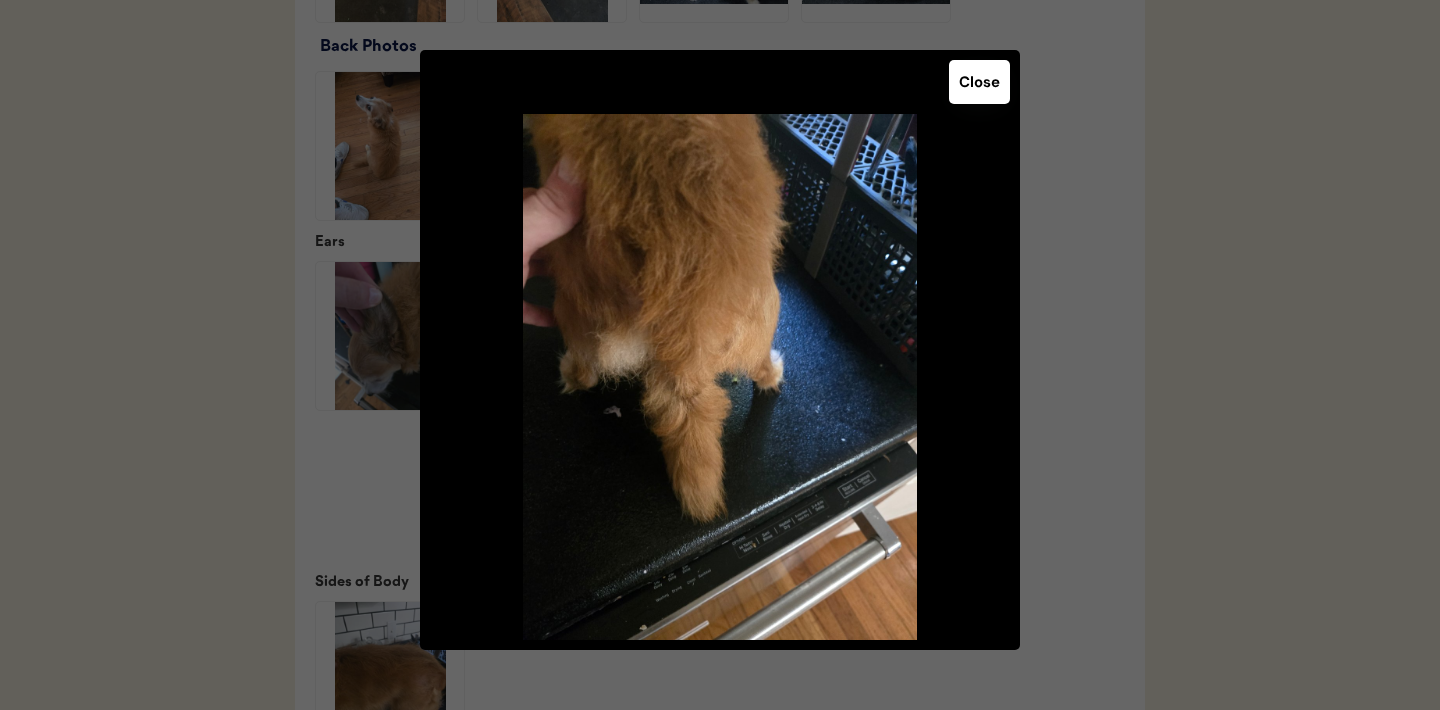 click on "Close" at bounding box center [979, 82] 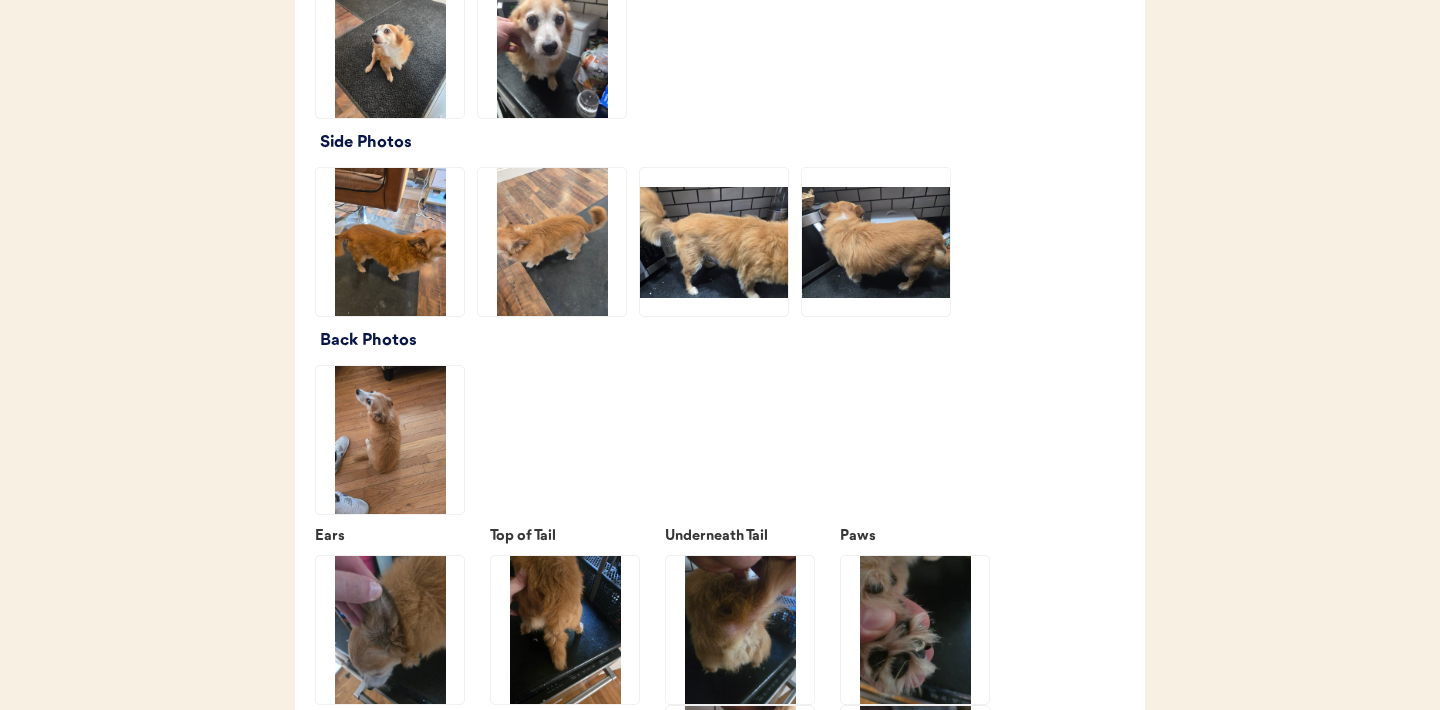 scroll, scrollTop: 2524, scrollLeft: 0, axis: vertical 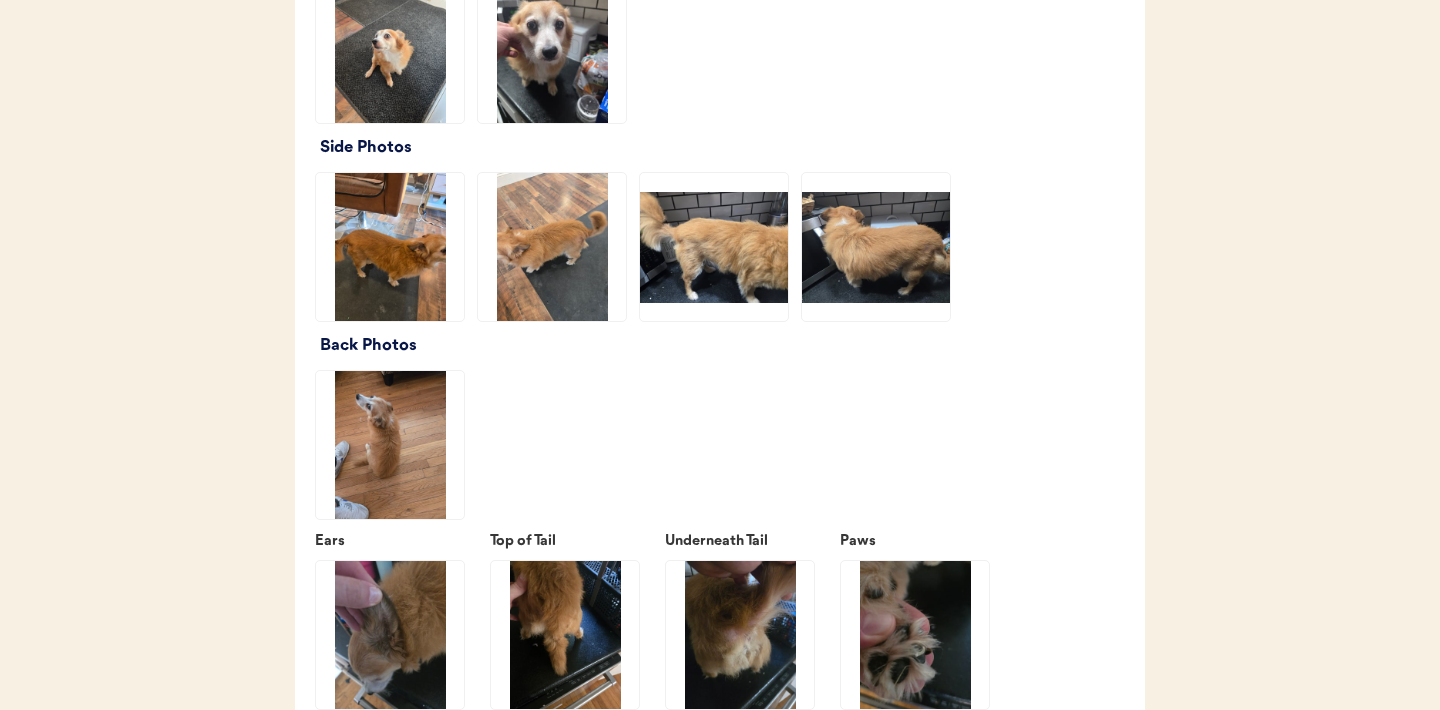 click 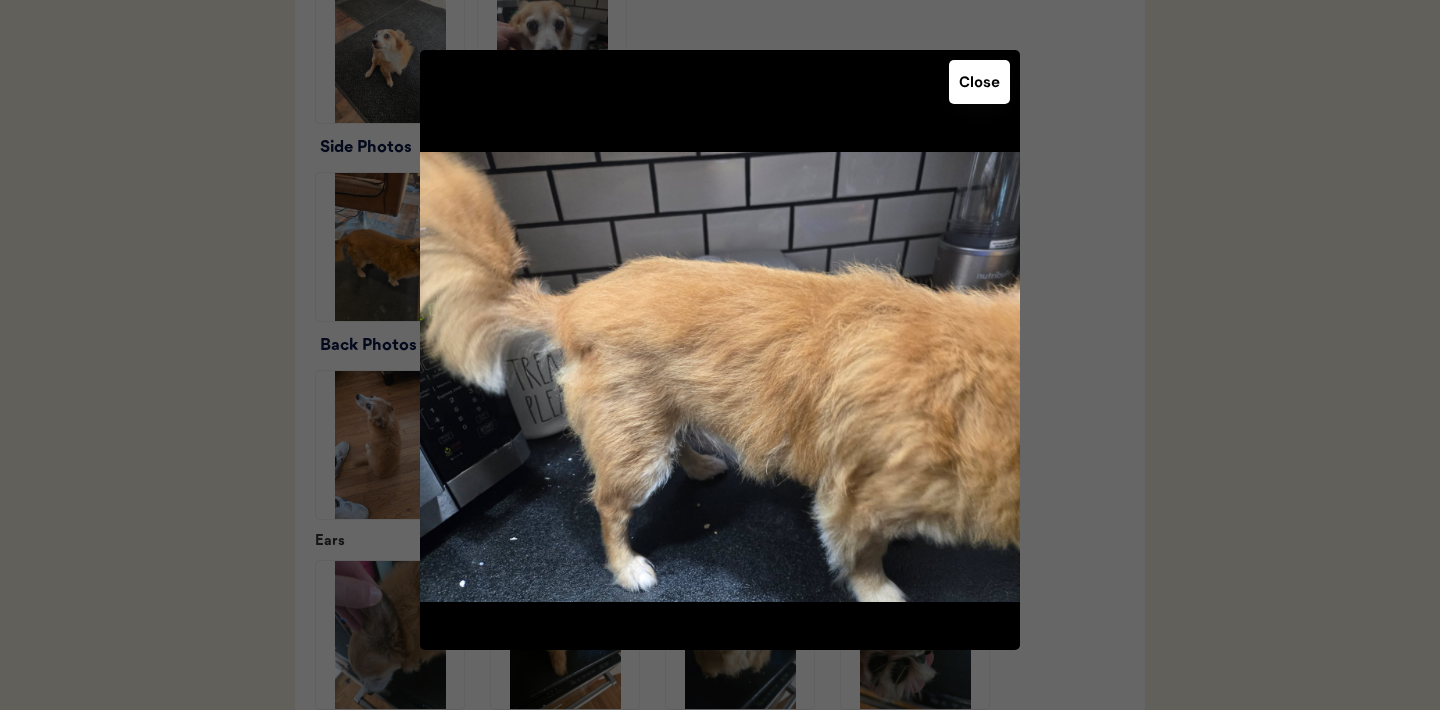 click on "Close" at bounding box center [720, 350] 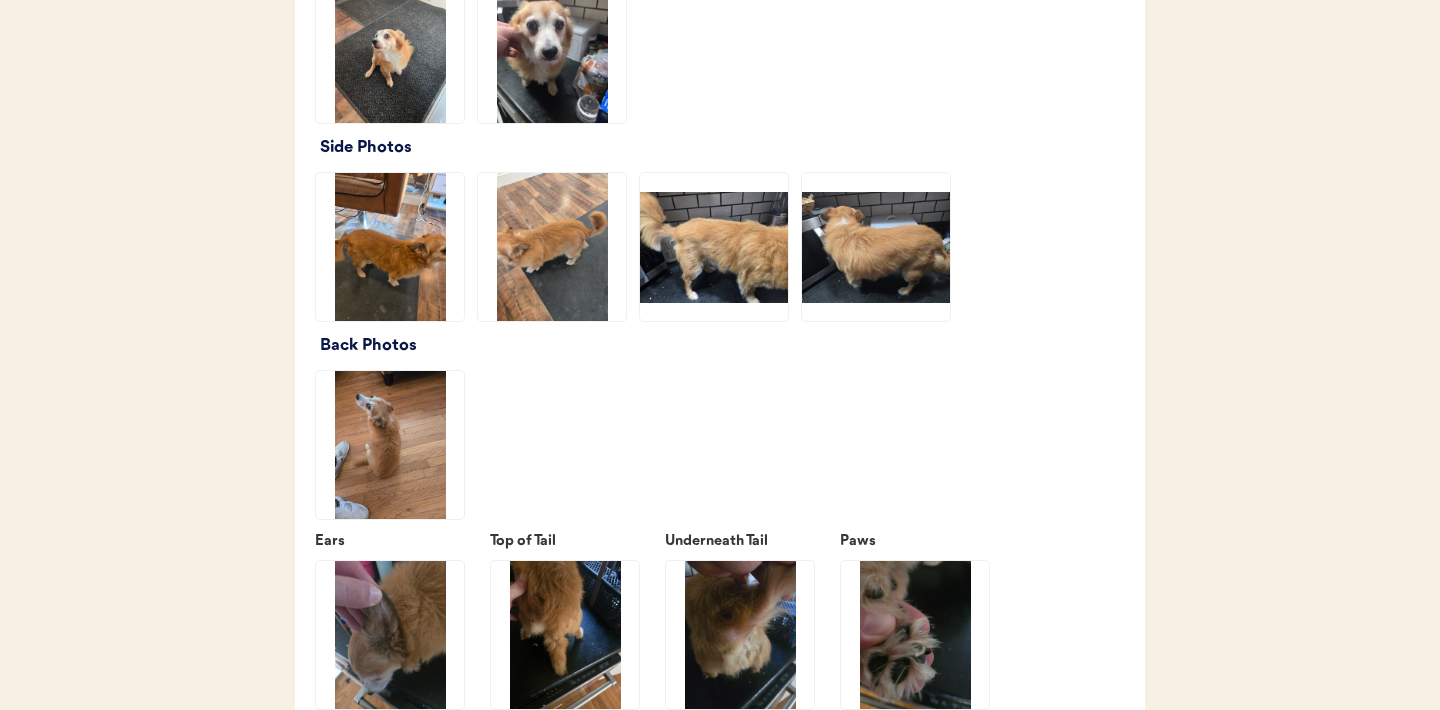 click 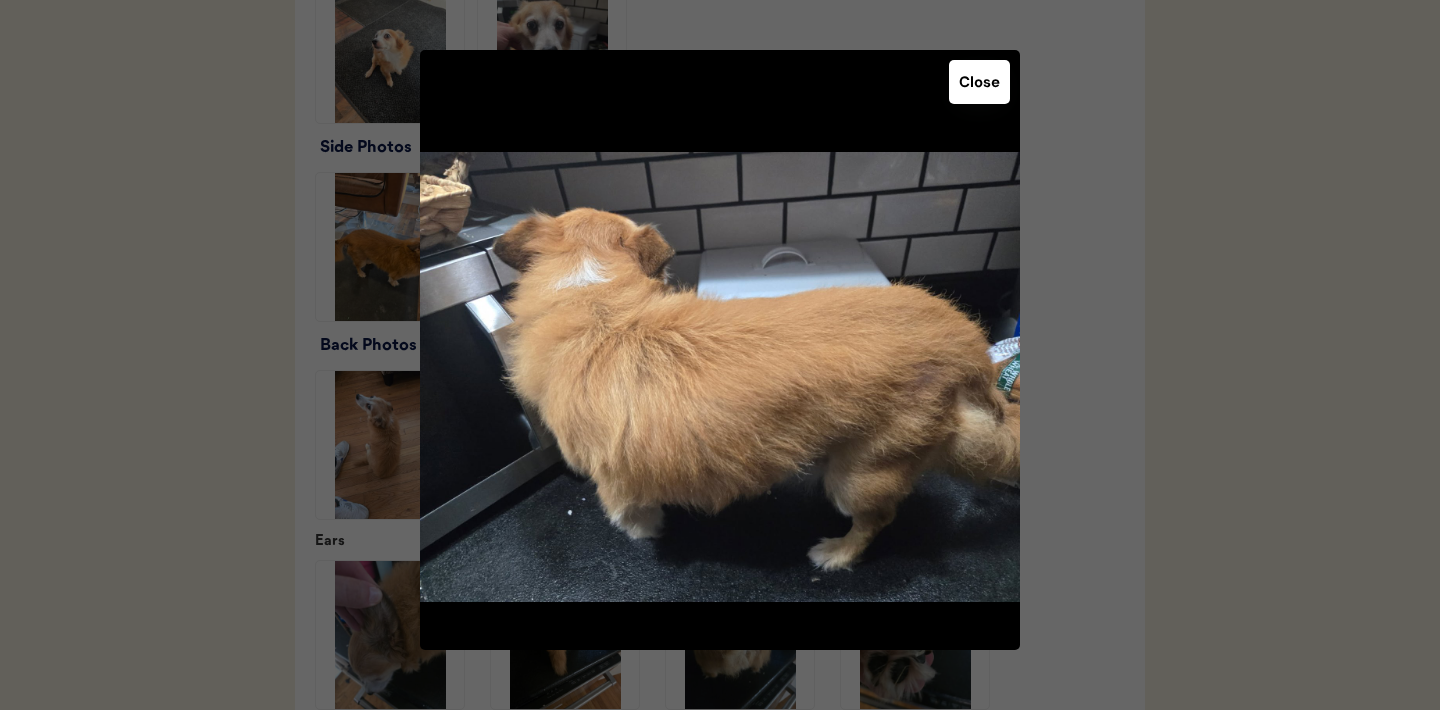 click on "Close" at bounding box center [979, 82] 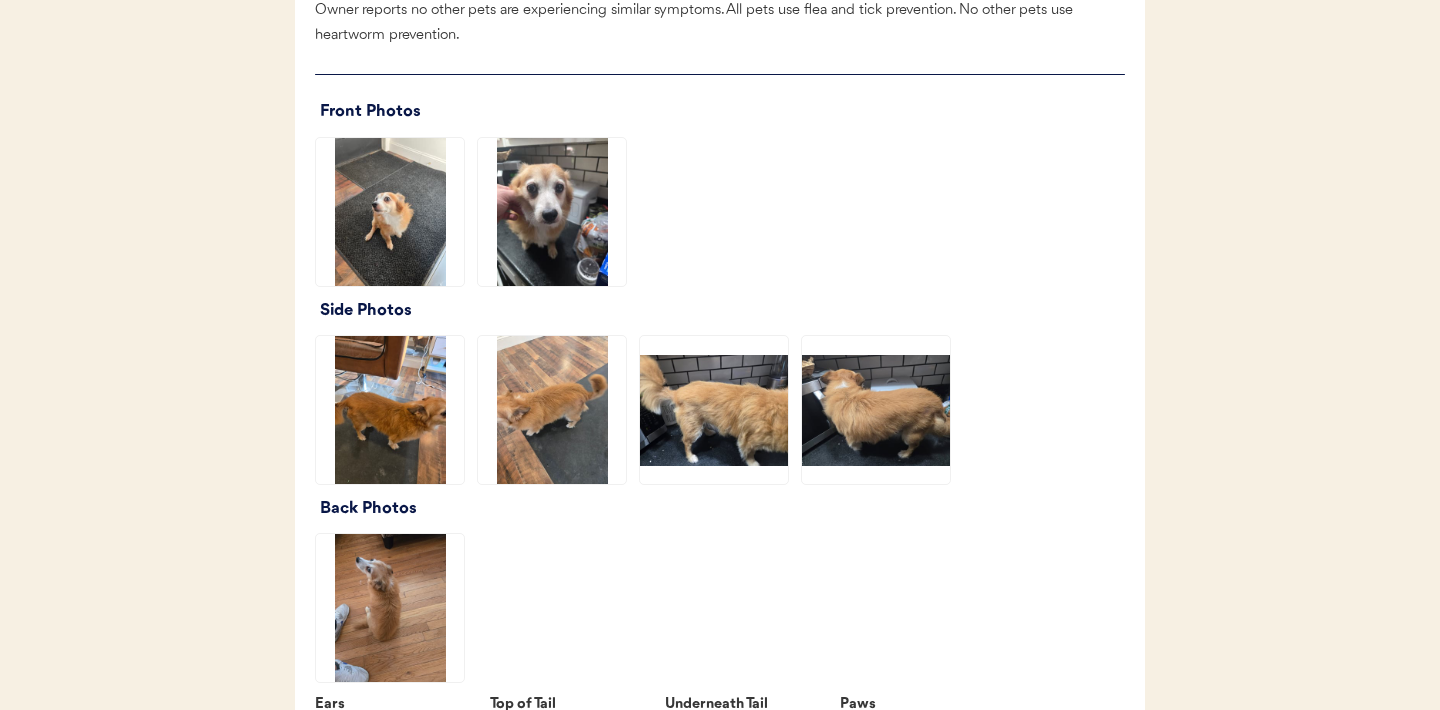 scroll, scrollTop: 2349, scrollLeft: 0, axis: vertical 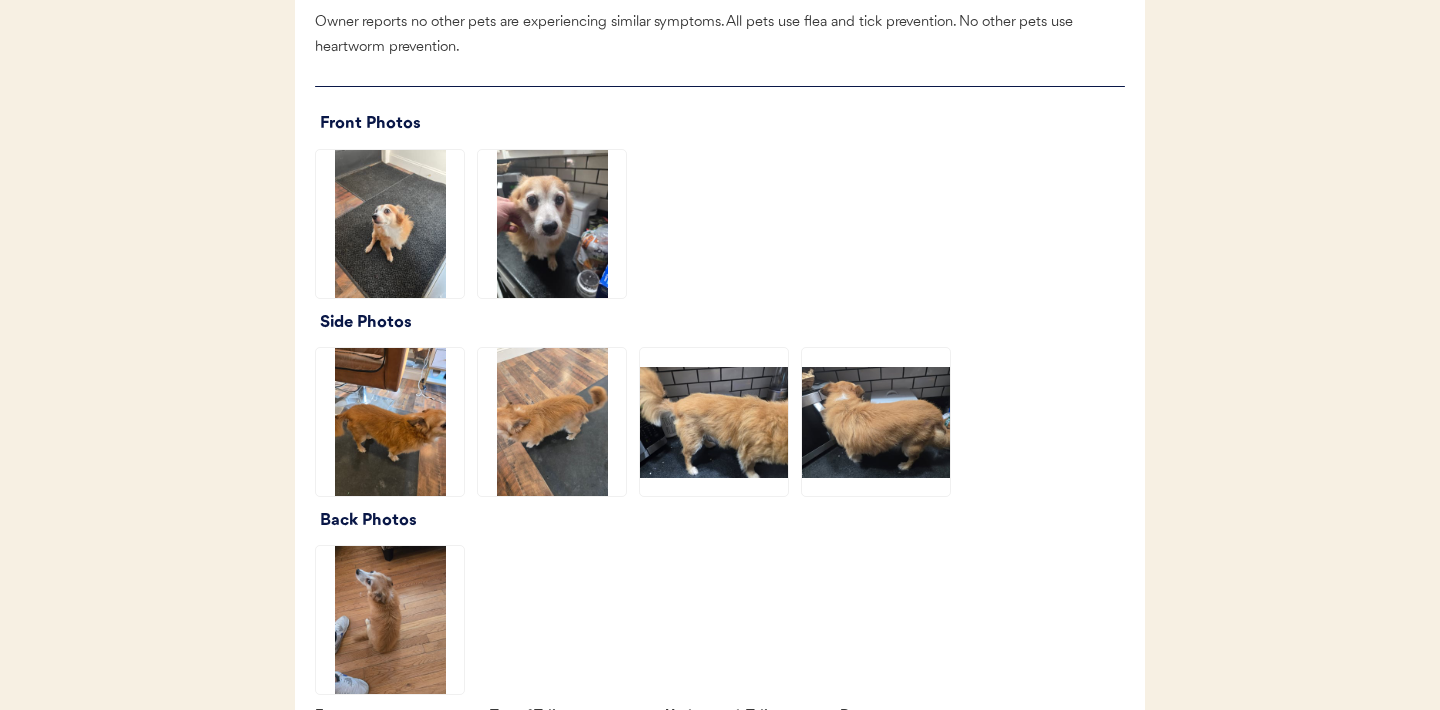 click 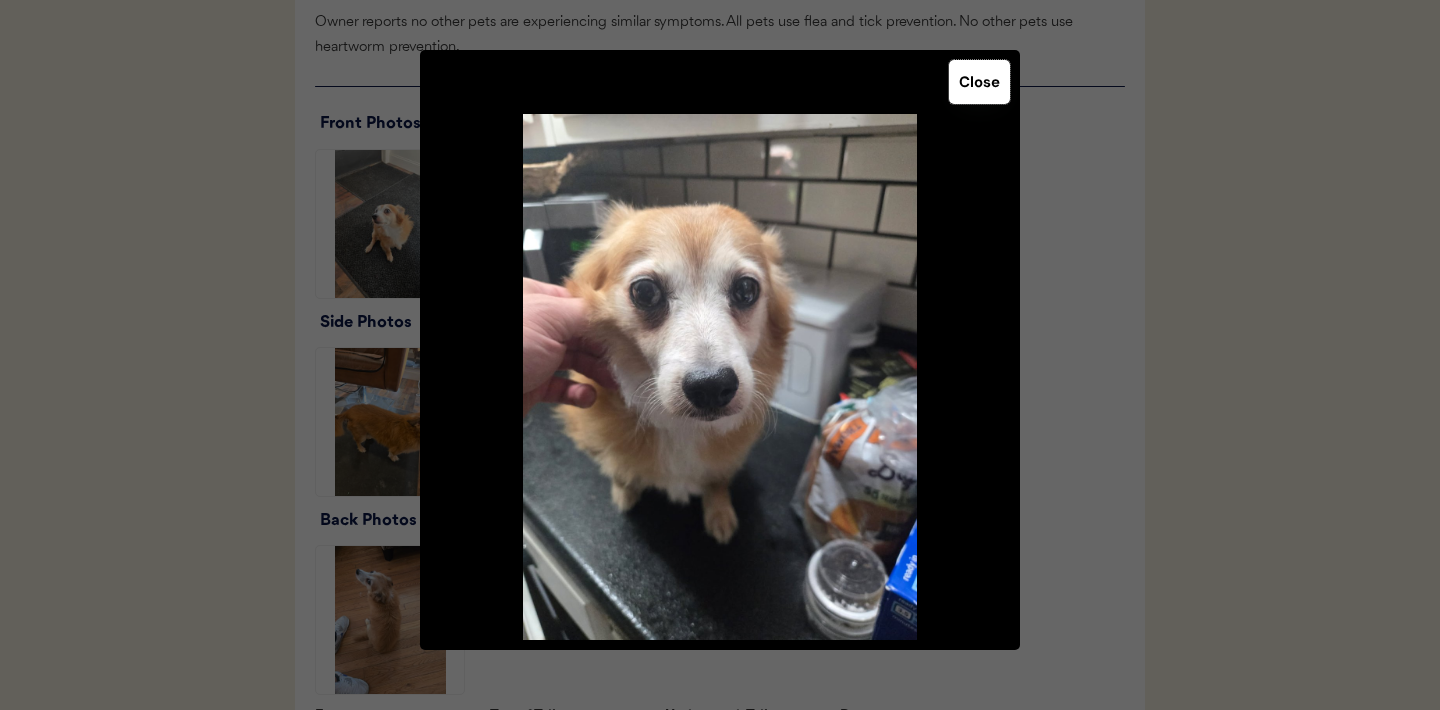click on "Close" at bounding box center (979, 82) 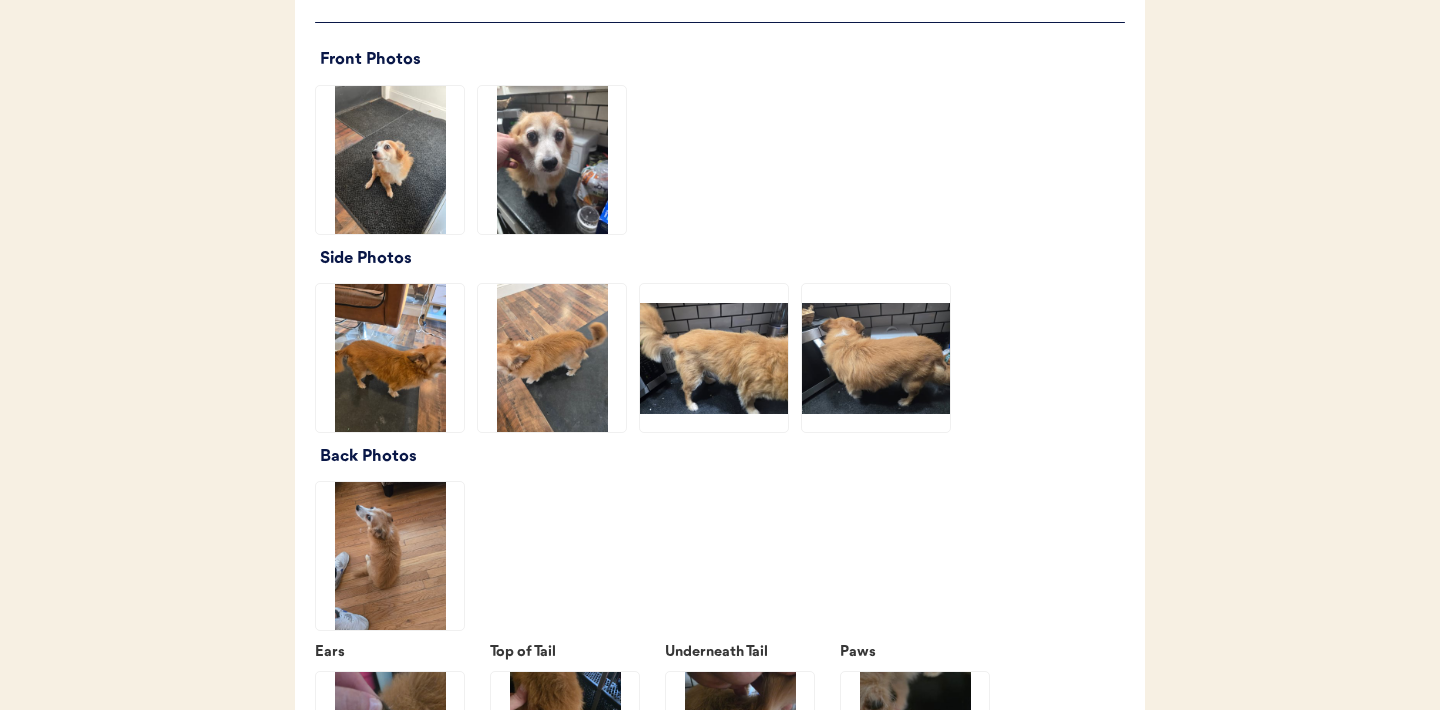 scroll, scrollTop: 2428, scrollLeft: 0, axis: vertical 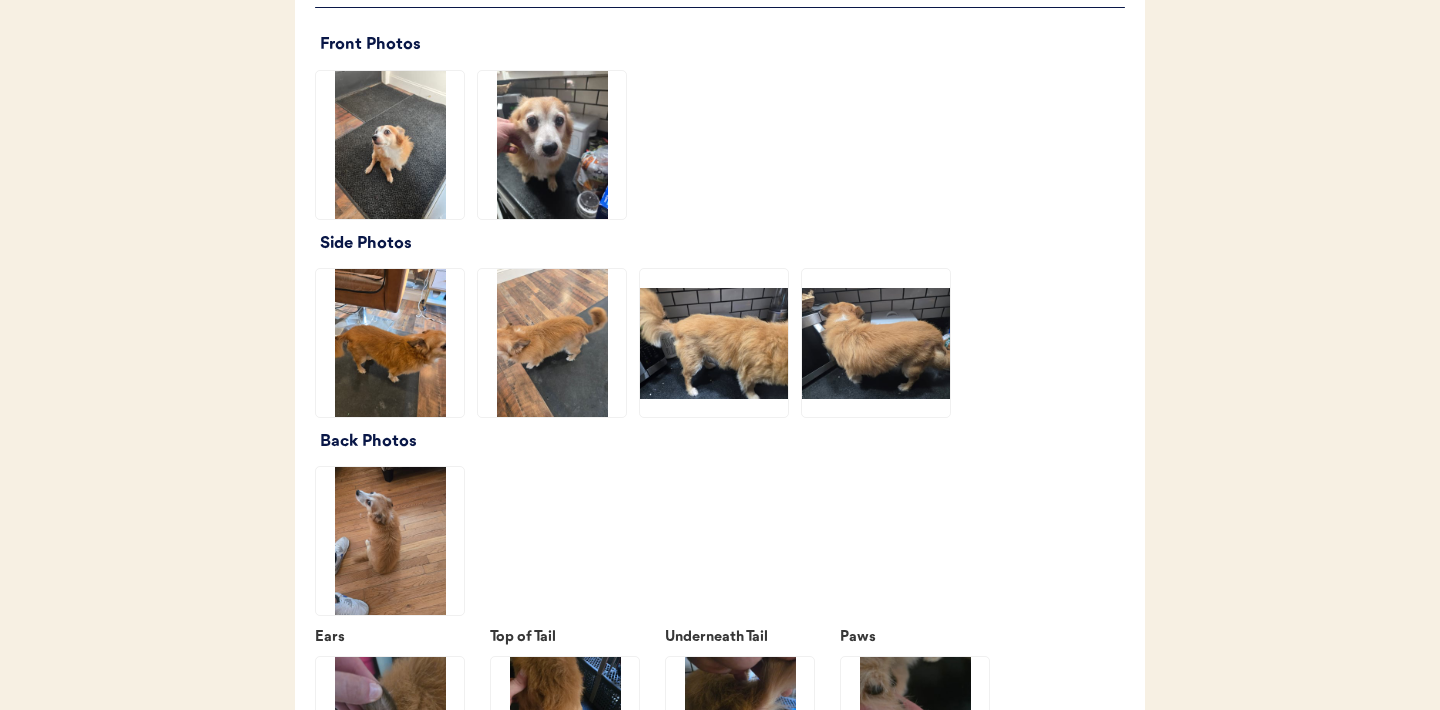 click 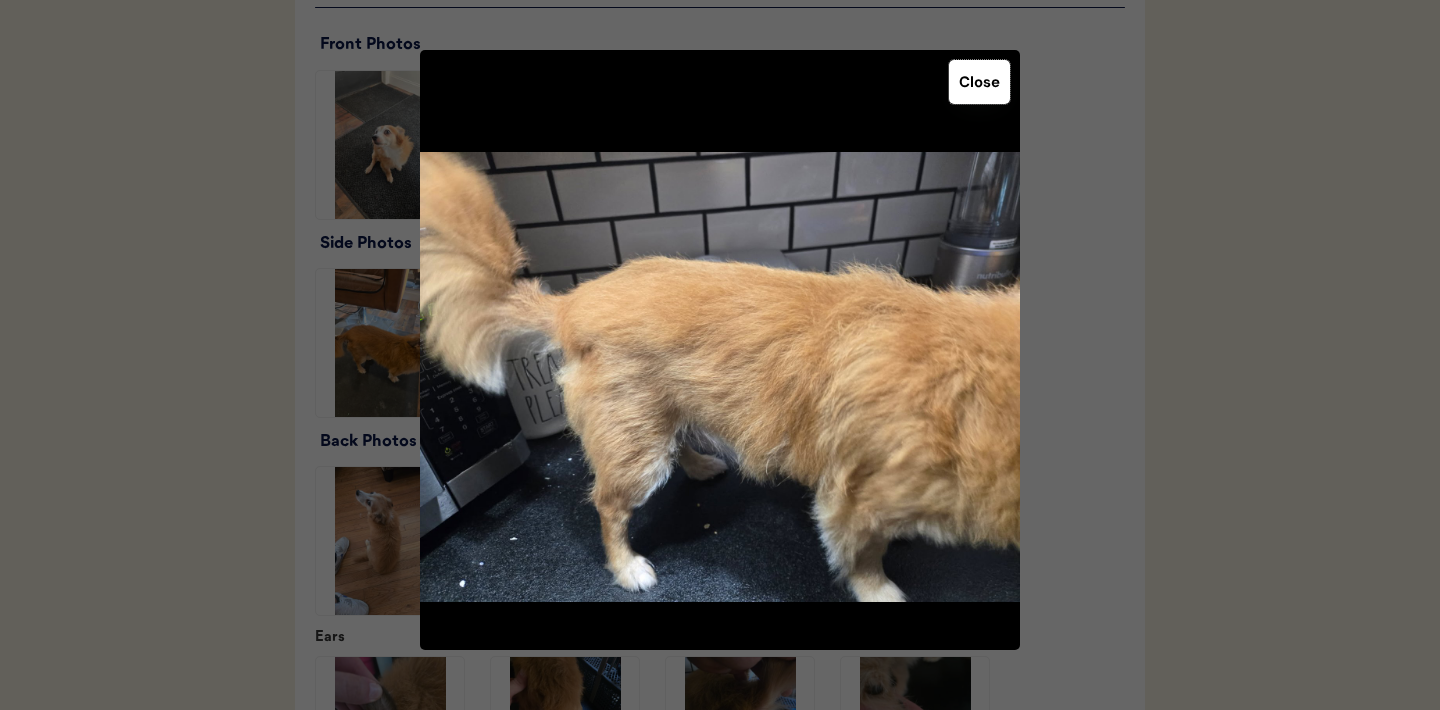 click on "Close" at bounding box center (979, 82) 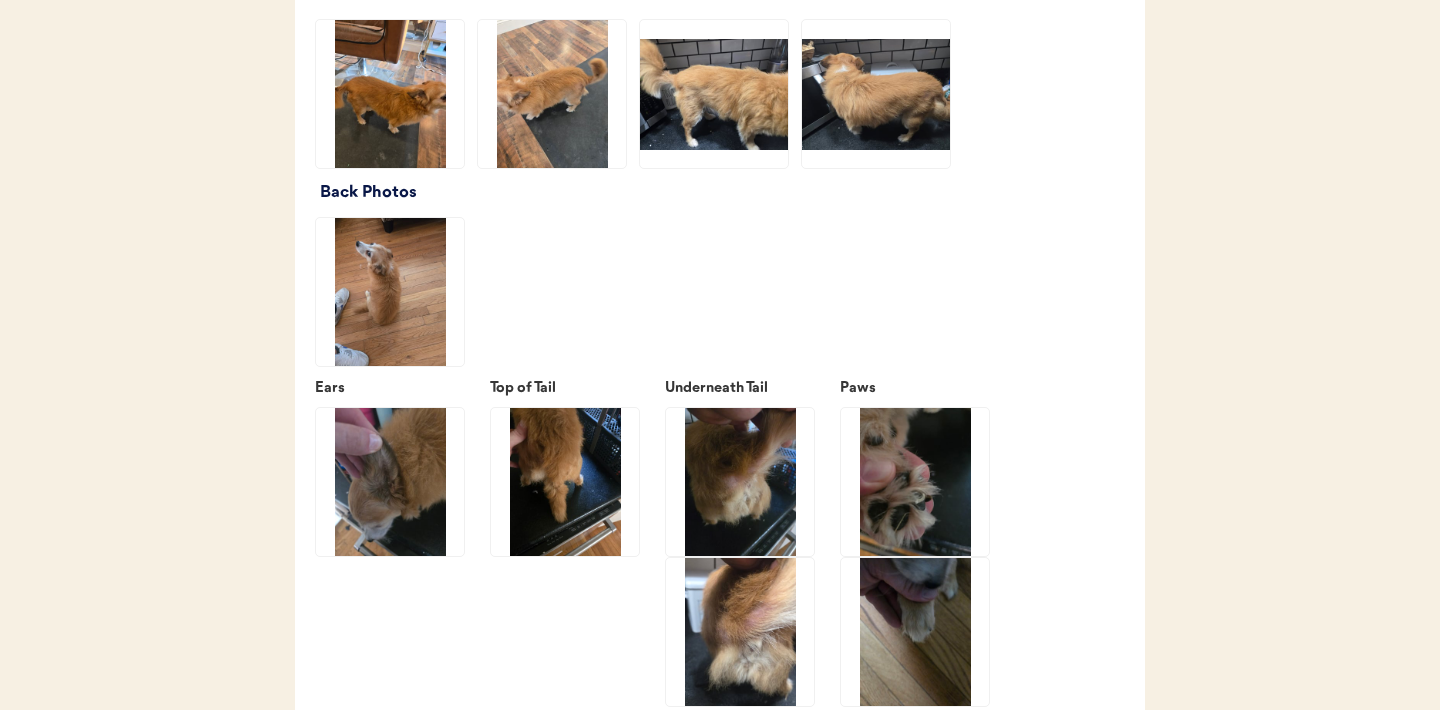 scroll, scrollTop: 3017, scrollLeft: 0, axis: vertical 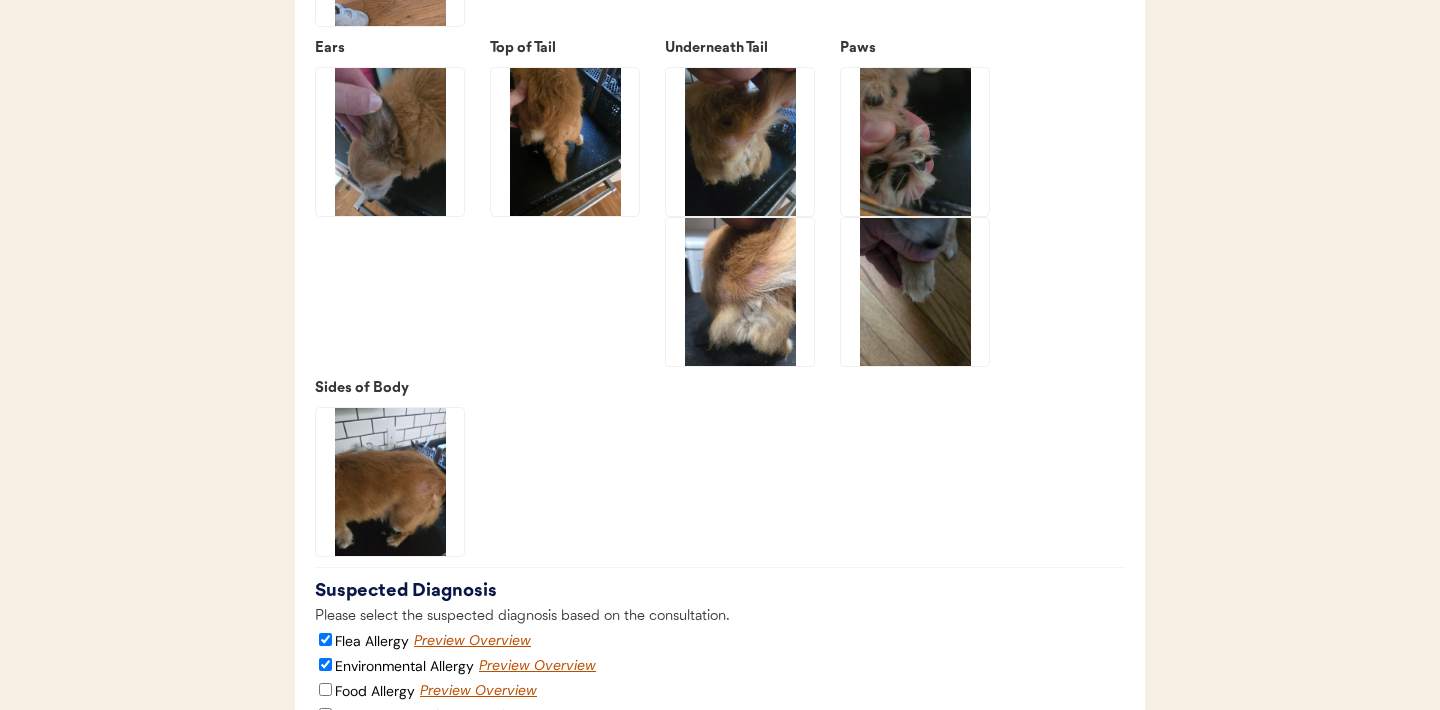 click 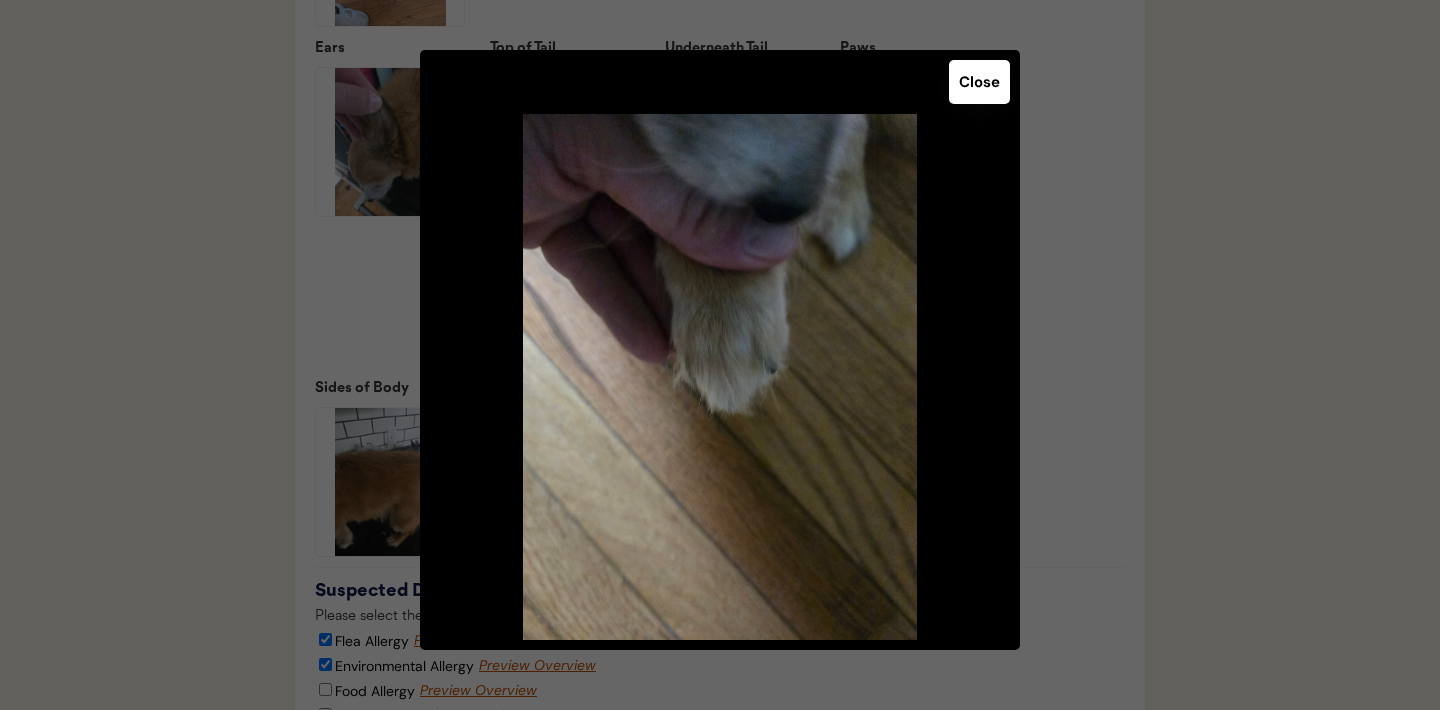 click on "Close" at bounding box center (979, 82) 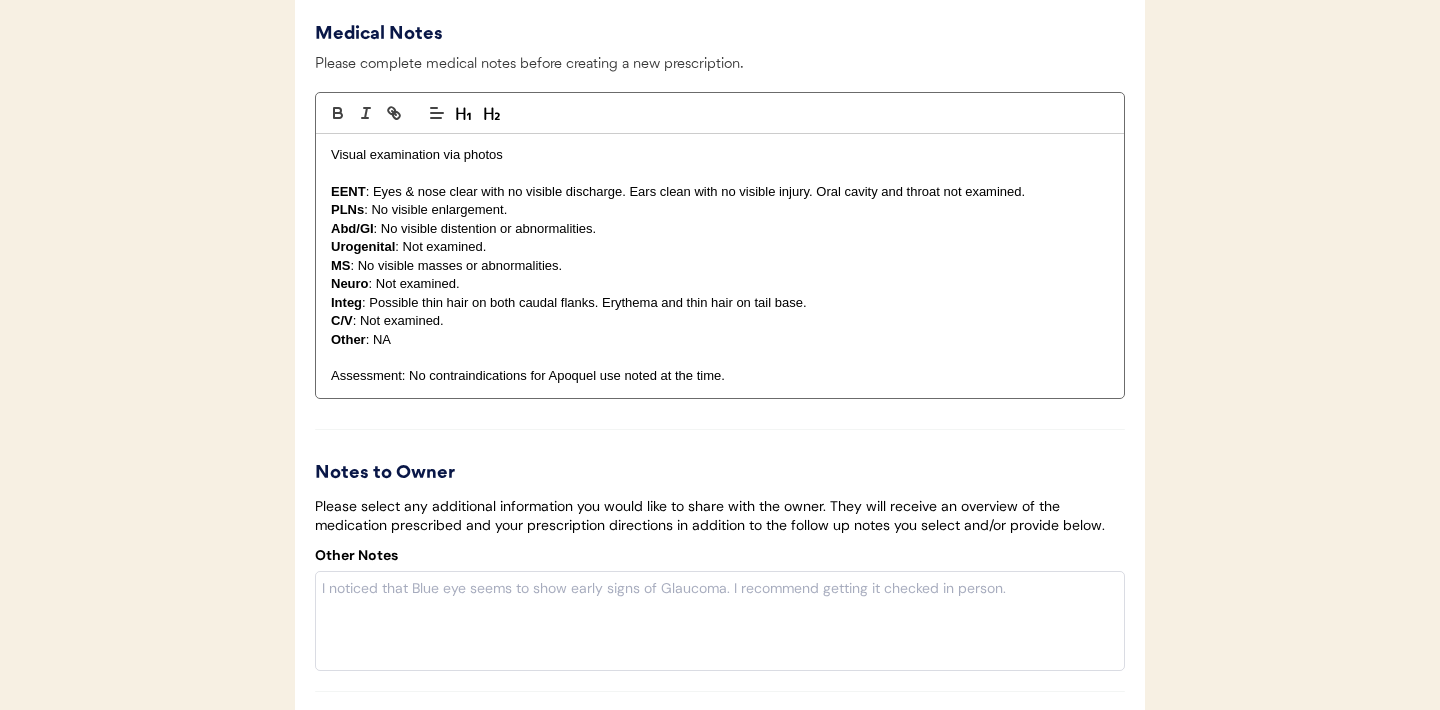 scroll, scrollTop: 3789, scrollLeft: 0, axis: vertical 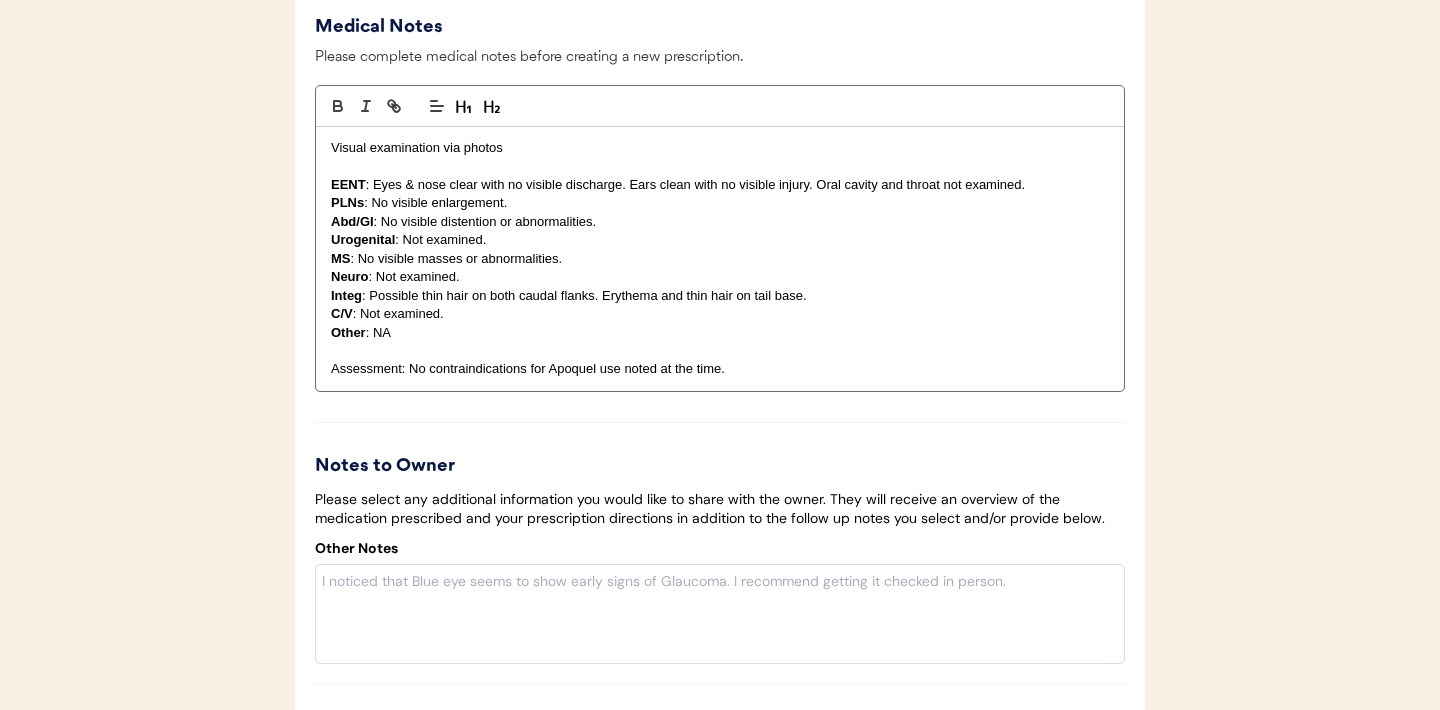 click on "Integ : Possible thin hair on both caudal flanks. Erythema and thin hair on tail base." at bounding box center (720, 296) 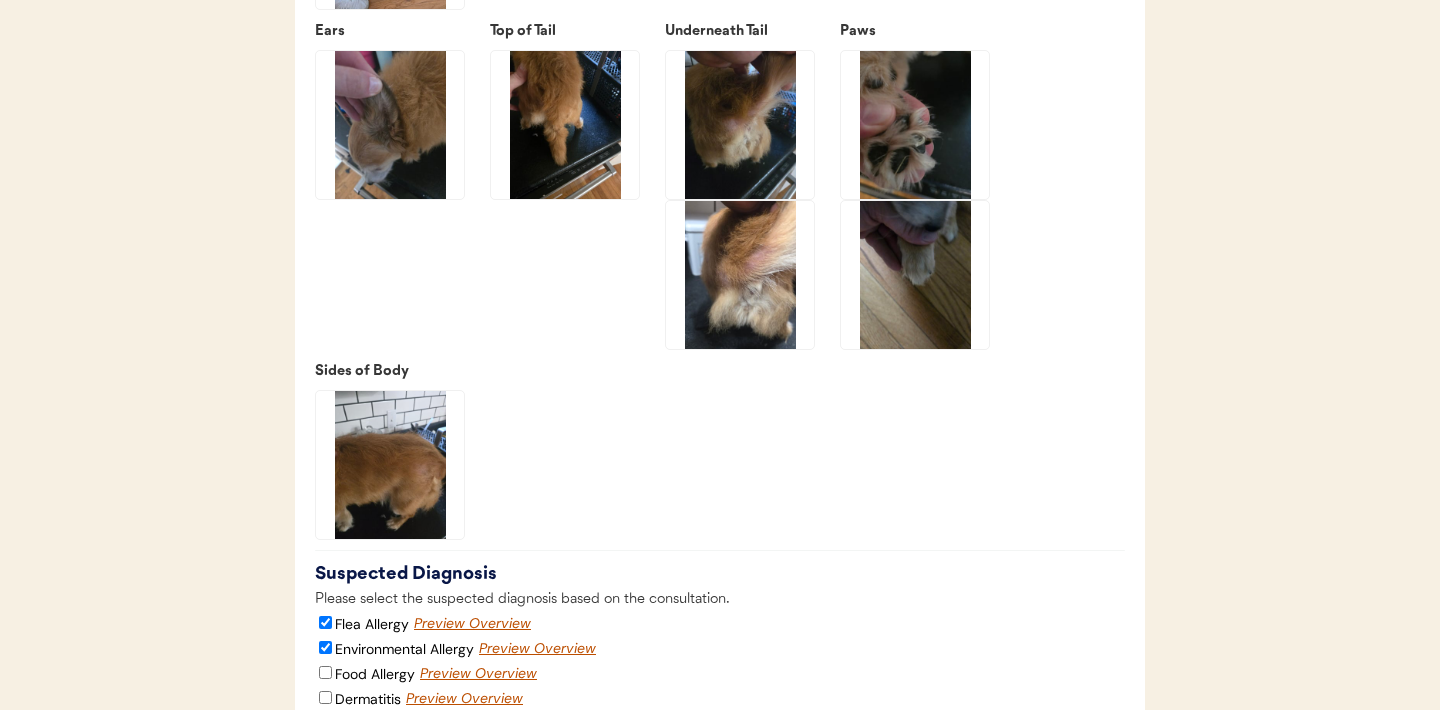 scroll, scrollTop: 3029, scrollLeft: 0, axis: vertical 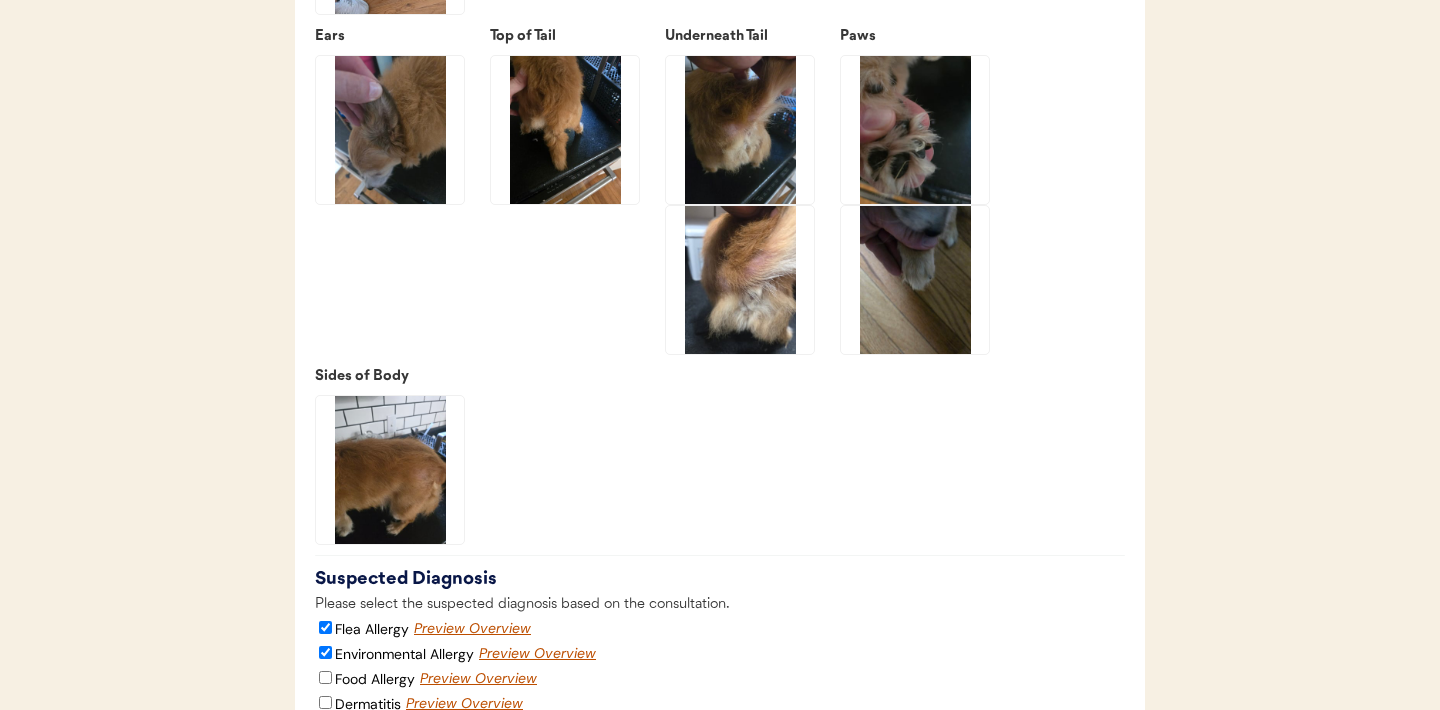 click 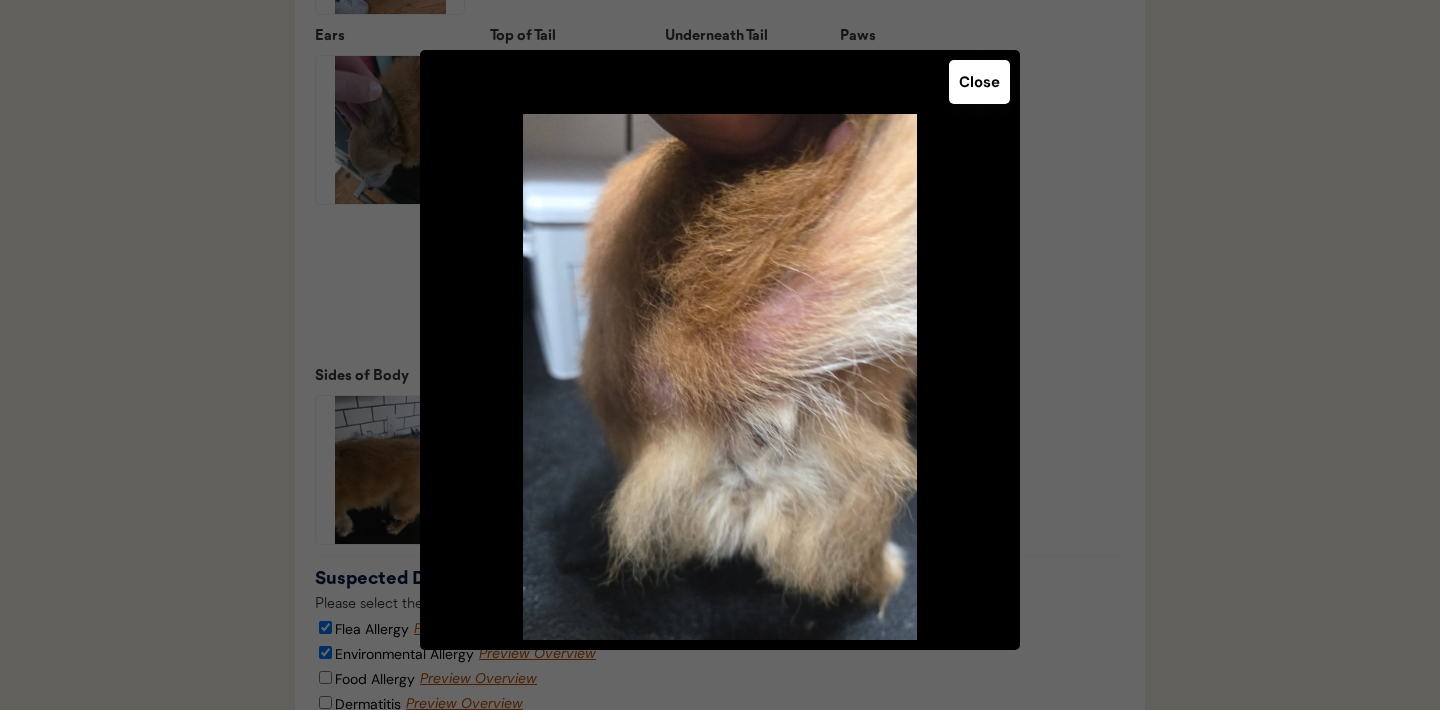 click on "Close" at bounding box center [979, 82] 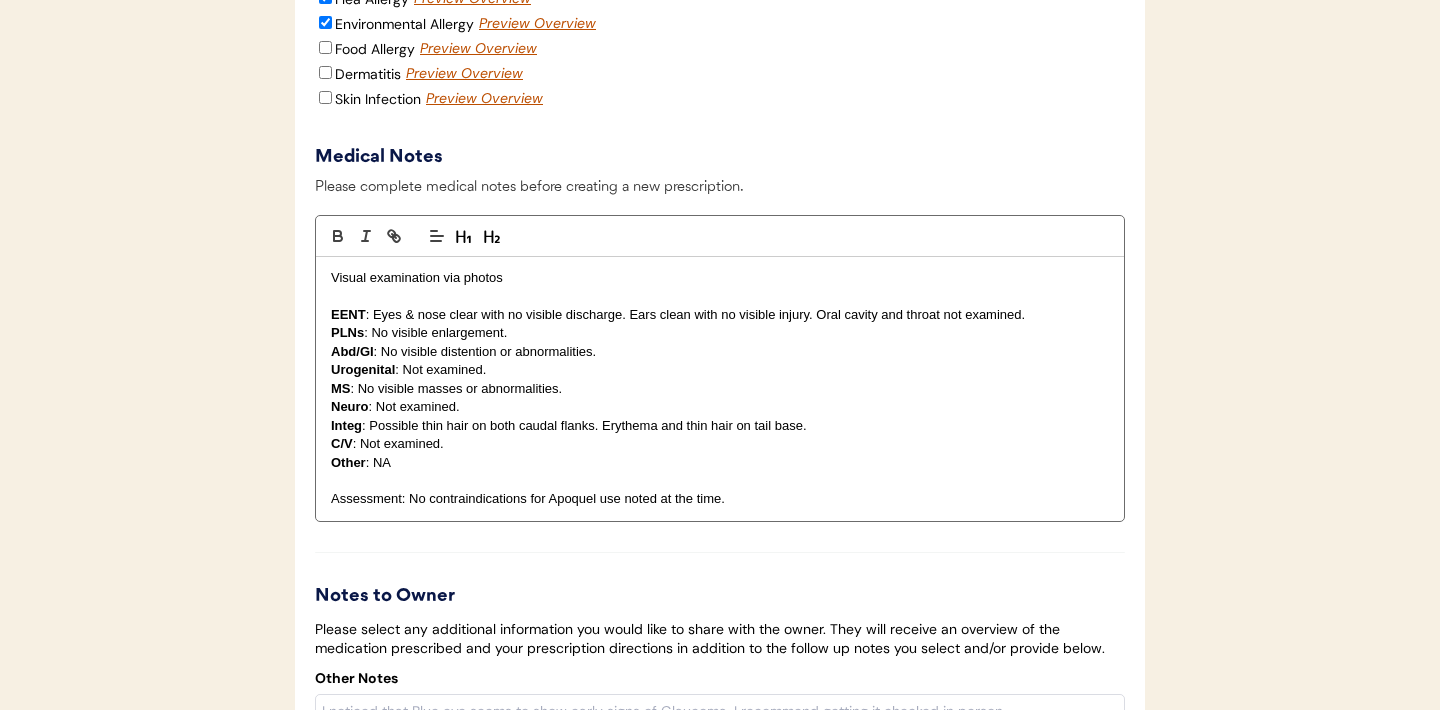 scroll, scrollTop: 3661, scrollLeft: 0, axis: vertical 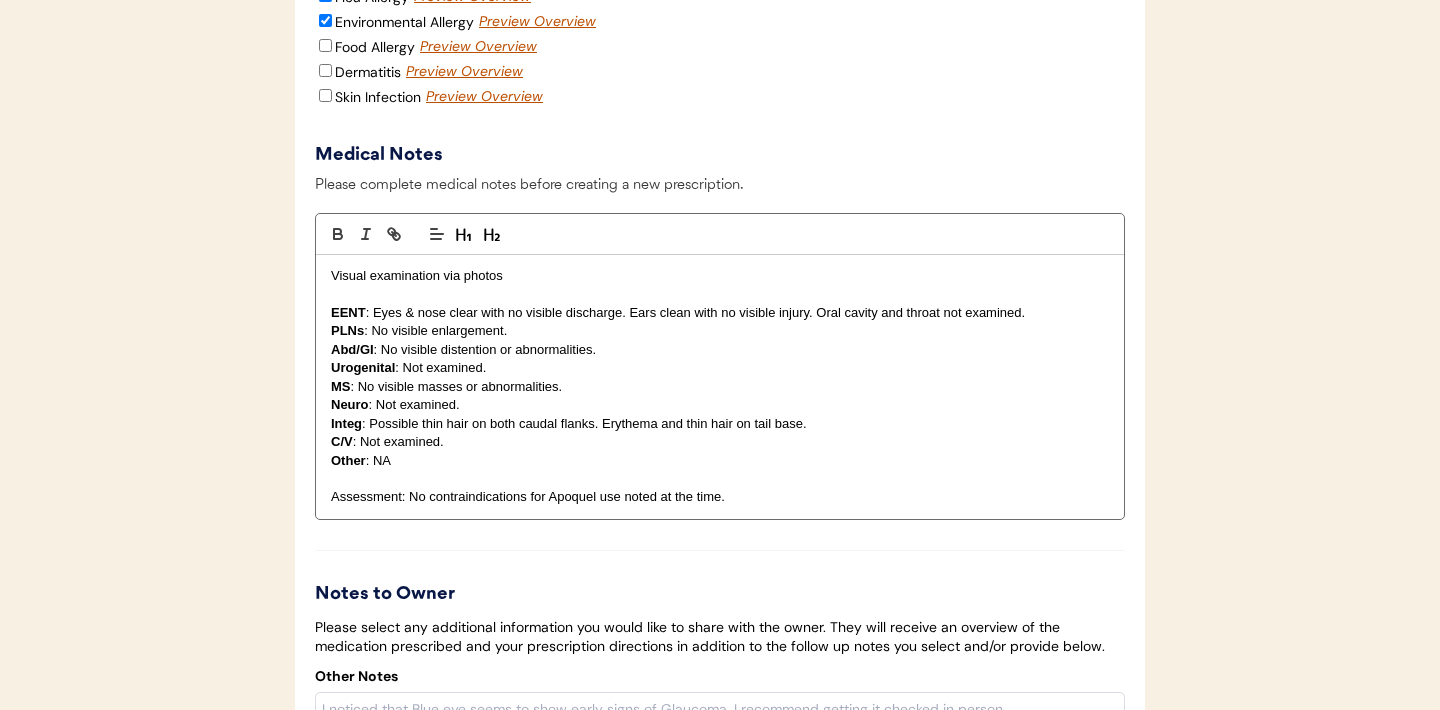 click on "Assessment: No contraindications for Apoquel use noted at the time." at bounding box center (720, 497) 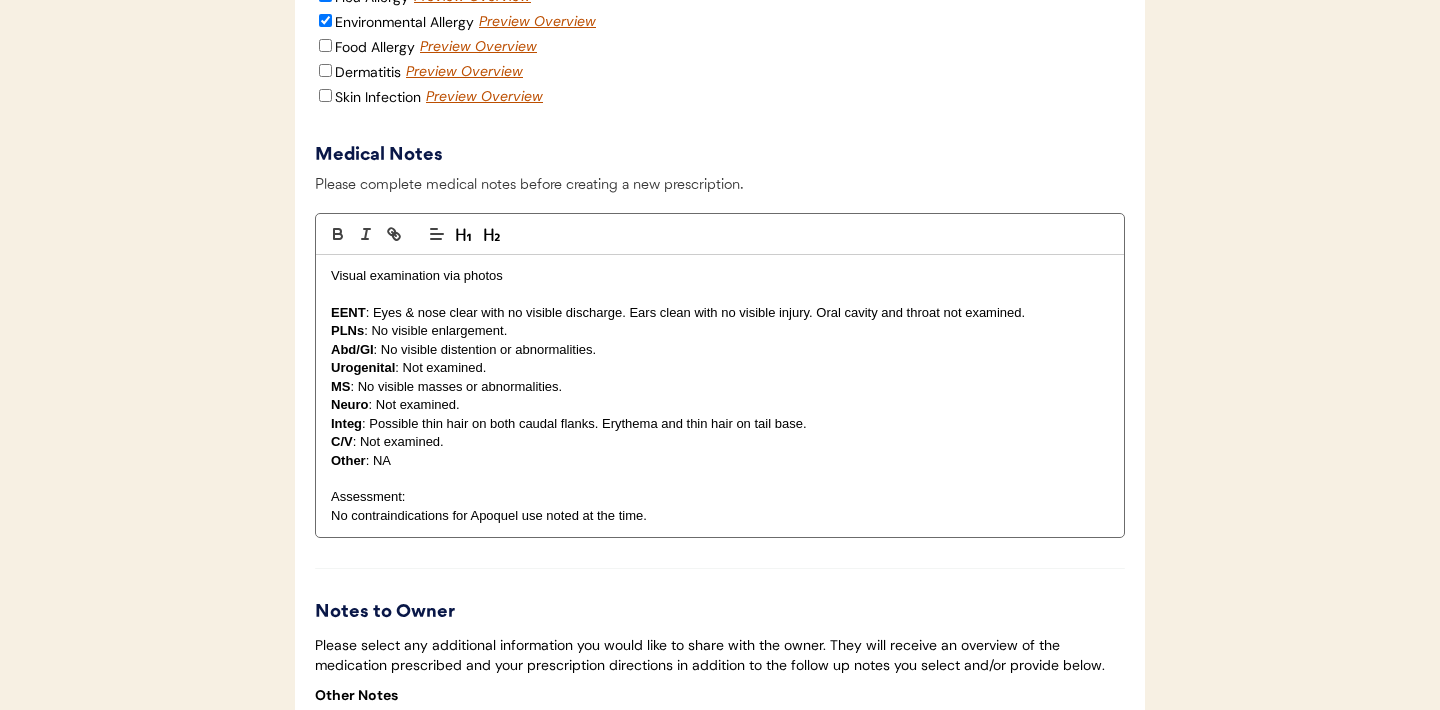 click on "Assessment:" at bounding box center (720, 497) 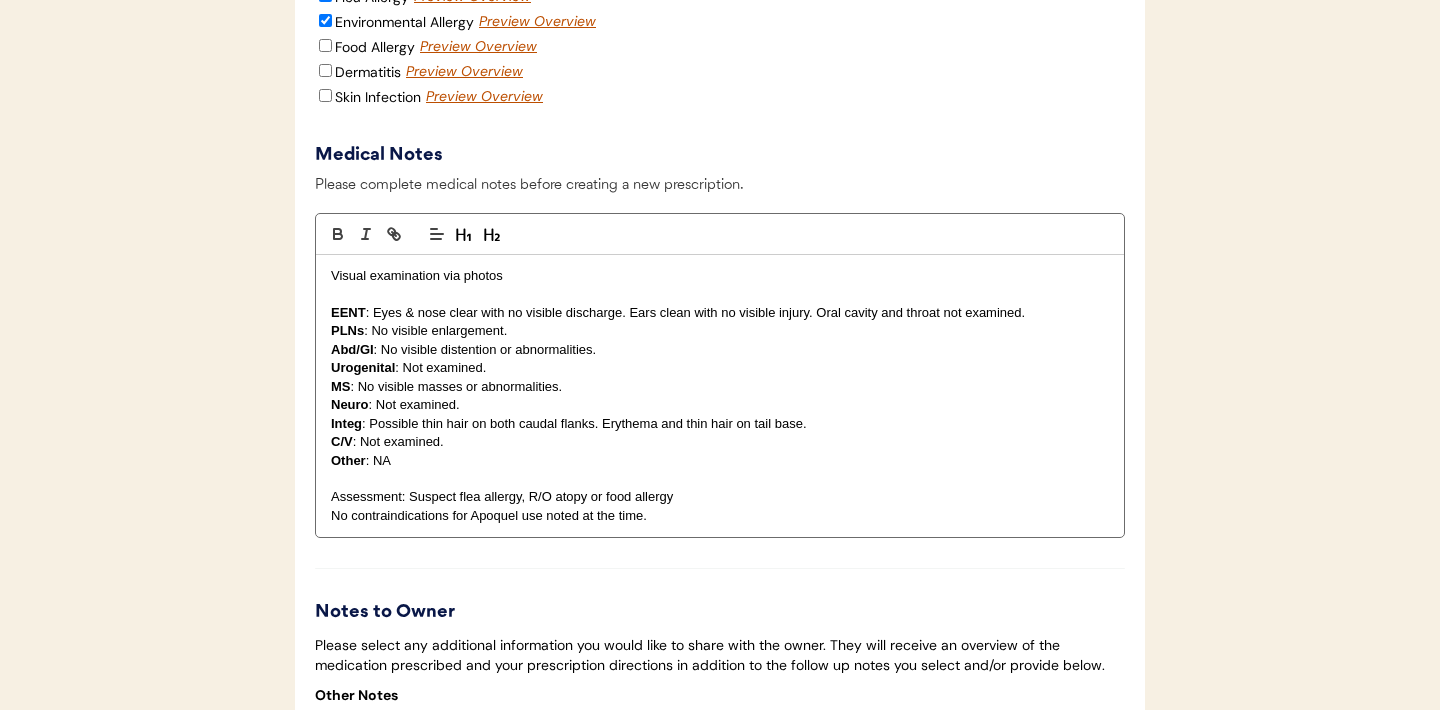 click on "No contraindications for Apoquel use noted at the time." at bounding box center (720, 516) 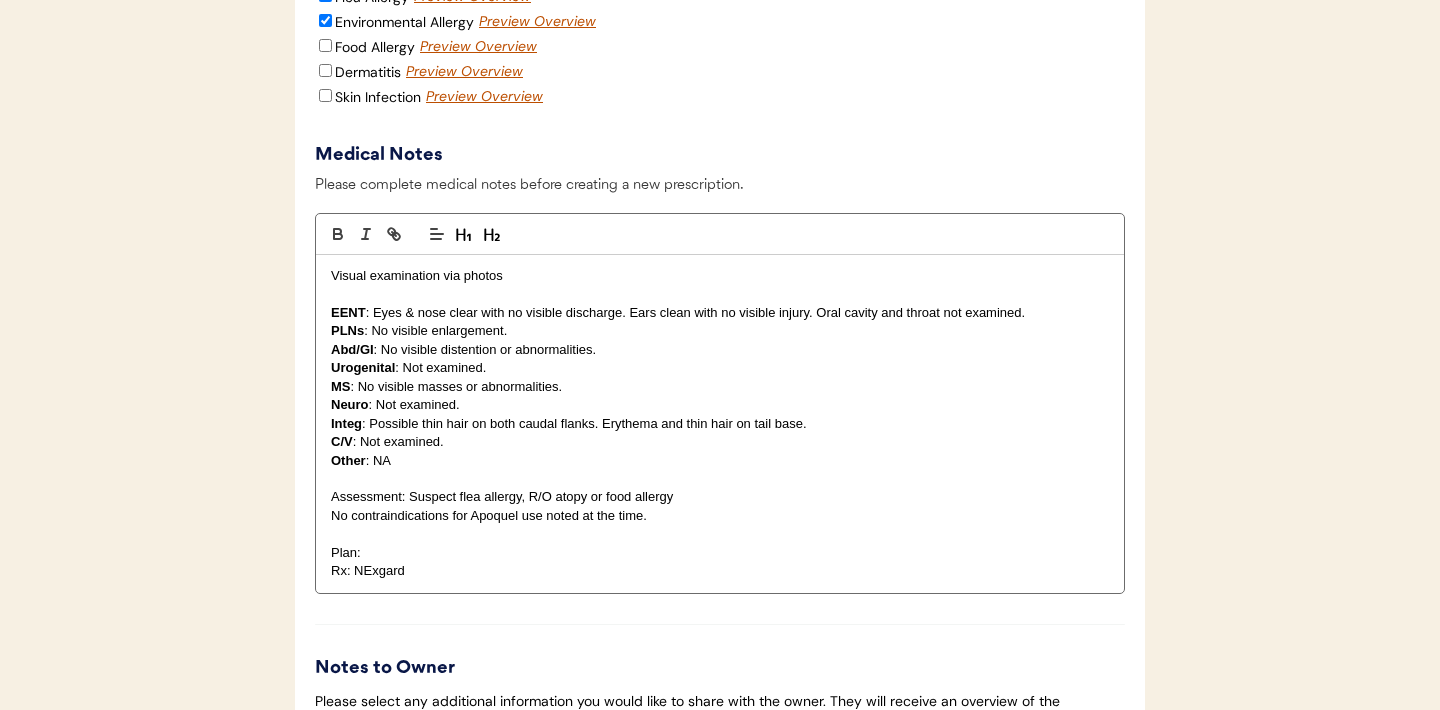 click on "Rx: NExgard" at bounding box center [720, 571] 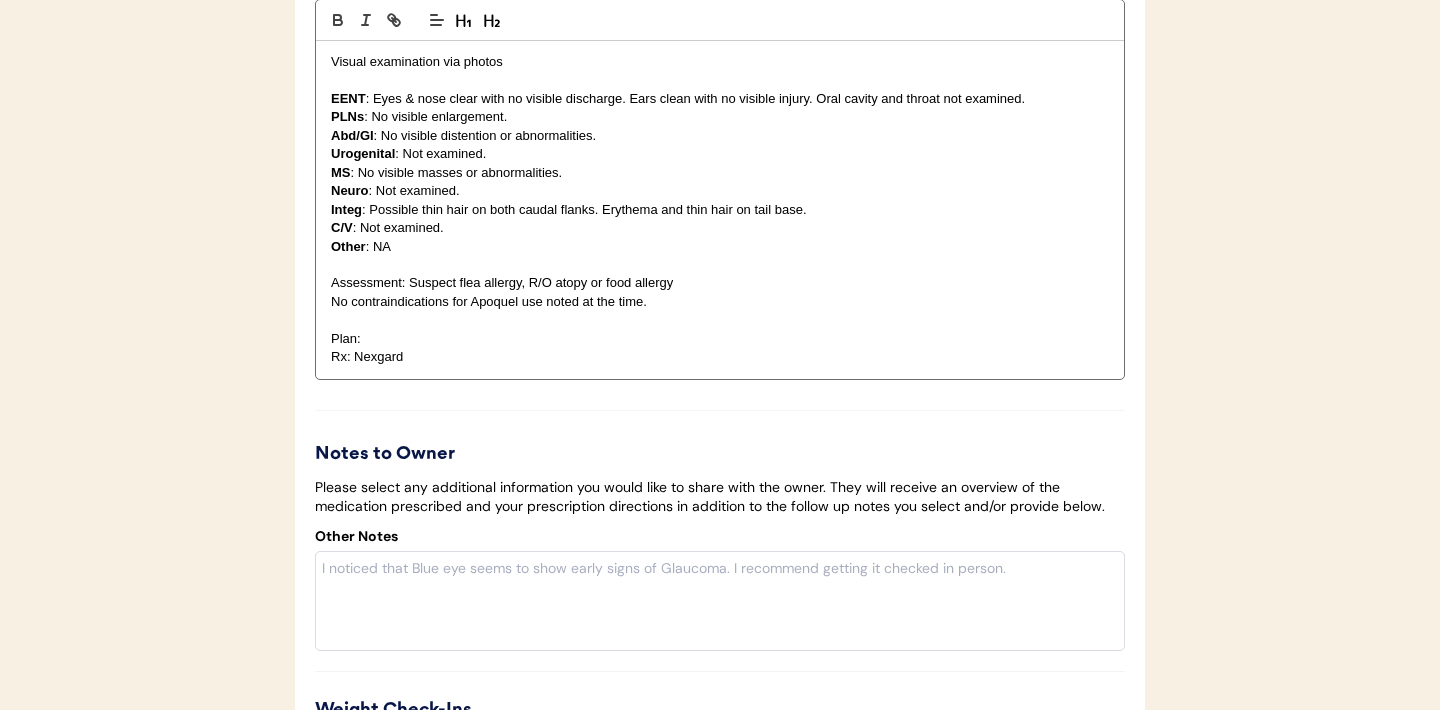 scroll, scrollTop: 3773, scrollLeft: 0, axis: vertical 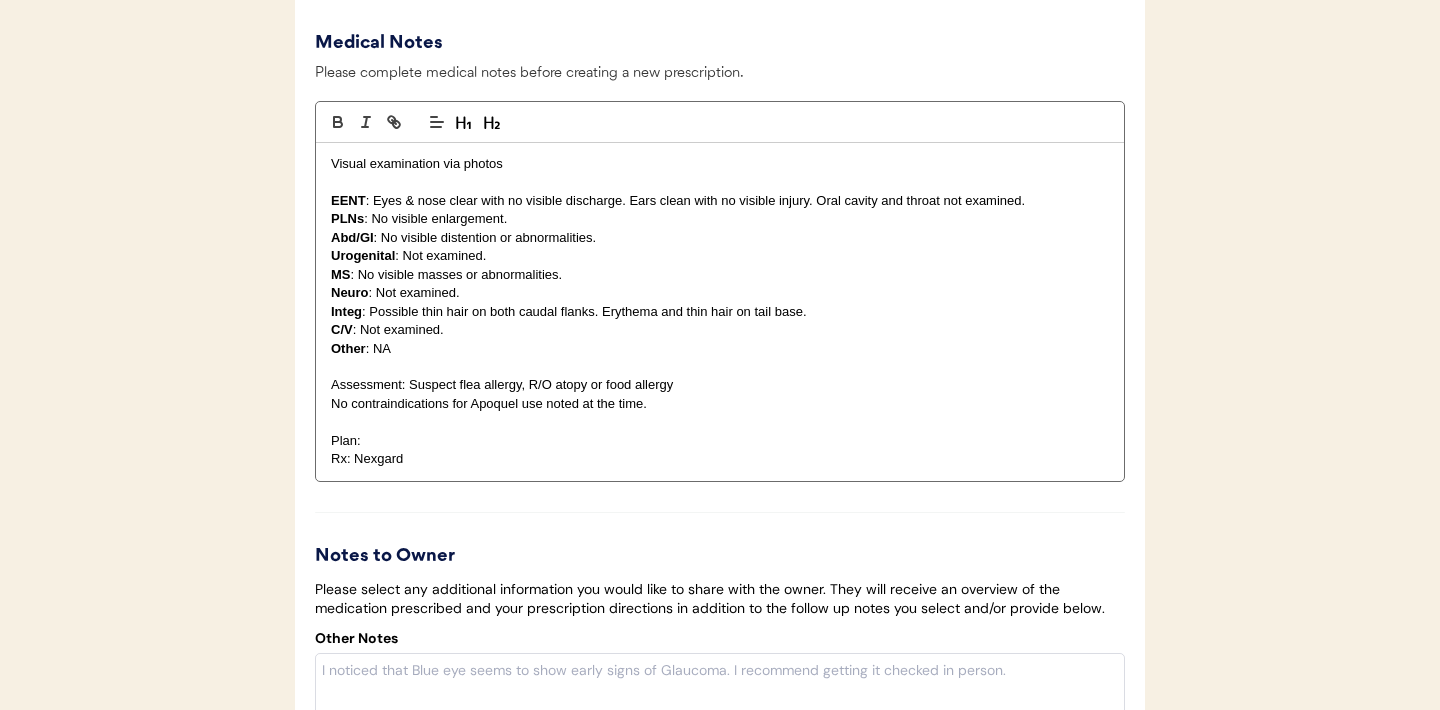 click on "Rx: Nexgard" at bounding box center [720, 459] 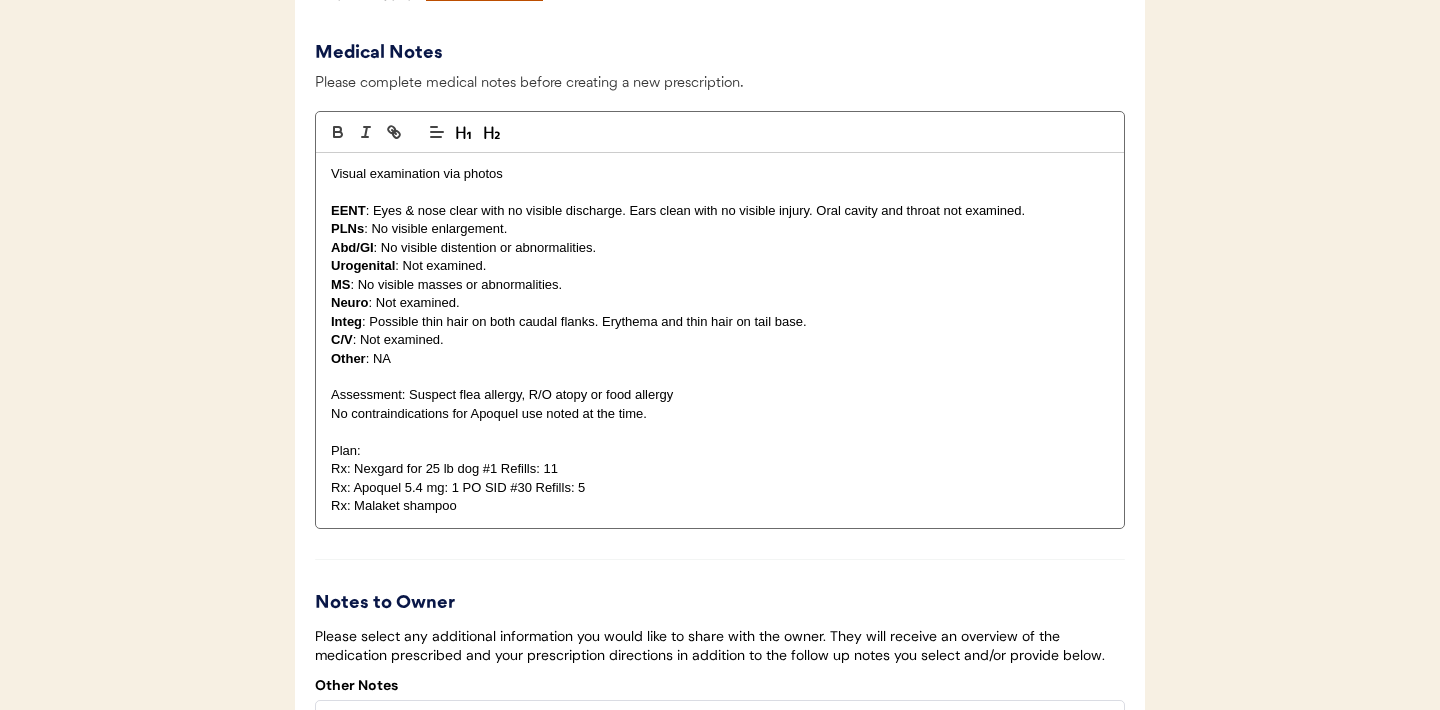 scroll, scrollTop: 3765, scrollLeft: 0, axis: vertical 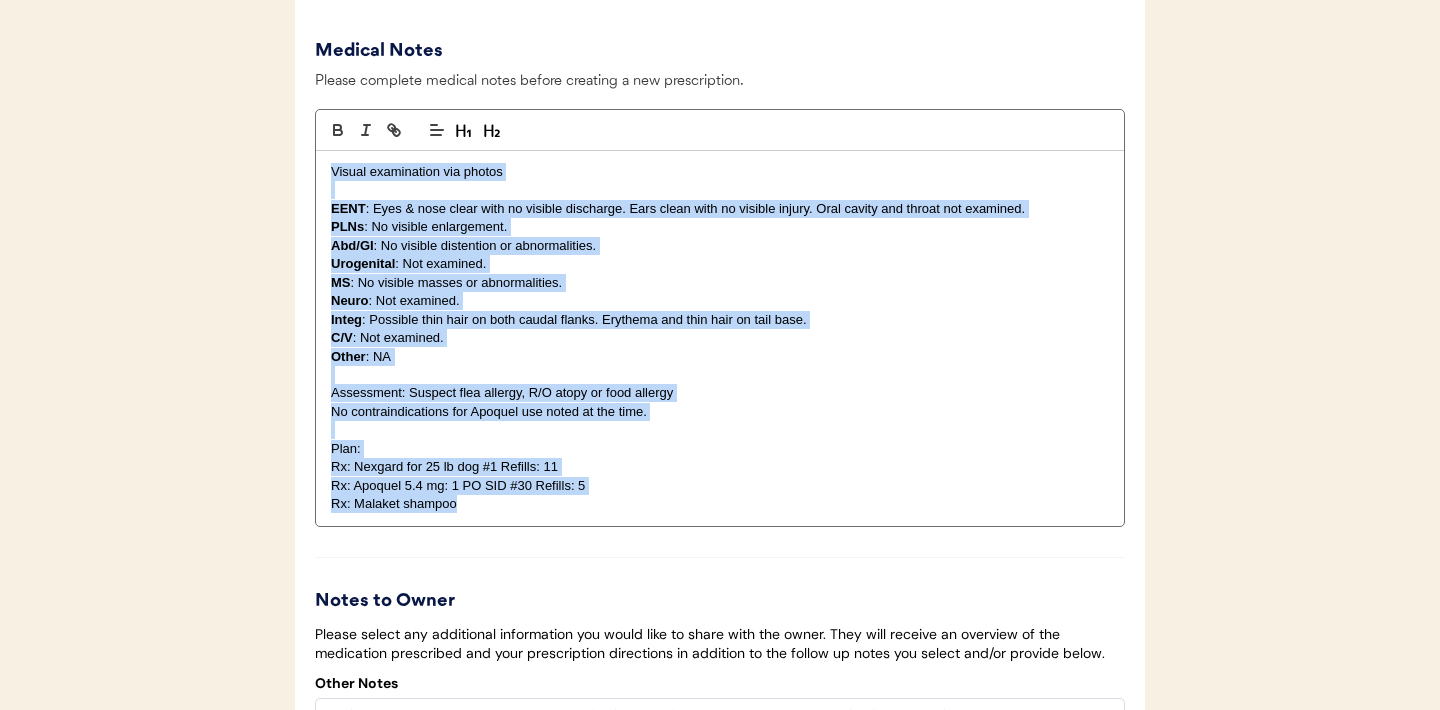 drag, startPoint x: 562, startPoint y: 537, endPoint x: 293, endPoint y: 194, distance: 435.90137 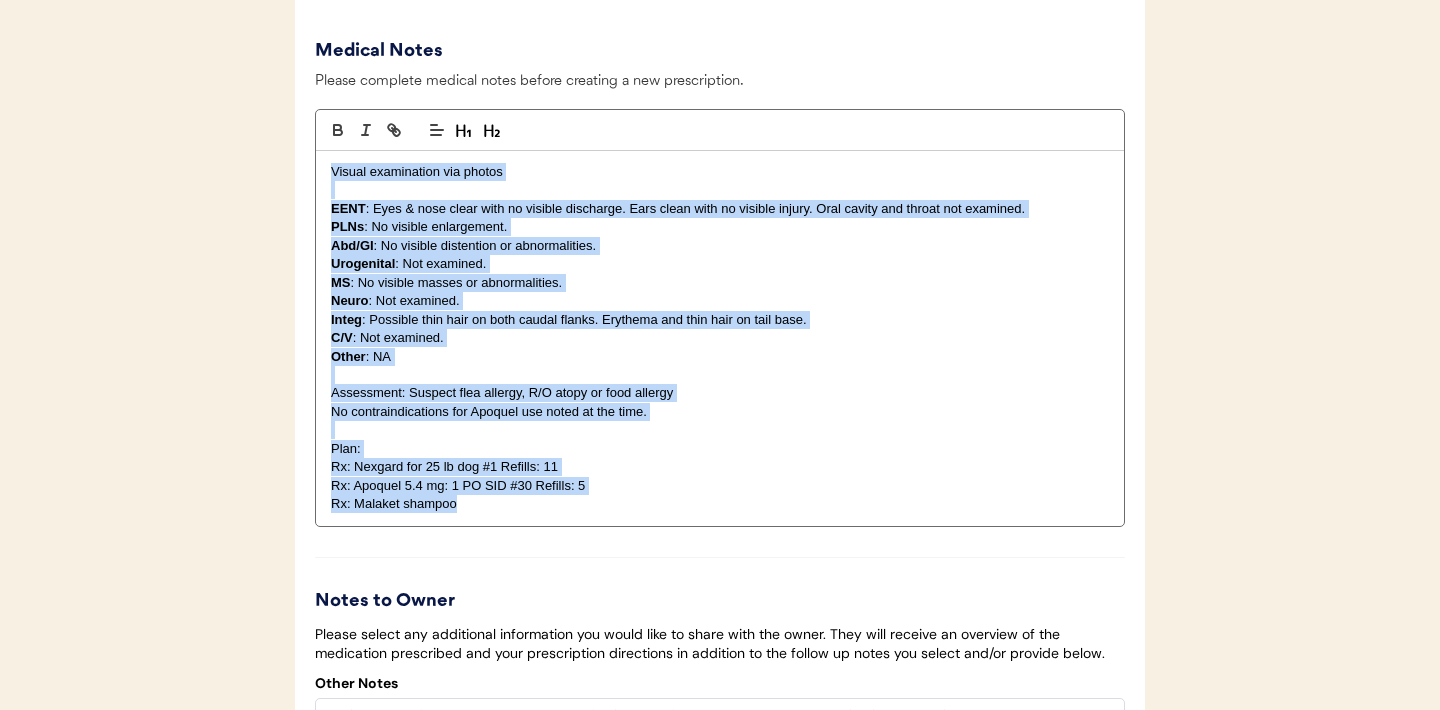 copy on "Visual examination via photos EENT : Eyes & nose clear with no visible discharge. Ears clean with no visible injury. Oral cavity and throat not examined. PLNs : No visible enlargement. Abd/GI : No visible distention or abnormalities. Urogenital : Not examined. MS : No visible masses or abnormalities. Neuro : Not examined. Integ : Possible thin hair on both caudal flanks. Erythema and thin hair on tail base.  C/V : Not examined. Other : NA Assessment: Suspect flea allergy, R/O atopy or food allergy No contraindications for Apoquel use noted at the time. Plan: Rx: Nexgard for 25 lb dog #1 Refills: 11 Rx: Apoquel 5.4 mg: 1 PO SID #30 Refills: 5 Rx: Malaket shampoo" 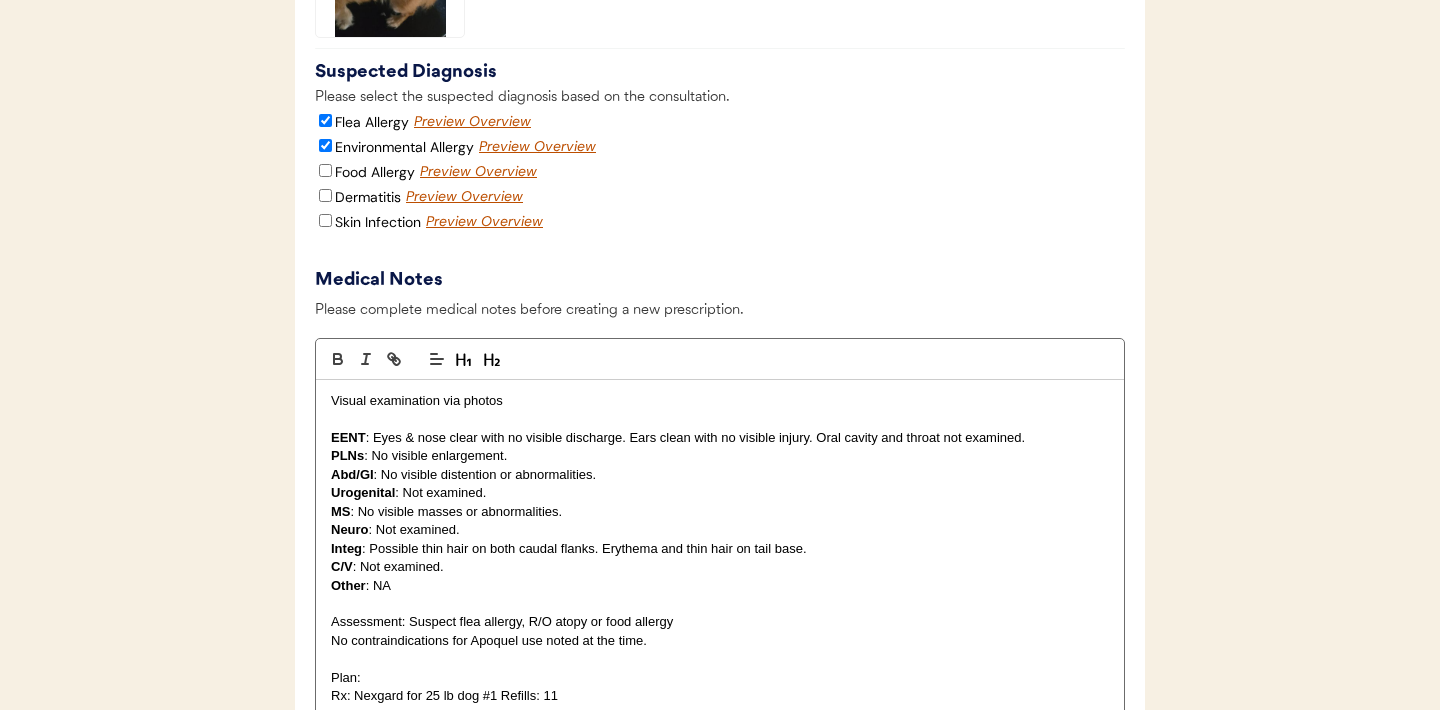 scroll, scrollTop: 3171, scrollLeft: 0, axis: vertical 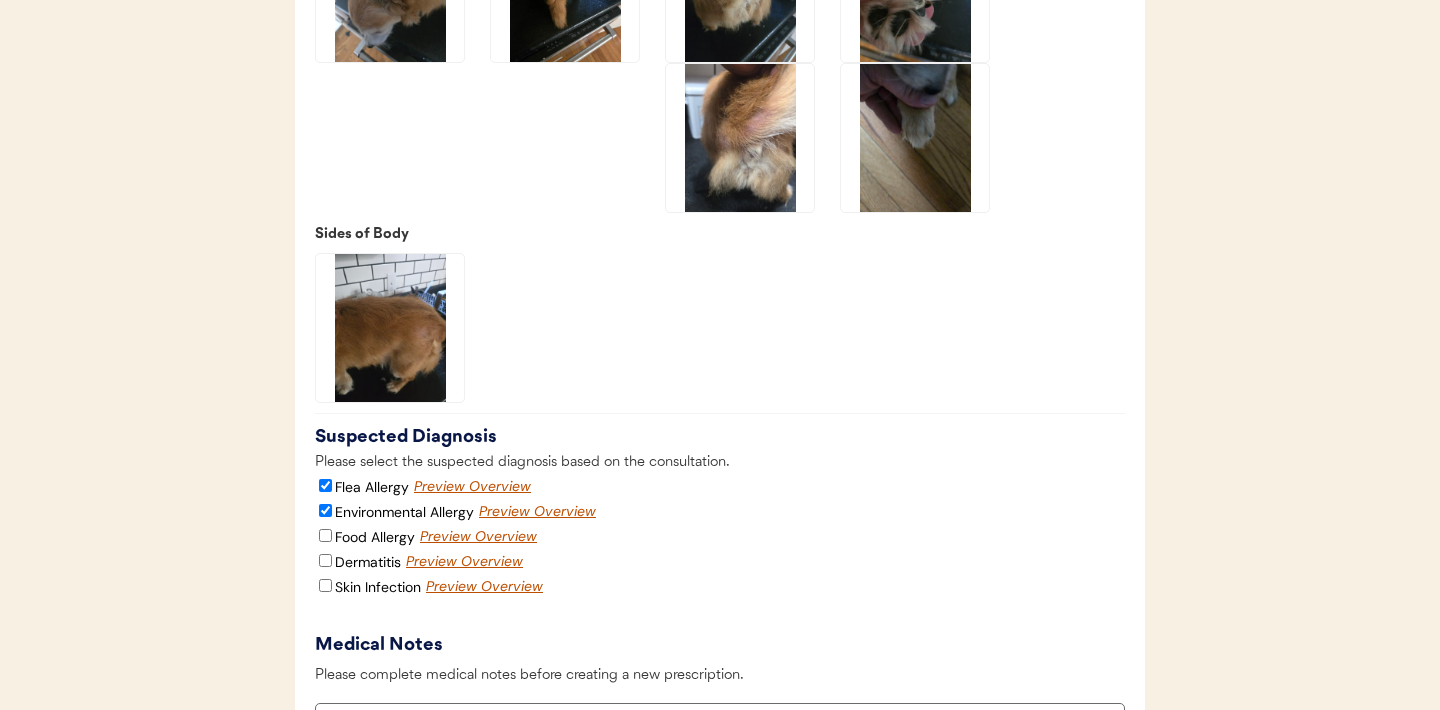 click on "Preview Overview" at bounding box center [474, 487] 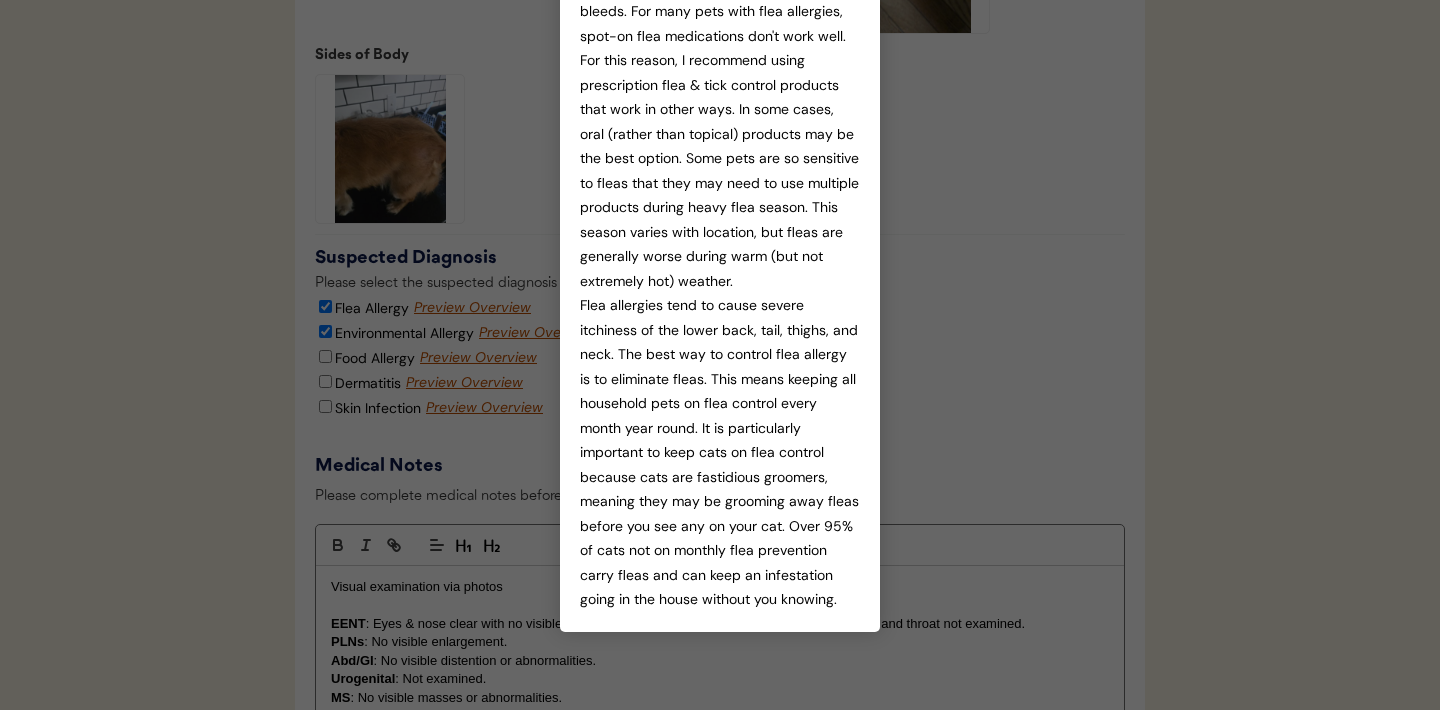 scroll, scrollTop: 3369, scrollLeft: 0, axis: vertical 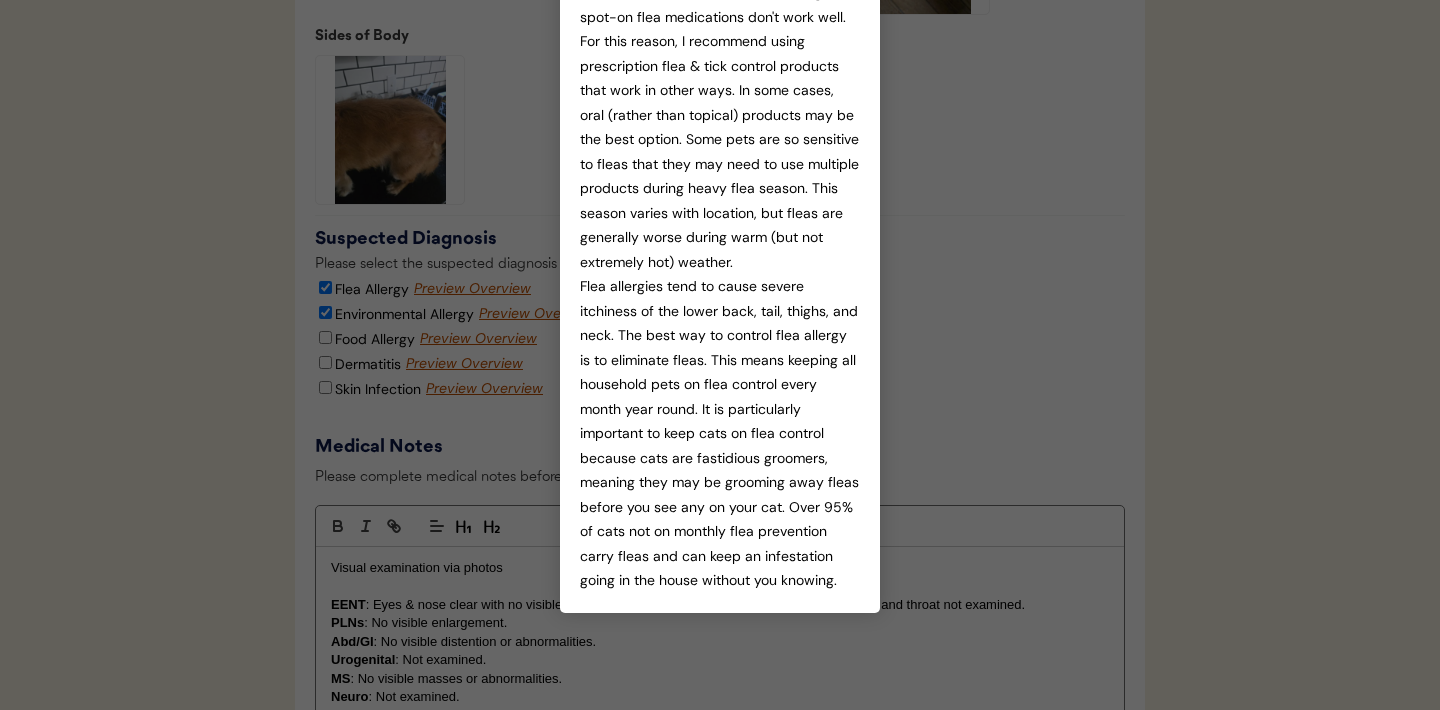 click at bounding box center [720, 355] 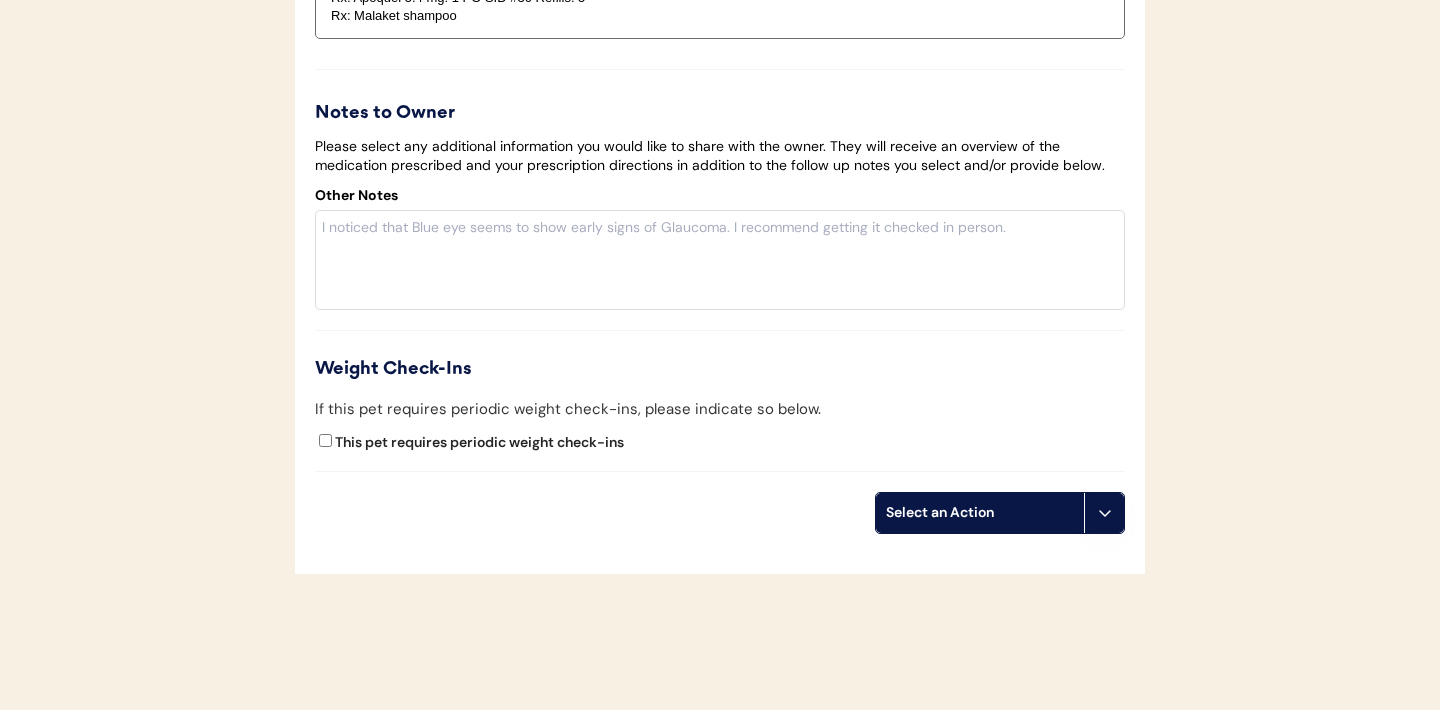 scroll, scrollTop: 4308, scrollLeft: 0, axis: vertical 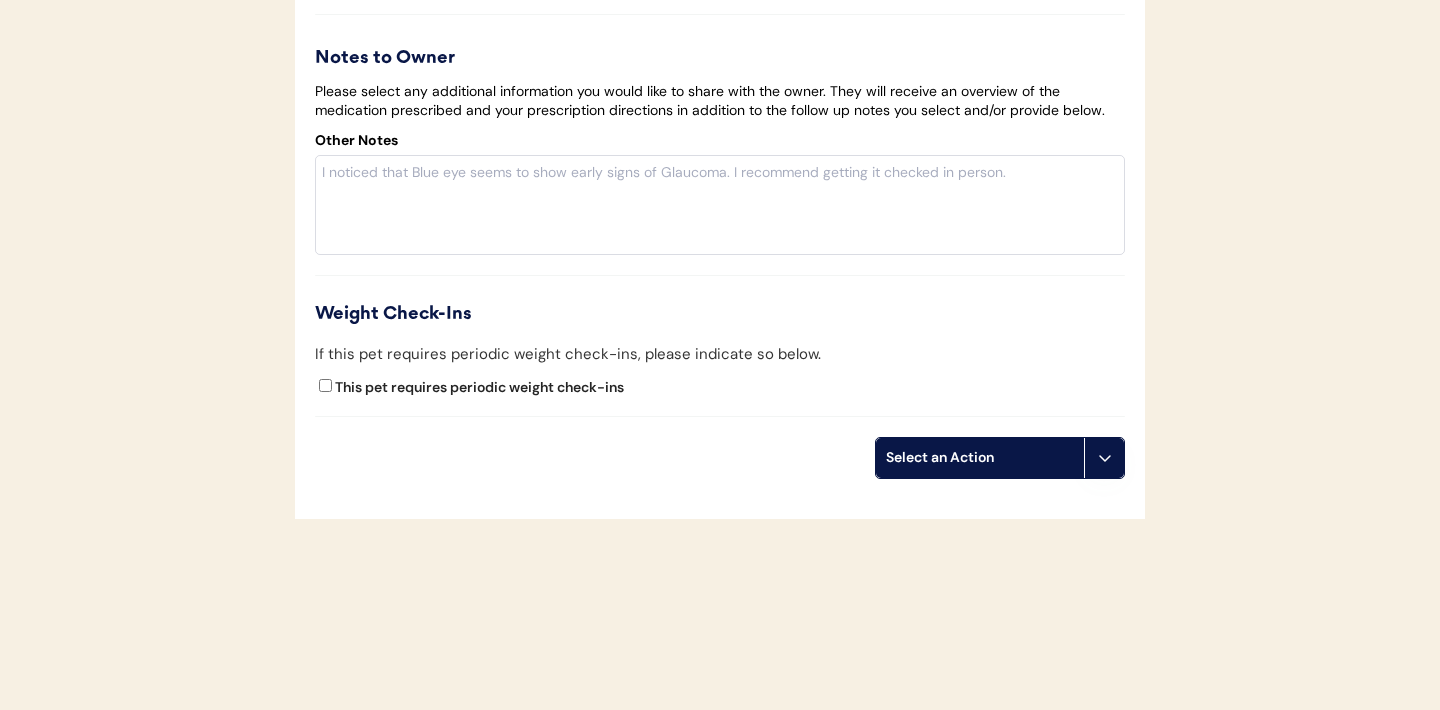 click at bounding box center [1104, 458] 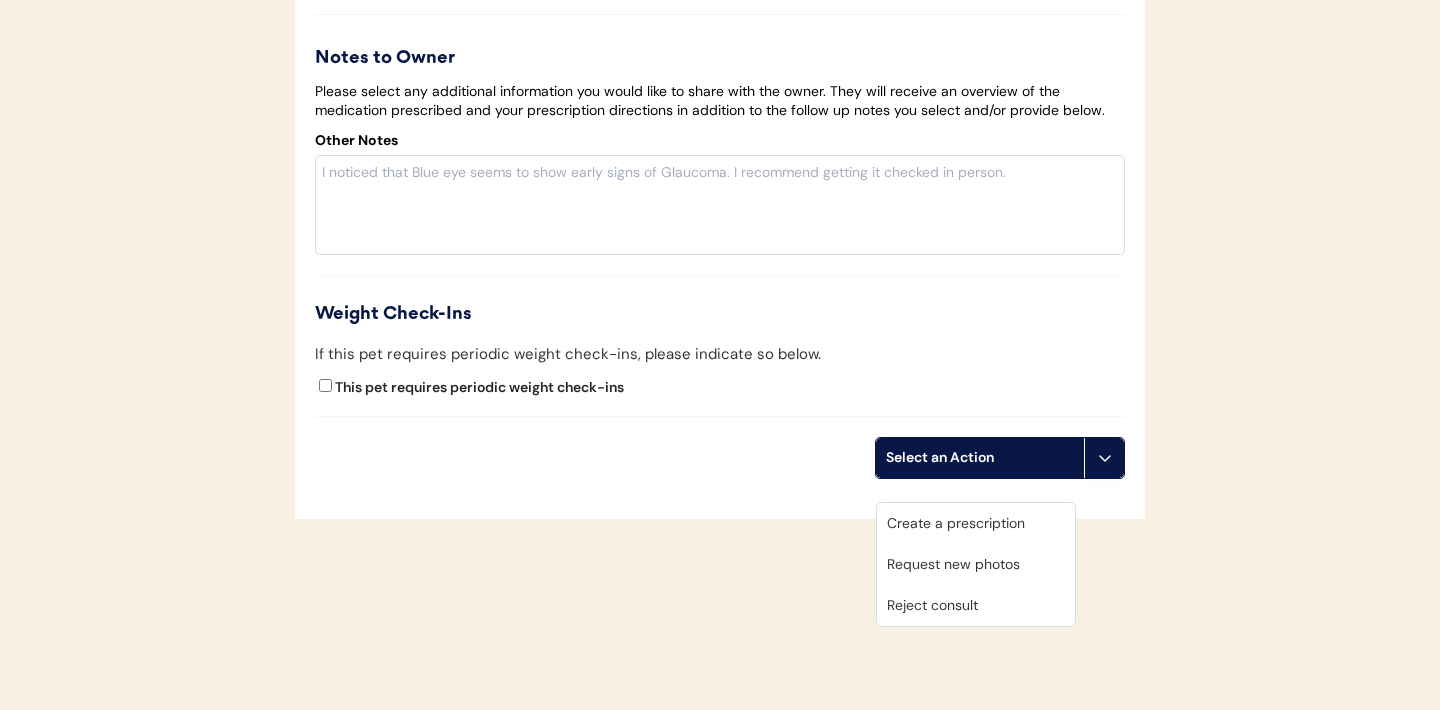 click on "Create a prescription" at bounding box center [976, 523] 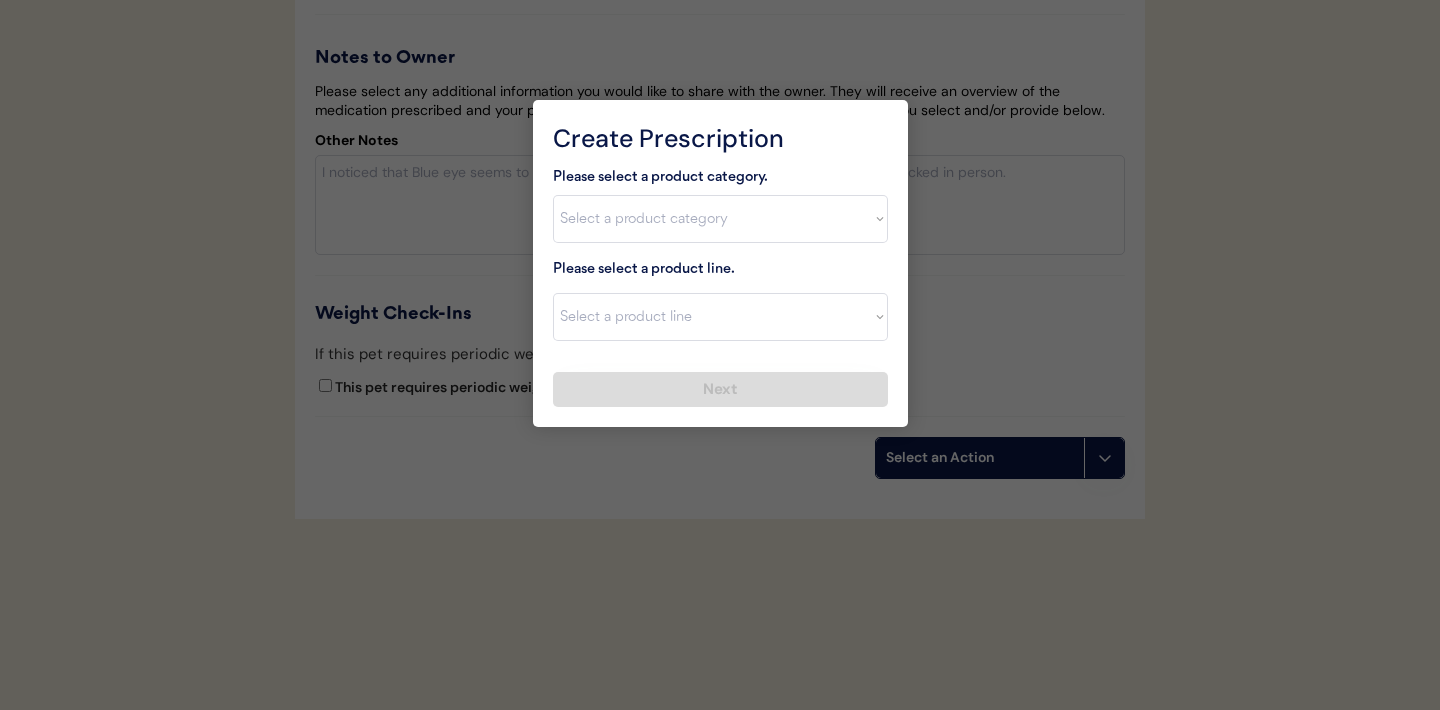 click at bounding box center [720, 355] 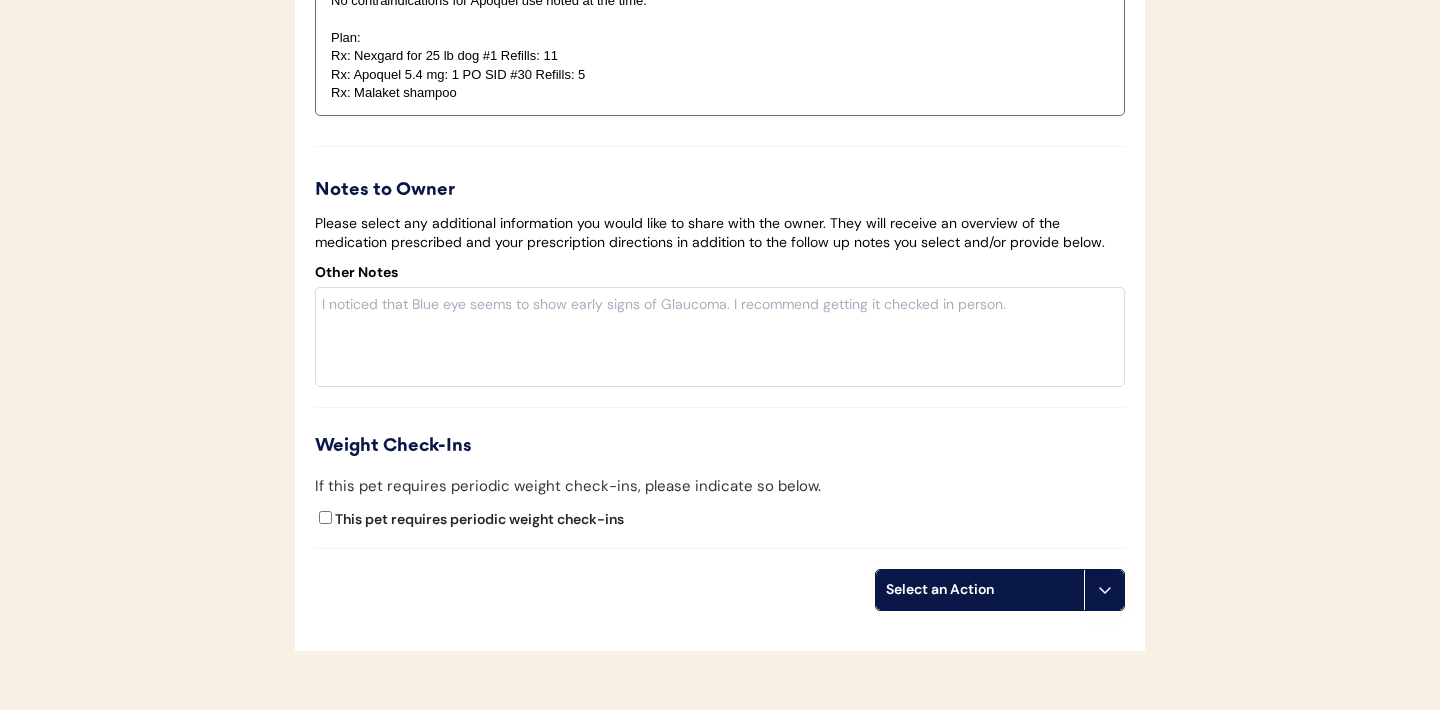 scroll, scrollTop: 4315, scrollLeft: 0, axis: vertical 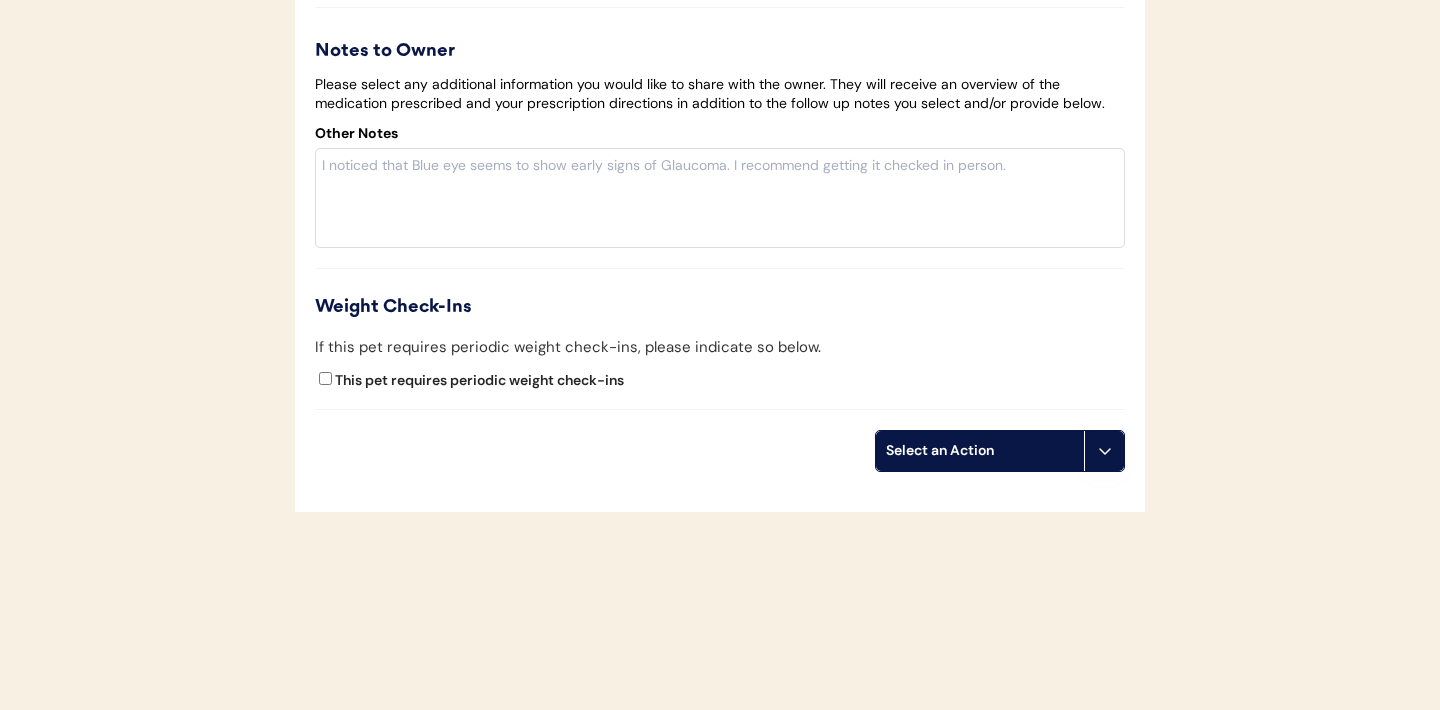 click 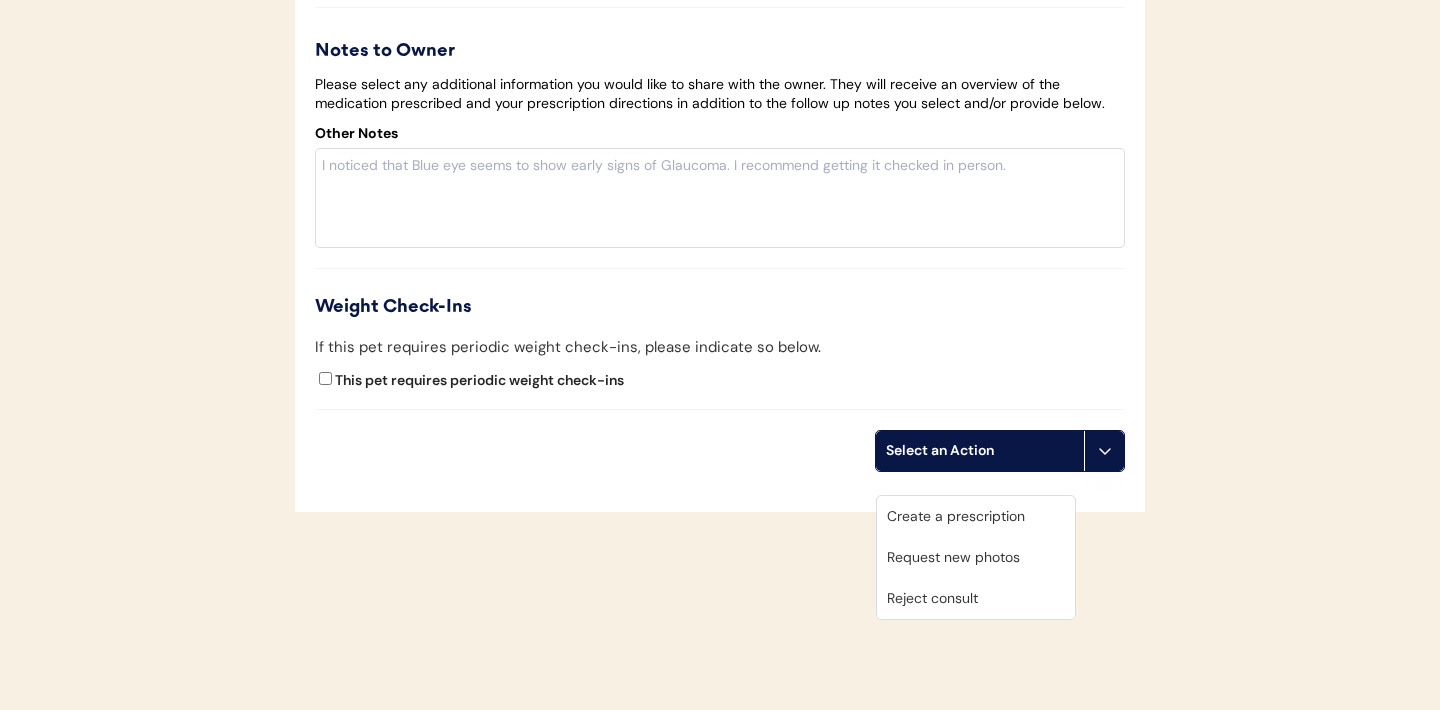 click on "Create a prescription" at bounding box center (976, 516) 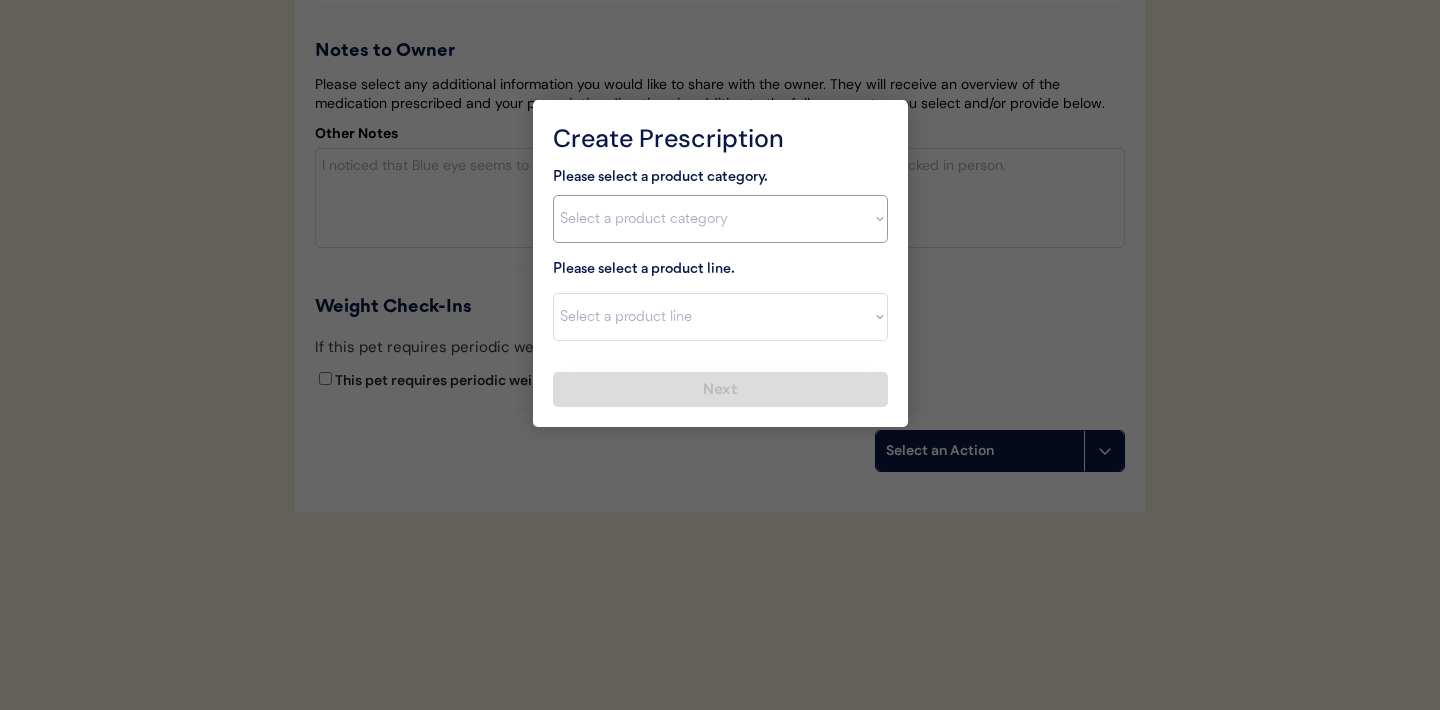 click on "Select a product category Allergies Antibiotics Anxiety Combo Parasite Prevention Flea & Tick Heartworm" at bounding box center (720, 219) 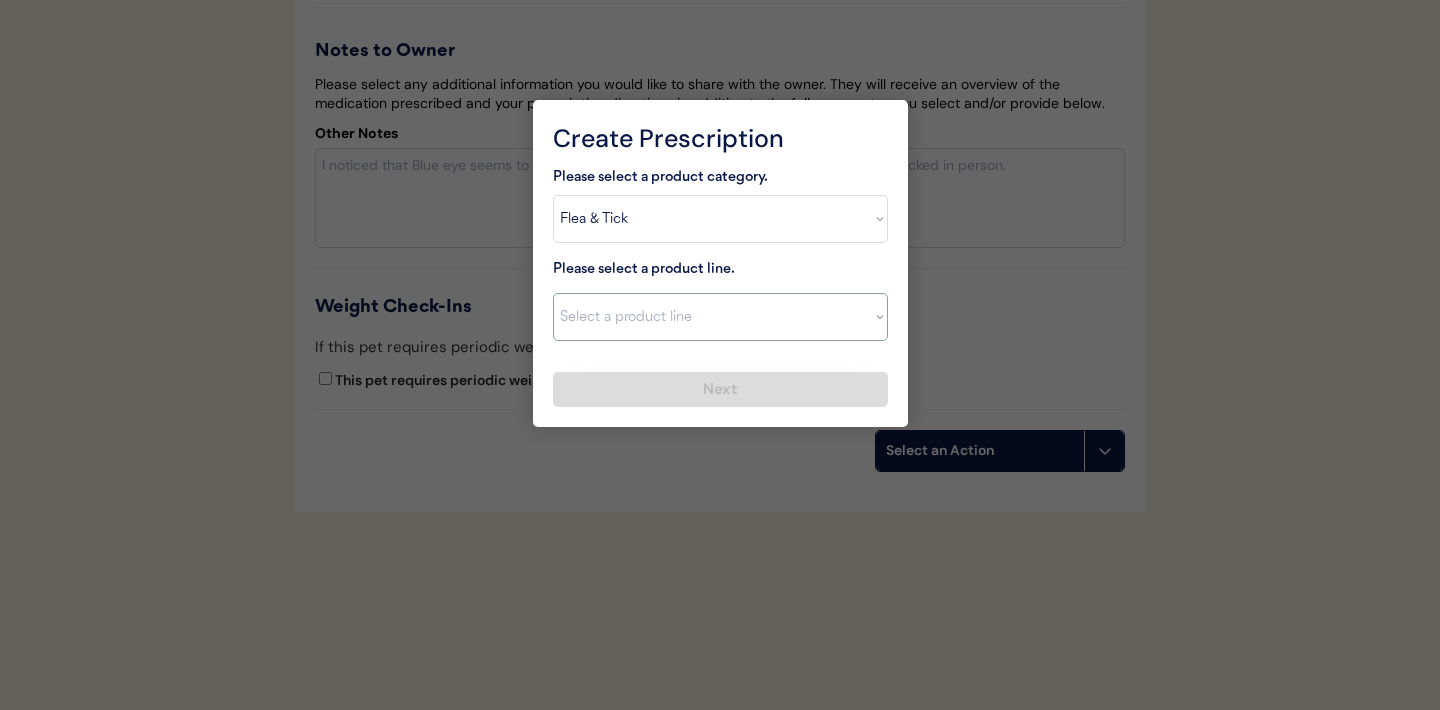 click on "Select a product line" at bounding box center [720, 317] 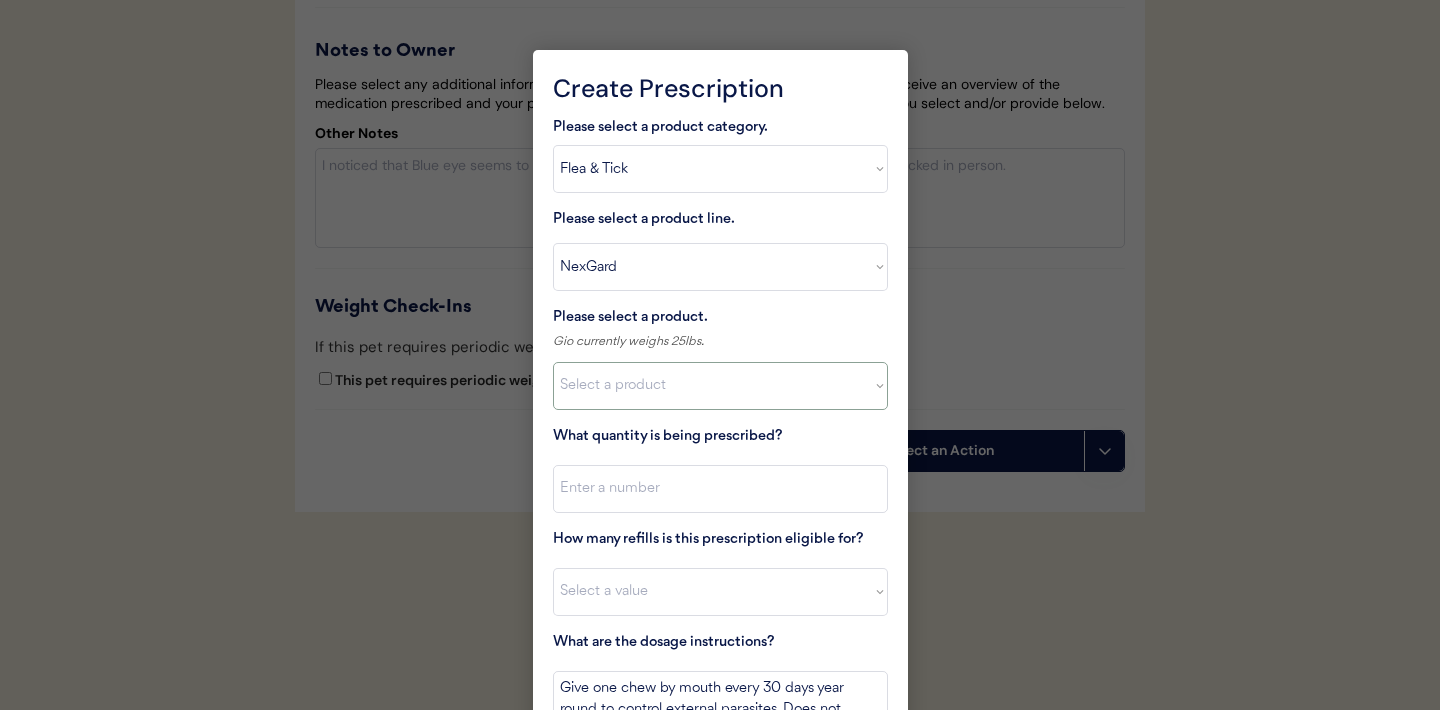 click on "Select a product NexGard, 4 - 10lbs NexGard, 10.1 - 24lbs NexGard, 24.1 - 60lbs NexGard, 60.1 - 121lbs" at bounding box center (720, 386) 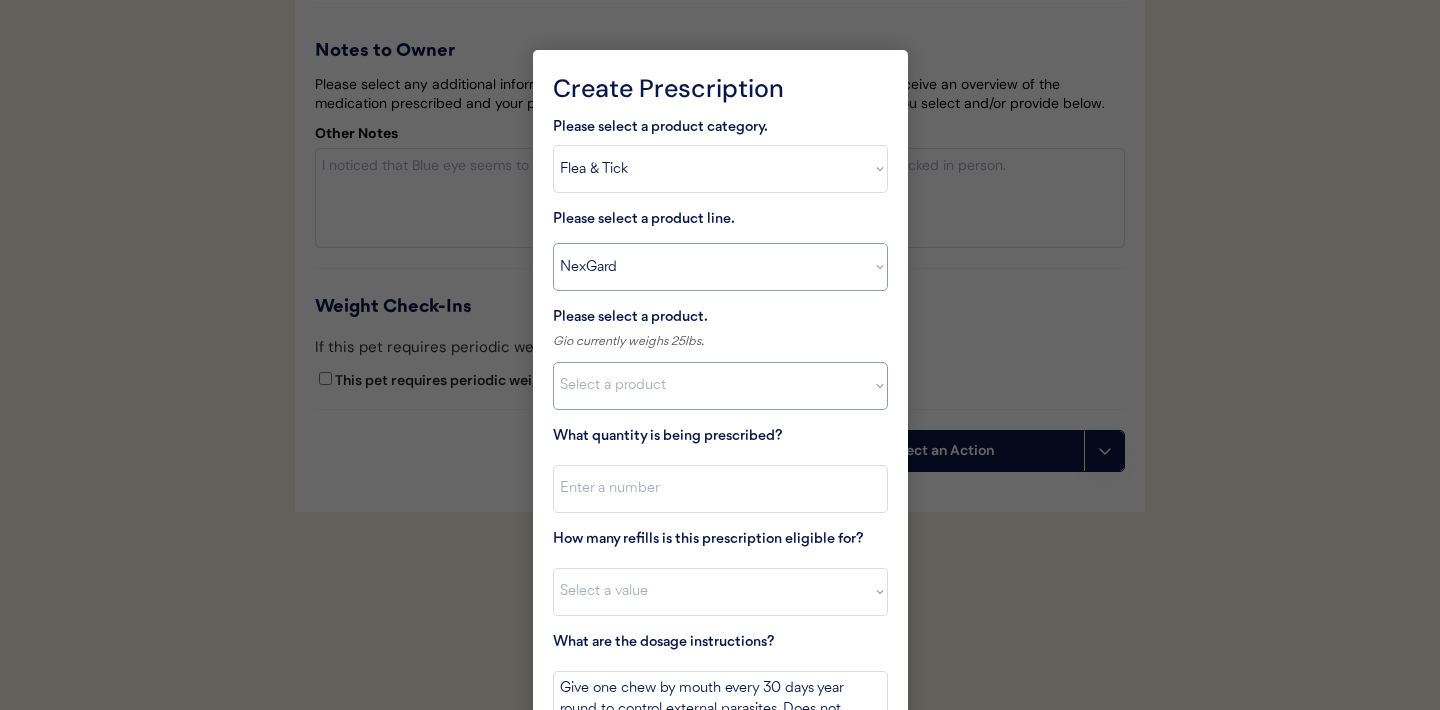 click on "Select a product line Advantix II Bravecto 1 Month Bravecto 1 Month (3 Month) Bravecto 3 Month Credelio for Dogs Credelio for Dogs (3 Month) NexGard Simparica Simparica (3 Month)" at bounding box center (720, 267) 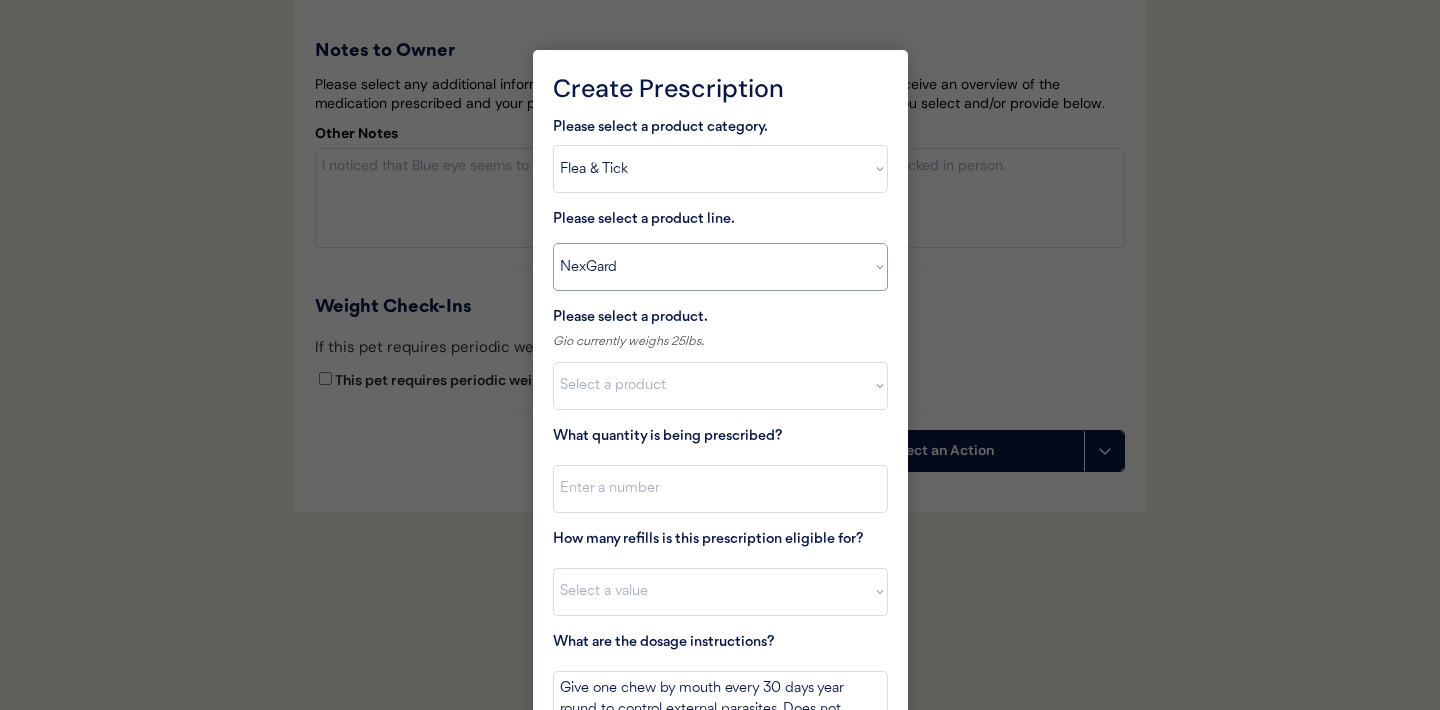 select on ""Simparica"" 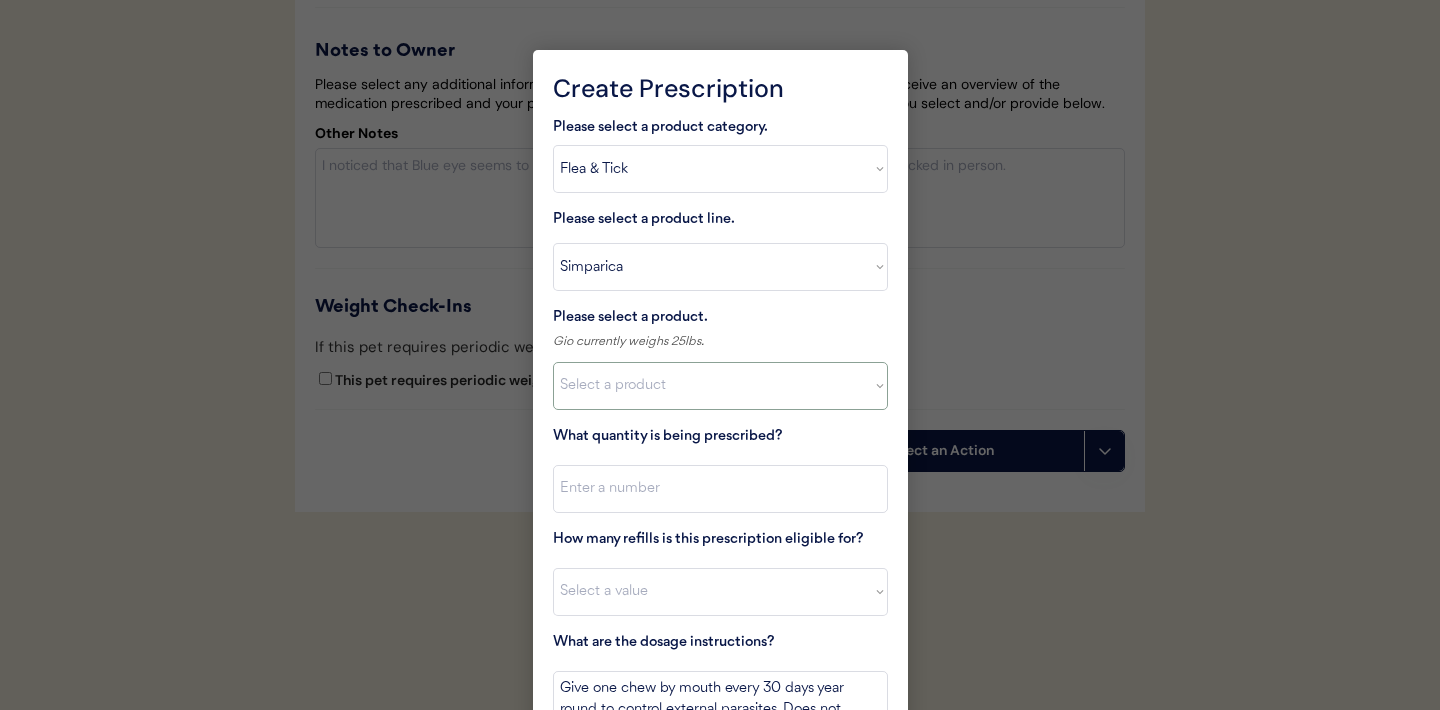 click on "Select a product Simparica, 2.8-5.5lbs Simparica, 5.6-11lbs Simparica, 11.1-22lbs Simparica, 22.1-44lbs Simparica, 44.1-88lbs Simparica, 88.1-132lbs" at bounding box center (720, 386) 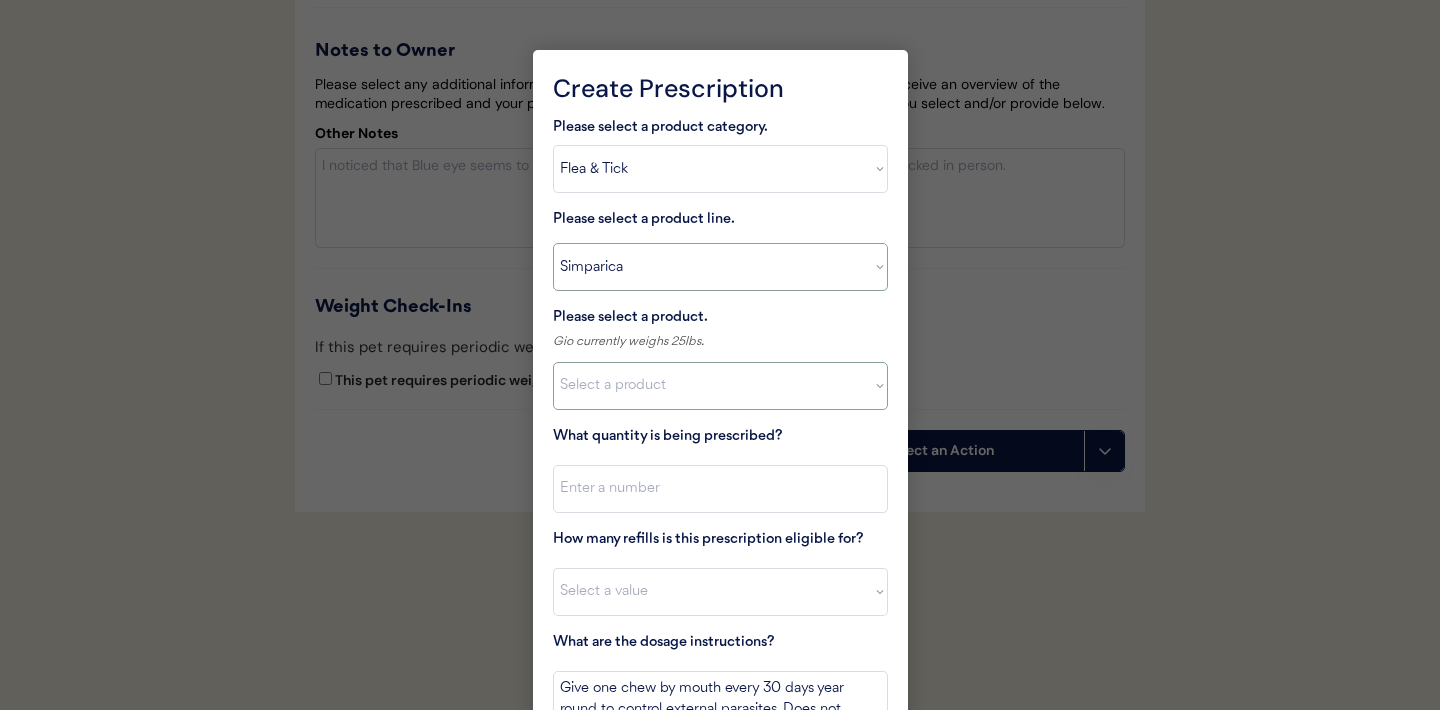 click on "Select a product line Advantix II Bravecto 1 Month Bravecto 1 Month (3 Month) Bravecto 3 Month Credelio for Dogs Credelio for Dogs (3 Month) NexGard Simparica Simparica (3 Month)" at bounding box center (720, 267) 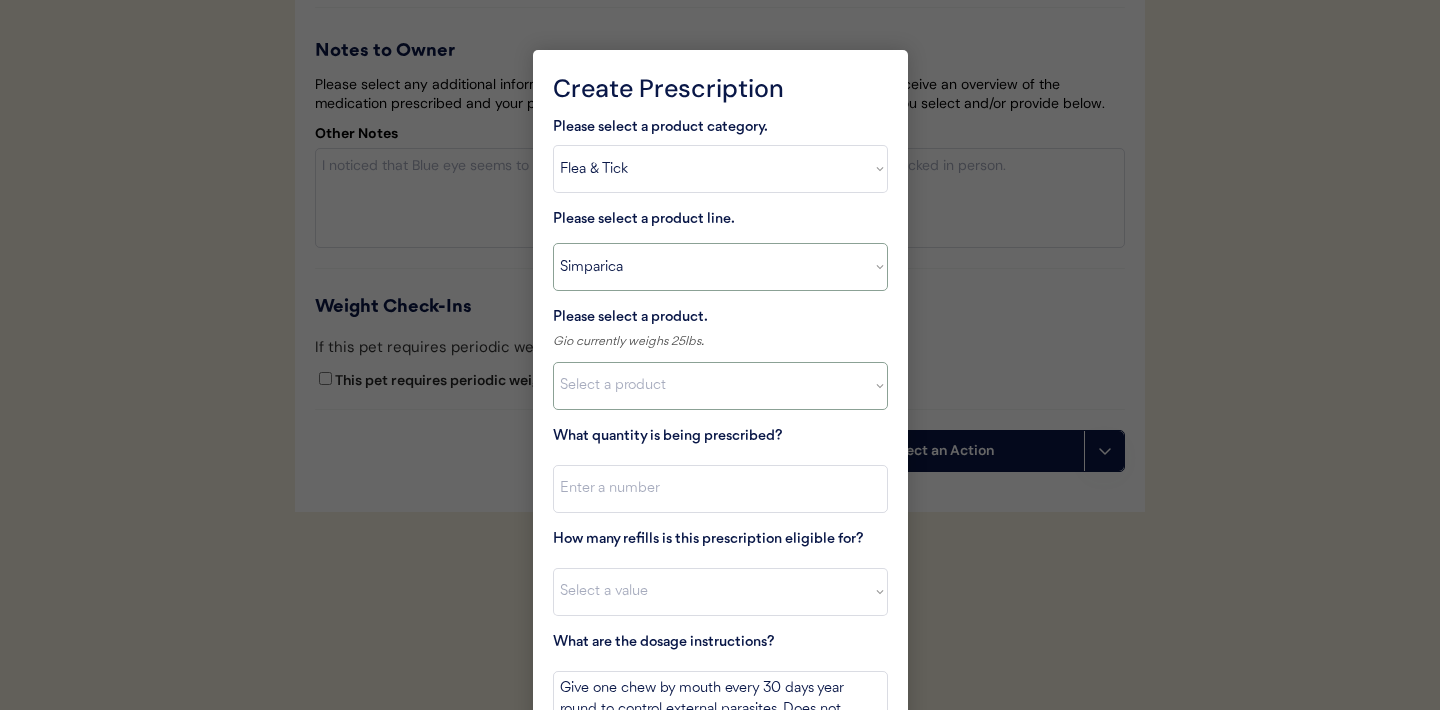 click on "Select a product Simparica, 2.8-5.5lbs Simparica, 5.6-11lbs Simparica, 11.1-22lbs Simparica, 22.1-44lbs Simparica, 44.1-88lbs Simparica, 88.1-132lbs" at bounding box center [720, 386] 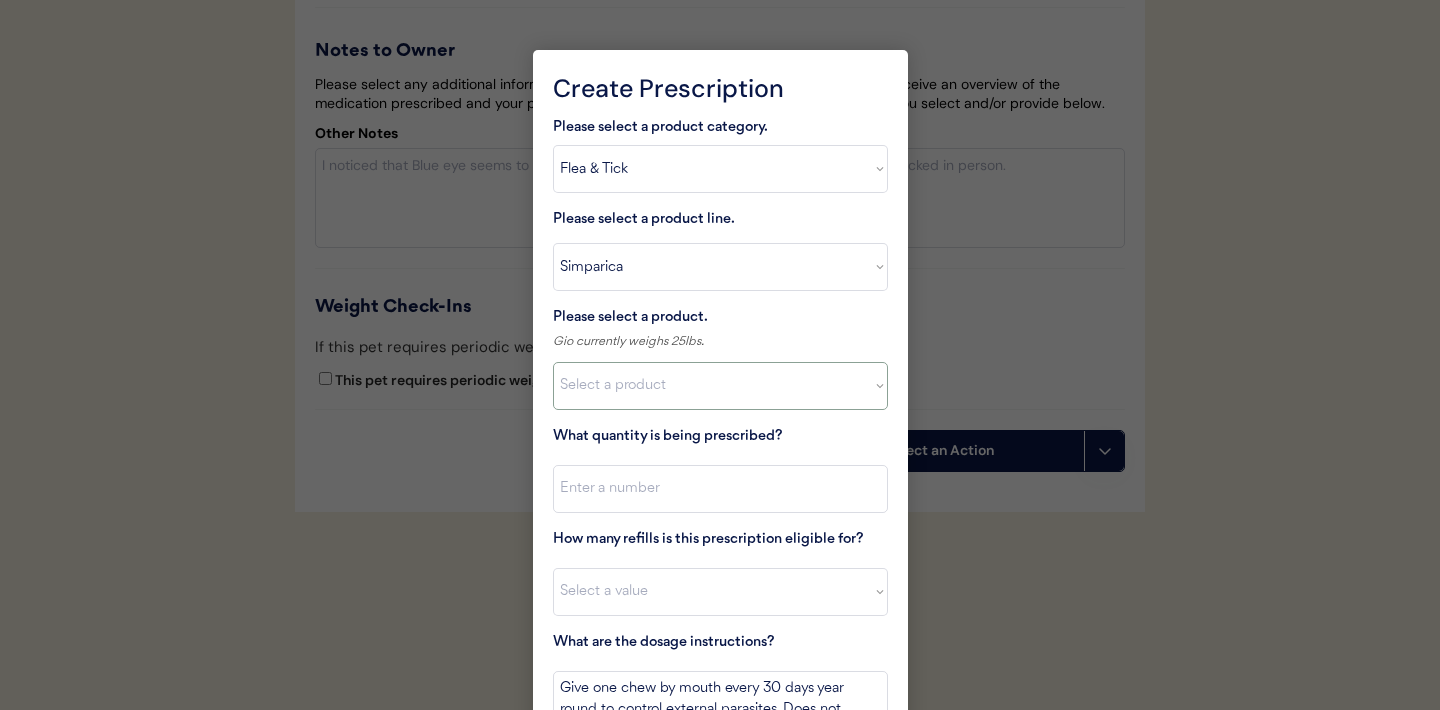 select on ""1348695171700984260__LOOKUP__1710974169924x896443500521014500"" 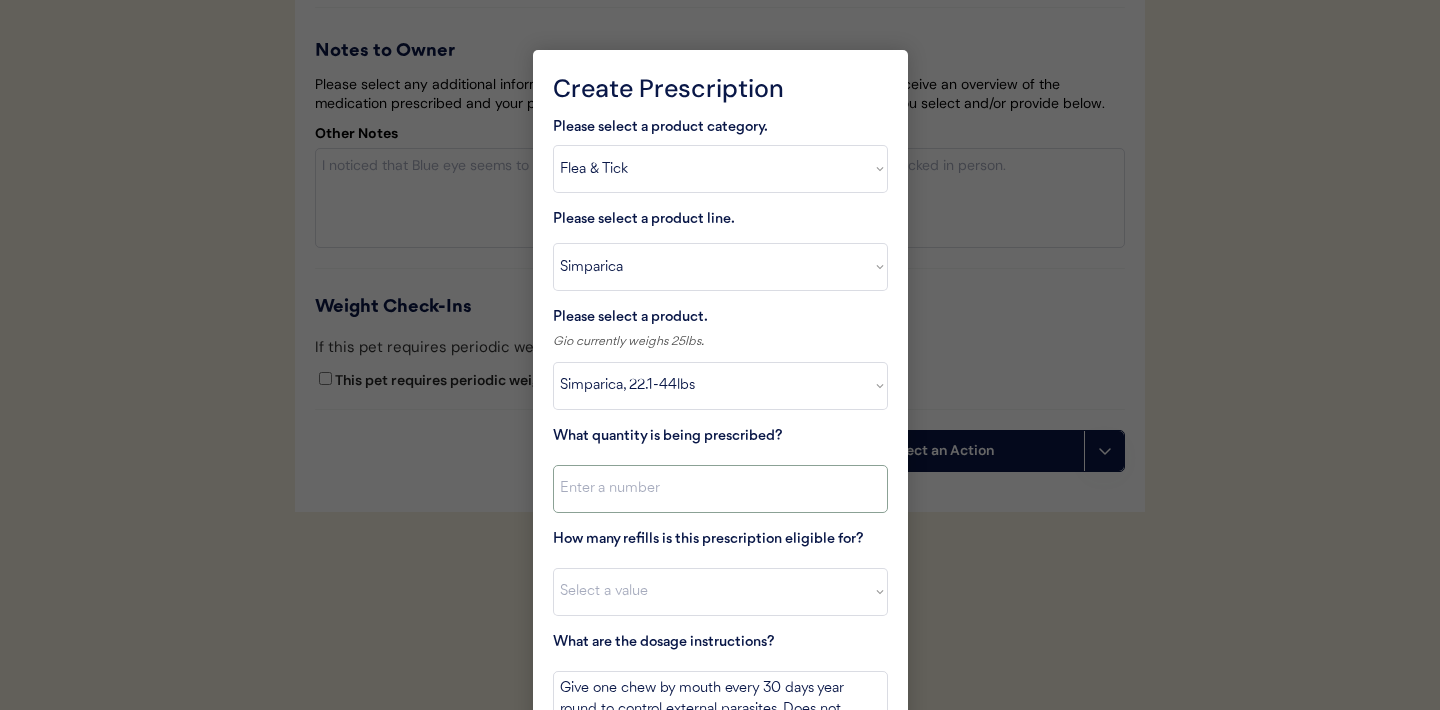 click at bounding box center (720, 489) 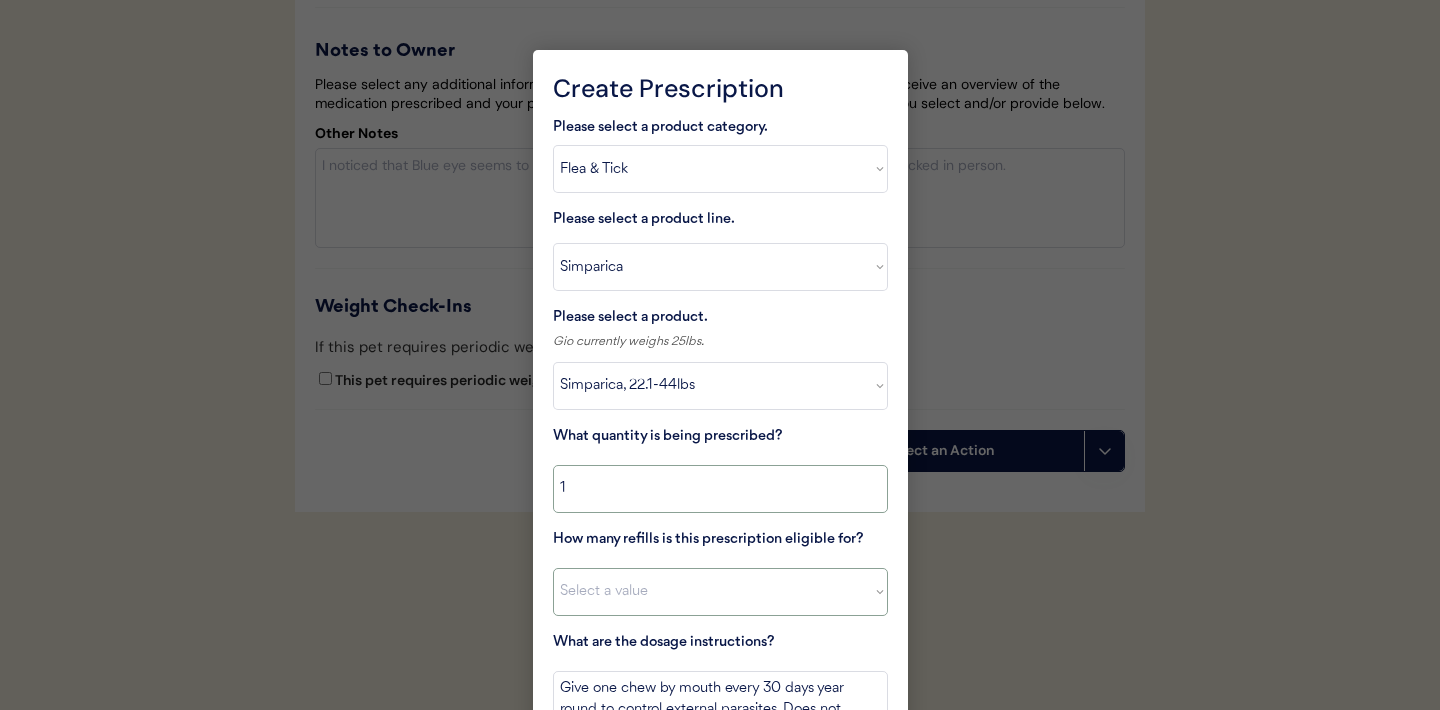 type on "1" 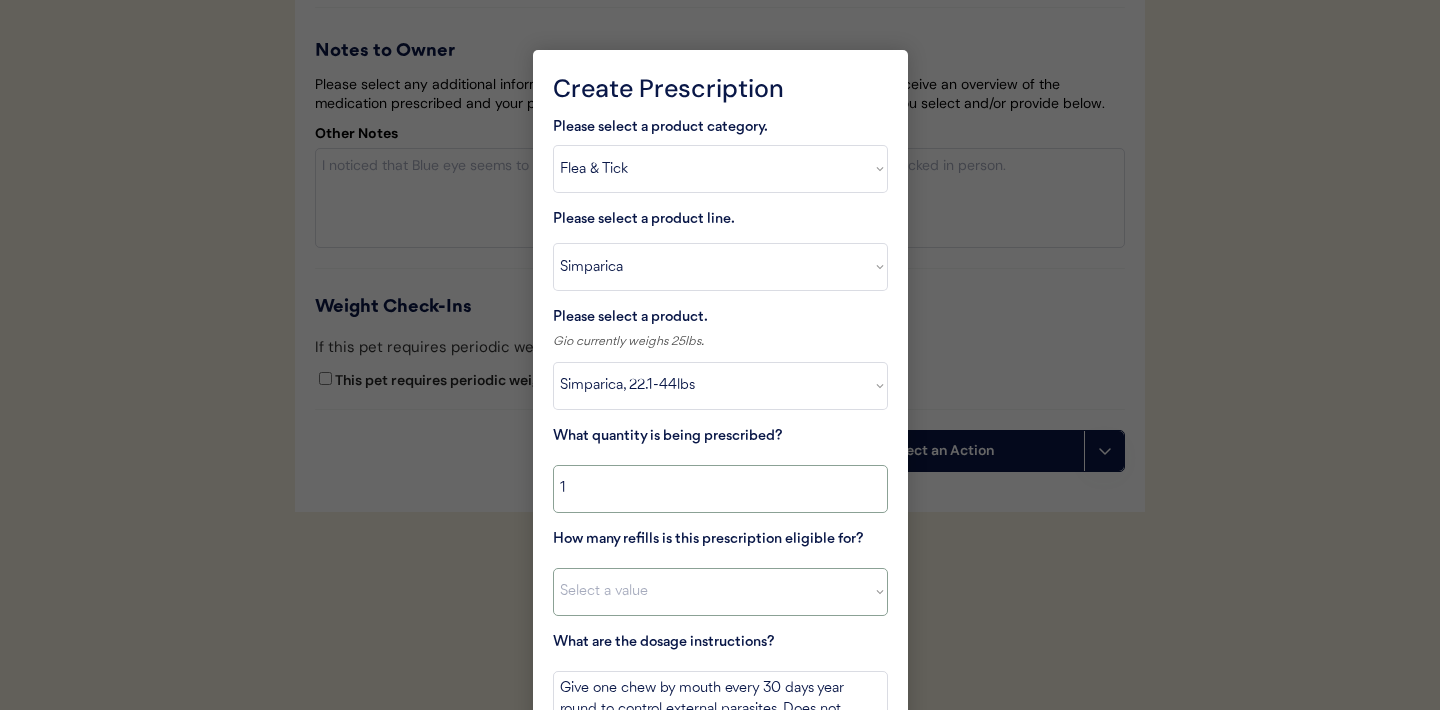 click on "Select a value 0 1 2 3 4 5 6 7 8 10 11" at bounding box center [720, 592] 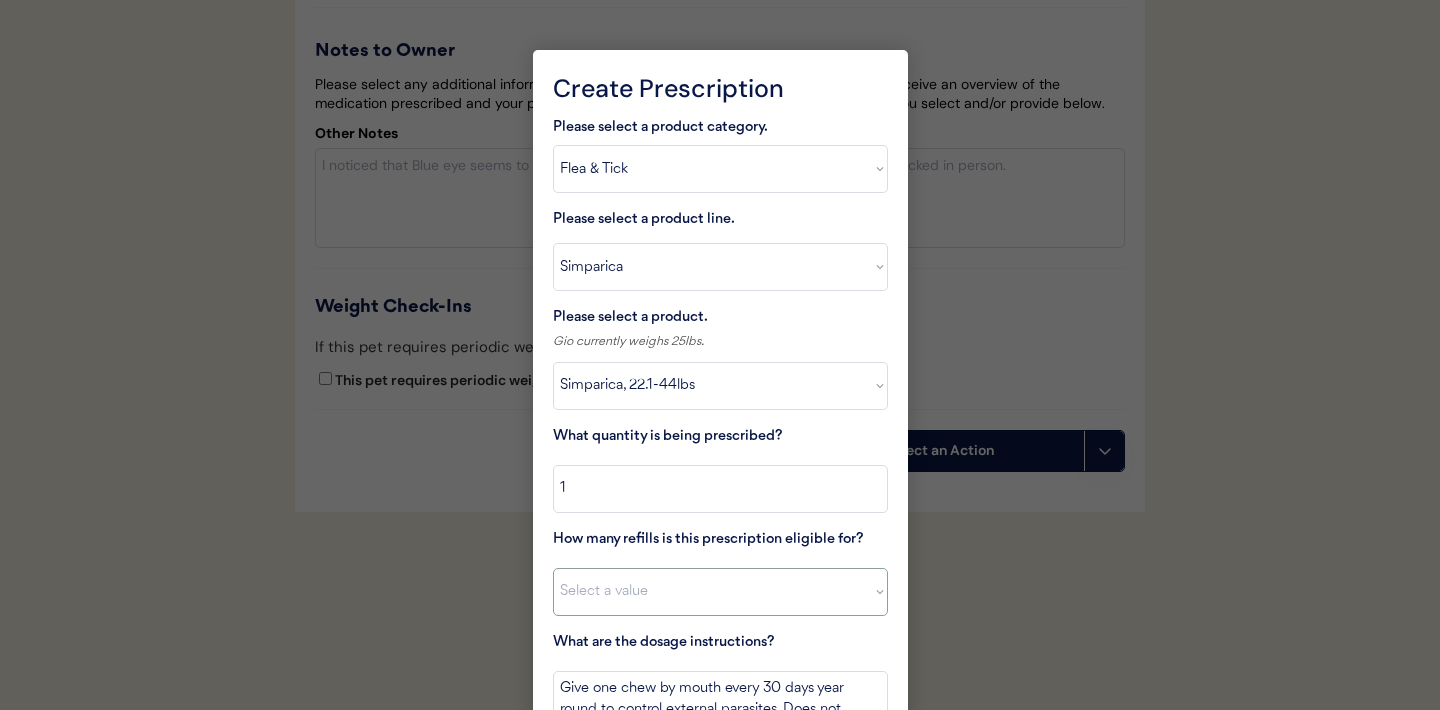 select on "11" 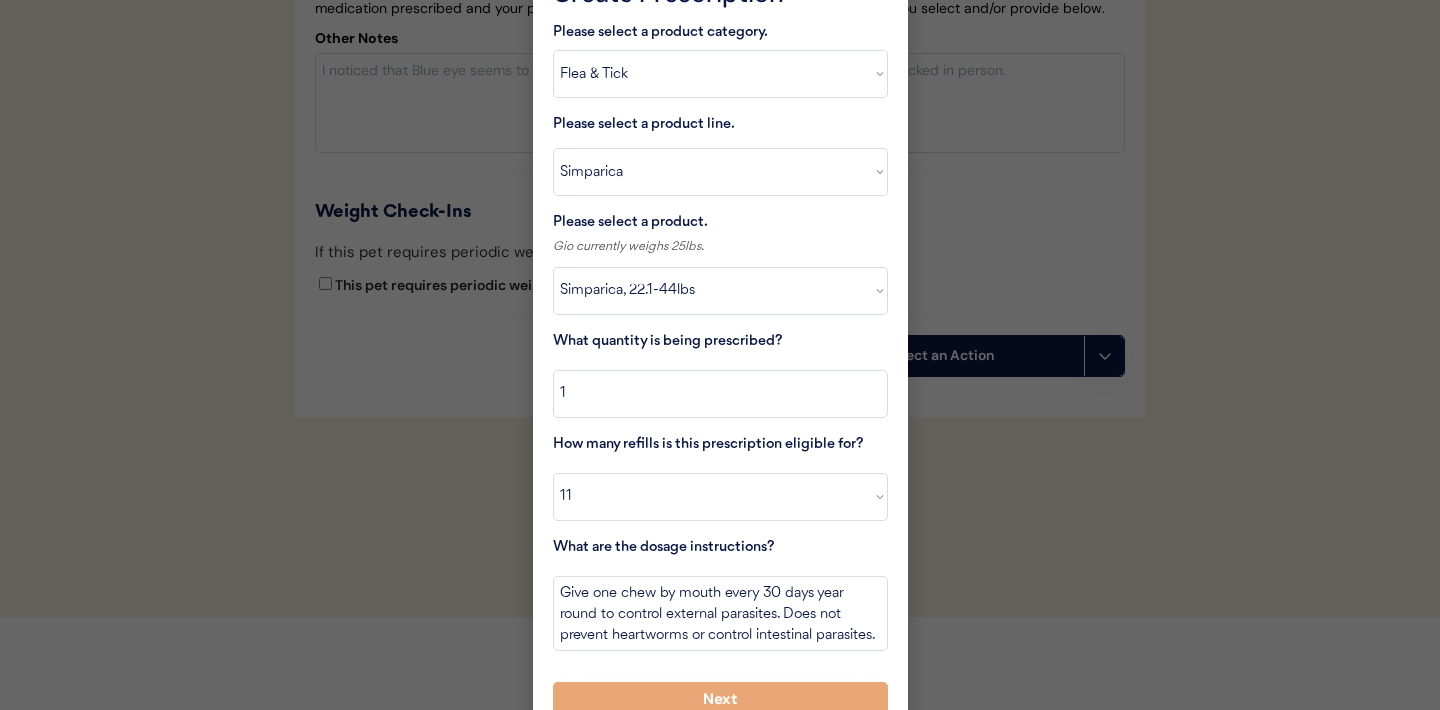 scroll, scrollTop: 4436, scrollLeft: 0, axis: vertical 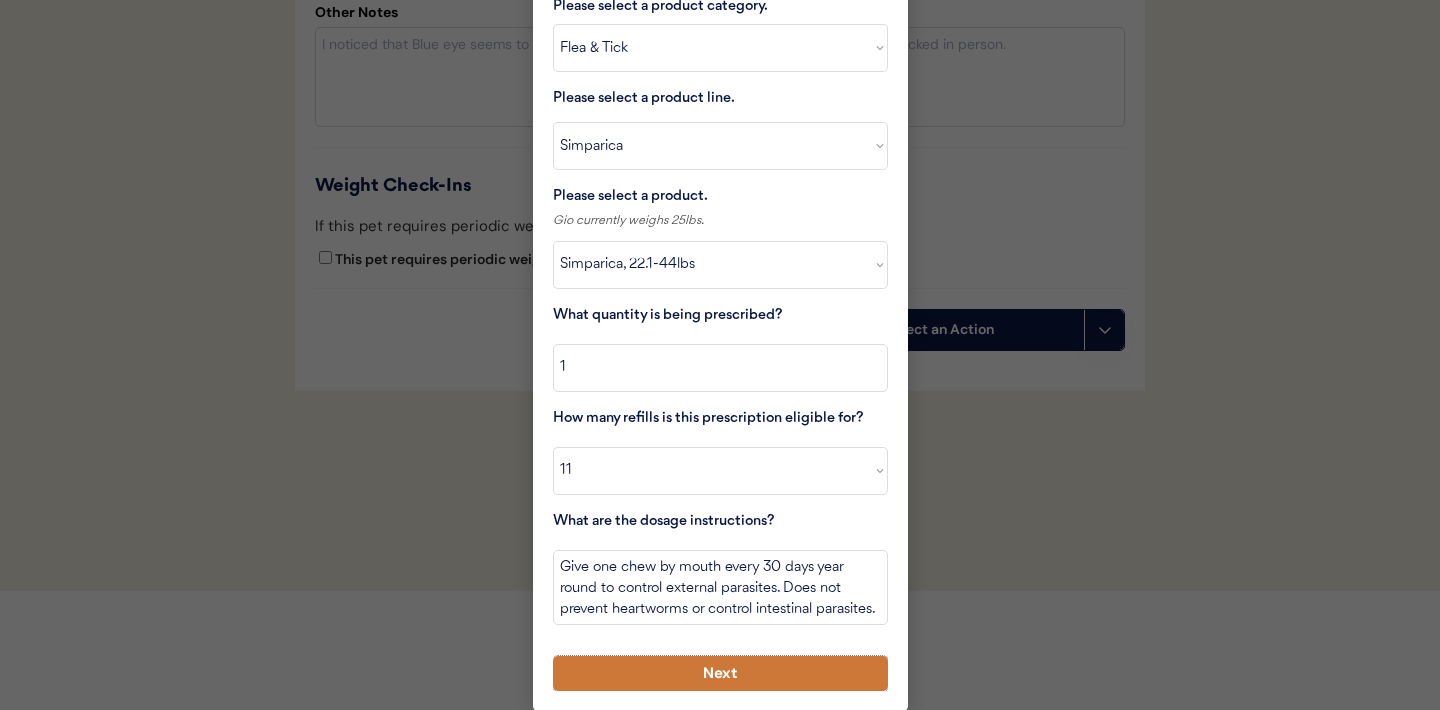 click on "Next" at bounding box center [720, 673] 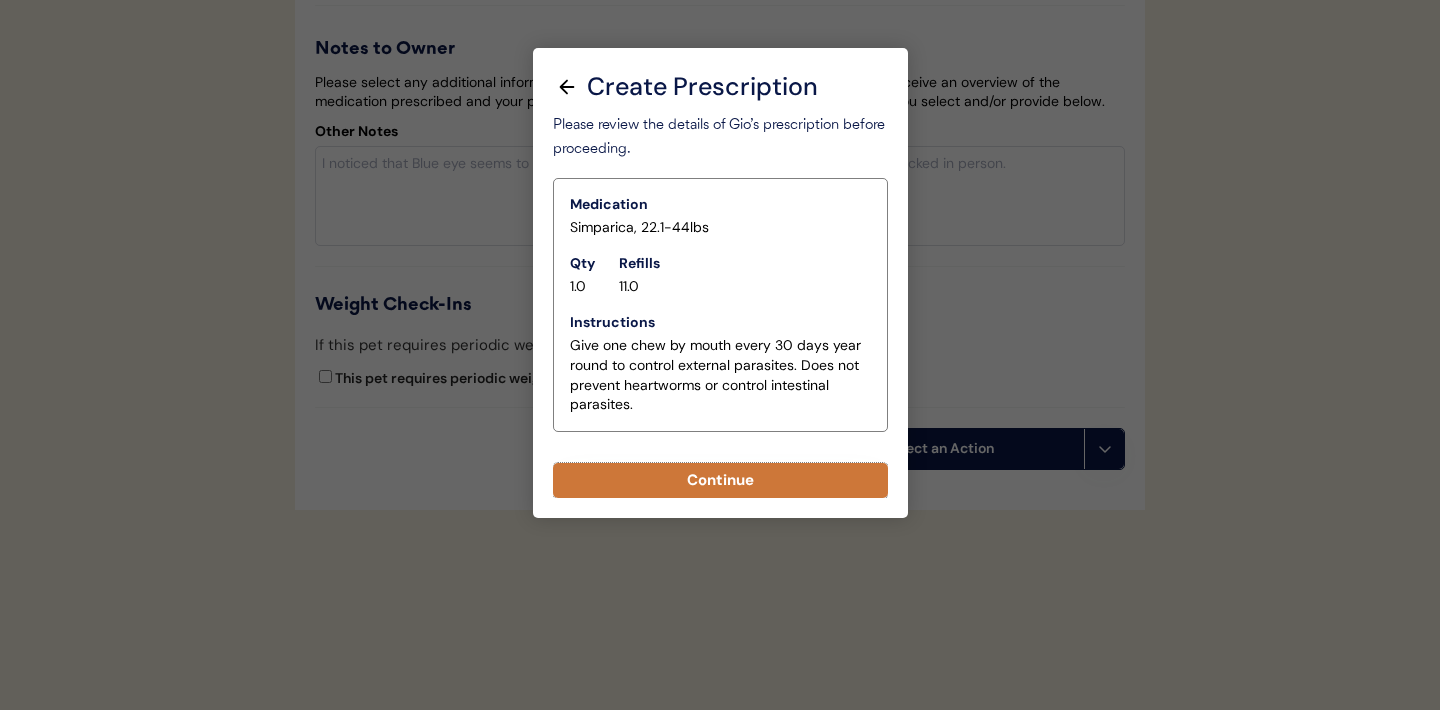 click on "Continue" at bounding box center [720, 480] 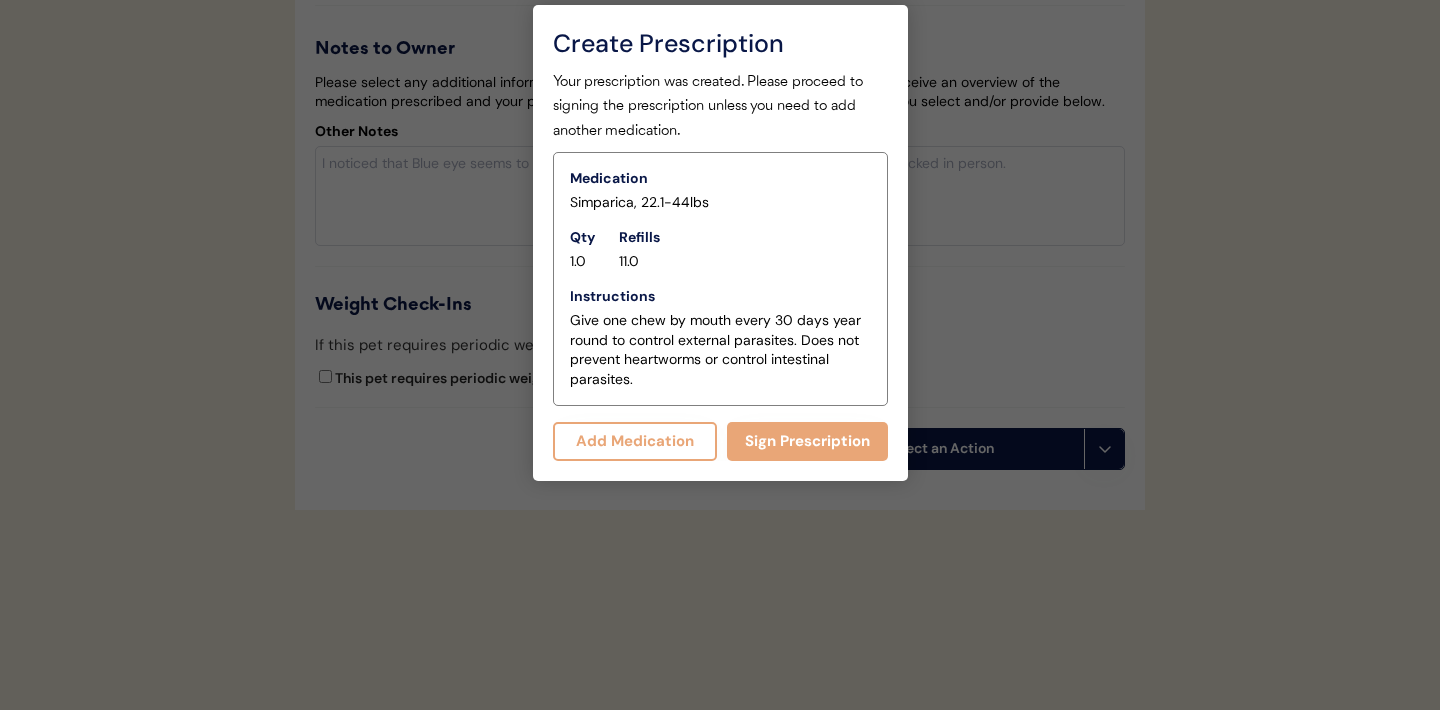click at bounding box center (720, 355) 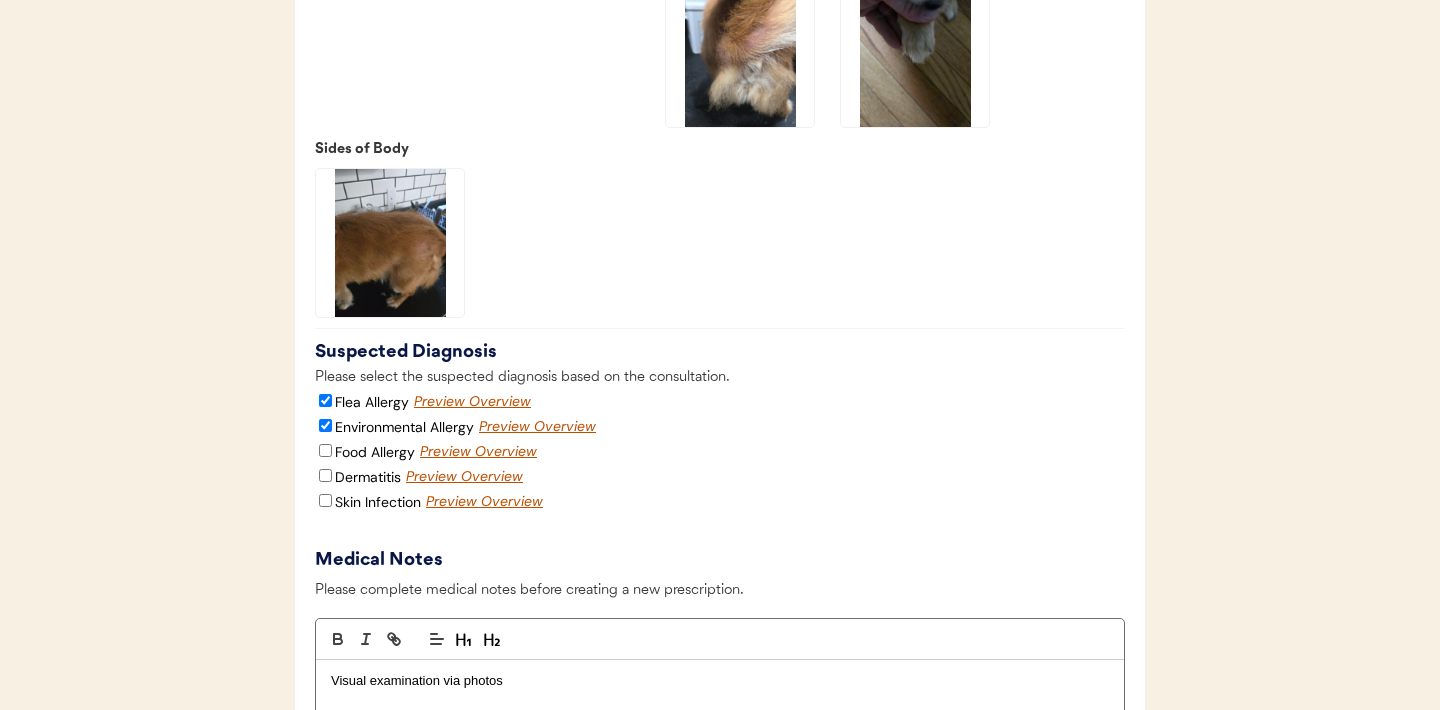 scroll, scrollTop: 3986, scrollLeft: 0, axis: vertical 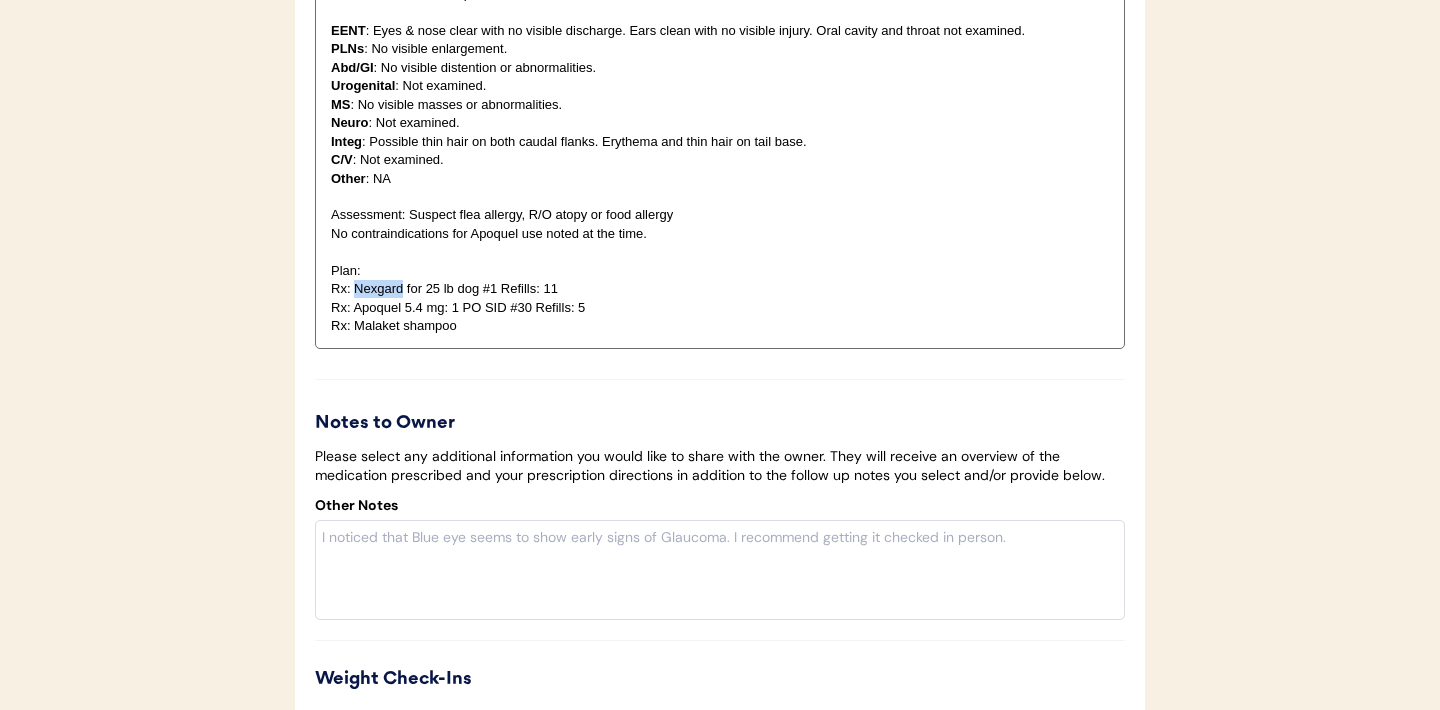 drag, startPoint x: 402, startPoint y: 314, endPoint x: 357, endPoint y: 316, distance: 45.044422 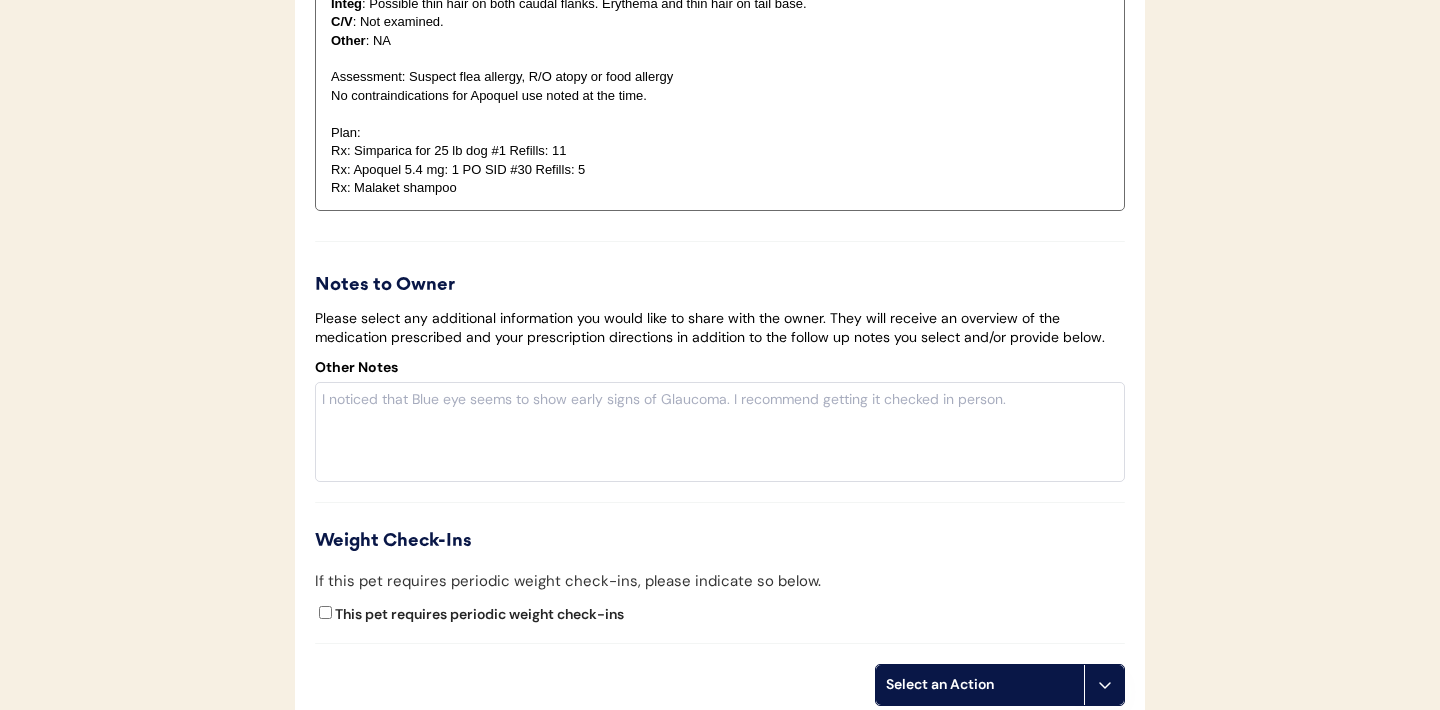 scroll, scrollTop: 4384, scrollLeft: 0, axis: vertical 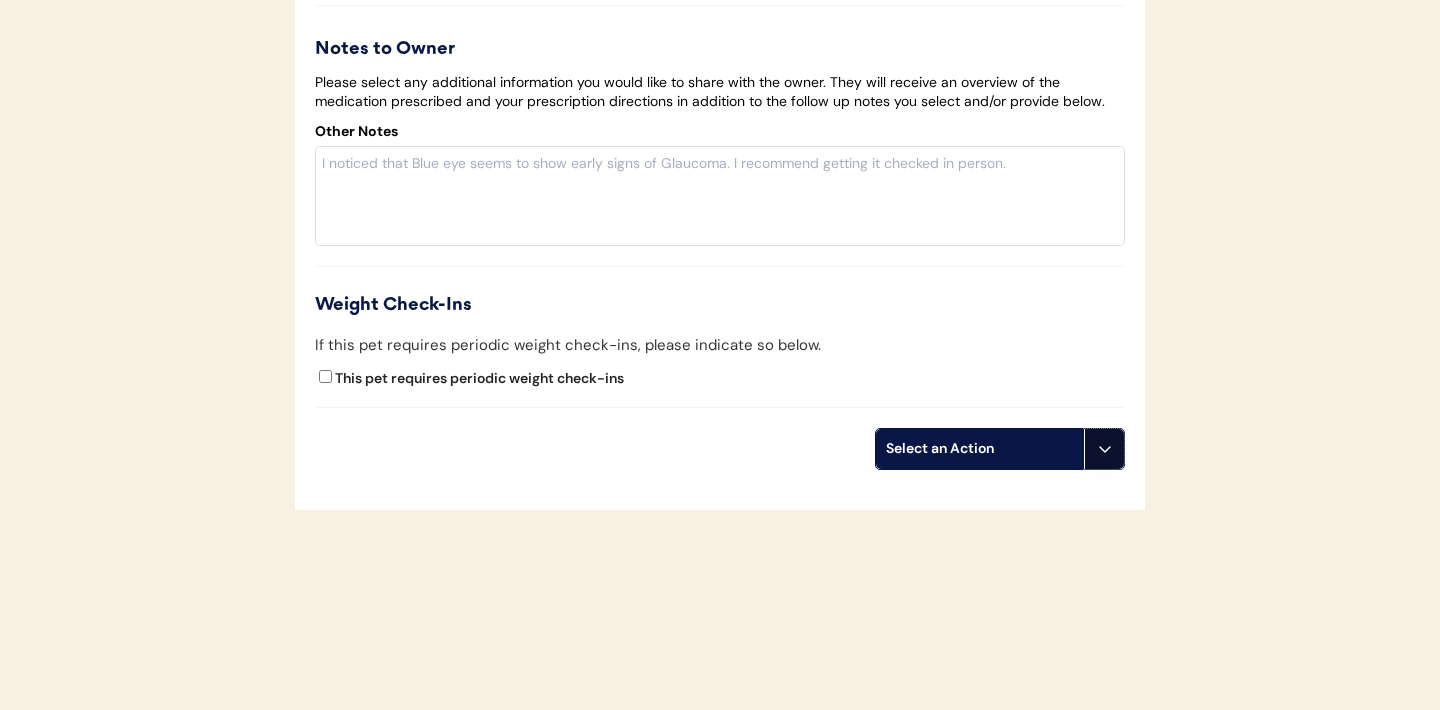 click 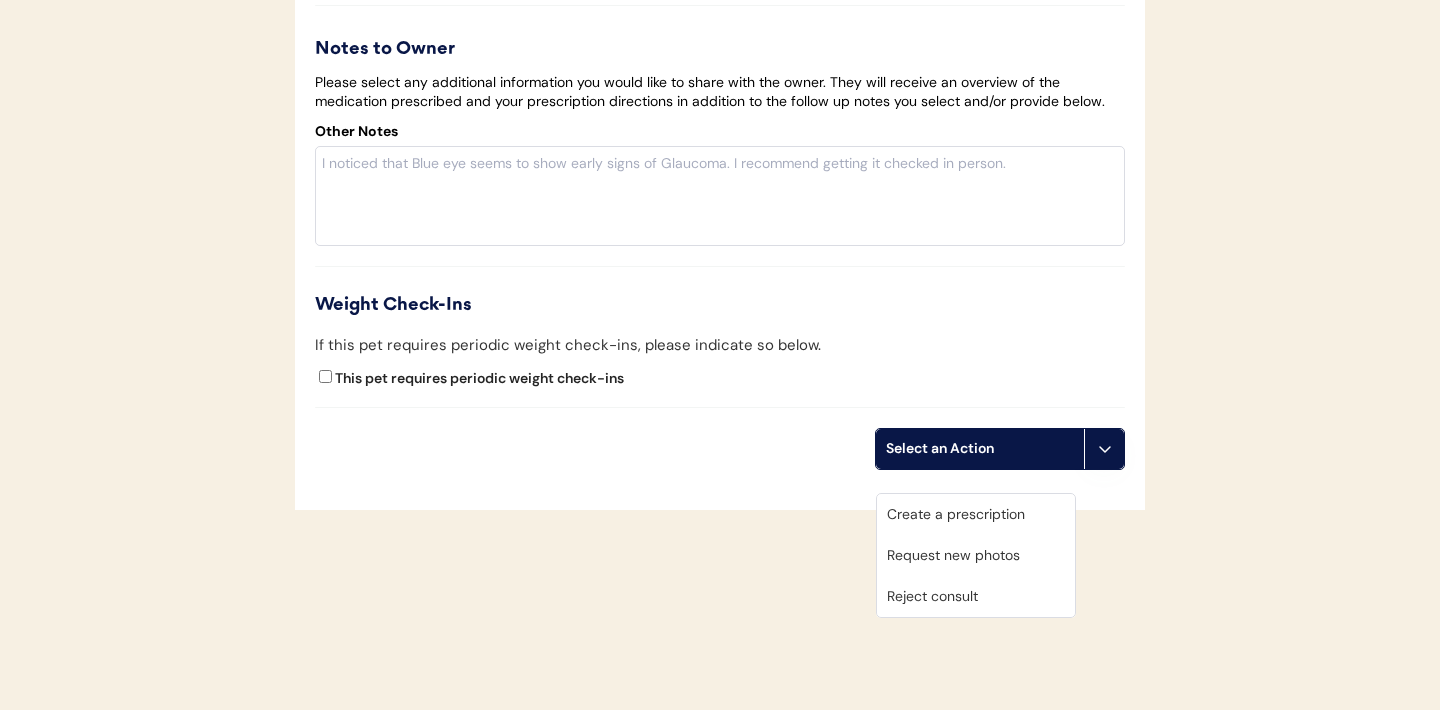 click on "Create a prescription" at bounding box center [976, 514] 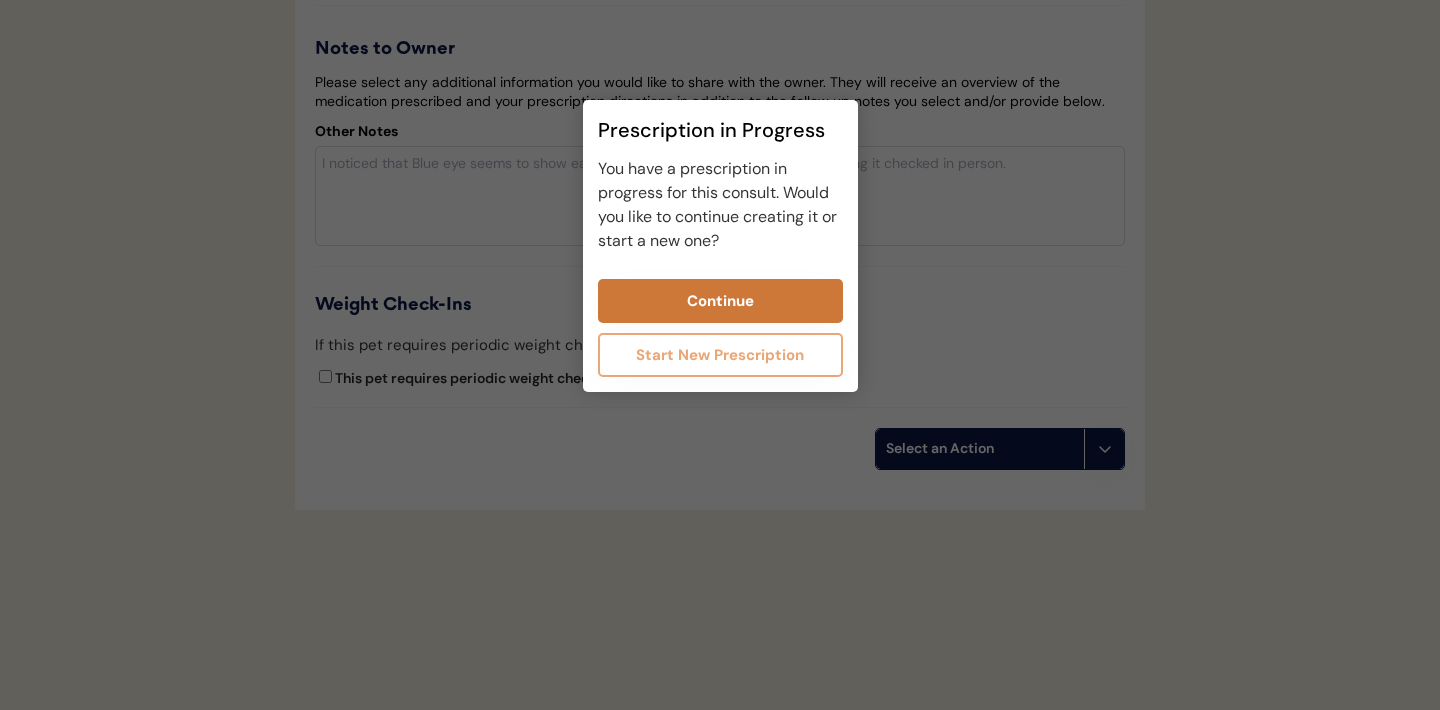 click on "Continue" at bounding box center (720, 301) 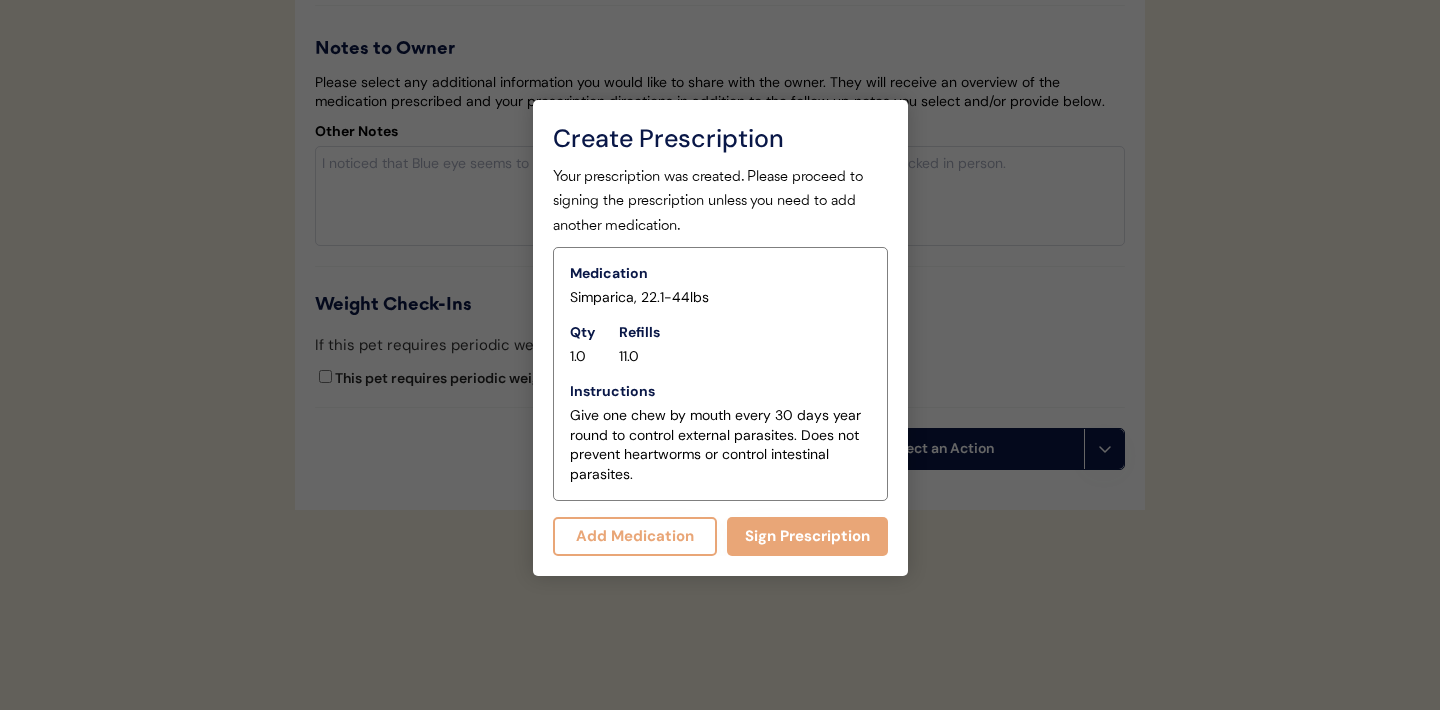 click on "Add Medication" at bounding box center (635, 536) 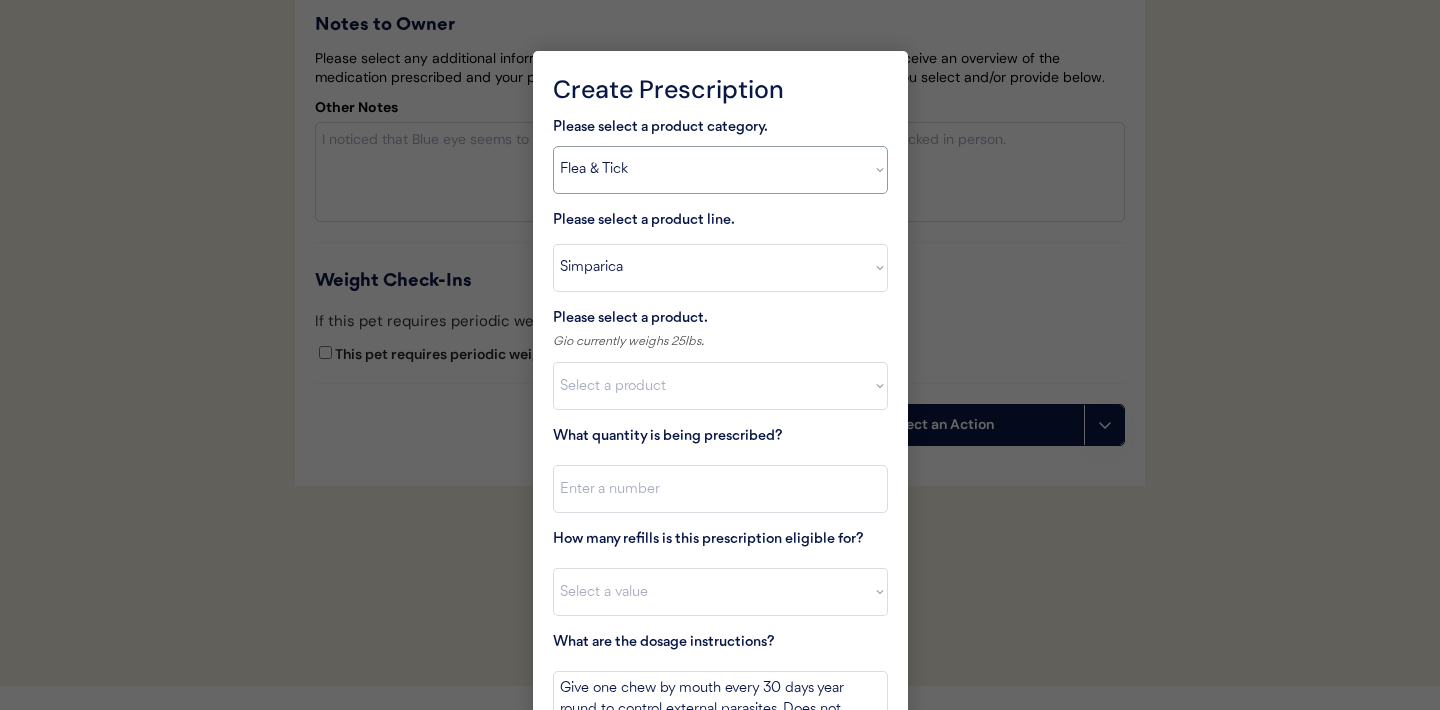 click on "Select a product category Allergies Antibiotics Anxiety Combo Parasite Prevention Flea & Tick Heartworm" at bounding box center (720, 170) 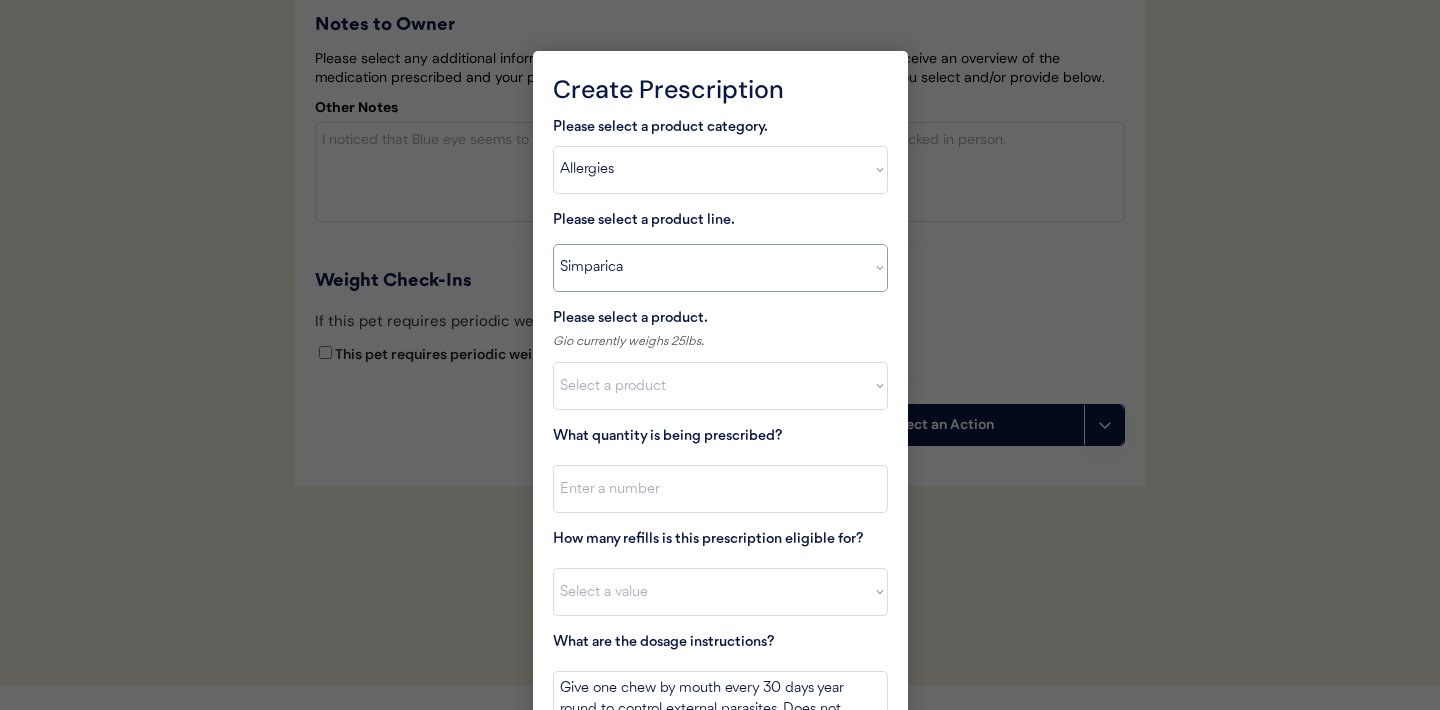 click on "Select a product line Advantix II Bravecto 1 Month Bravecto 1 Month (3 Month) Bravecto 3 Month Credelio for Dogs Credelio for Dogs (3 Month) NexGard Simparica Simparica (3 Month)" at bounding box center [720, 268] 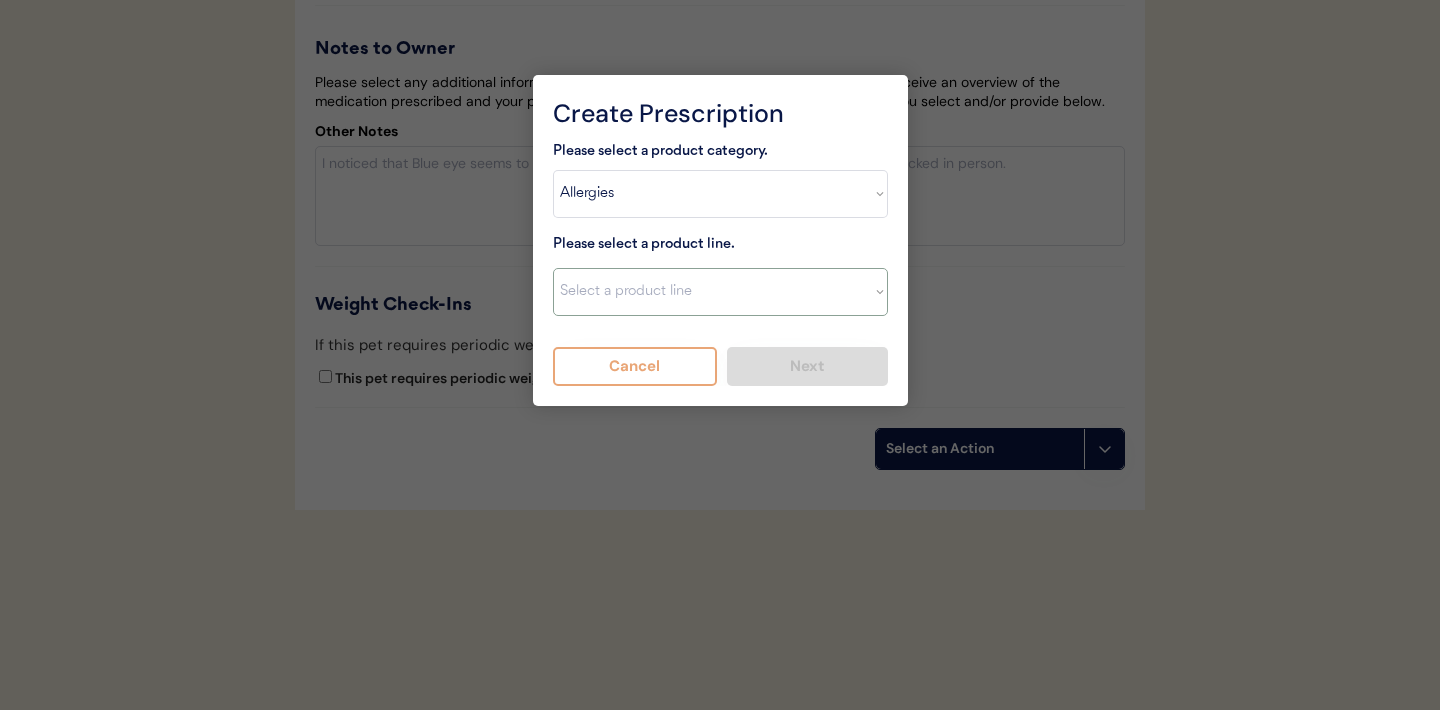 click on "Select a product line Advantix II Bravecto 1 Month Bravecto 1 Month (3 Month) Bravecto 3 Month Credelio for Dogs Credelio for Dogs (3 Month) NexGard Simparica Simparica (3 Month)" at bounding box center [720, 292] 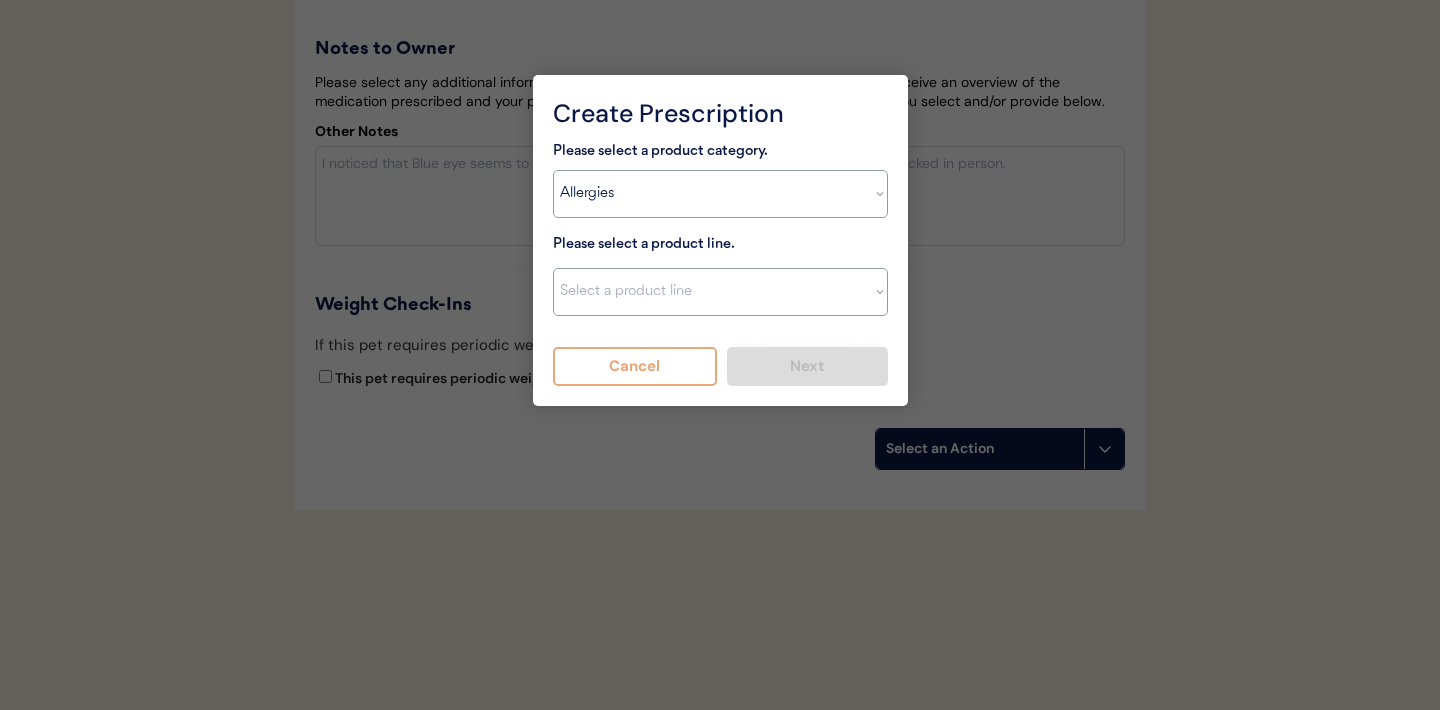 click on "Select a product category Allergies Antibiotics Anxiety Combo Parasite Prevention Flea & Tick Heartworm" at bounding box center [720, 194] 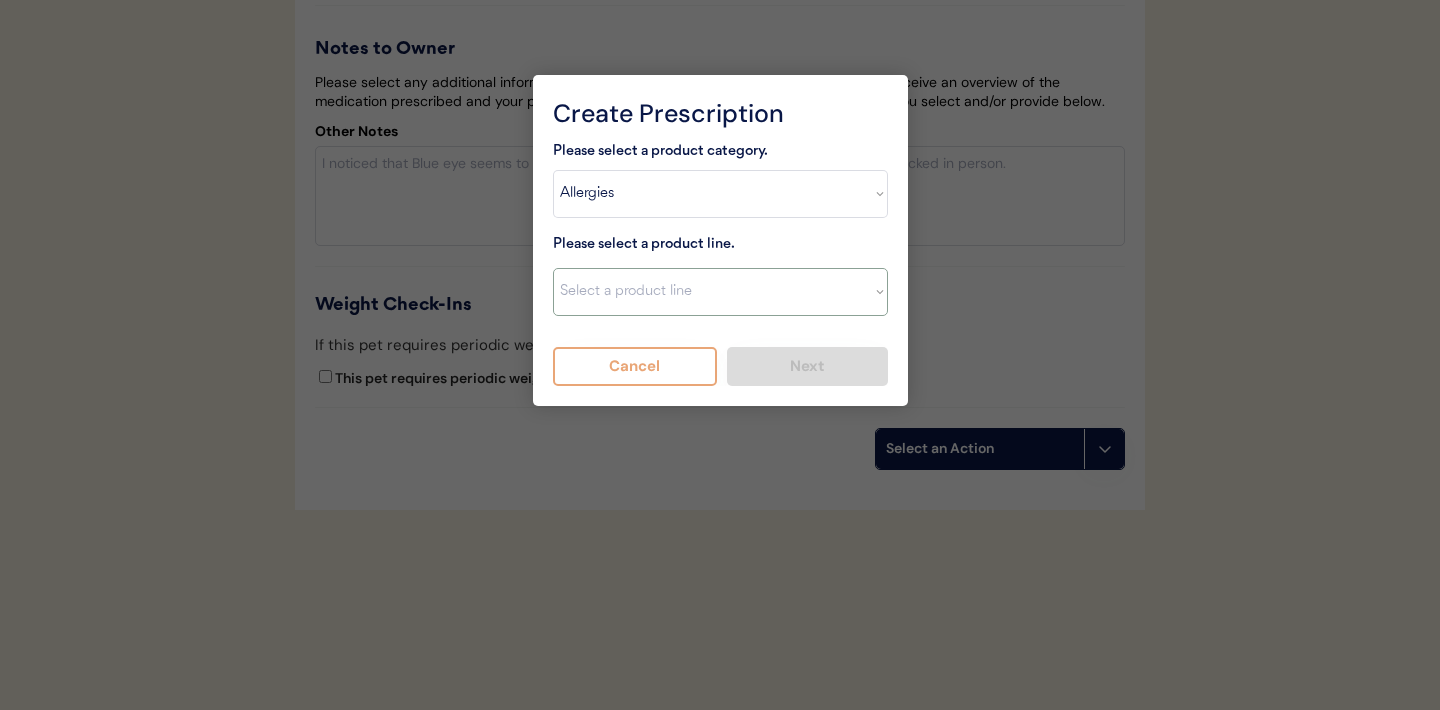 select on ""Apoquel Tablet"" 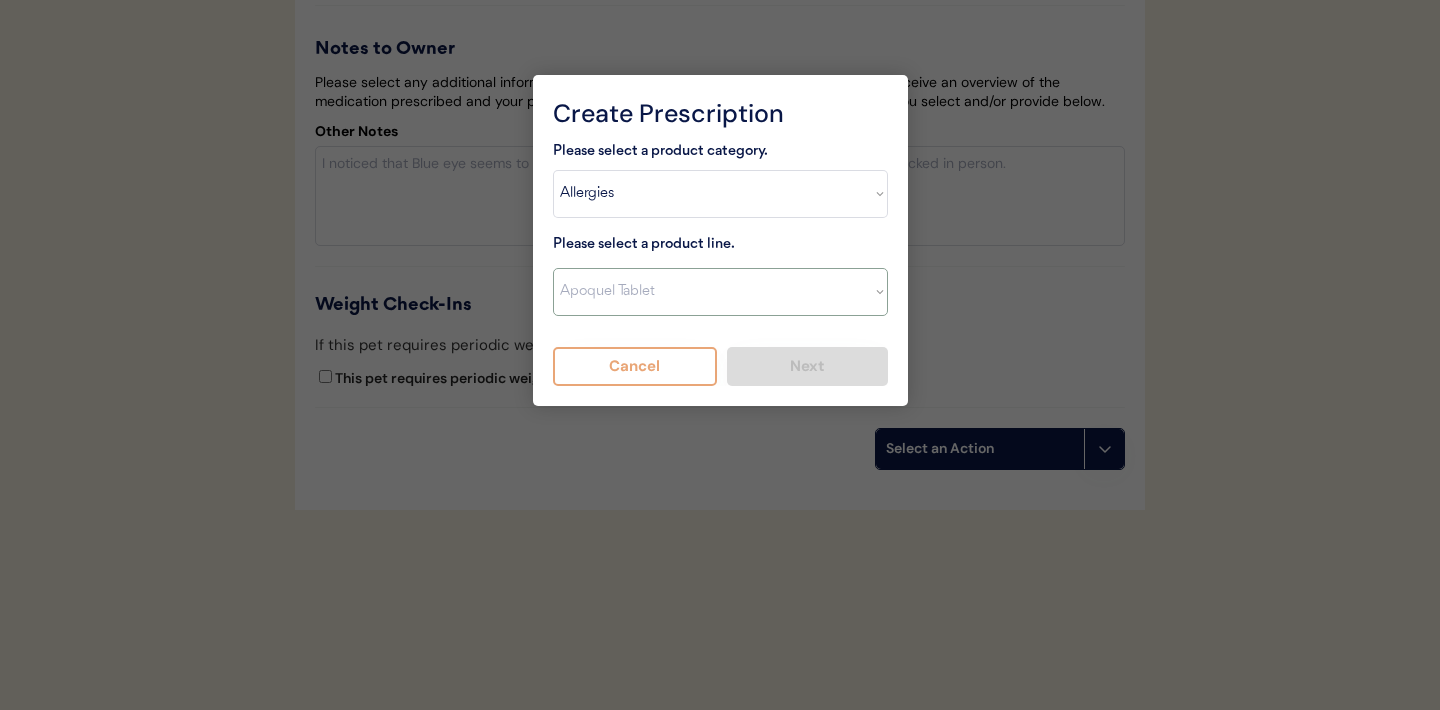 type on "Give XXX tablet(s) by mouth once daily as needed for itchiness due to allergies. Discontinue immediately if worsening hair loss, rash, or numerous small lumps appear." 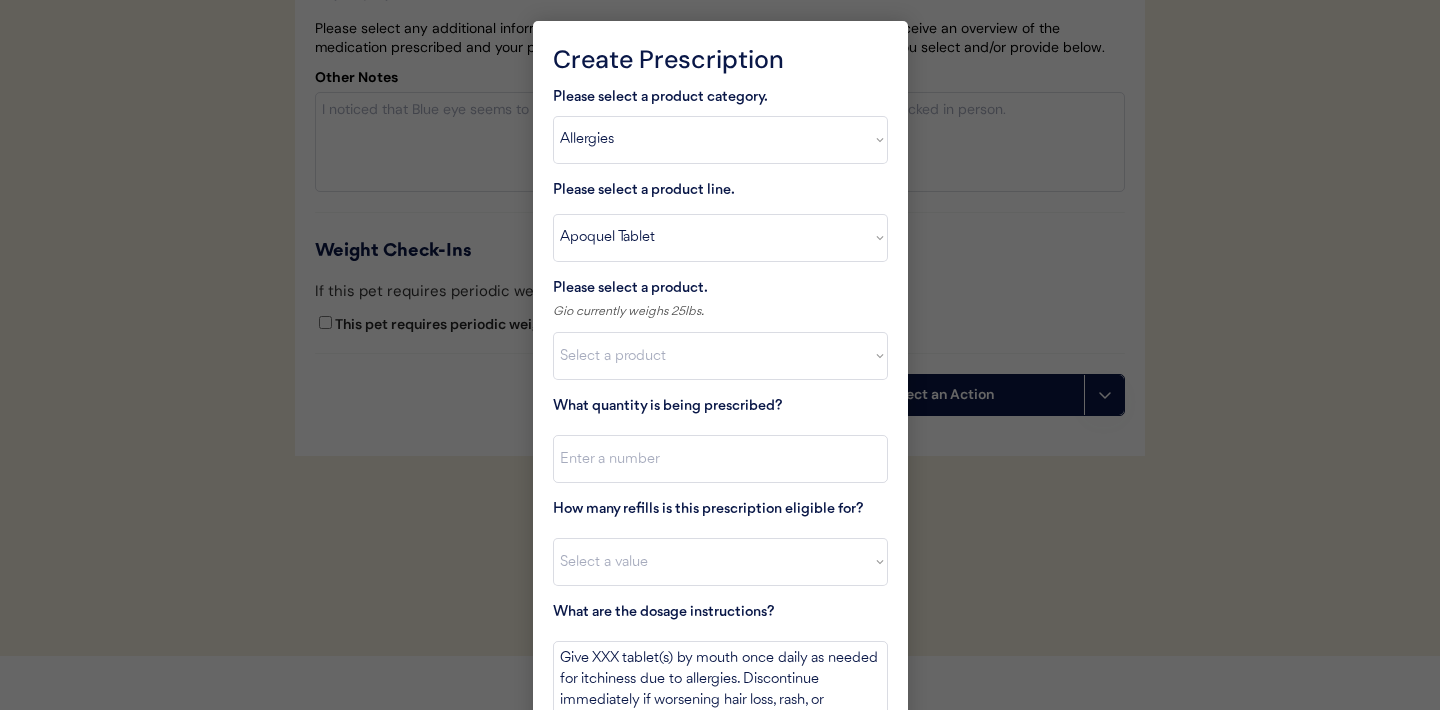 scroll, scrollTop: 4417, scrollLeft: 0, axis: vertical 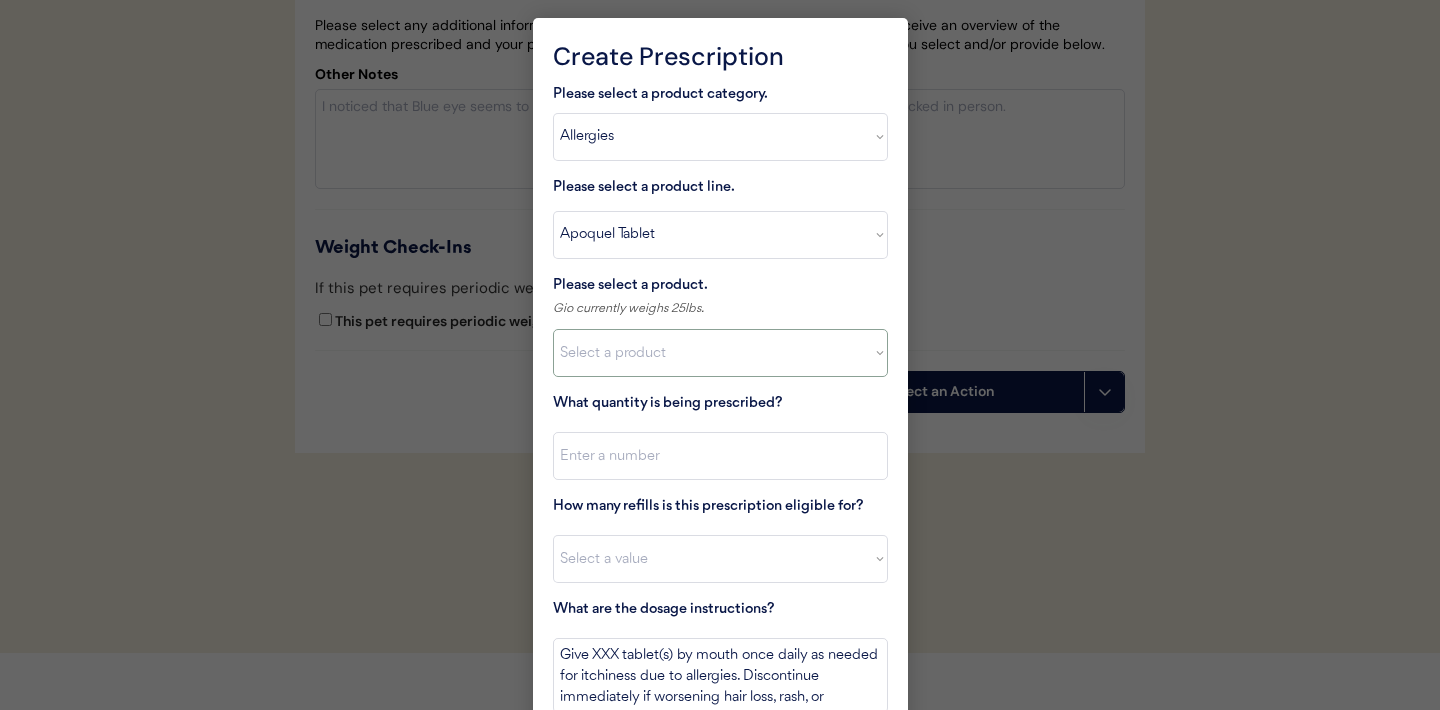 click on "Select a product Apoquel Tablet (16 mg) Apoquel Tablet (3.6 mg) Apoquel Tablet (5.4 mg)" at bounding box center (720, 353) 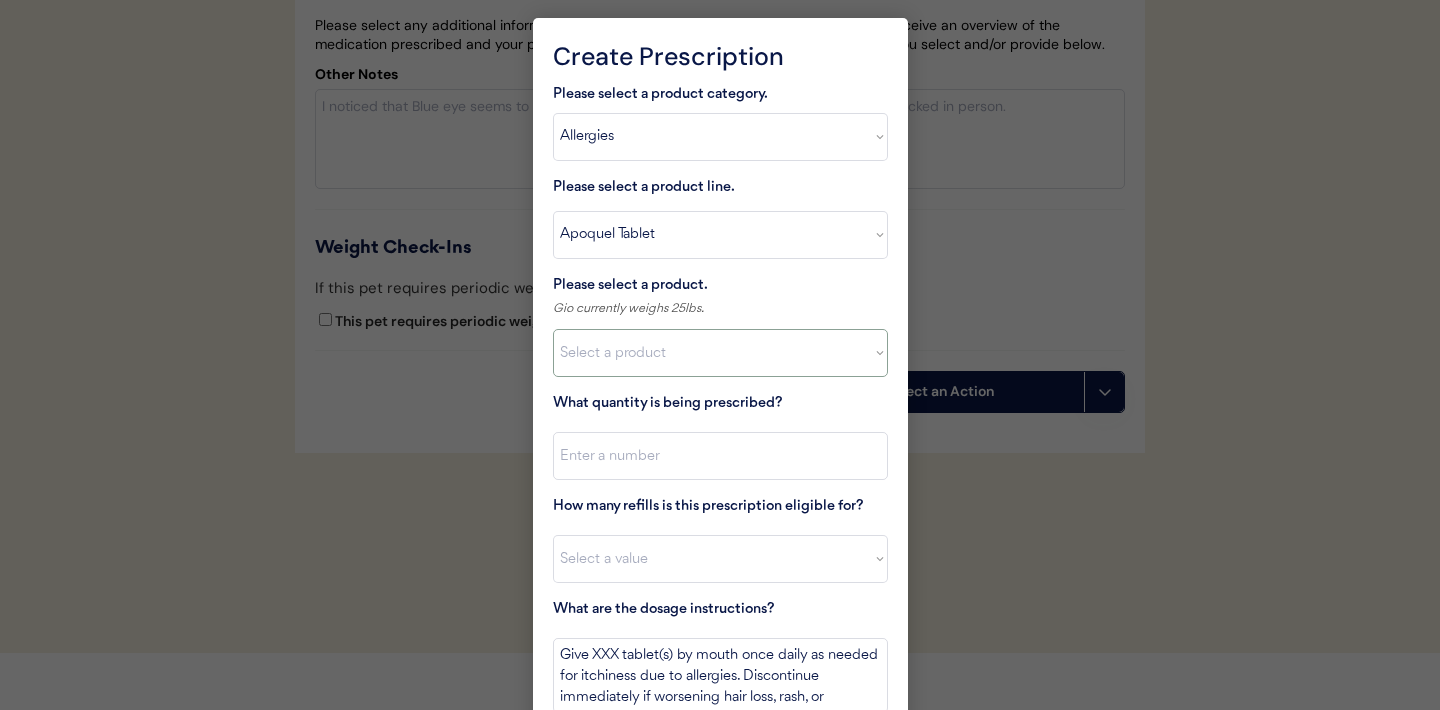 select on ""1348695171700984260__LOOKUP__1720647054595x451849566471218300"" 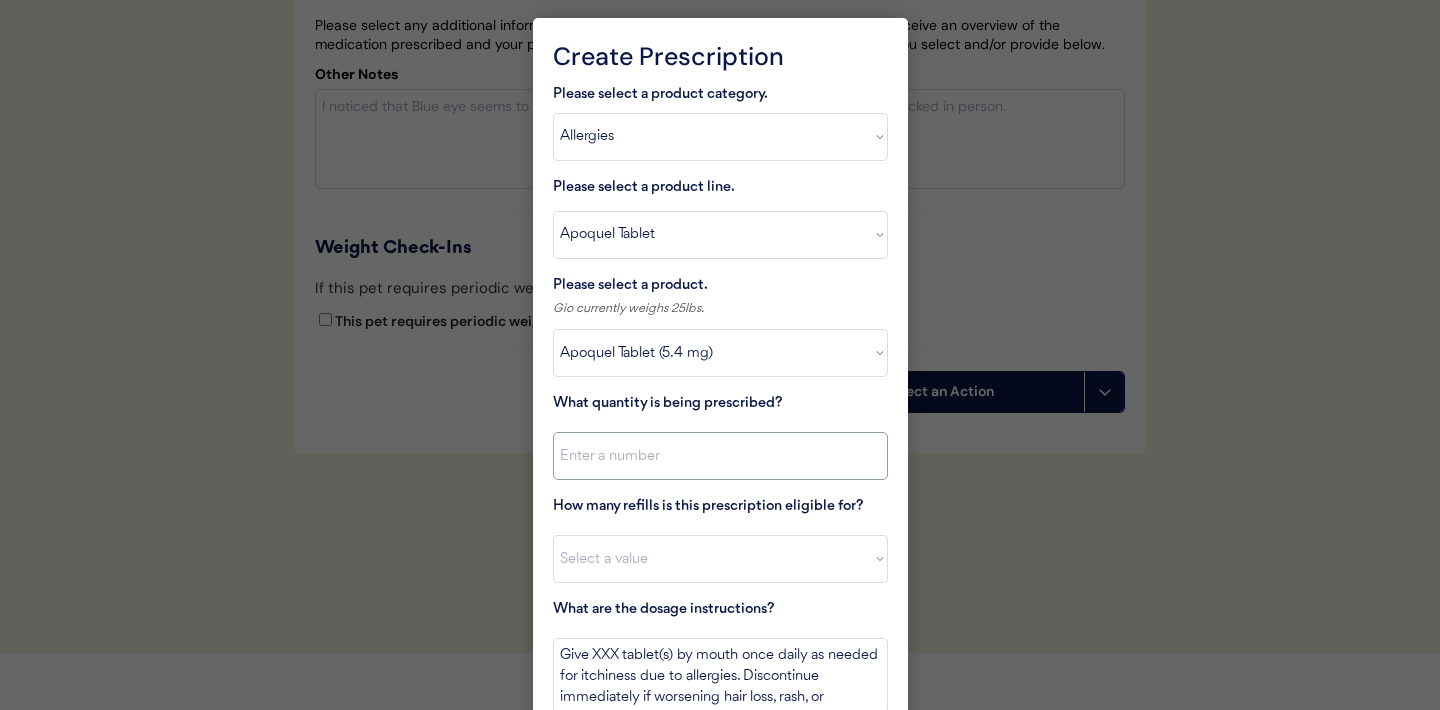 click at bounding box center [720, 456] 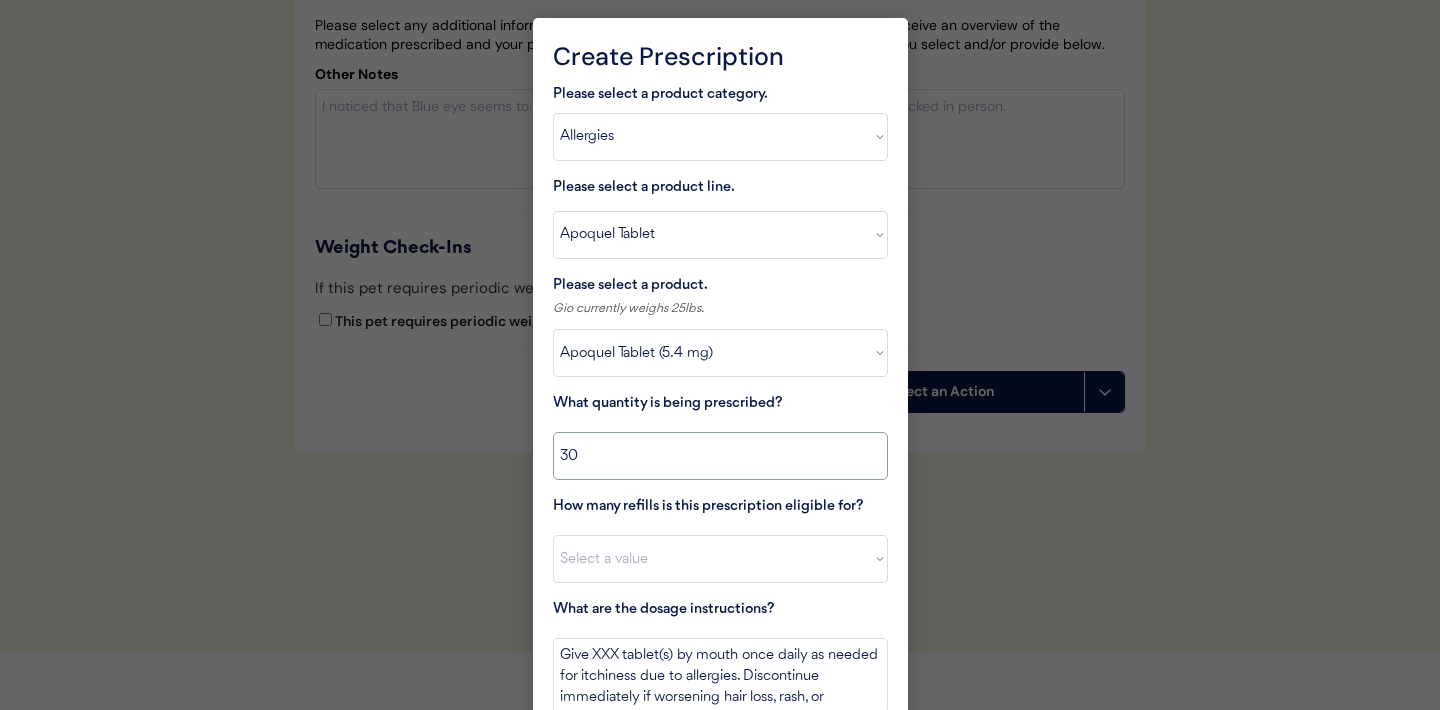 scroll, scrollTop: 4510, scrollLeft: 0, axis: vertical 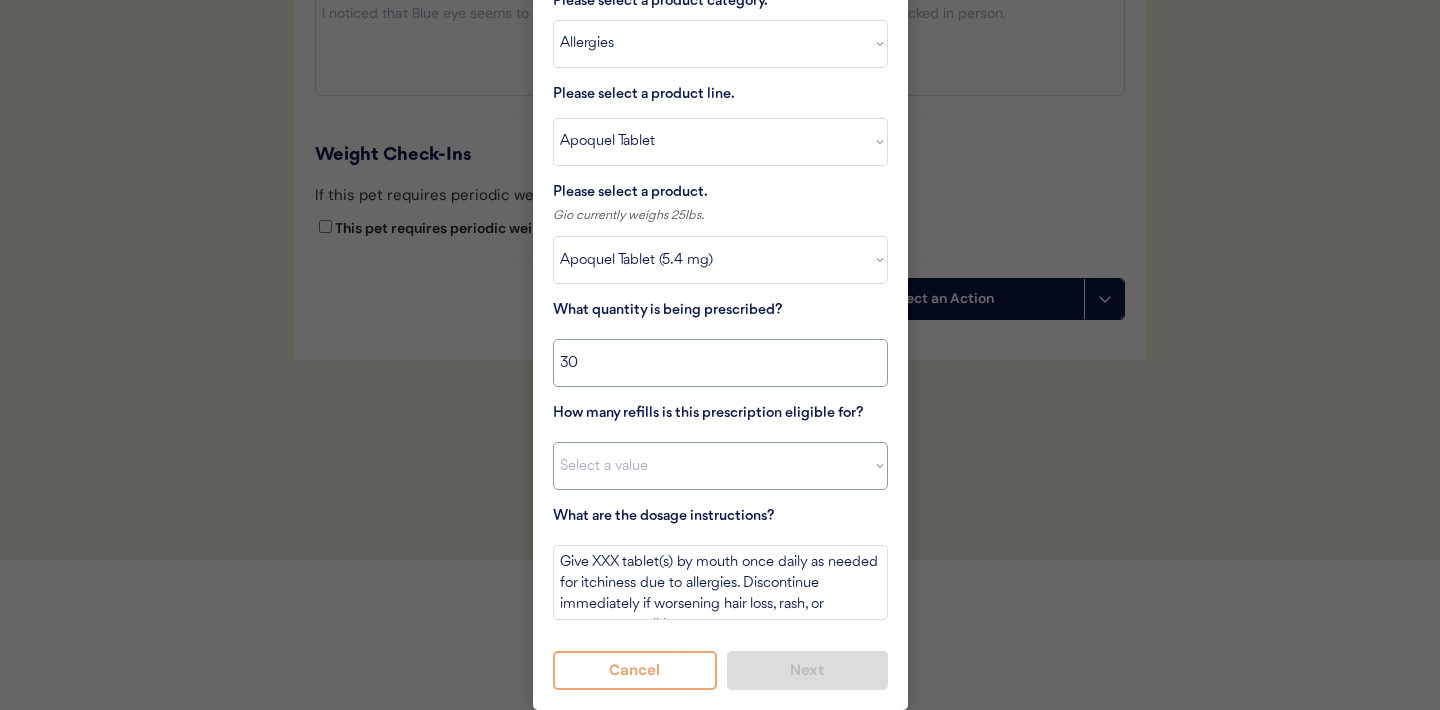 type on "30" 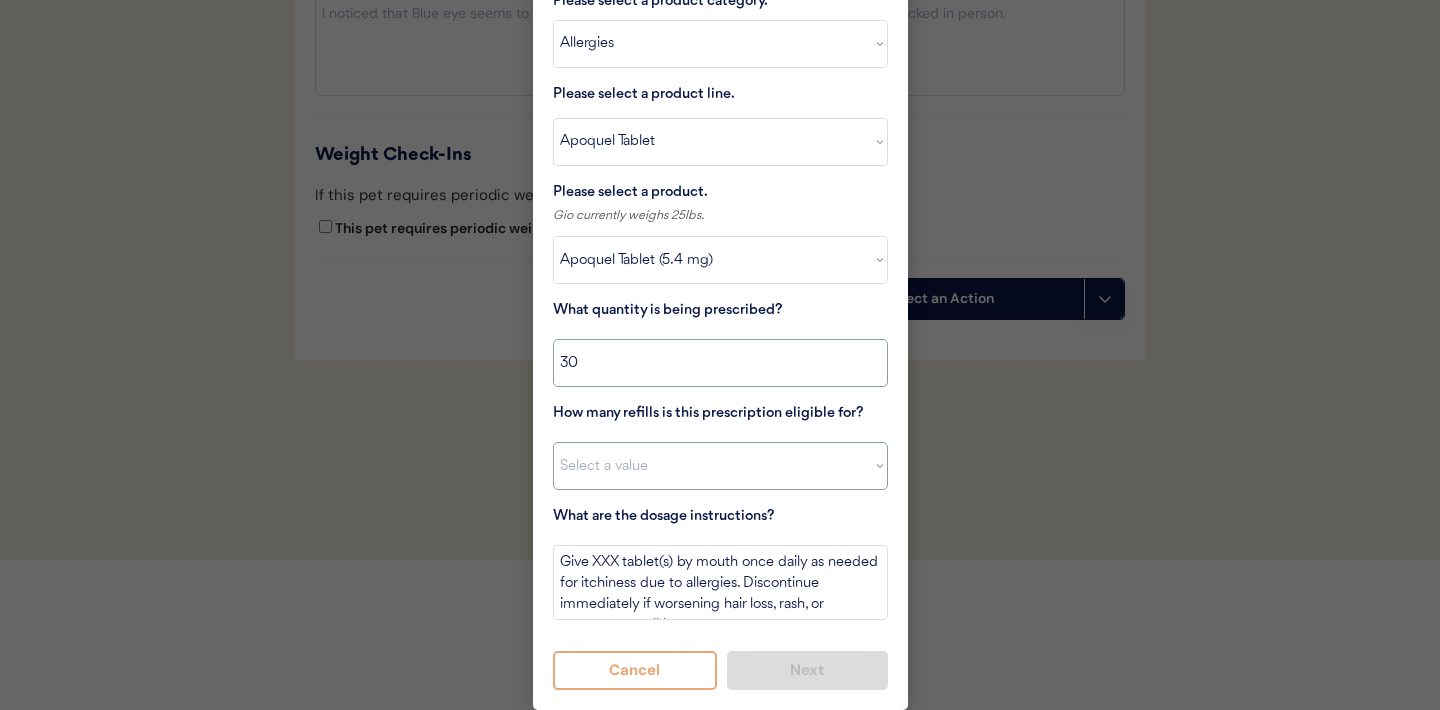 click on "Select a value 0 1 2 3 4 5 6 7 8 10 11" at bounding box center (720, 466) 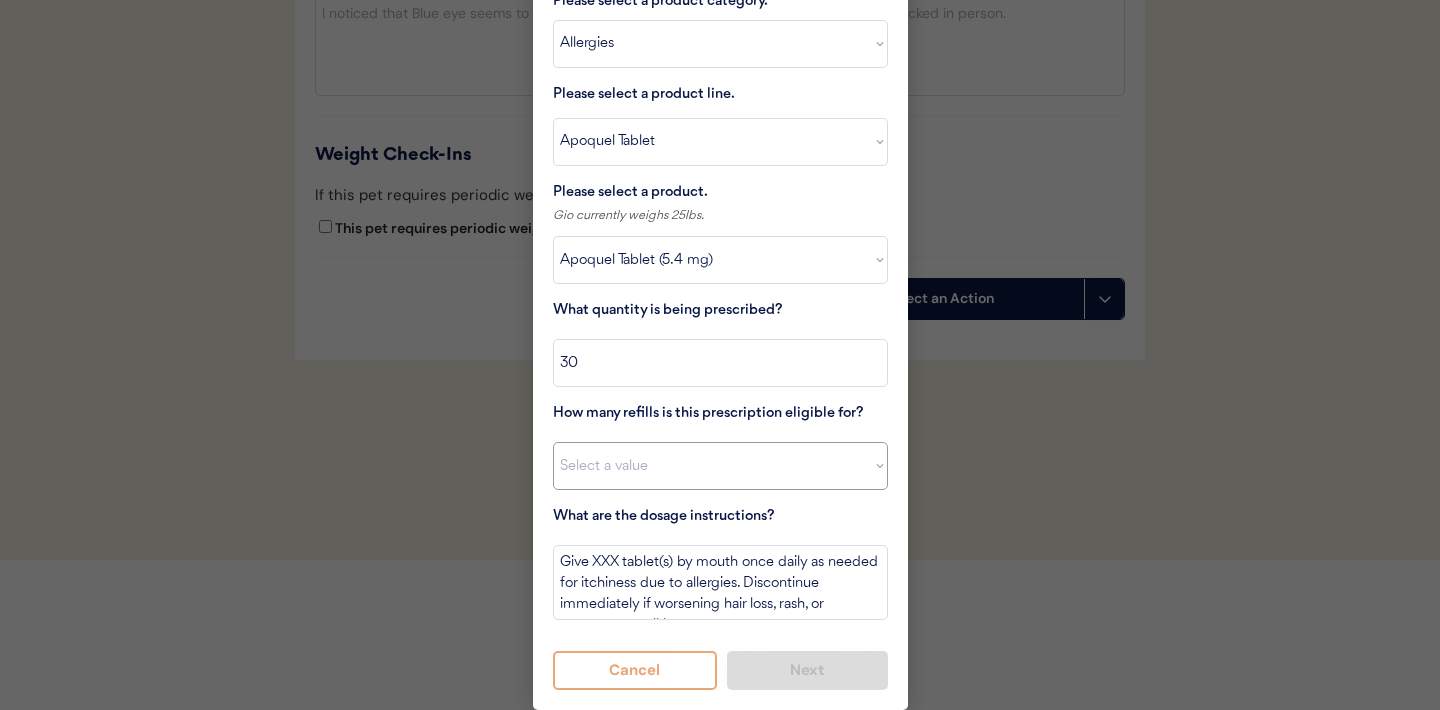 select on "5" 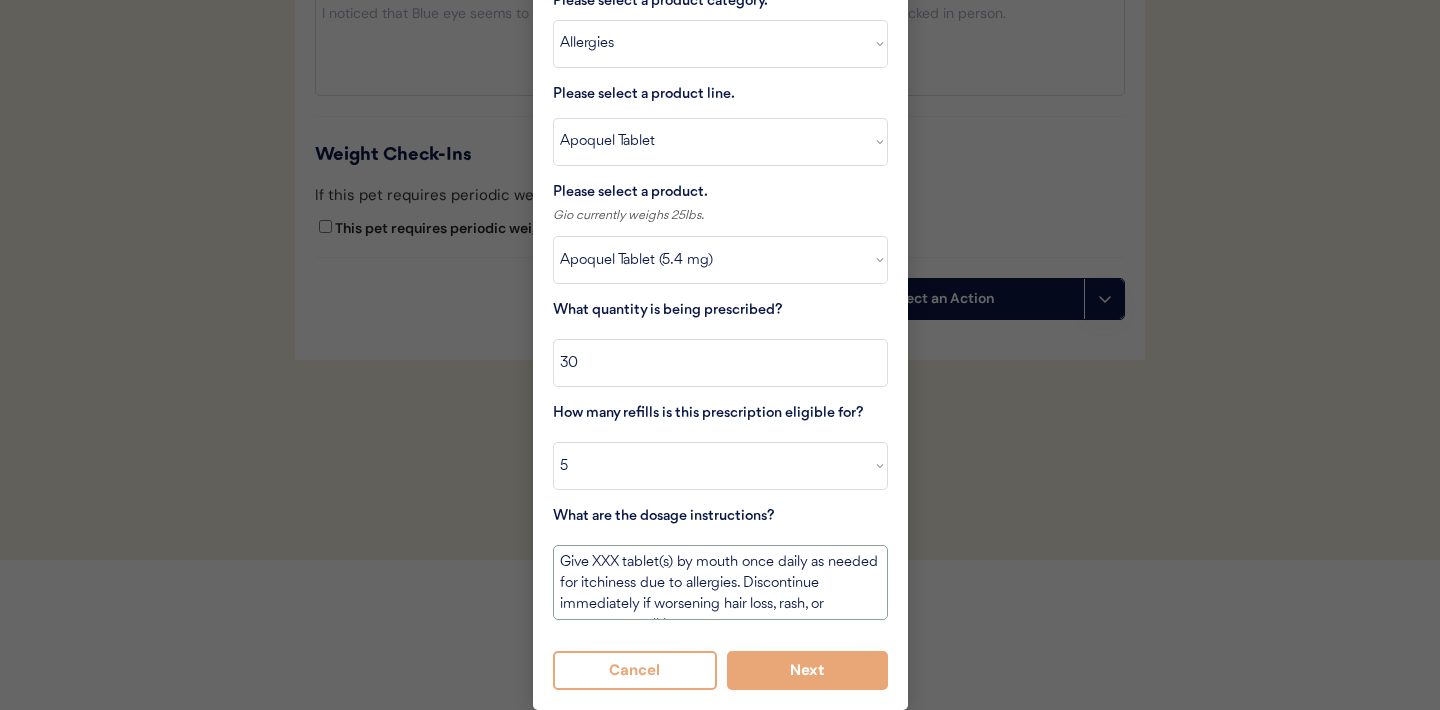 click on "Give XXX tablet(s) by mouth once daily as needed for itchiness due to allergies. Discontinue immediately if worsening hair loss, rash, or numerous small lumps appear." at bounding box center (720, 582) 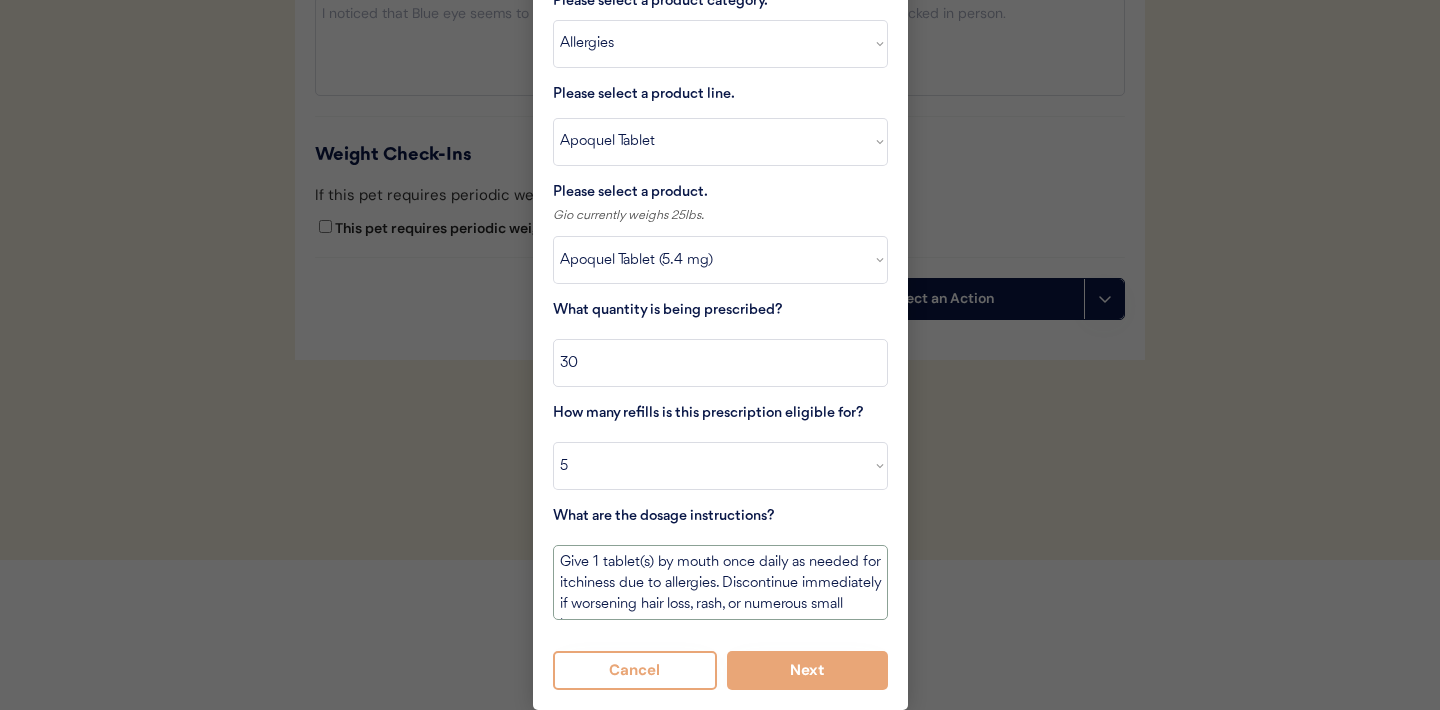 click on "Give 1 tablet(s) by mouth once daily as needed for itchiness due to allergies. Discontinue immediately if worsening hair loss, rash, or numerous small lumps appear." at bounding box center (720, 582) 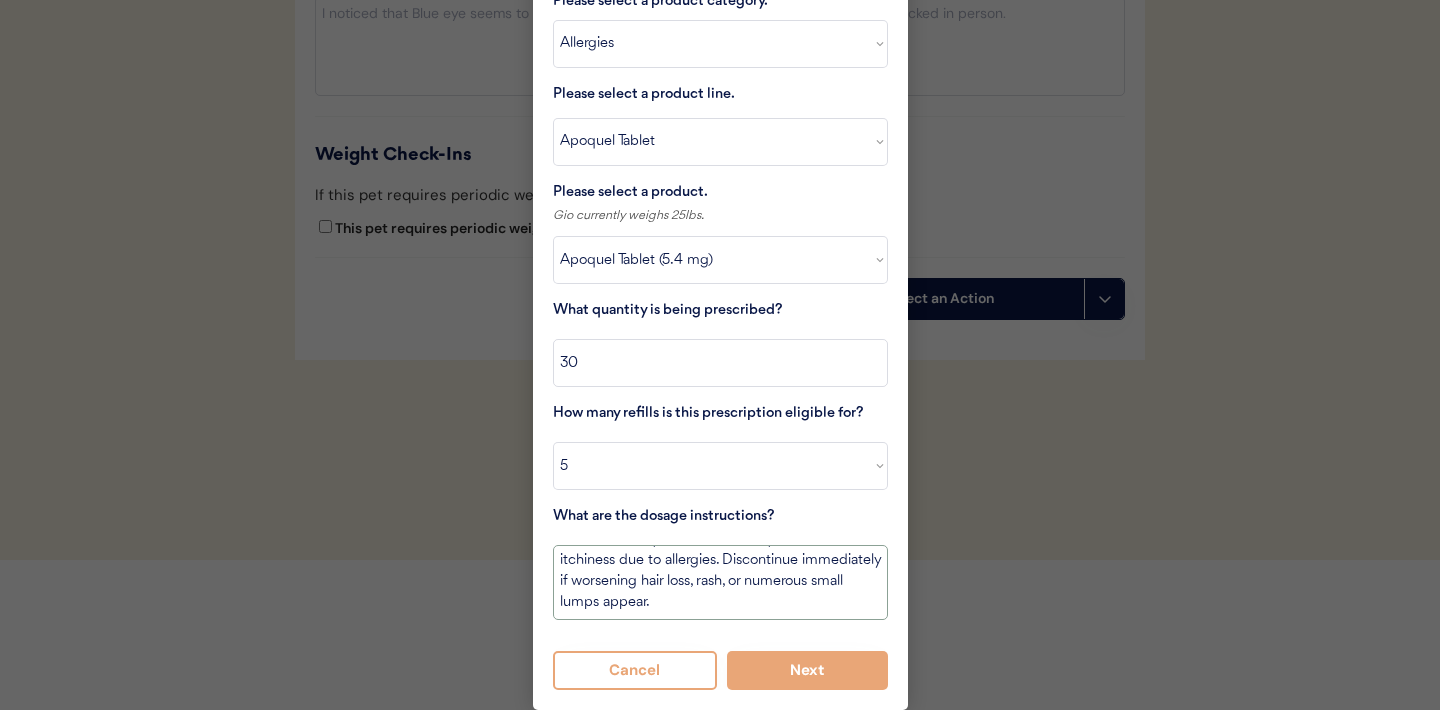 scroll, scrollTop: 0, scrollLeft: 0, axis: both 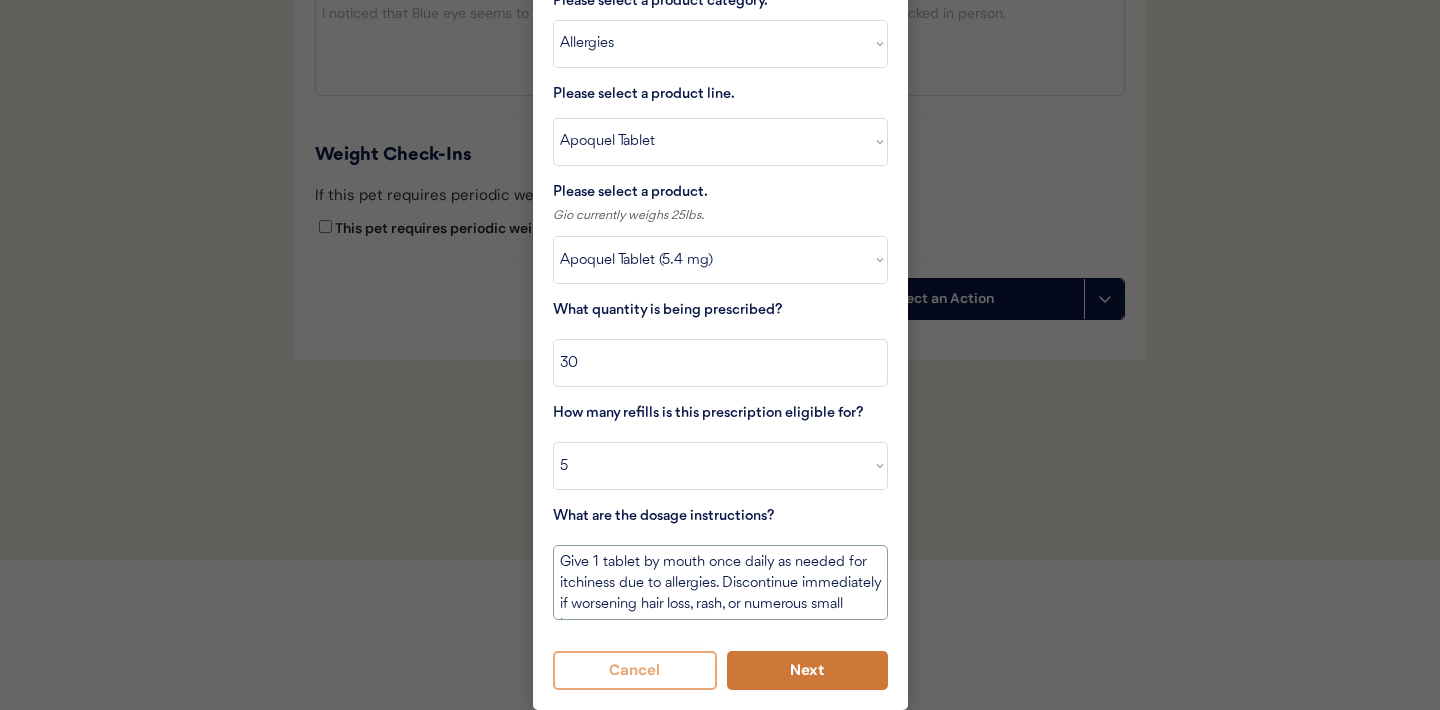 type on "Give 1 tablet by mouth once daily as needed for itchiness due to allergies. Discontinue immediately if worsening hair loss, rash, or numerous small lumps appear." 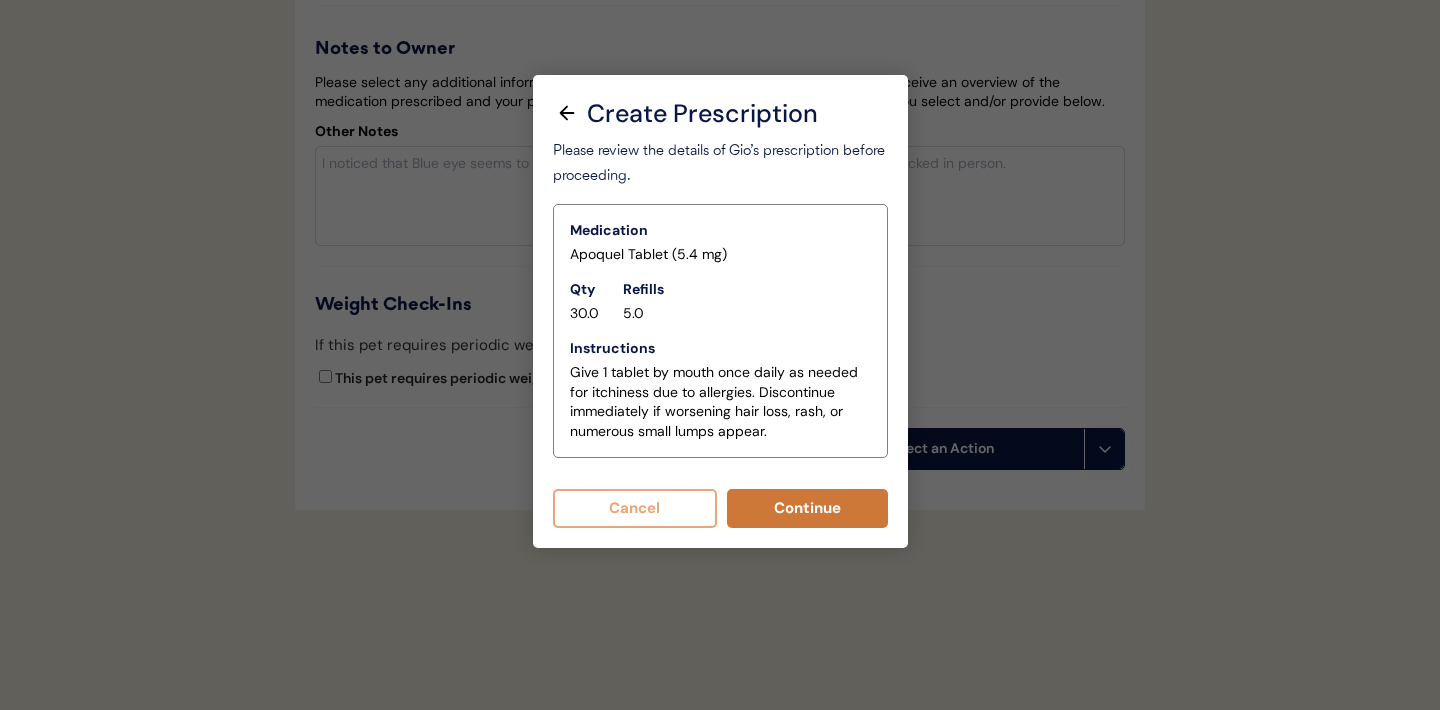 click on "Continue" at bounding box center (807, 508) 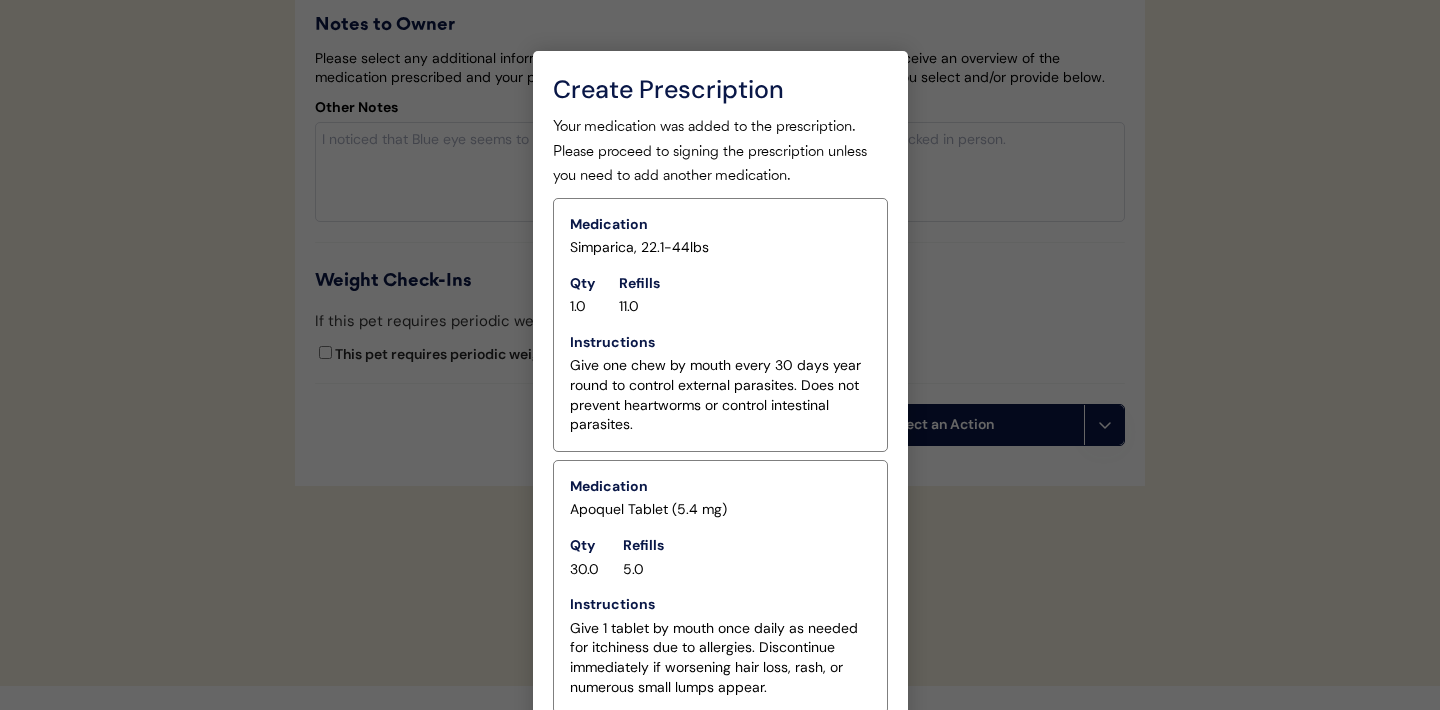 scroll, scrollTop: 4463, scrollLeft: 0, axis: vertical 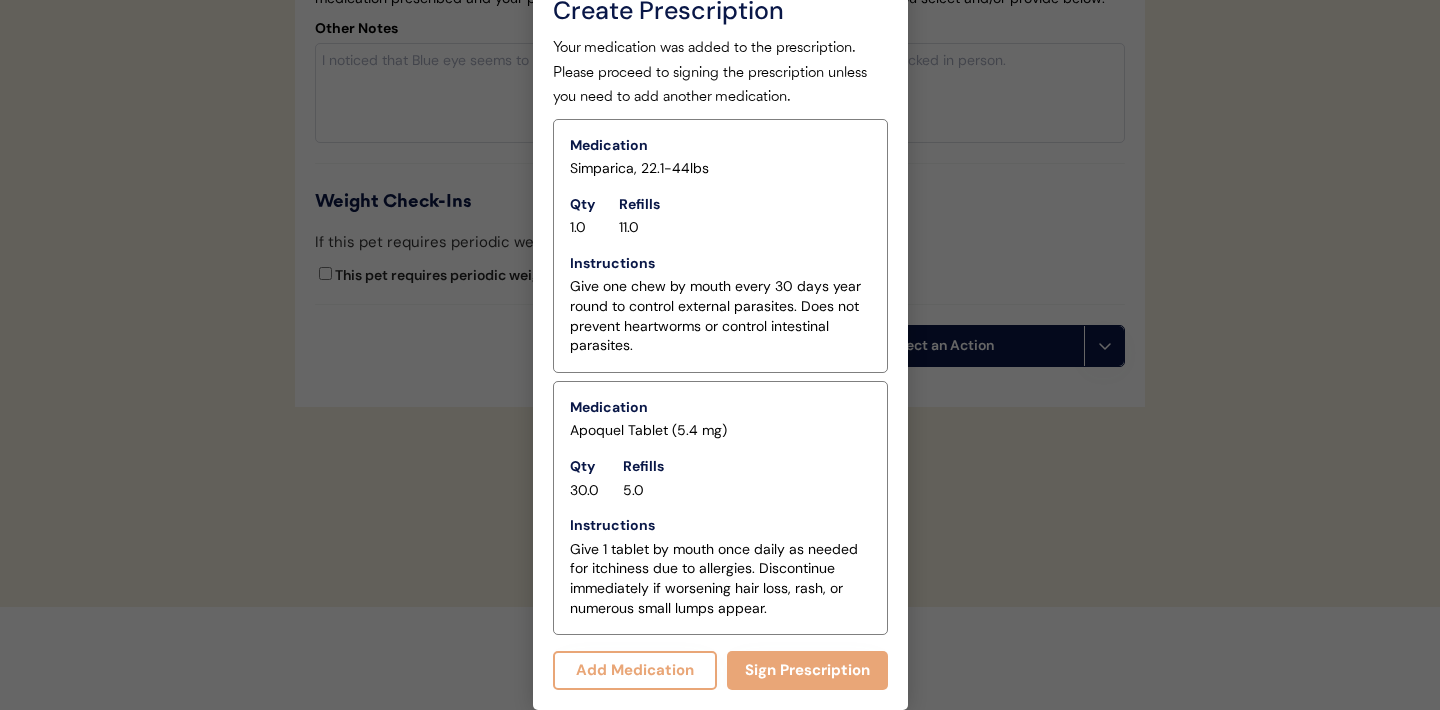click on "Add Medication" at bounding box center [635, 670] 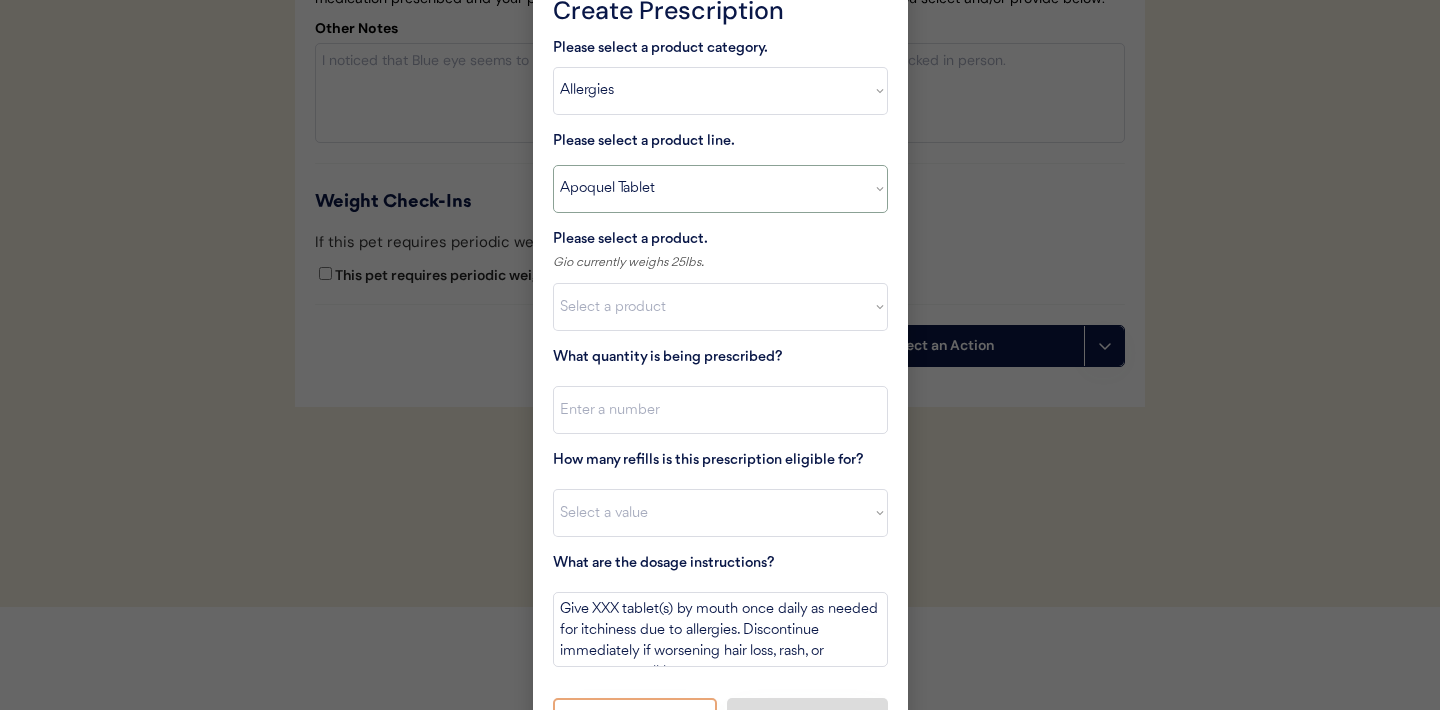 click on "Select a product line Apoquel Chewable Tablet Apoquel Tablet Cyclosporine DermaBenSs Shampoo Hydroxyzine Mal-A-Ket Shampoo Mal-A-Ket Wipes Malaseb Shampoo MiconaHex+Triz Mousse MiconaHex+Triz Wipes Prednisone Temaril-P" at bounding box center [720, 189] 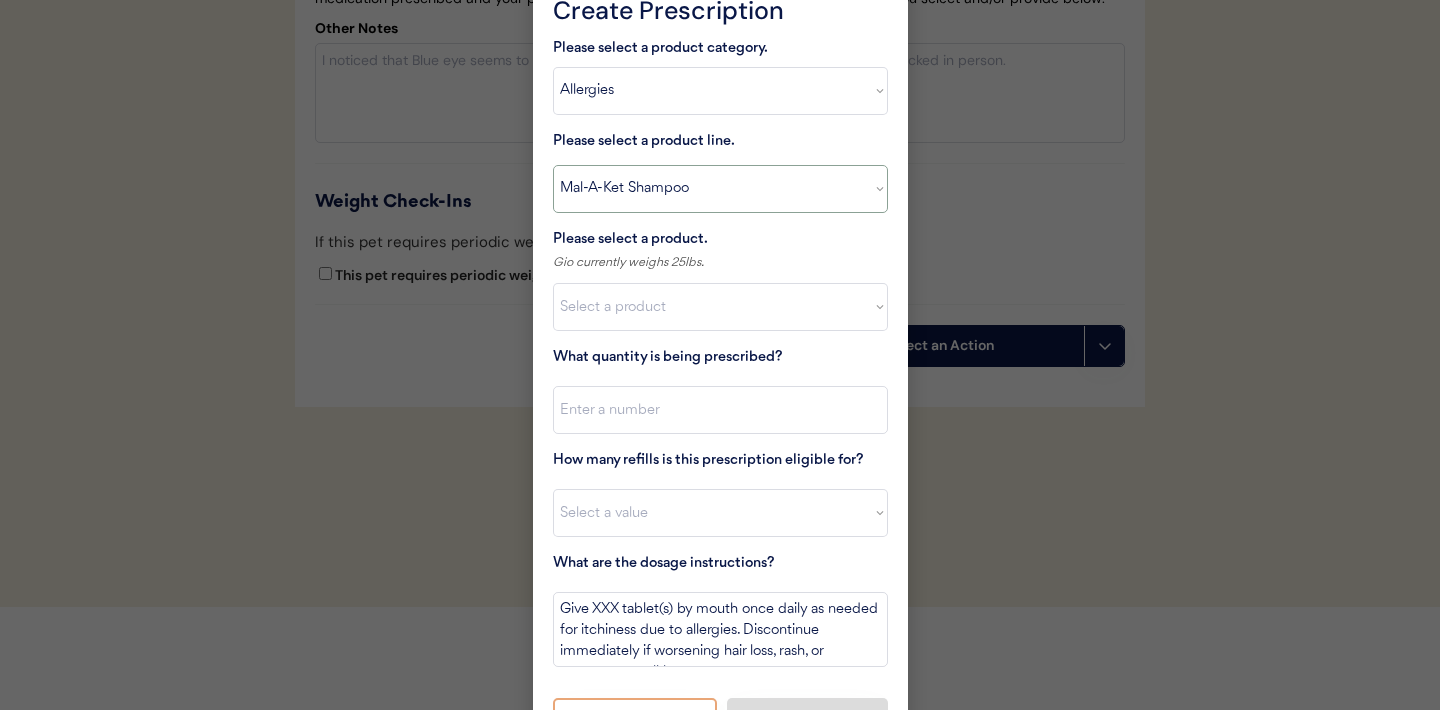 type on "Bathe every other day for 2 weeks, then once weekly for one month, then as needed for skin health. Allow lather to stand for 15 minutes prior to rinsing." 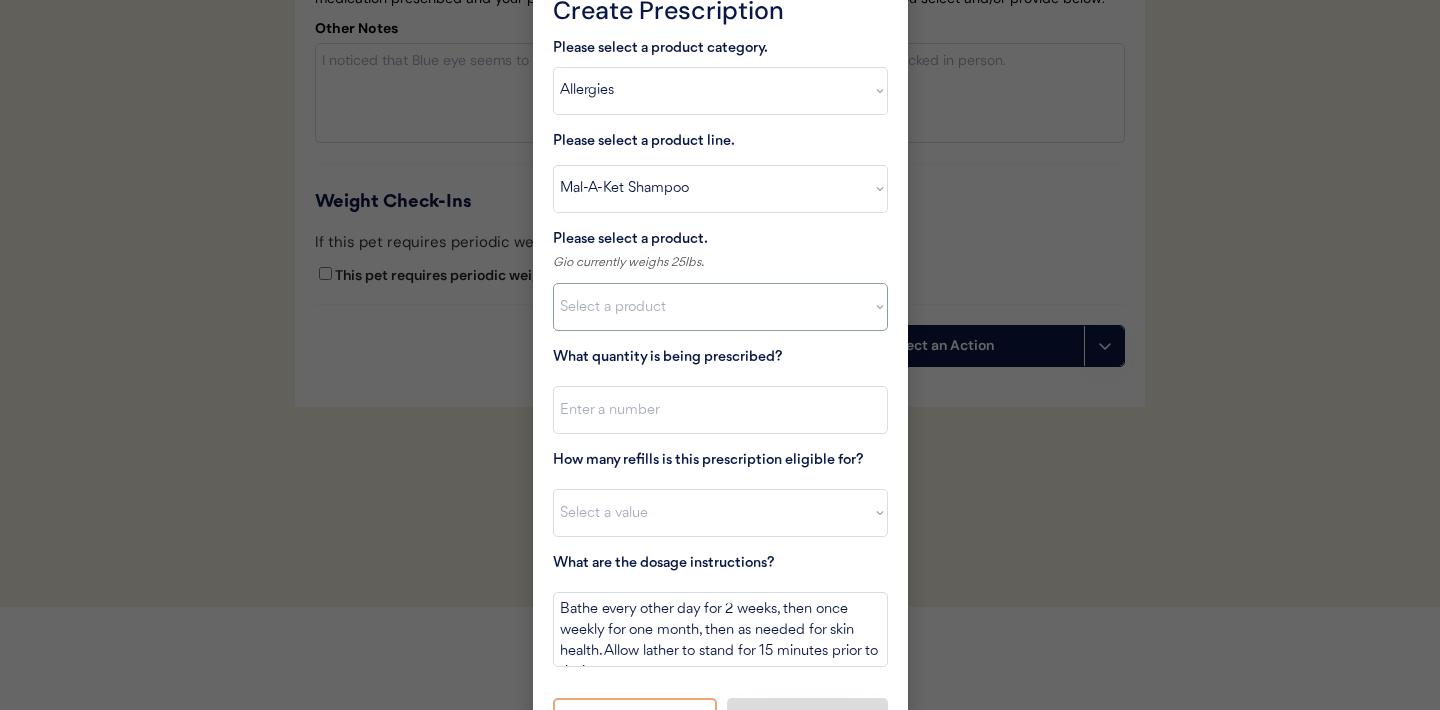 click on "Select a product Mal-A-Ket Shampoo, 8 oz" at bounding box center (720, 307) 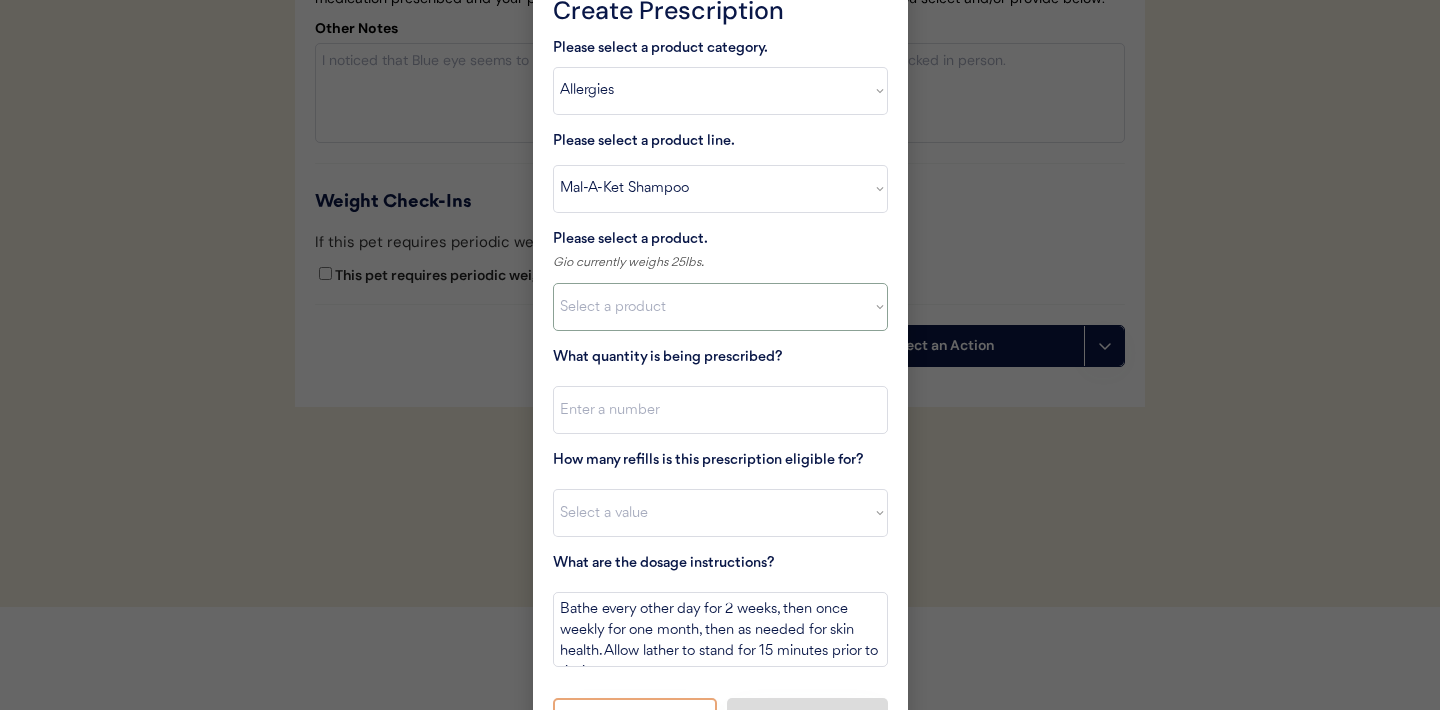 select on ""1348695171700984260__LOOKUP__1732553434443x237257447760914180"" 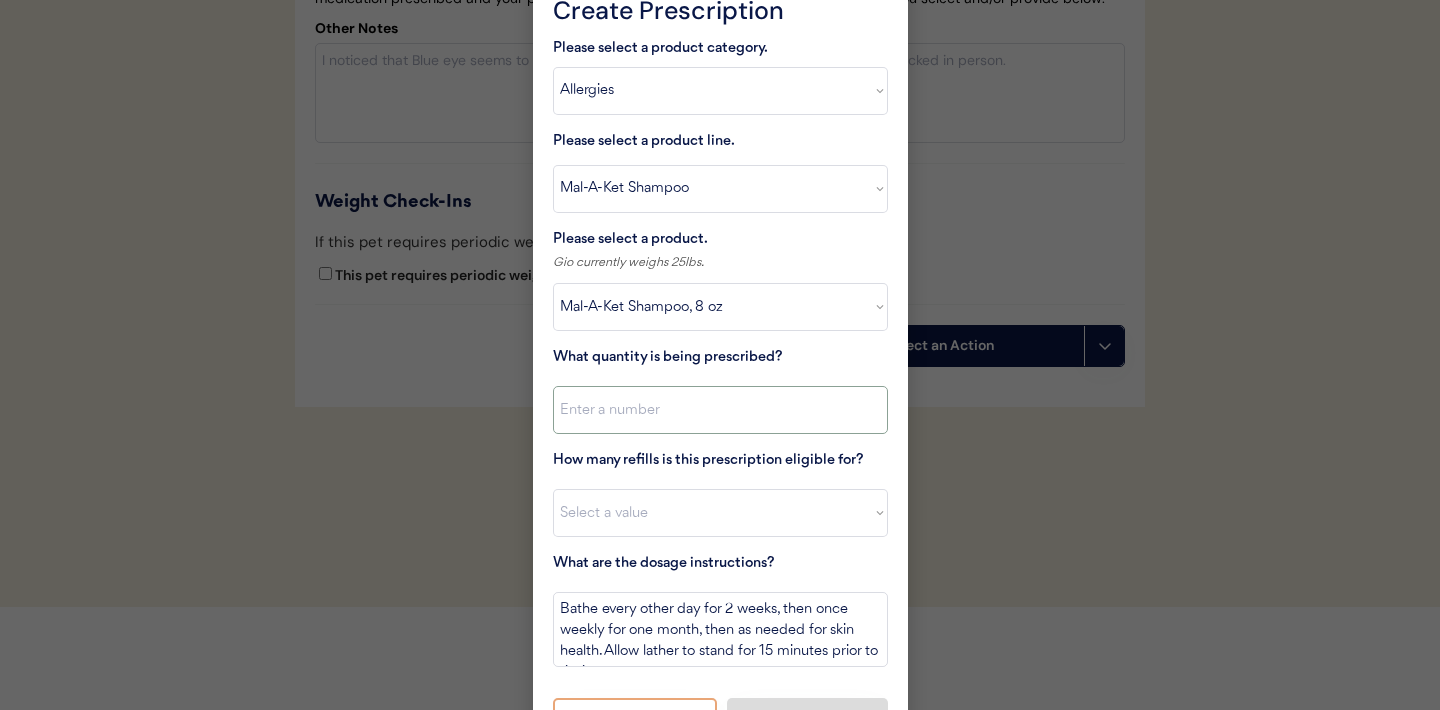 click at bounding box center (720, 410) 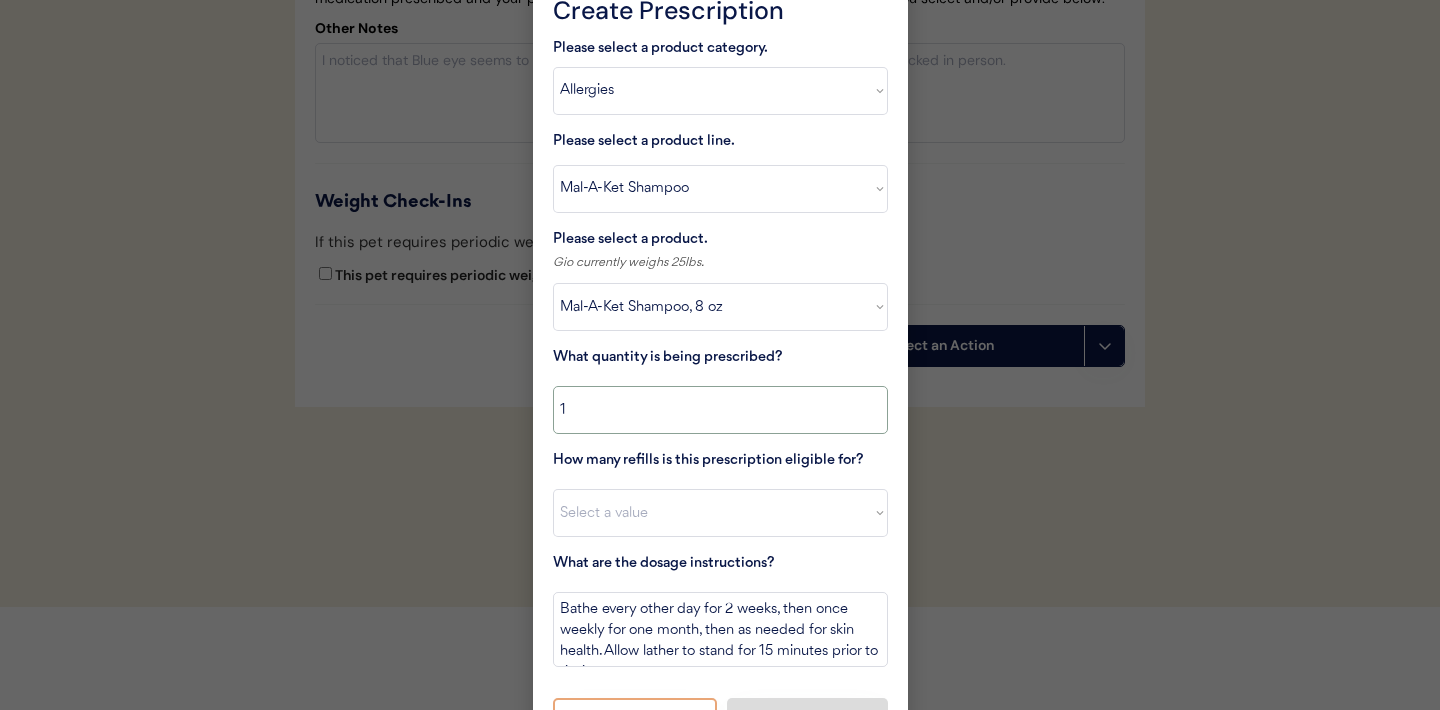 type on "1" 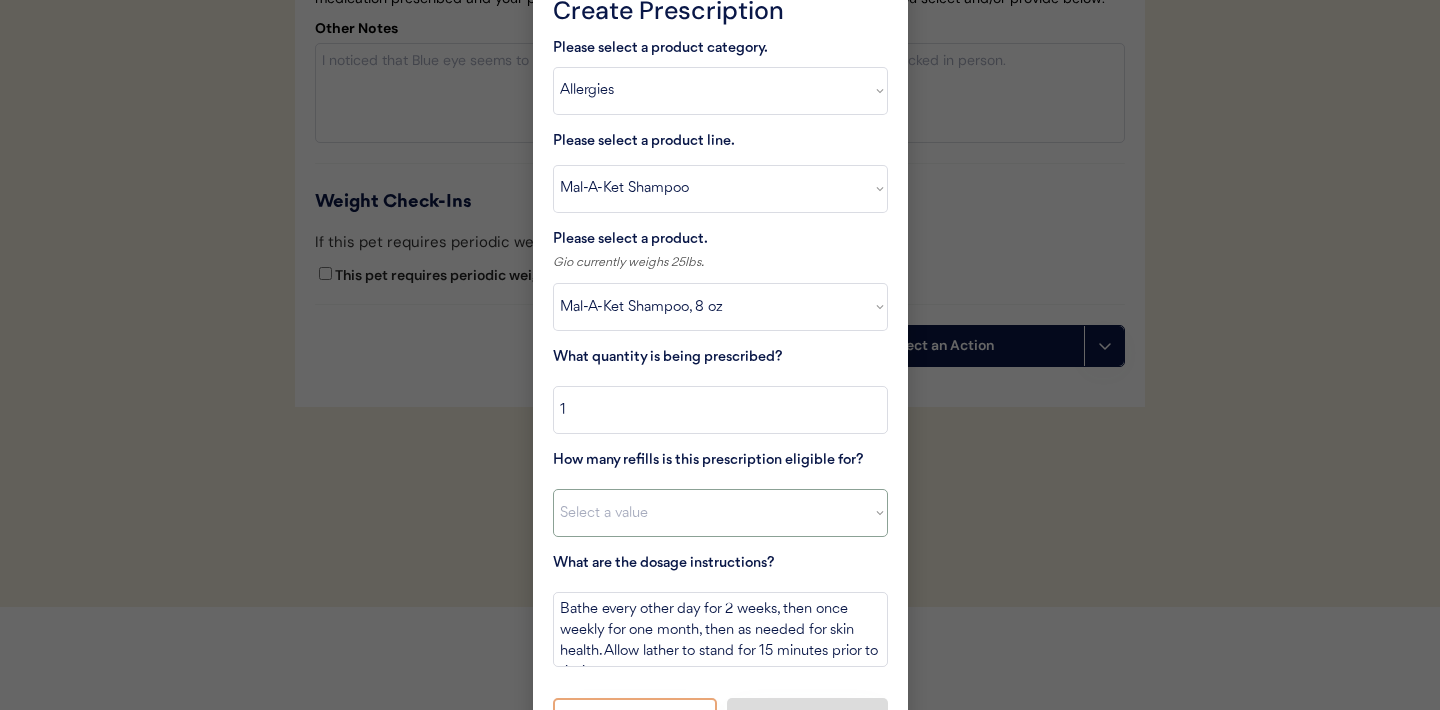 select on "2" 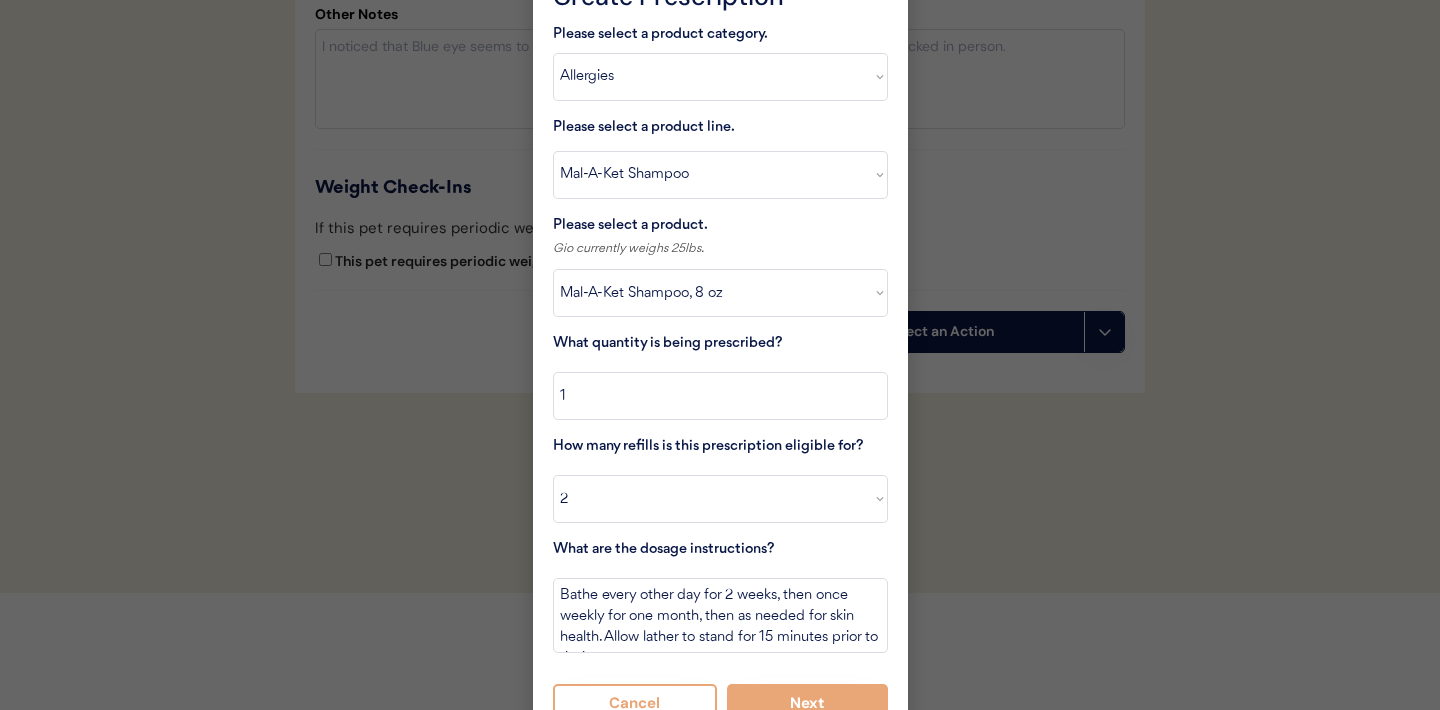 scroll, scrollTop: 4510, scrollLeft: 0, axis: vertical 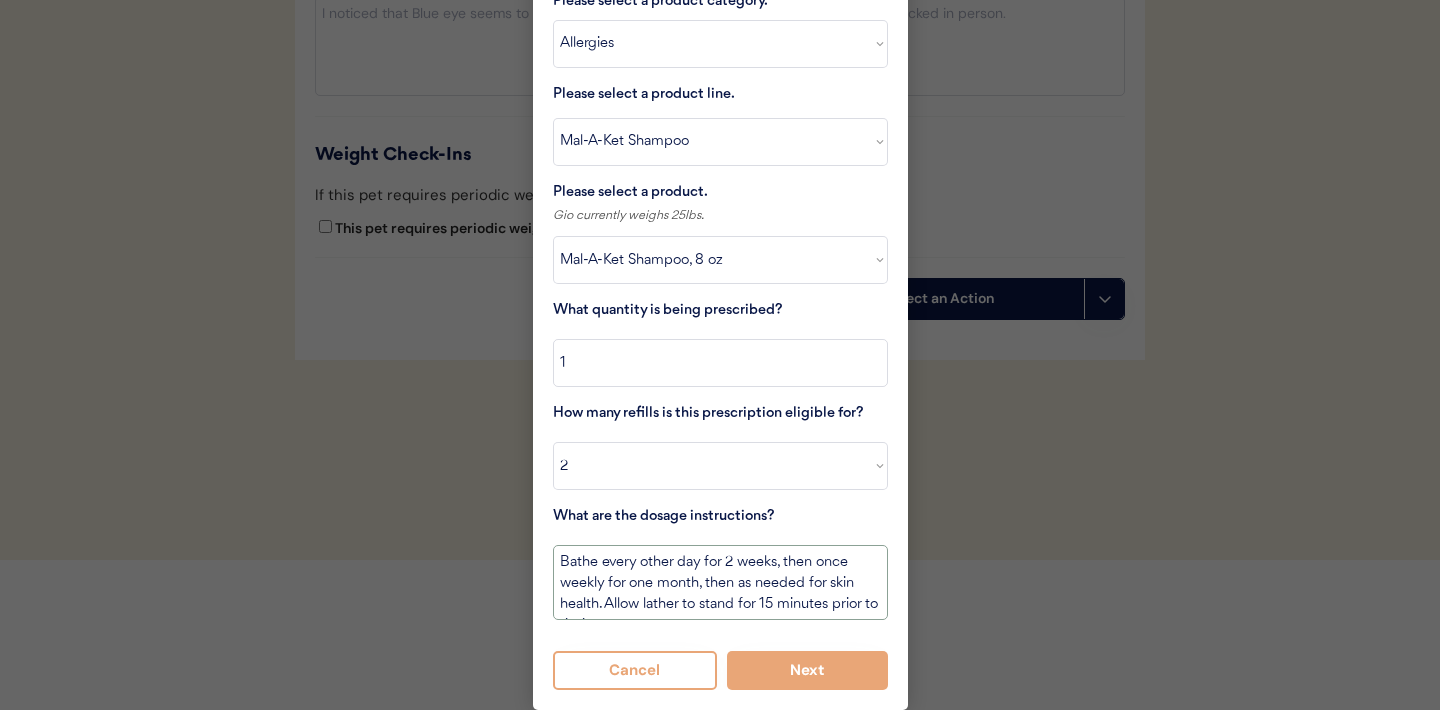 click on "Bathe every other day for 2 weeks, then once weekly for one month, then as needed for skin health. Allow lather to stand for 15 minutes prior to rinsing." at bounding box center [720, 582] 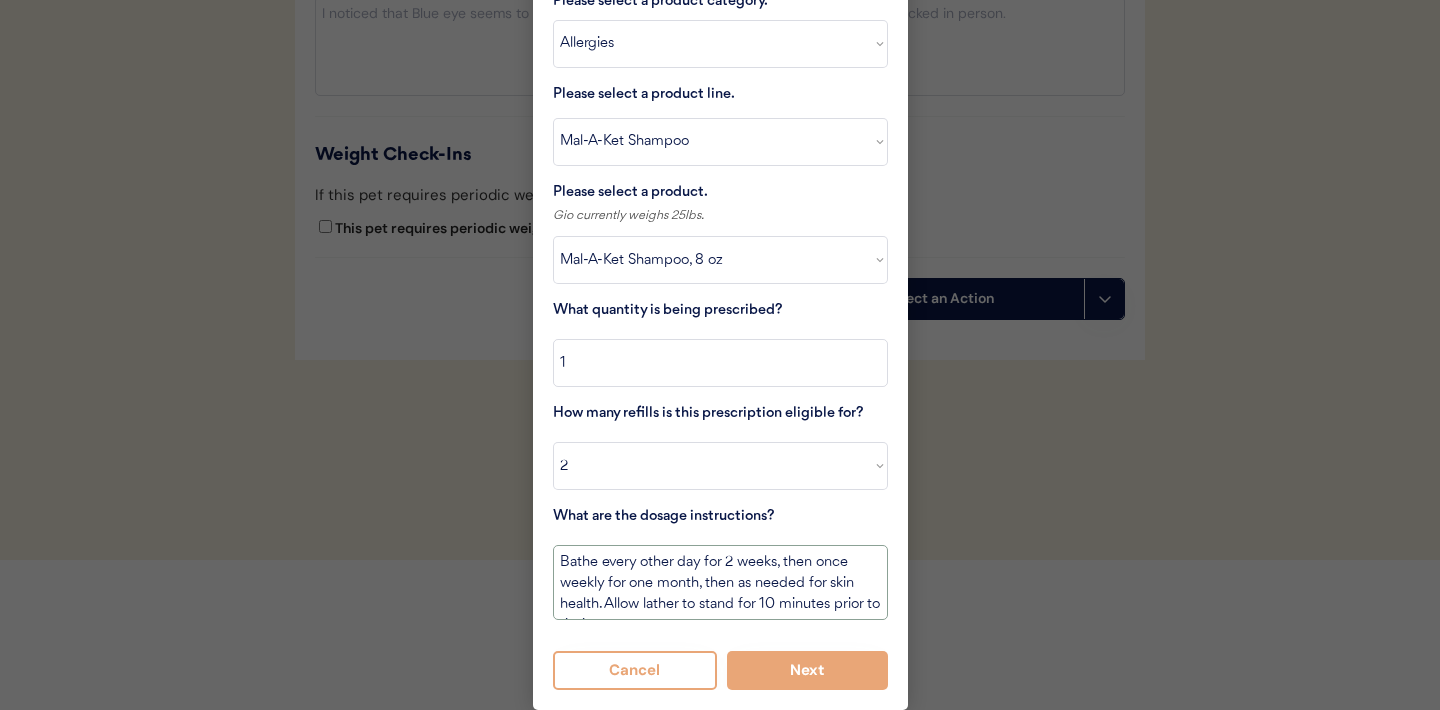 scroll, scrollTop: 23, scrollLeft: 0, axis: vertical 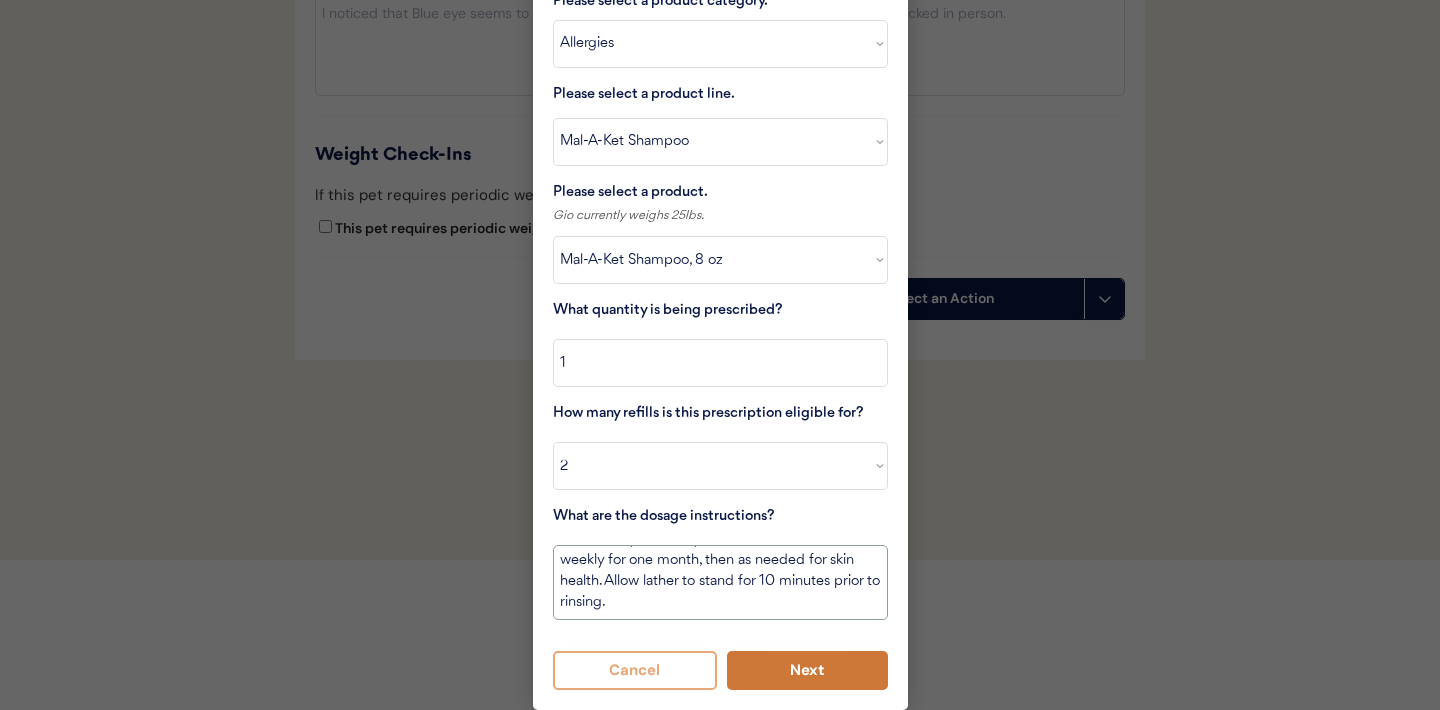 type on "Bathe every other day for 2 weeks, then once weekly for one month, then as needed for skin health. Allow lather to stand for 10 minutes prior to rinsing." 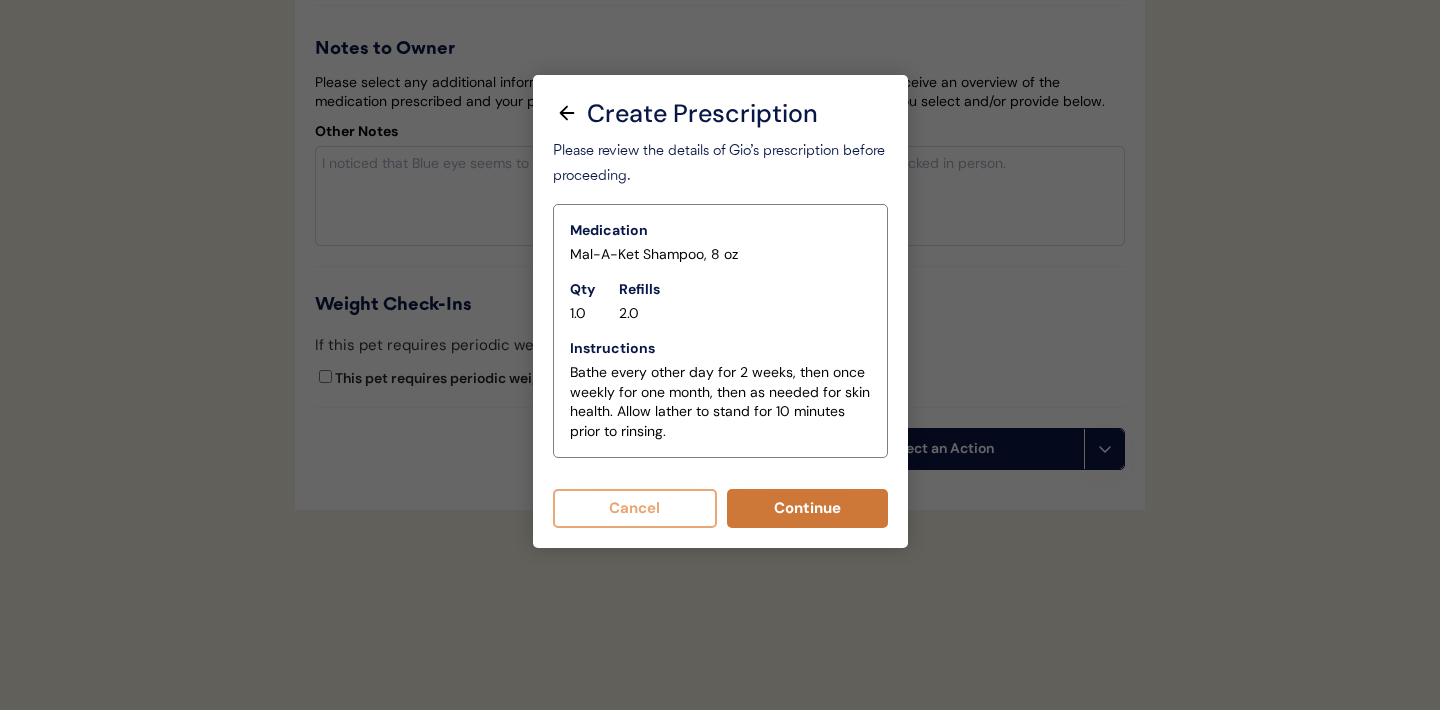 click on "Continue" at bounding box center (807, 508) 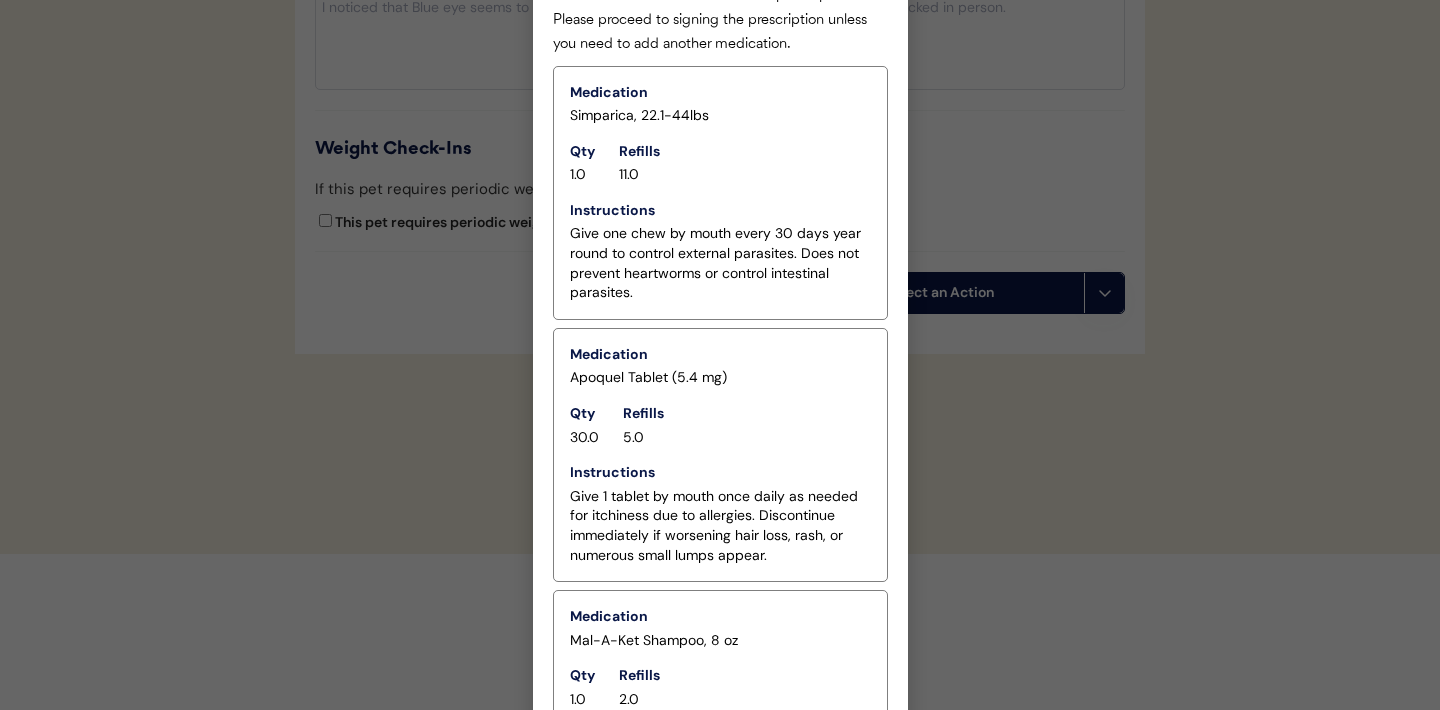 scroll, scrollTop: 4725, scrollLeft: 0, axis: vertical 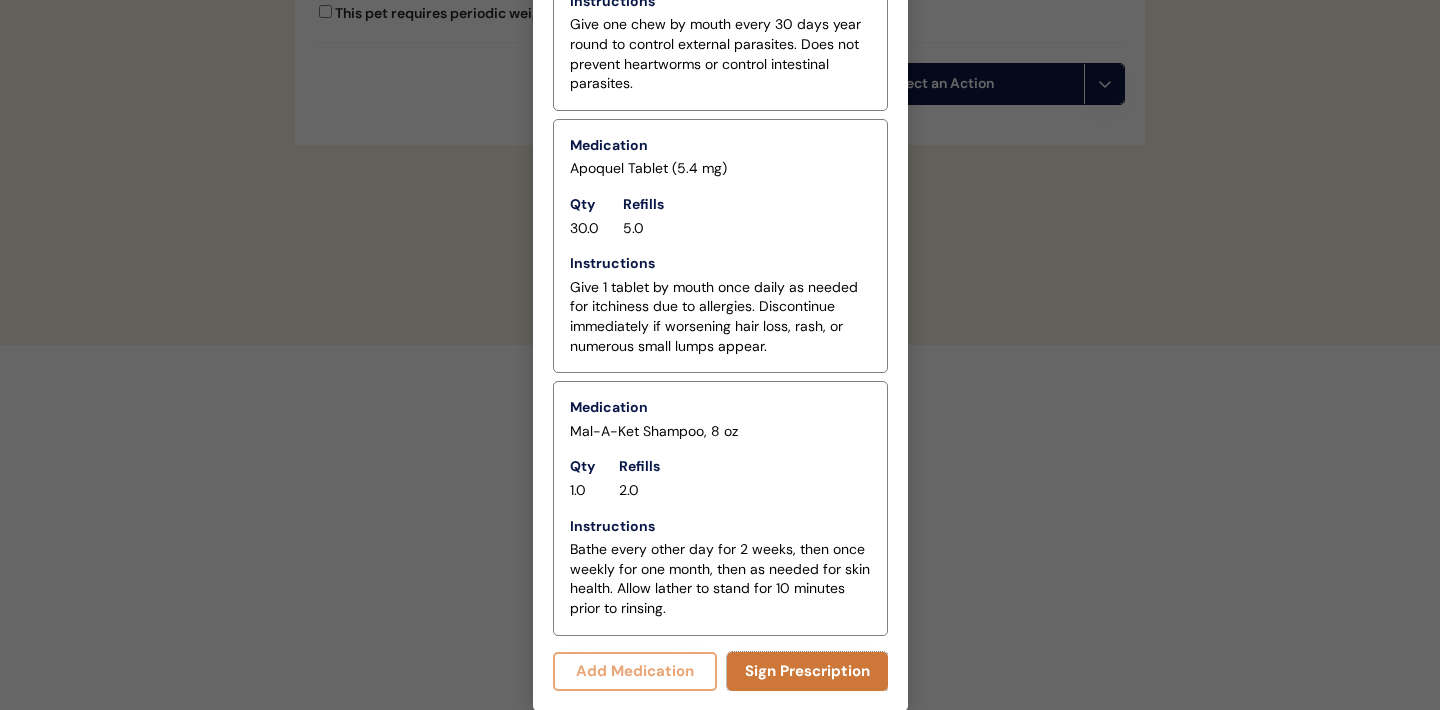 click on "Sign Prescription" at bounding box center [807, 671] 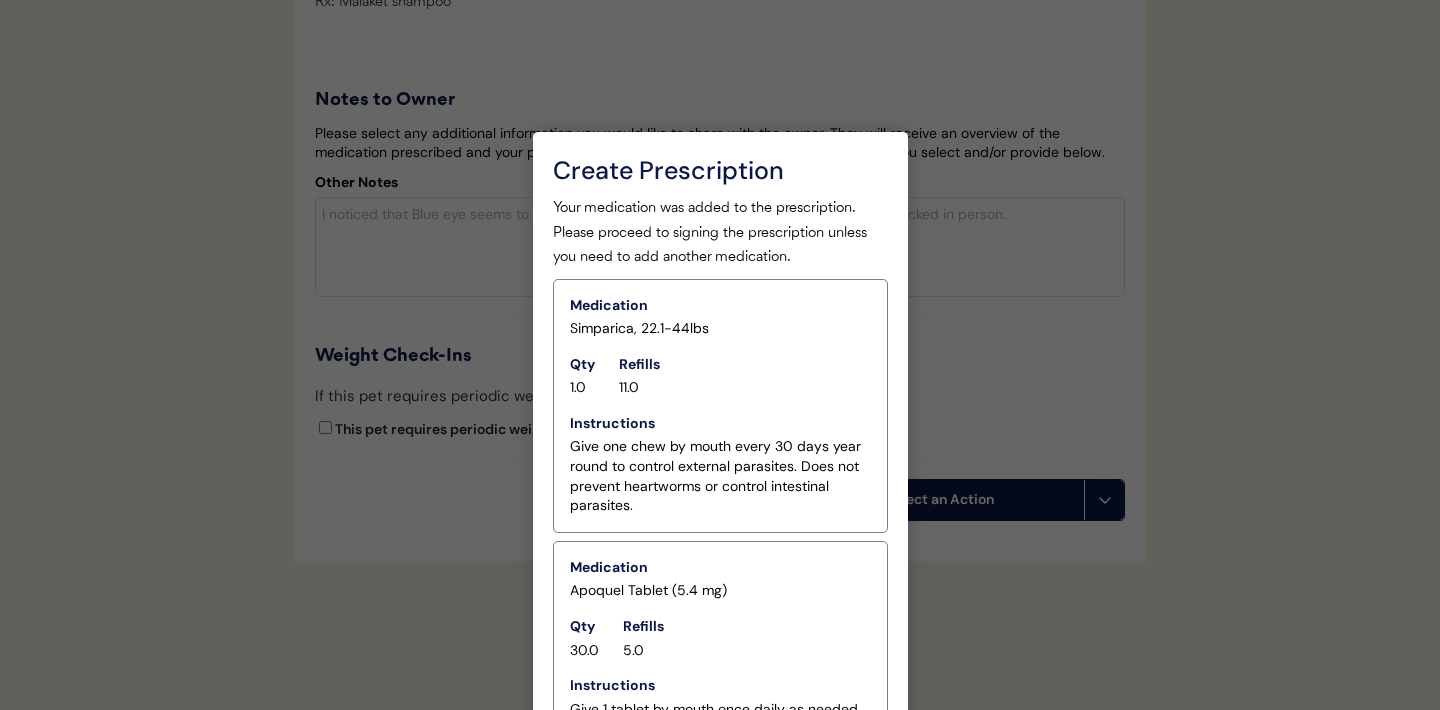 scroll, scrollTop: 4725, scrollLeft: 0, axis: vertical 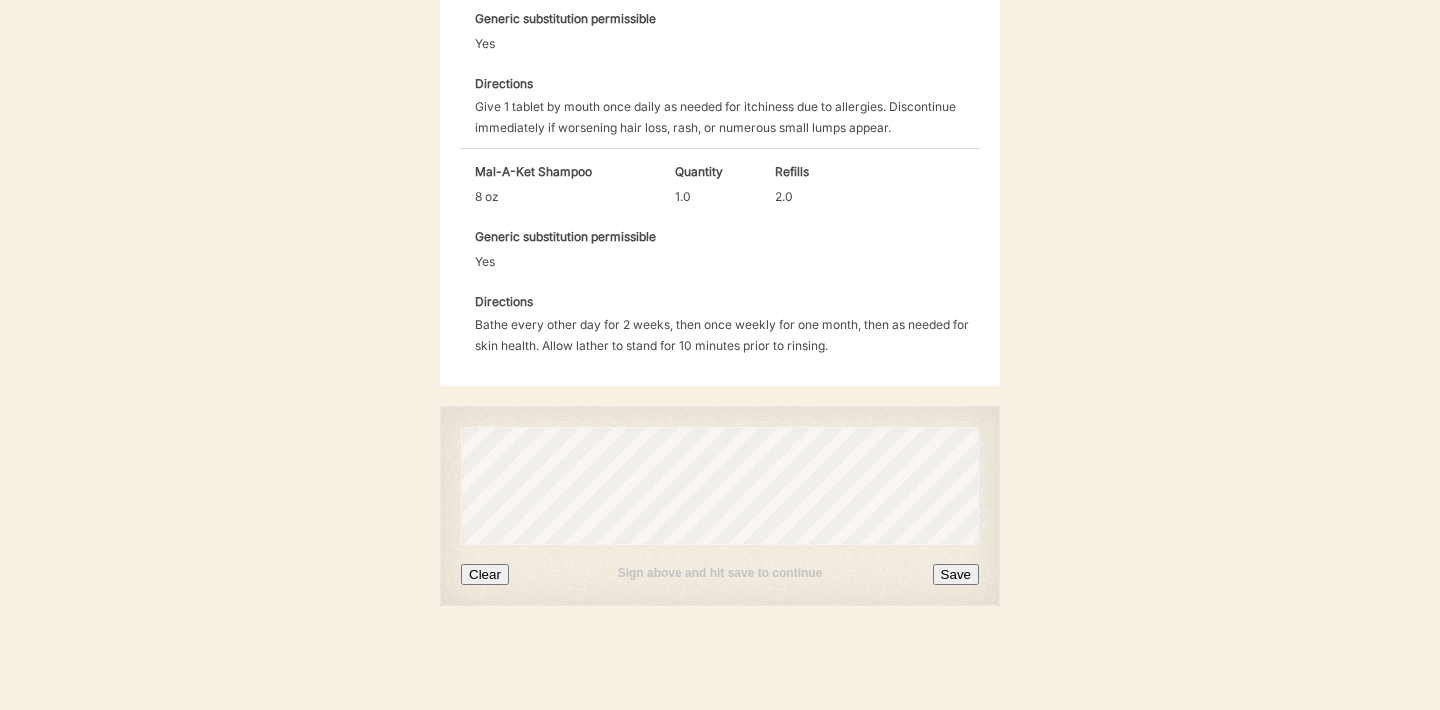 click on "Clear" at bounding box center [485, 574] 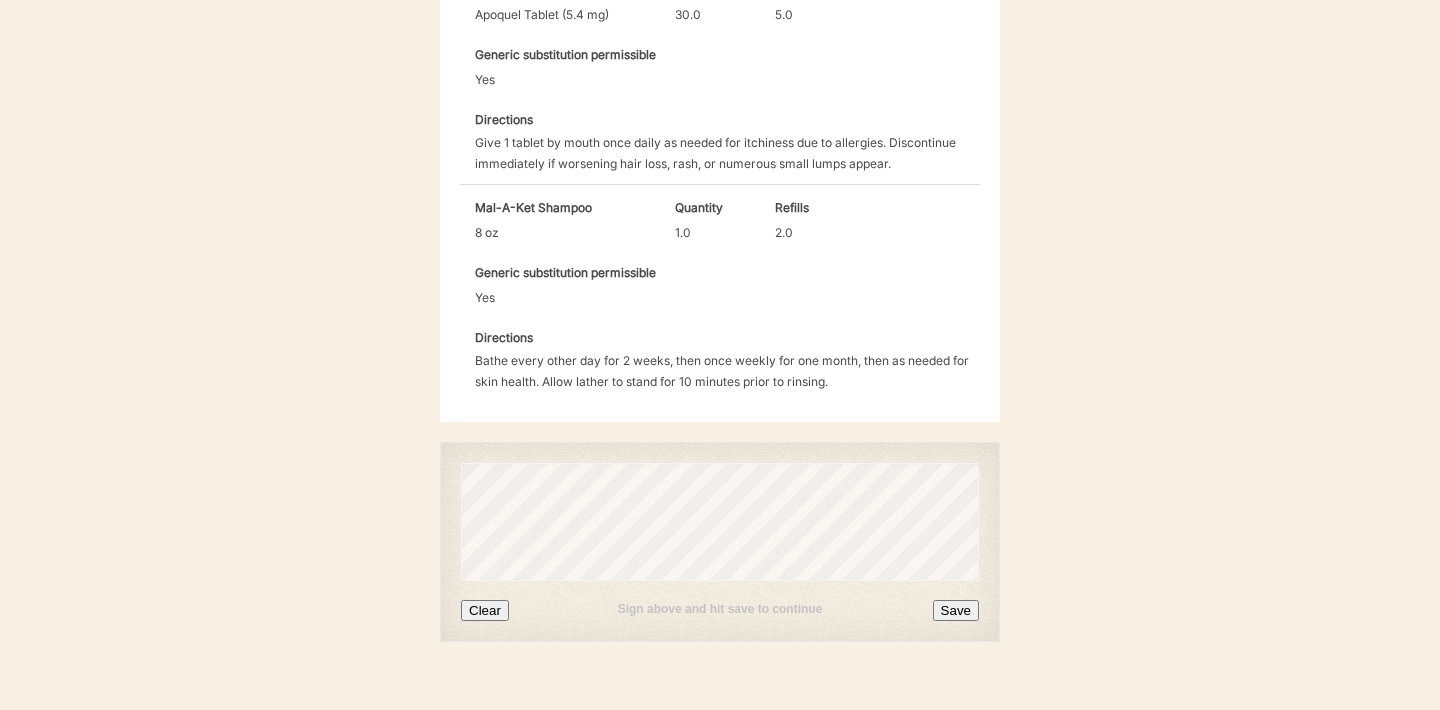 scroll, scrollTop: 935, scrollLeft: 0, axis: vertical 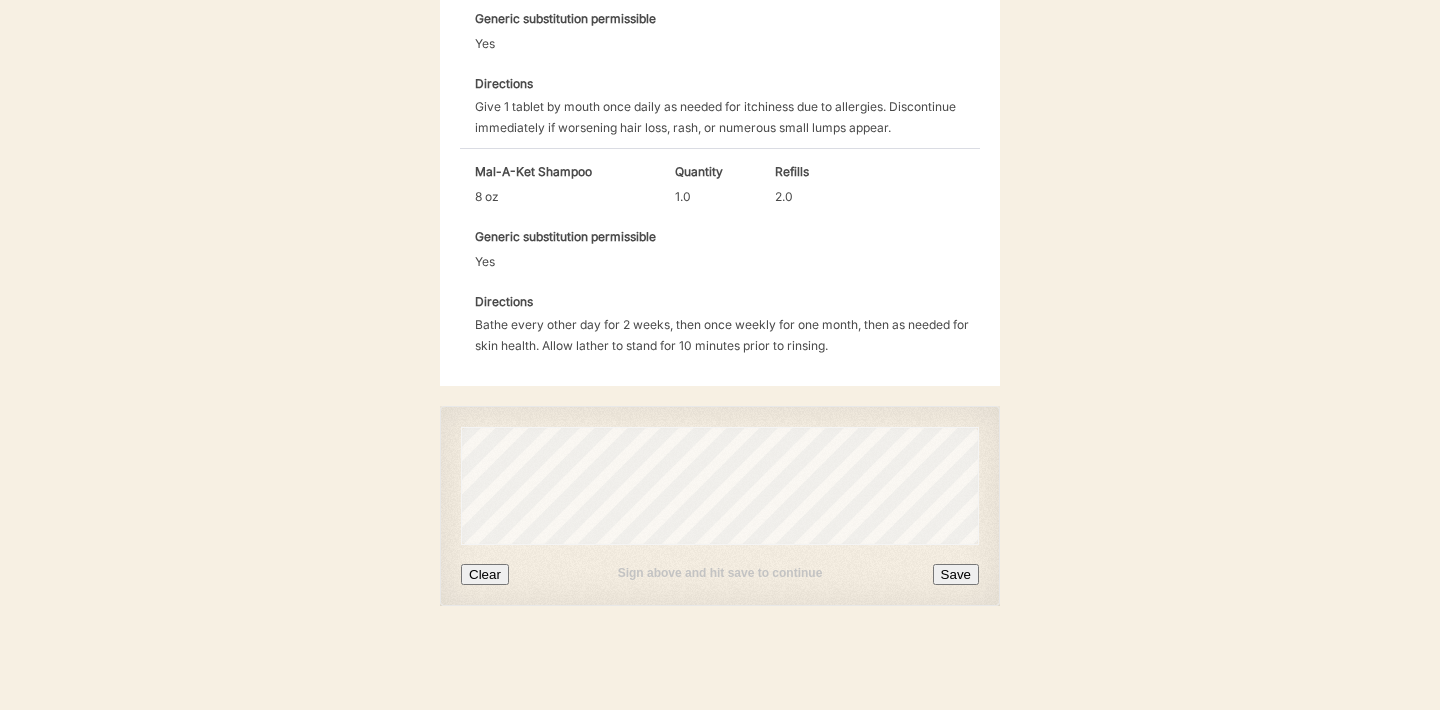 click on "Save" at bounding box center [956, 574] 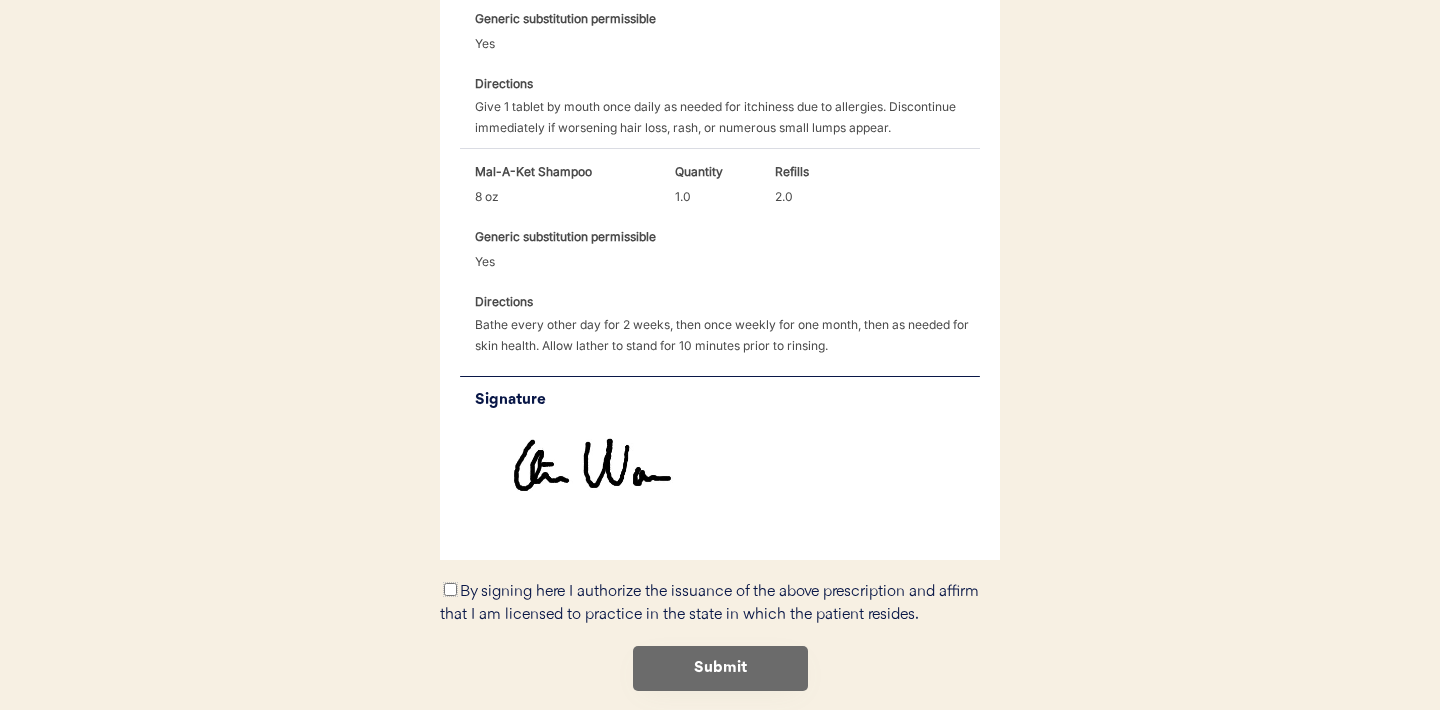 click on "By signing here I authorize the issuance of the above prescription and affirm that I am licensed to practice in the state in which the patient resides." at bounding box center [450, 589] 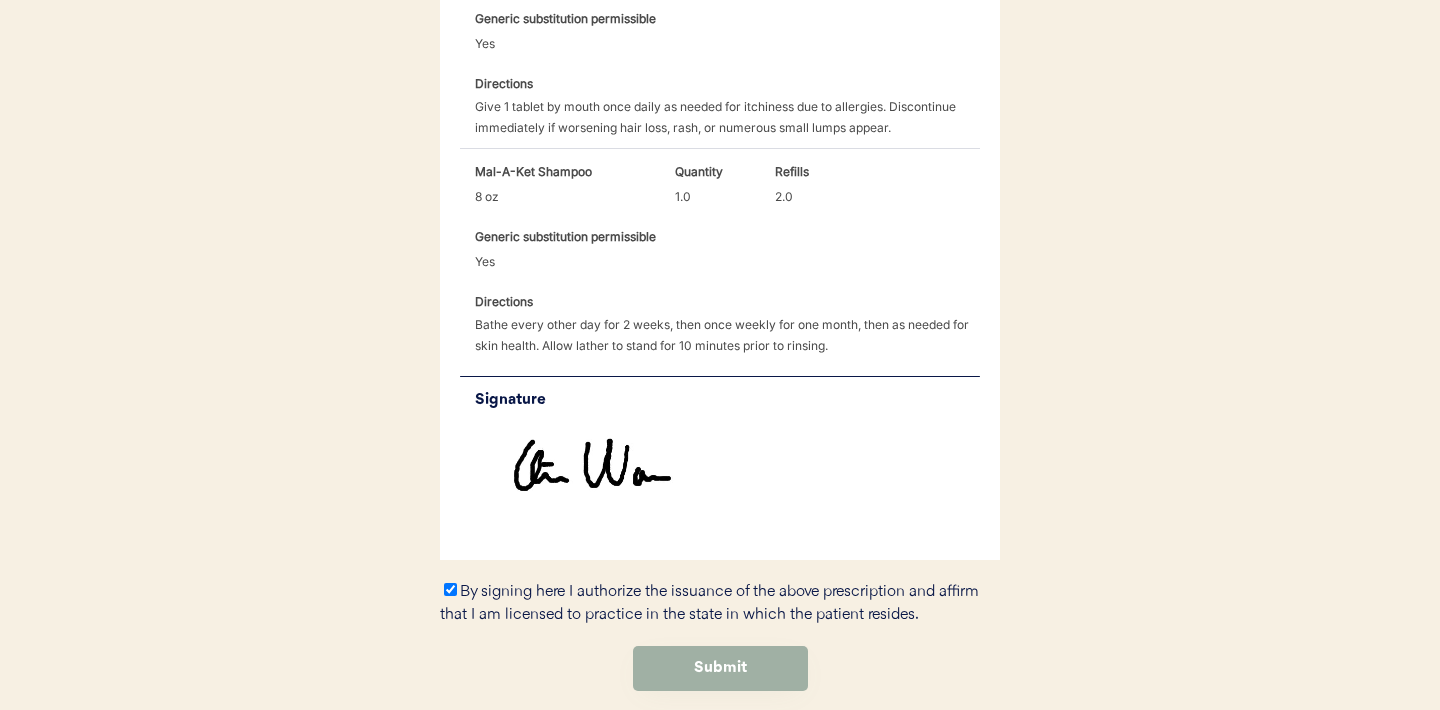 click on "Submit" at bounding box center [720, 668] 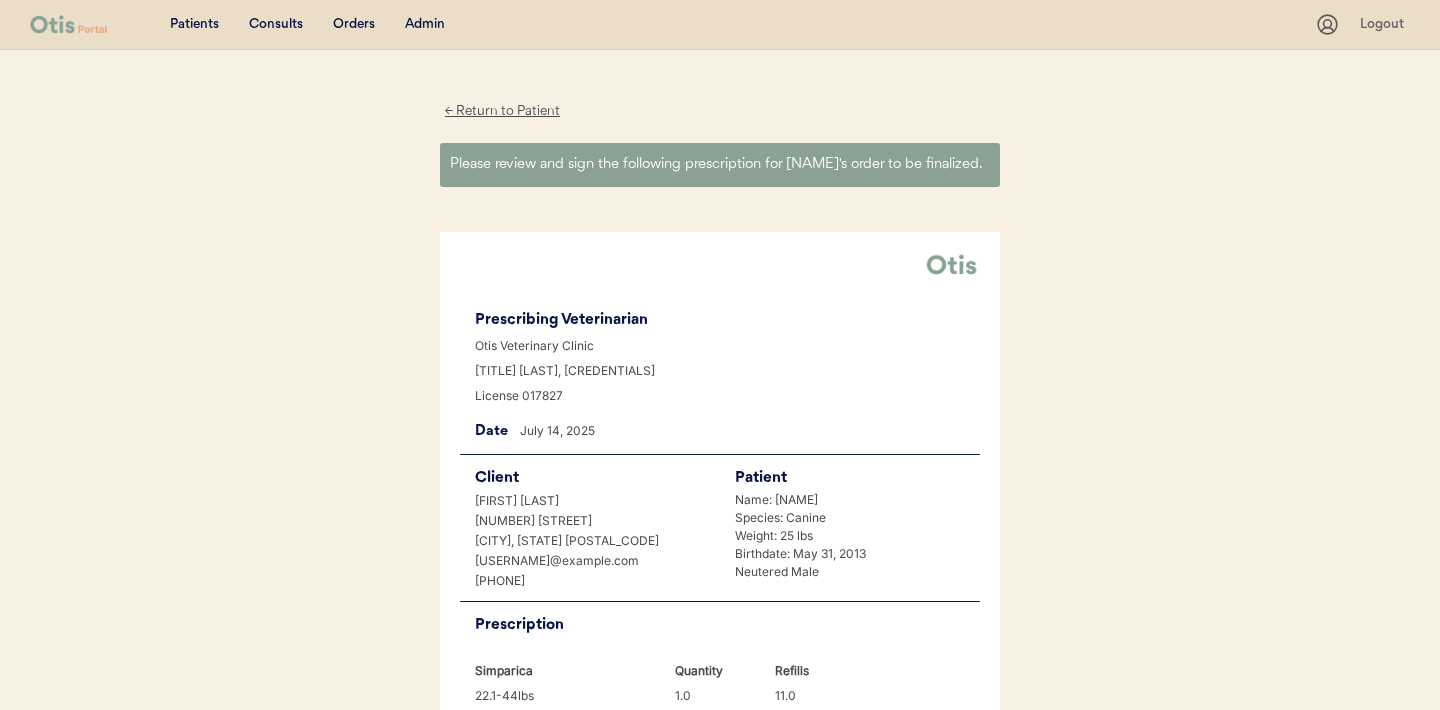 scroll, scrollTop: 0, scrollLeft: 0, axis: both 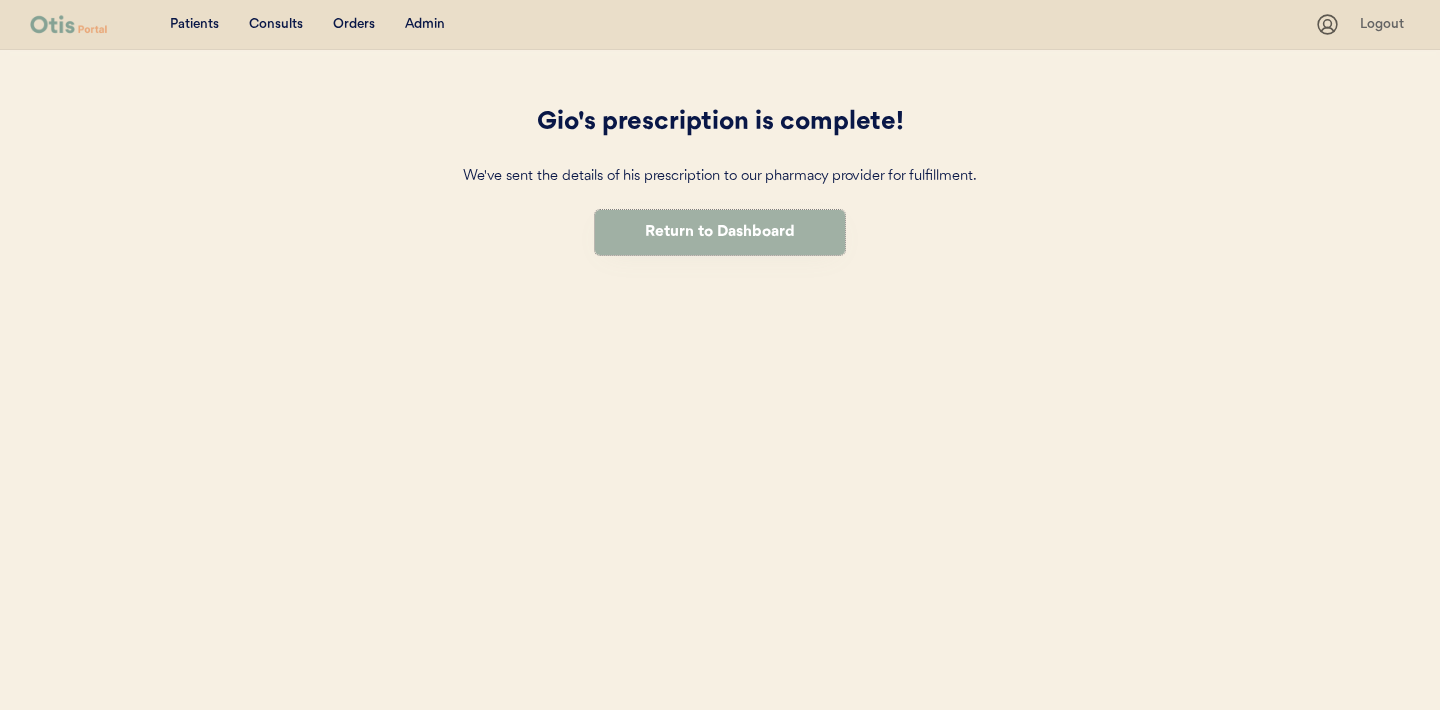 click on "Return to Dashboard" at bounding box center [720, 232] 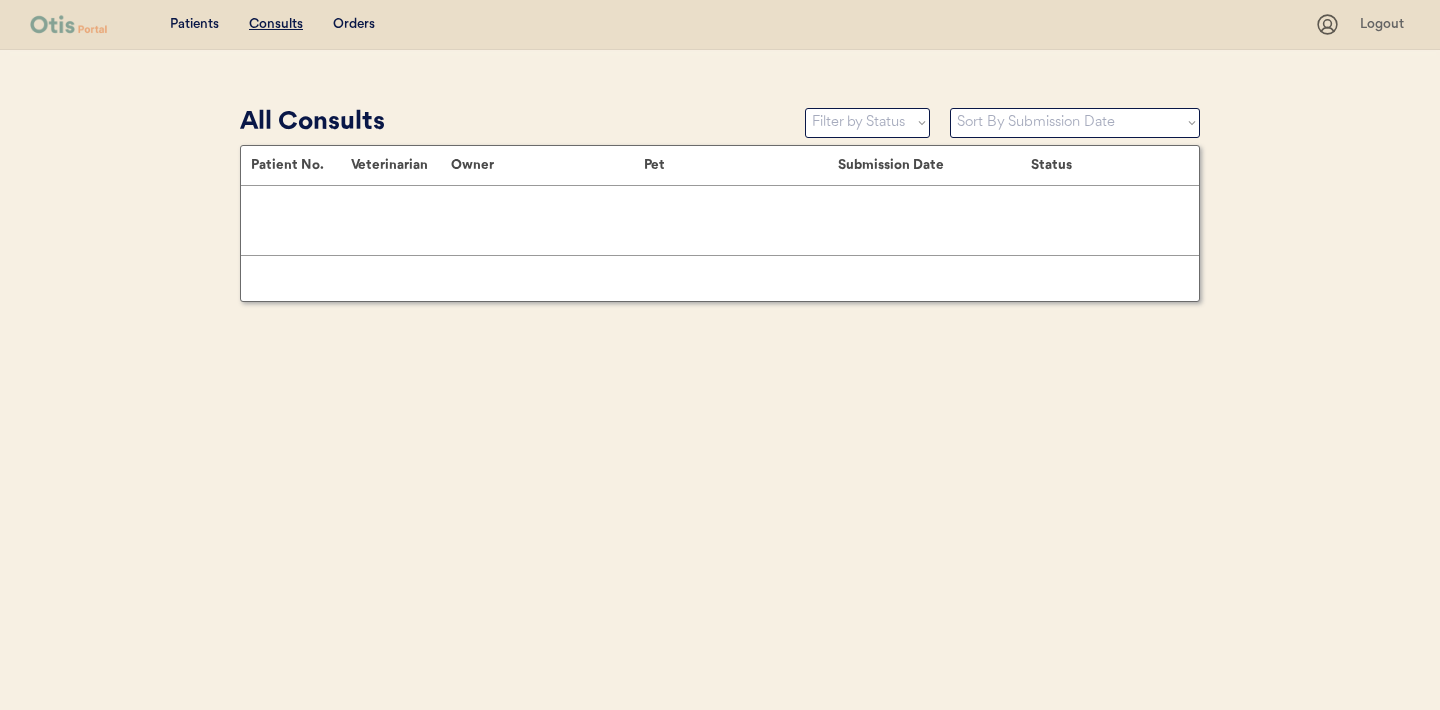 scroll, scrollTop: 0, scrollLeft: 0, axis: both 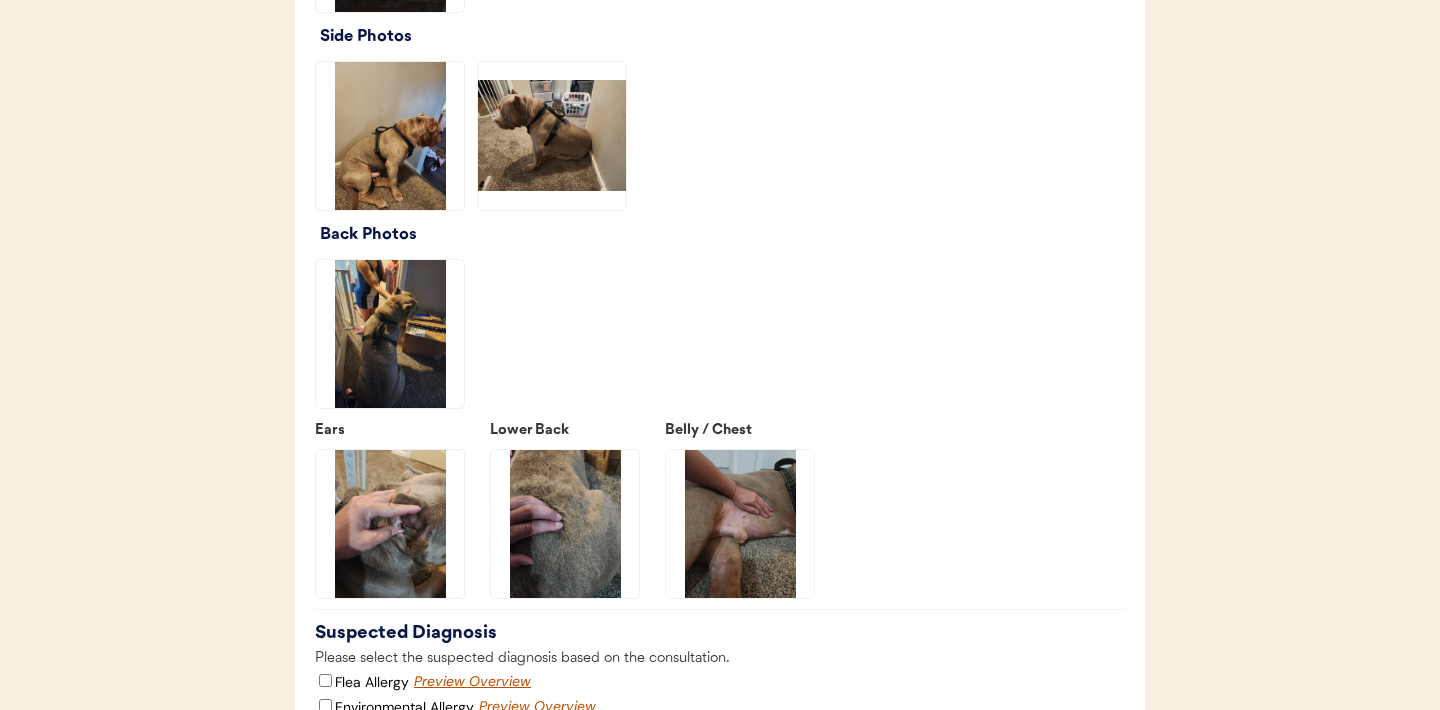 click 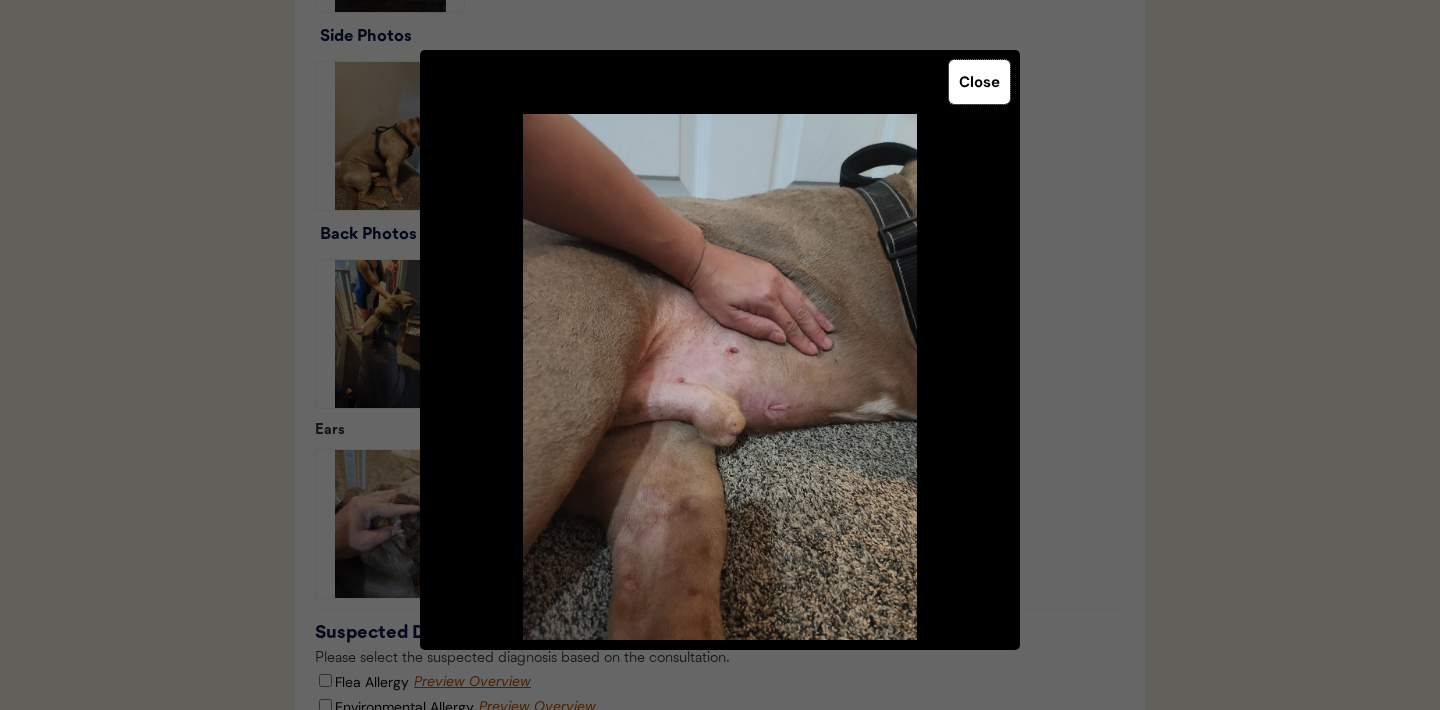 click on "Close" at bounding box center (979, 82) 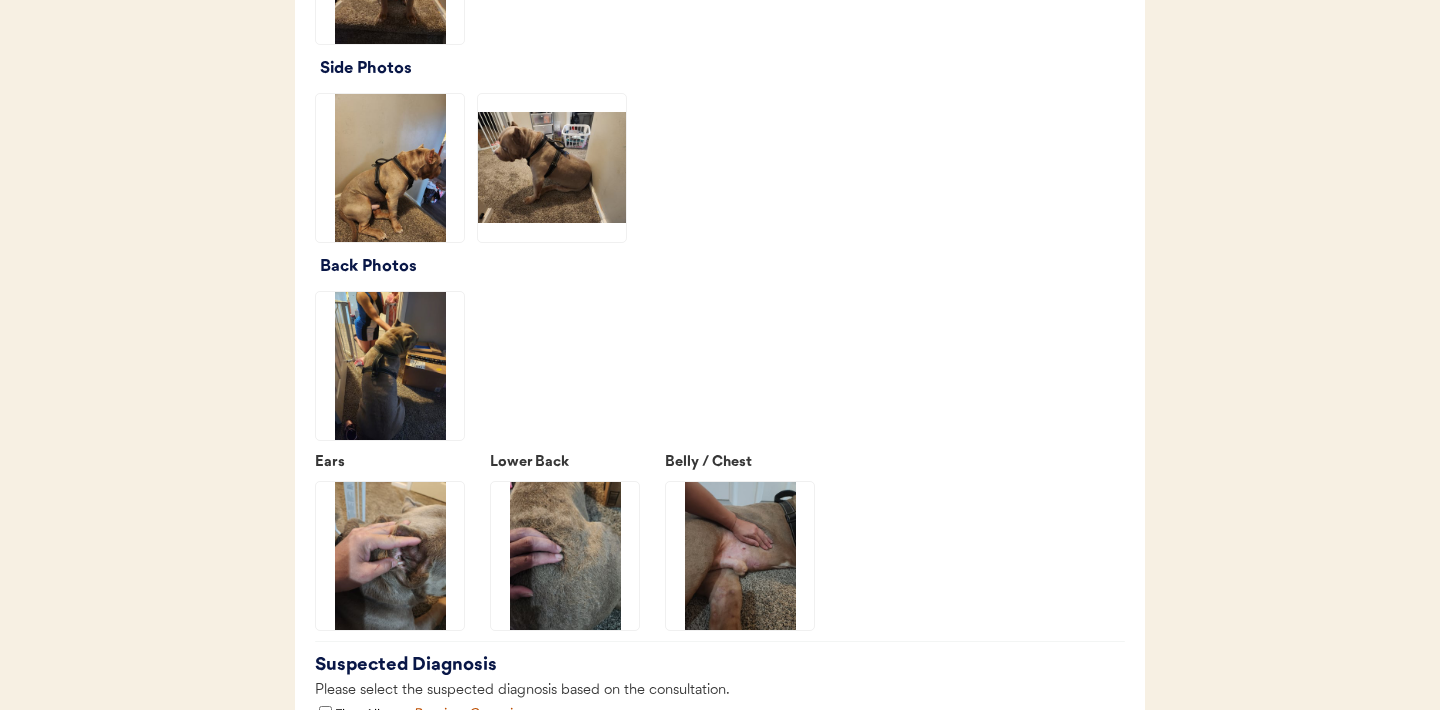 scroll, scrollTop: 2496, scrollLeft: 0, axis: vertical 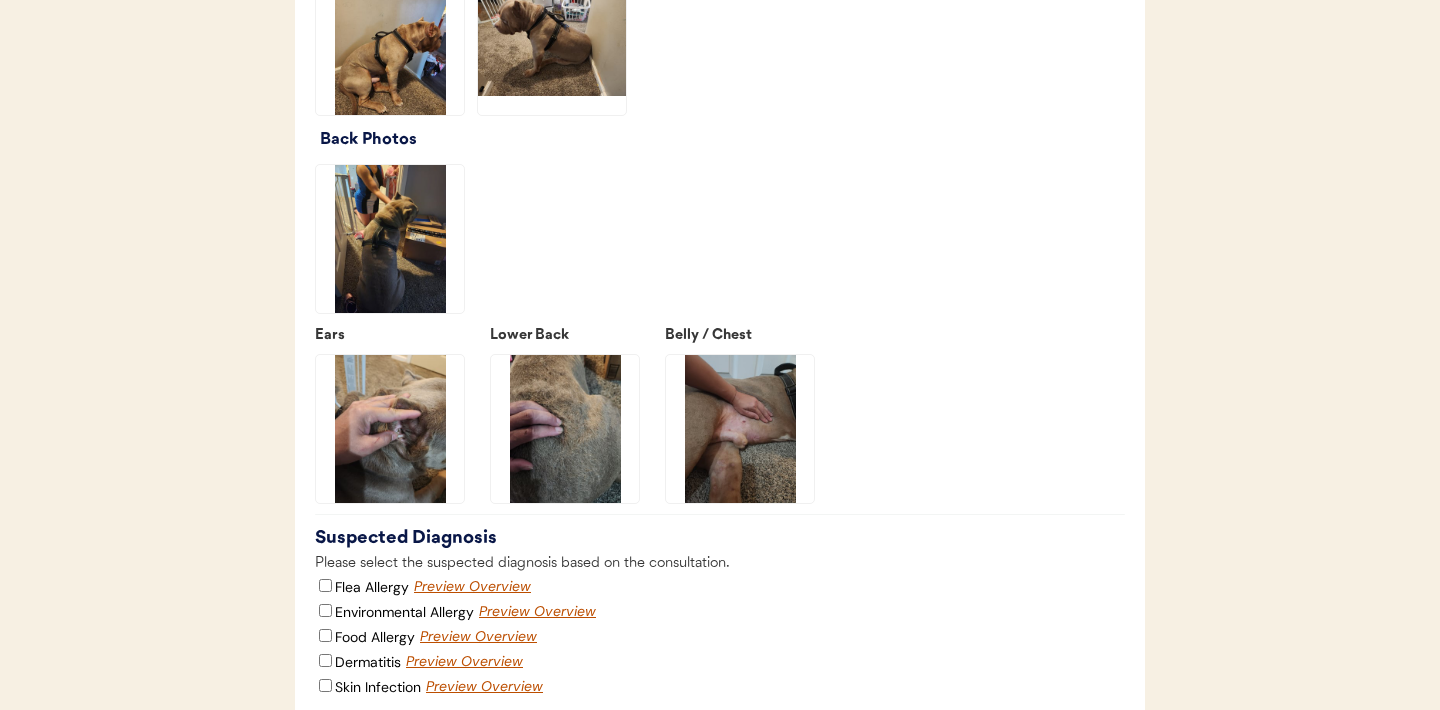 click 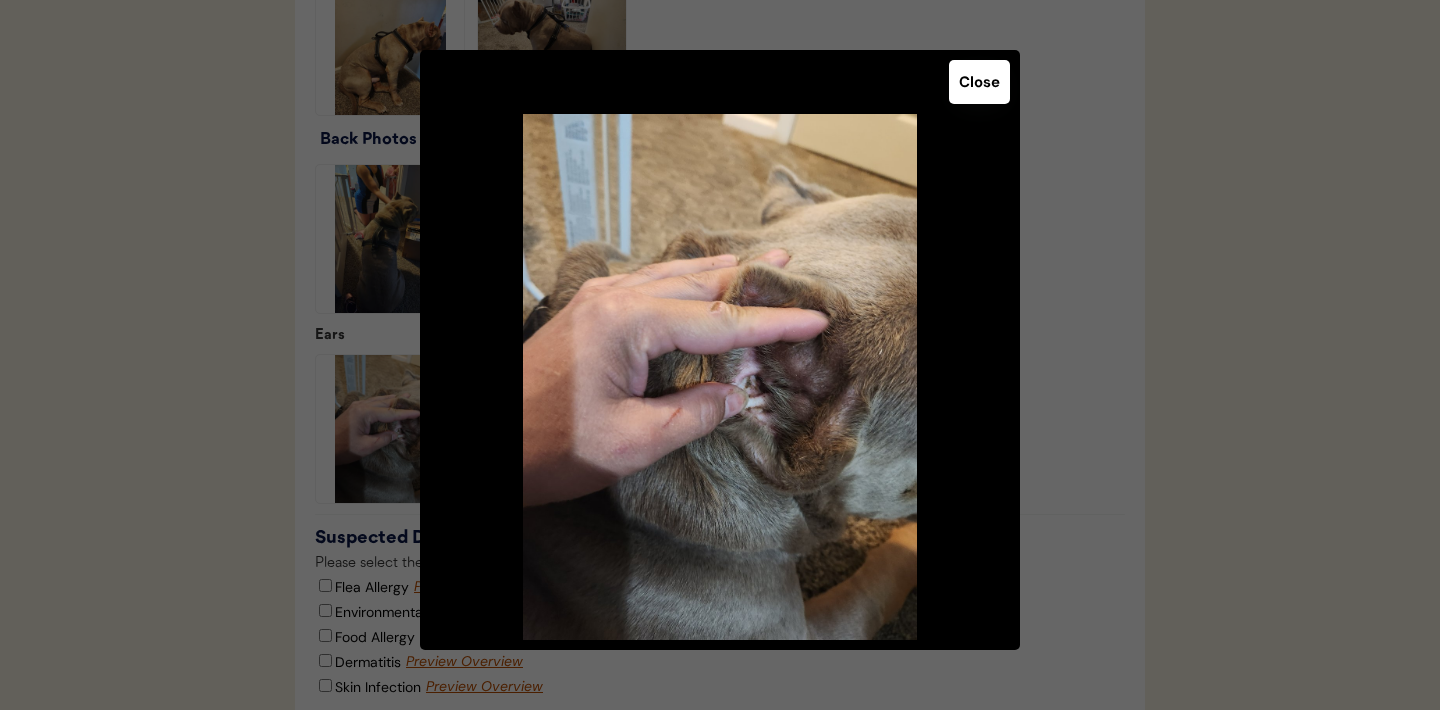 click on "Close" at bounding box center [979, 82] 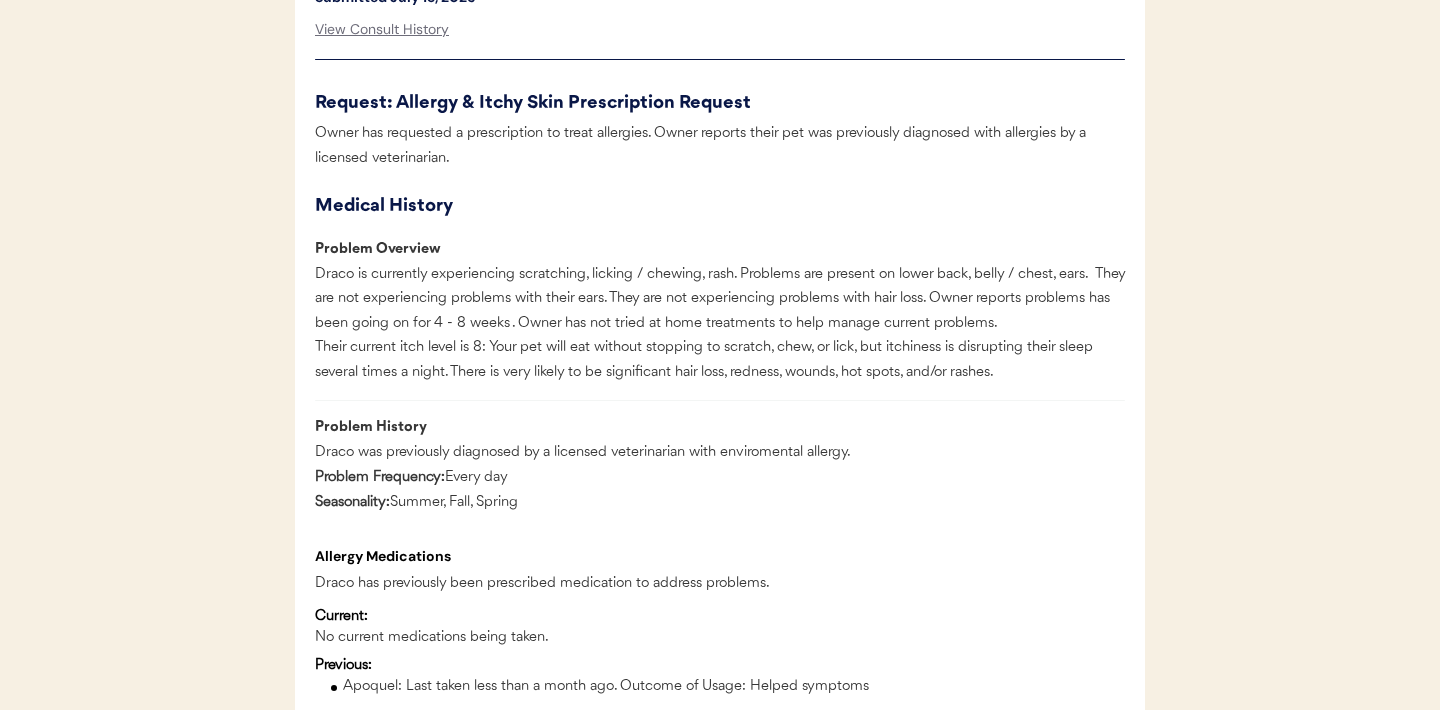 scroll, scrollTop: 914, scrollLeft: 0, axis: vertical 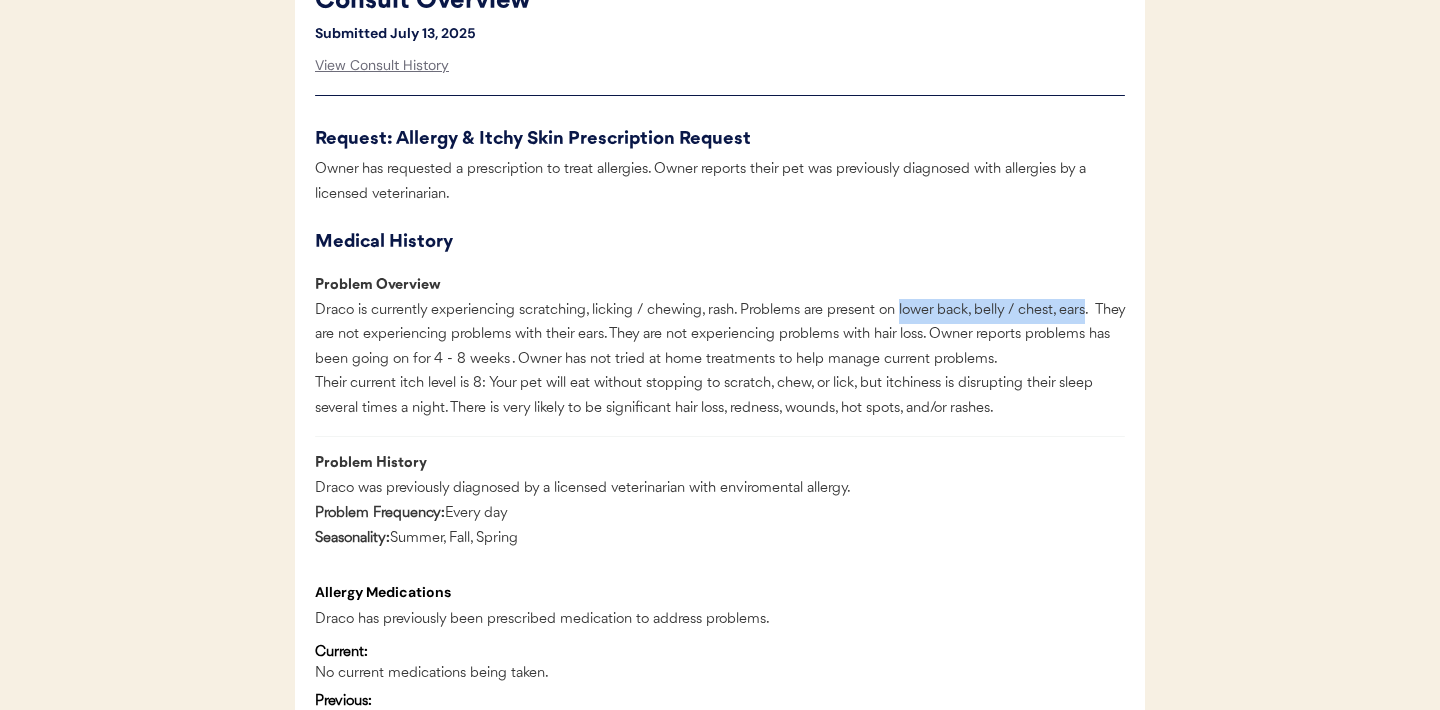 drag, startPoint x: 901, startPoint y: 312, endPoint x: 1087, endPoint y: 316, distance: 186.043 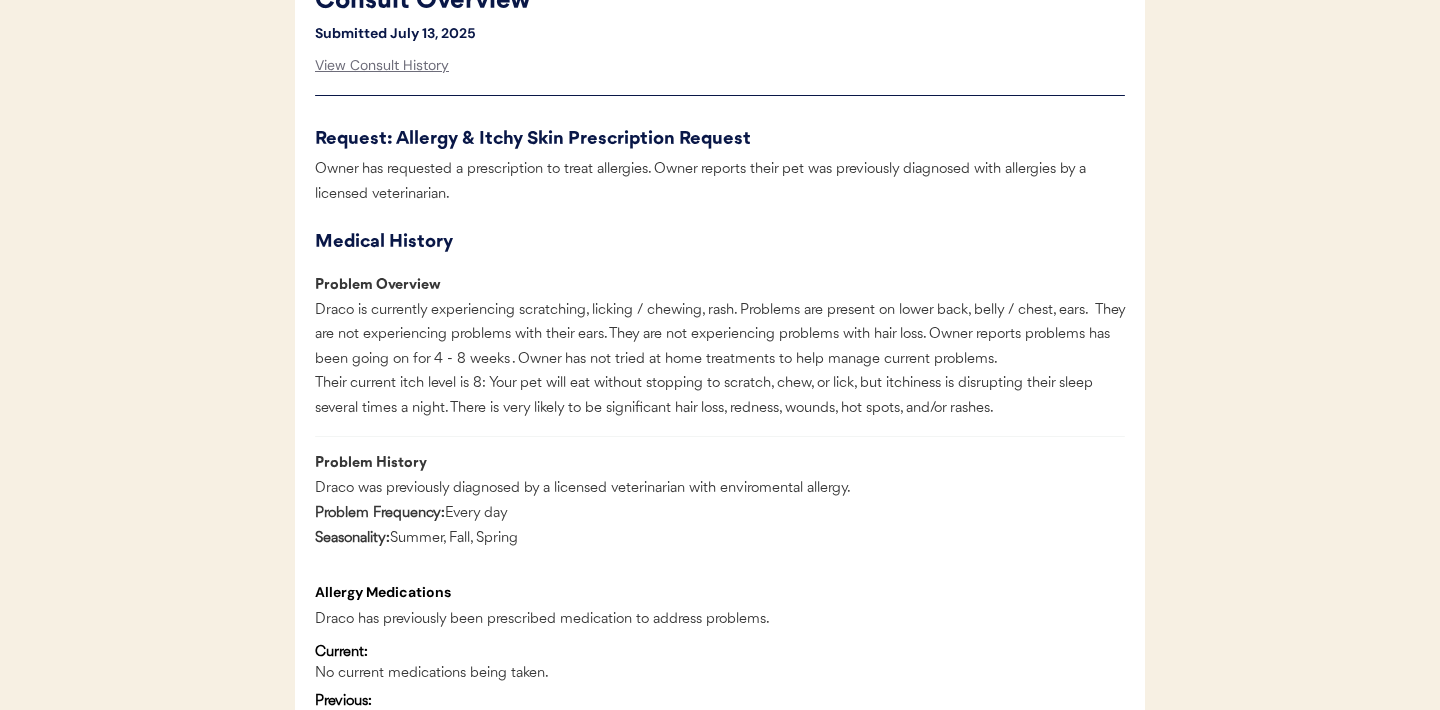 click on "Draco is currently experiencing scratching, licking / chewing, rash. Problems are present on lower back, belly / chest, ears.  They are not experiencing problems with their ears. They are not experiencing problems with hair loss. Owner reports problems has been going on for 4 - 8 weeks . Owner has not tried at home treatments to help manage current problems.
Their current itch level is 8: Your pet will eat without stopping to scratch, chew, or lick, but itchiness is disrupting their sleep several times a night. There is very likely to be significant hair loss, redness, wounds, hot spots, and/or rashes." at bounding box center (720, 360) 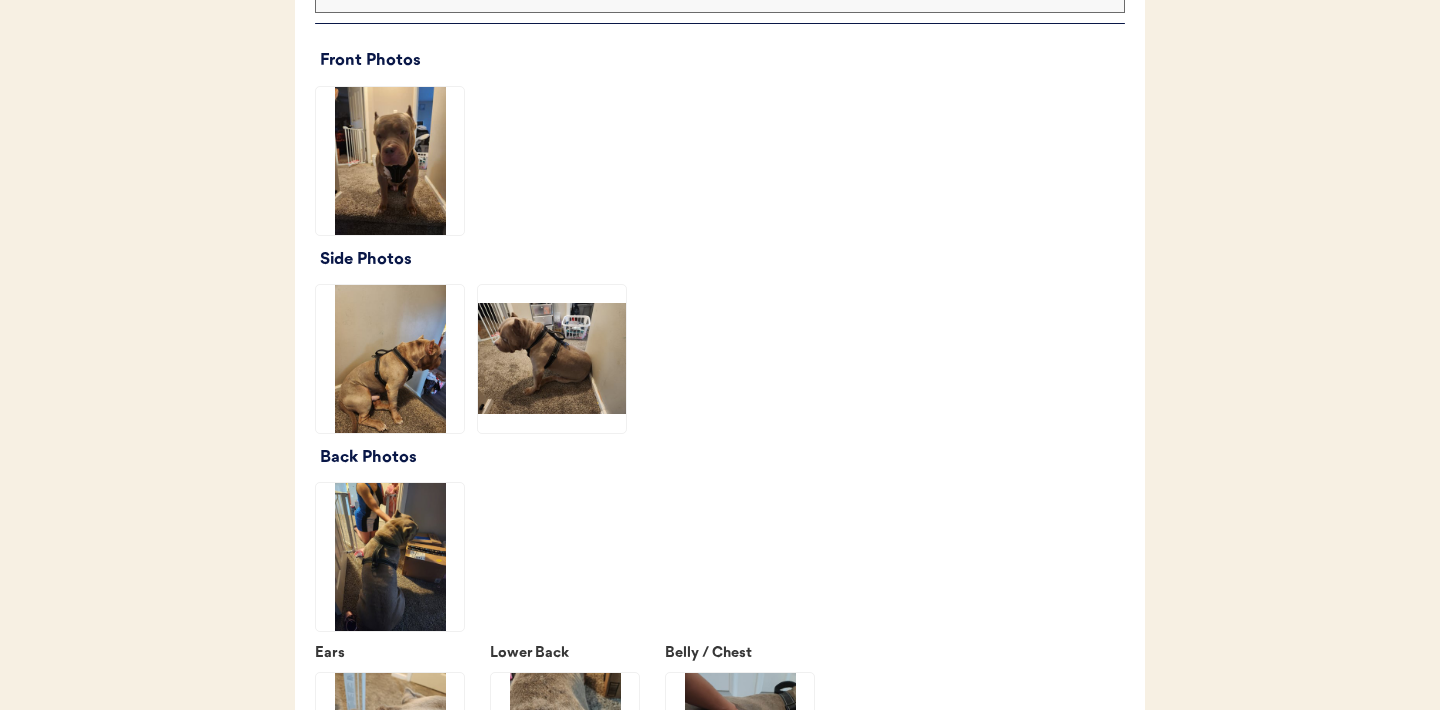scroll, scrollTop: 2343, scrollLeft: 0, axis: vertical 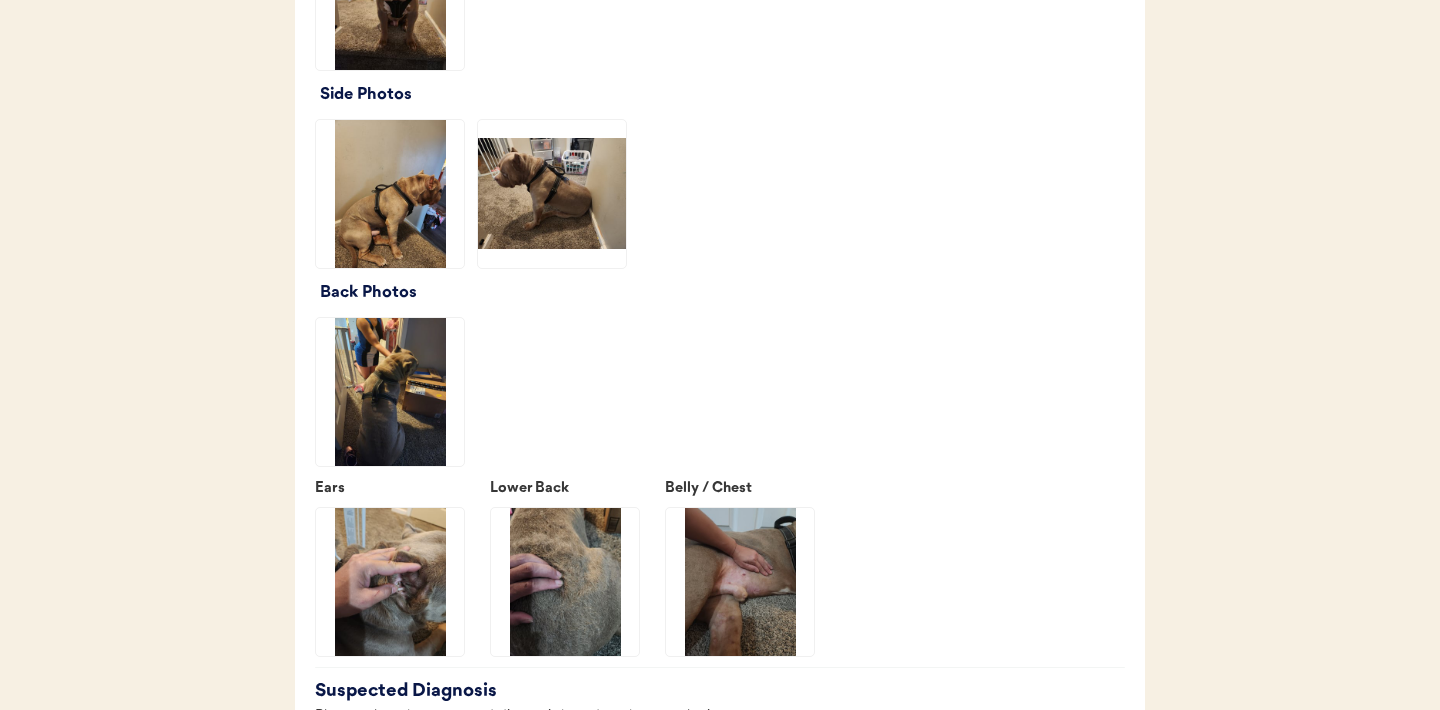 click 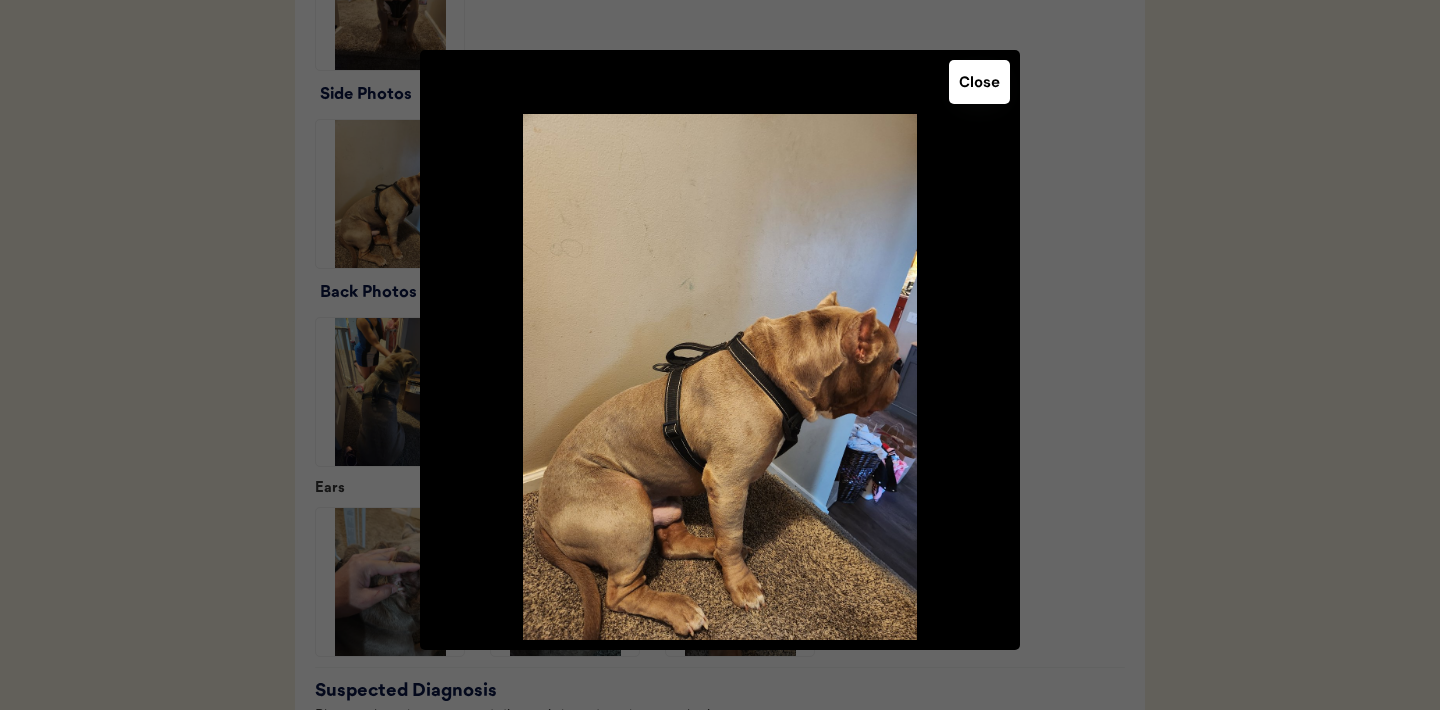 click on "Close" at bounding box center (979, 82) 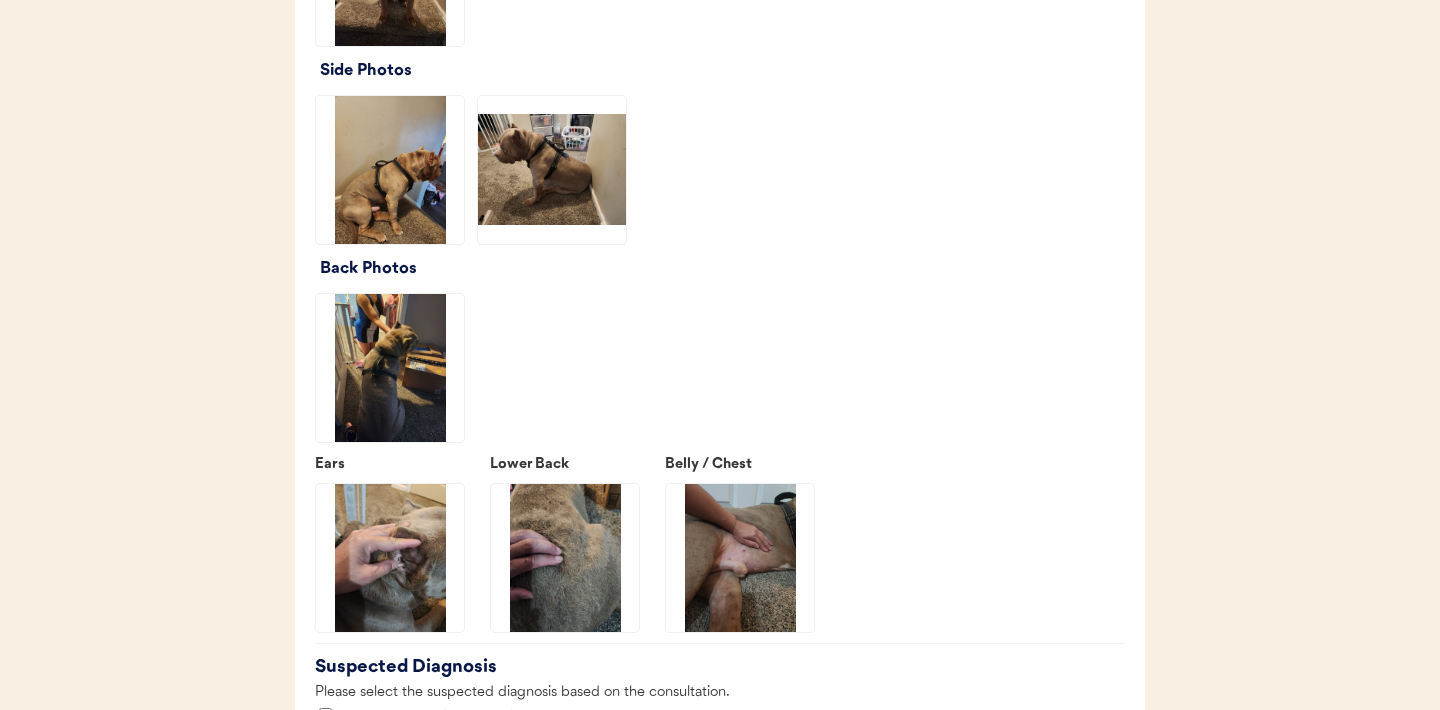 scroll, scrollTop: 2371, scrollLeft: 0, axis: vertical 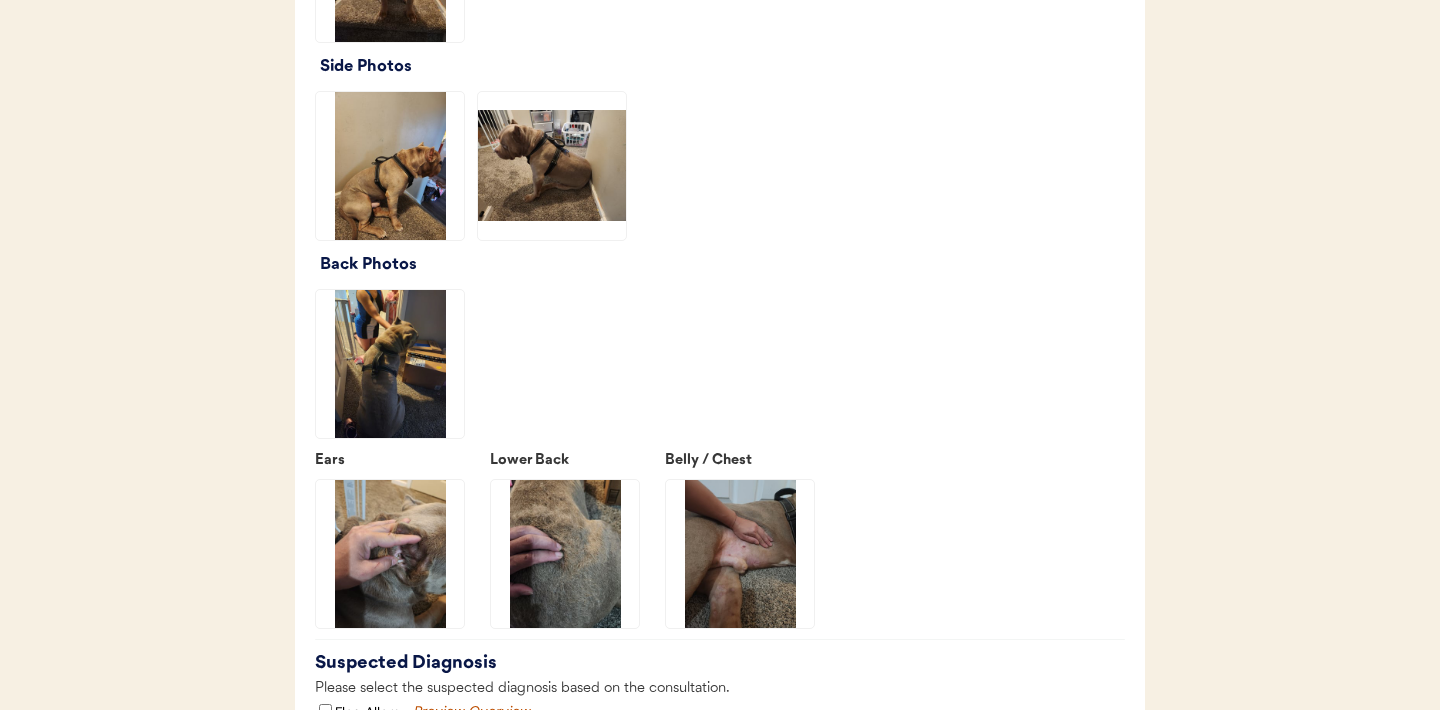 click 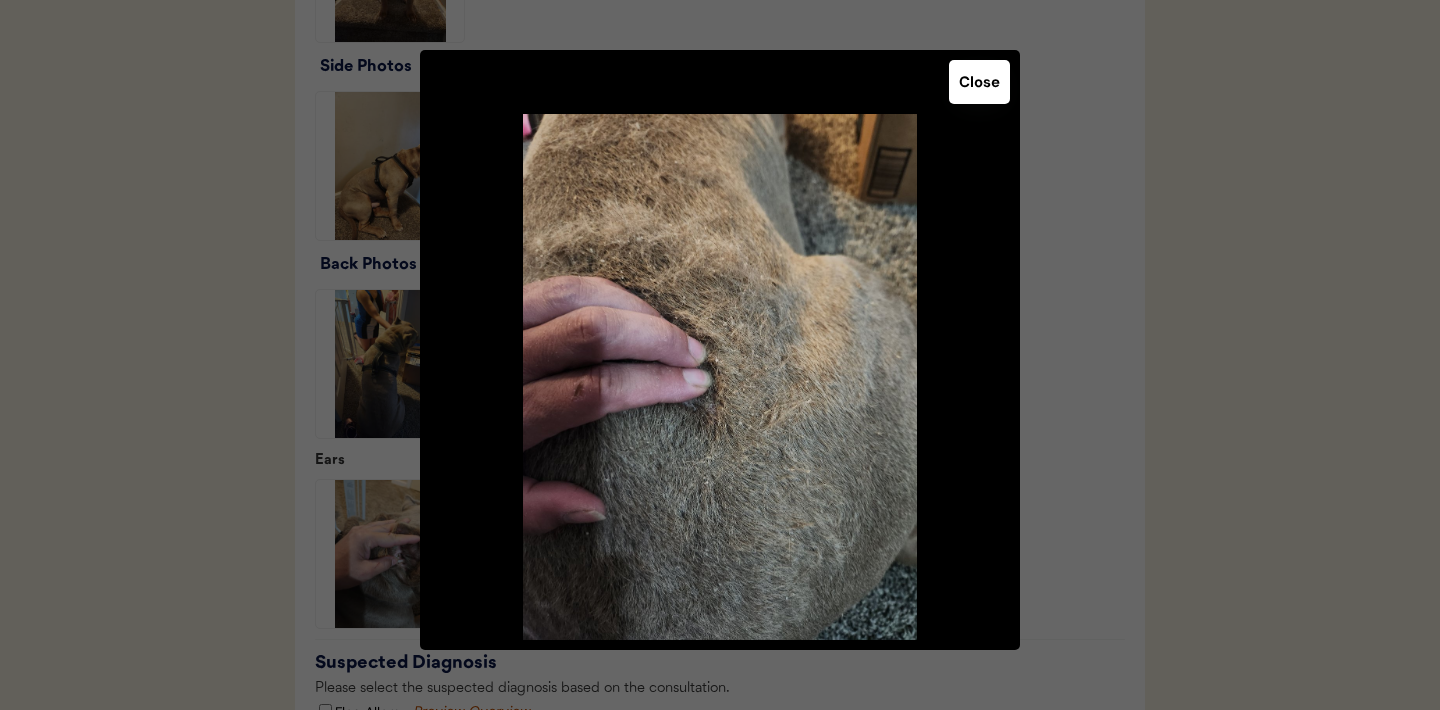 click on "Close" at bounding box center [979, 82] 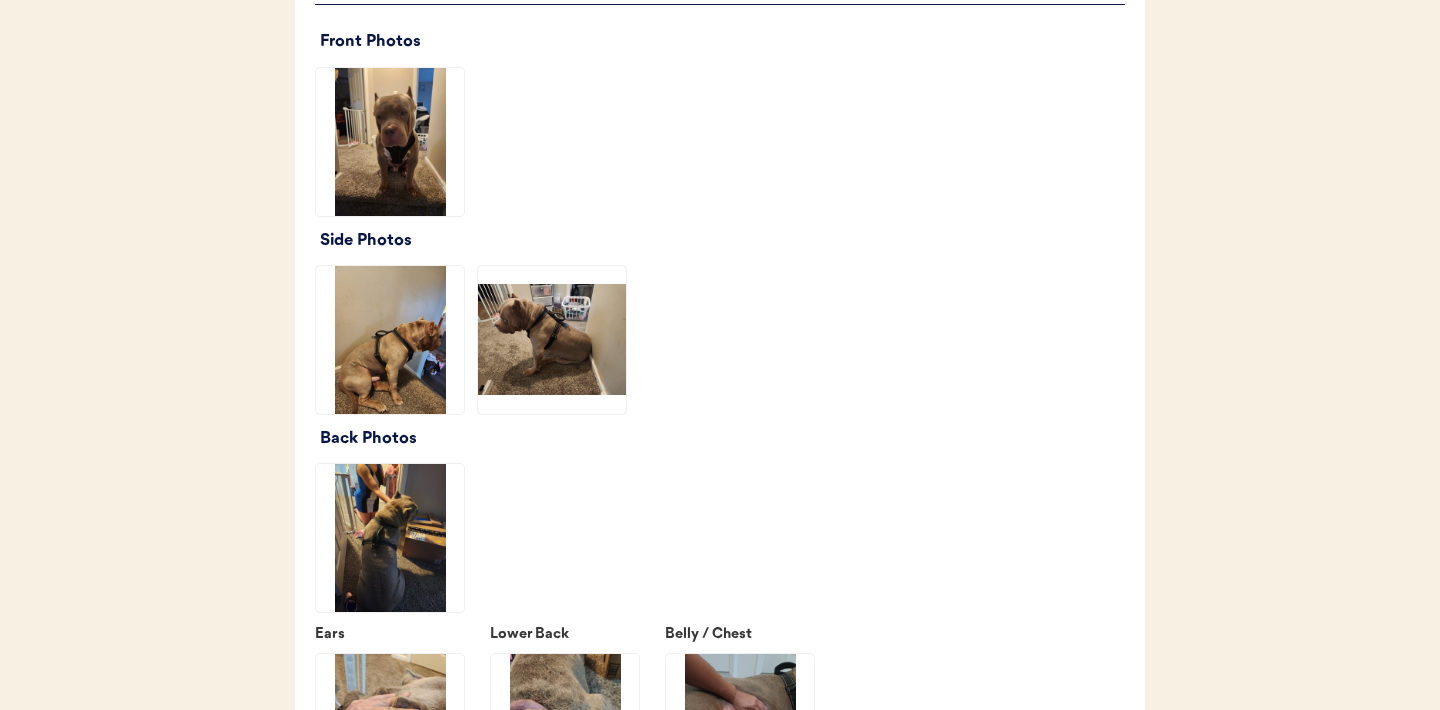 scroll, scrollTop: 2200, scrollLeft: 0, axis: vertical 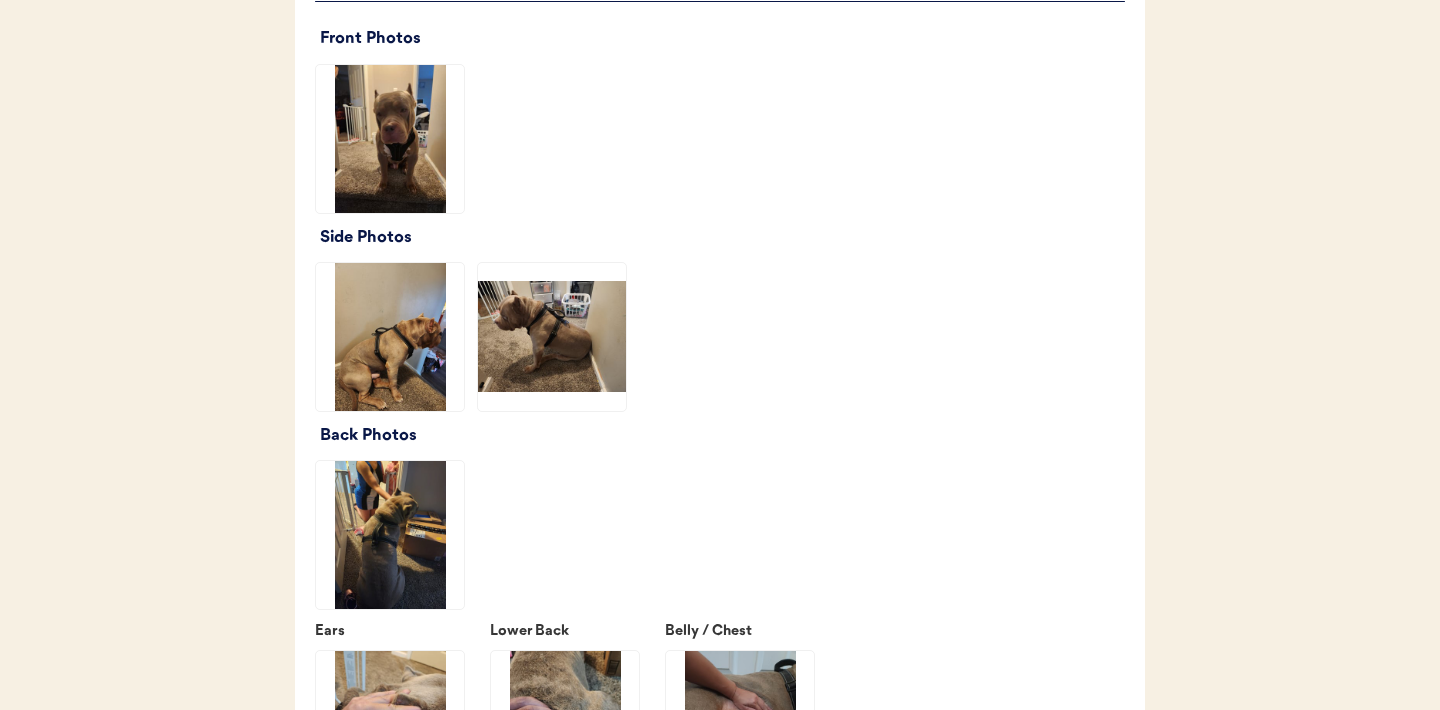 click 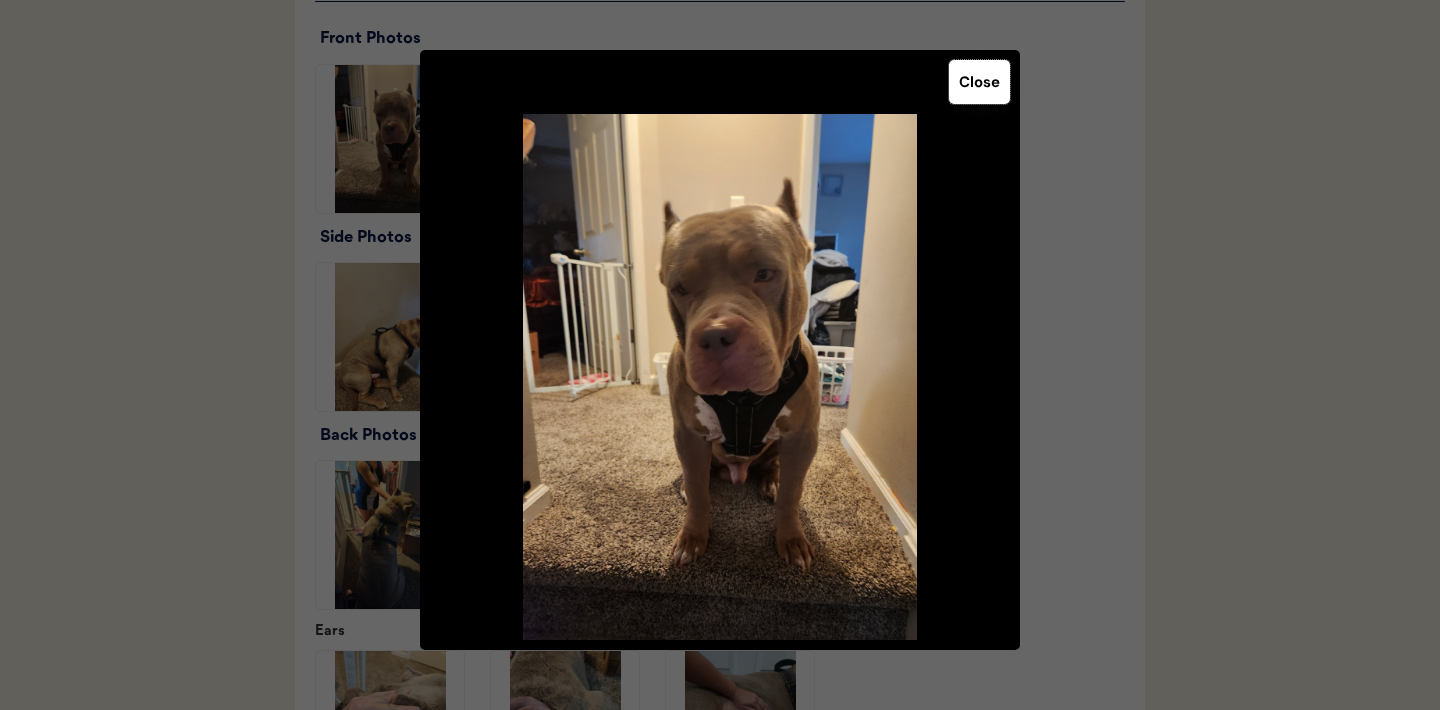 click on "Close" at bounding box center (979, 82) 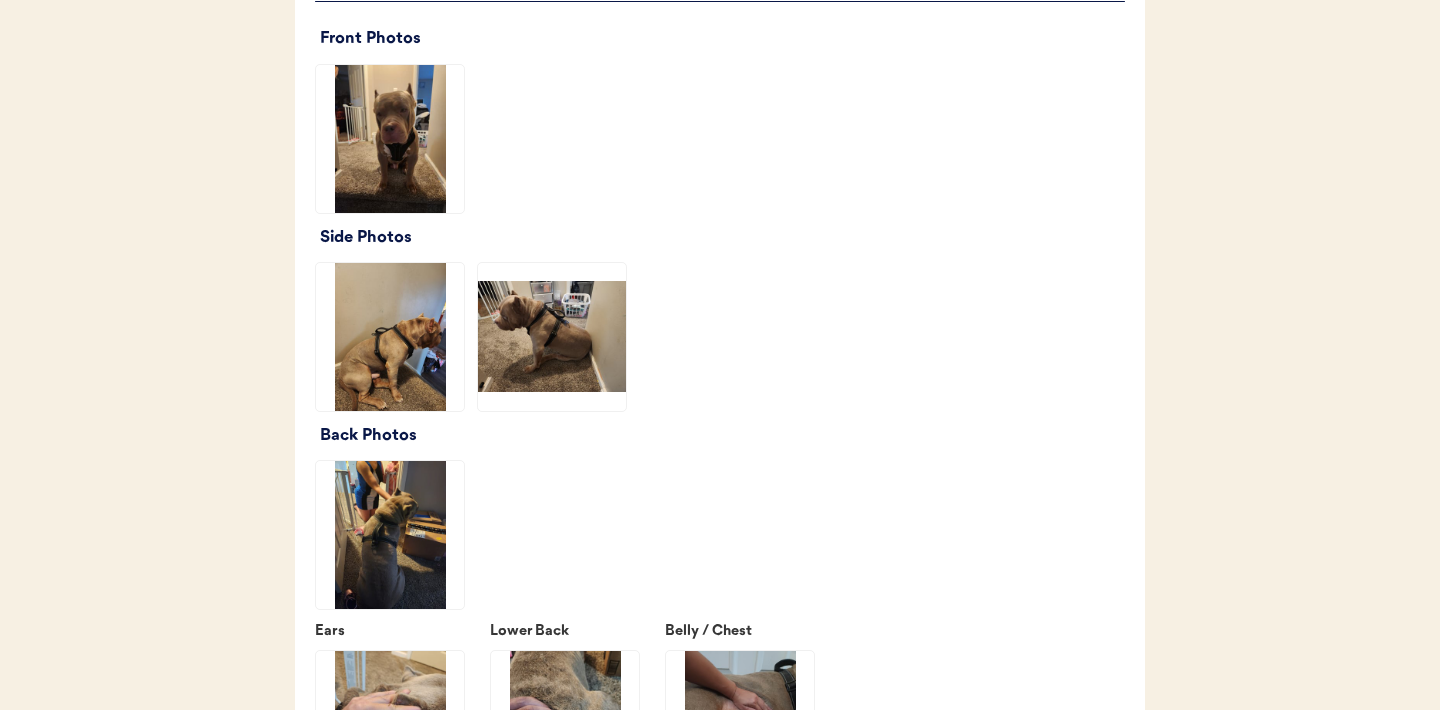 scroll, scrollTop: 2262, scrollLeft: 0, axis: vertical 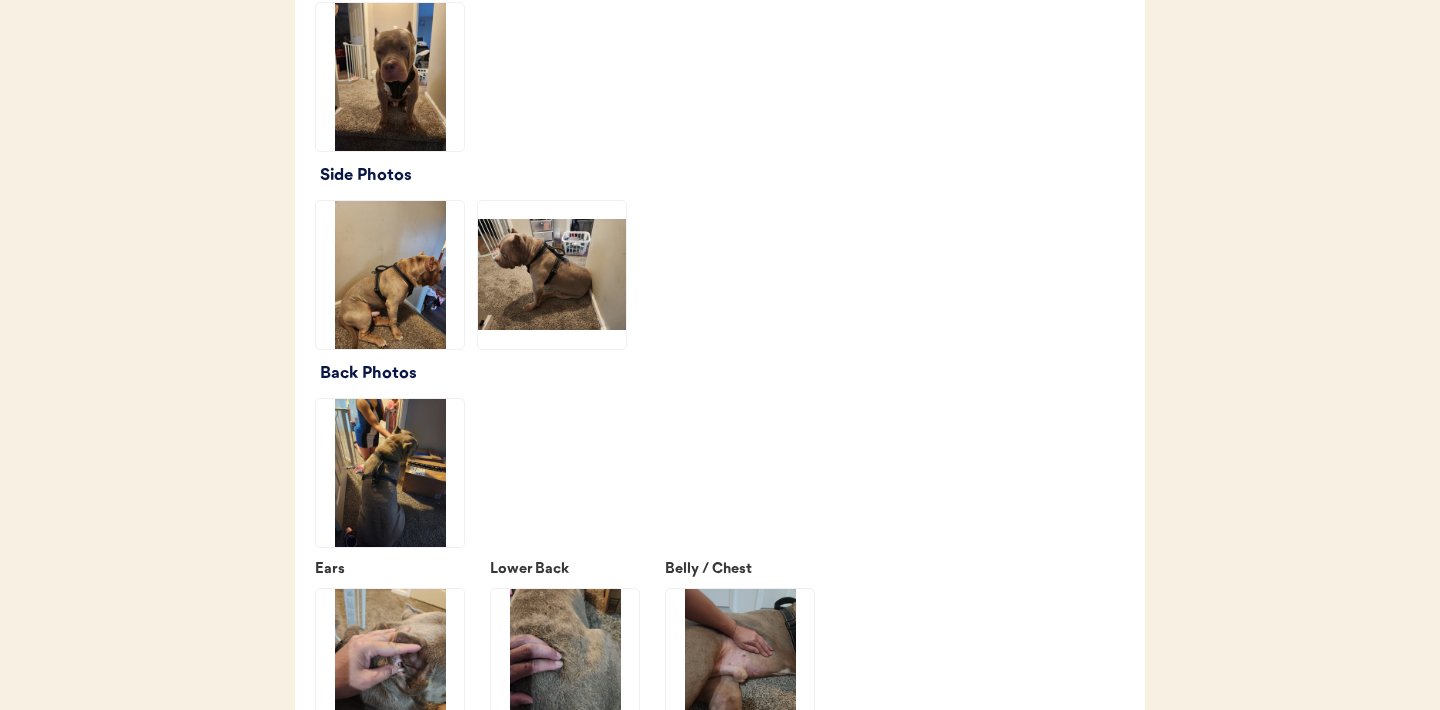 click 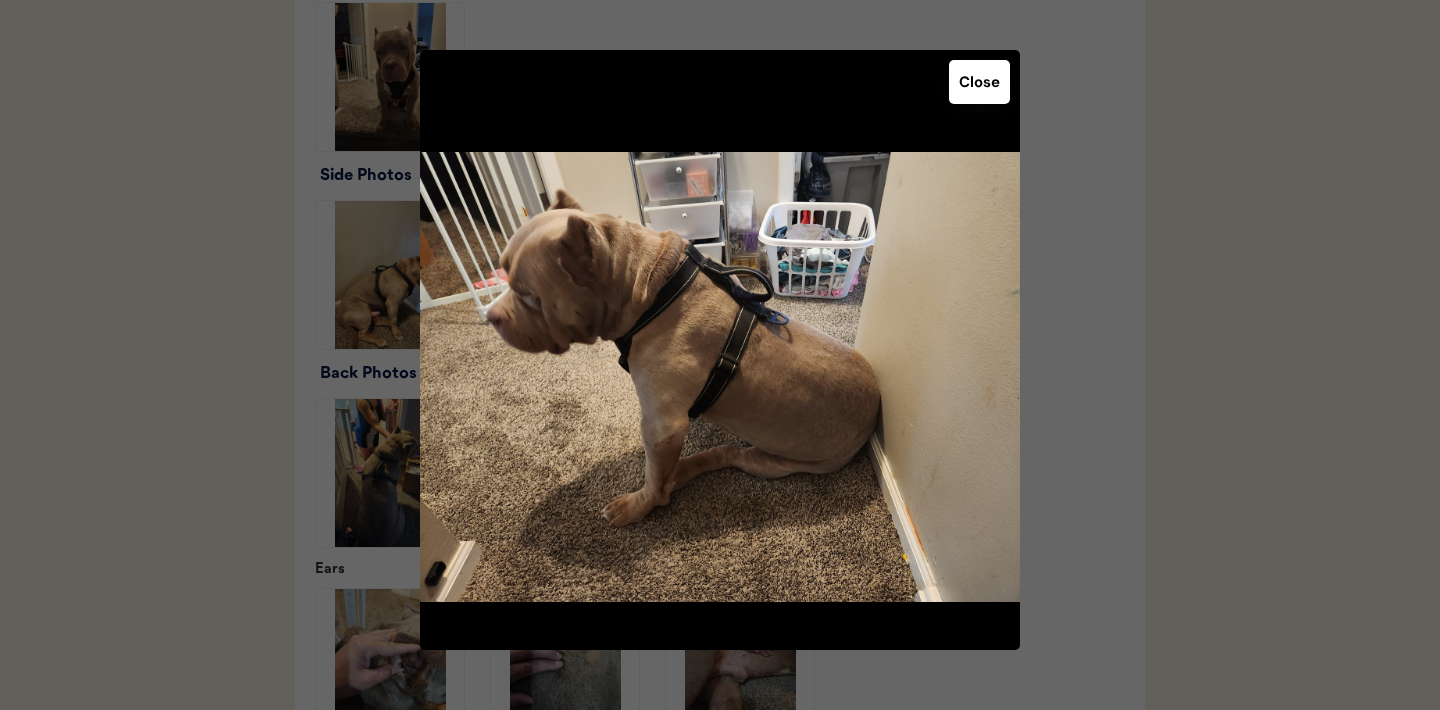 click on "Close" at bounding box center (979, 82) 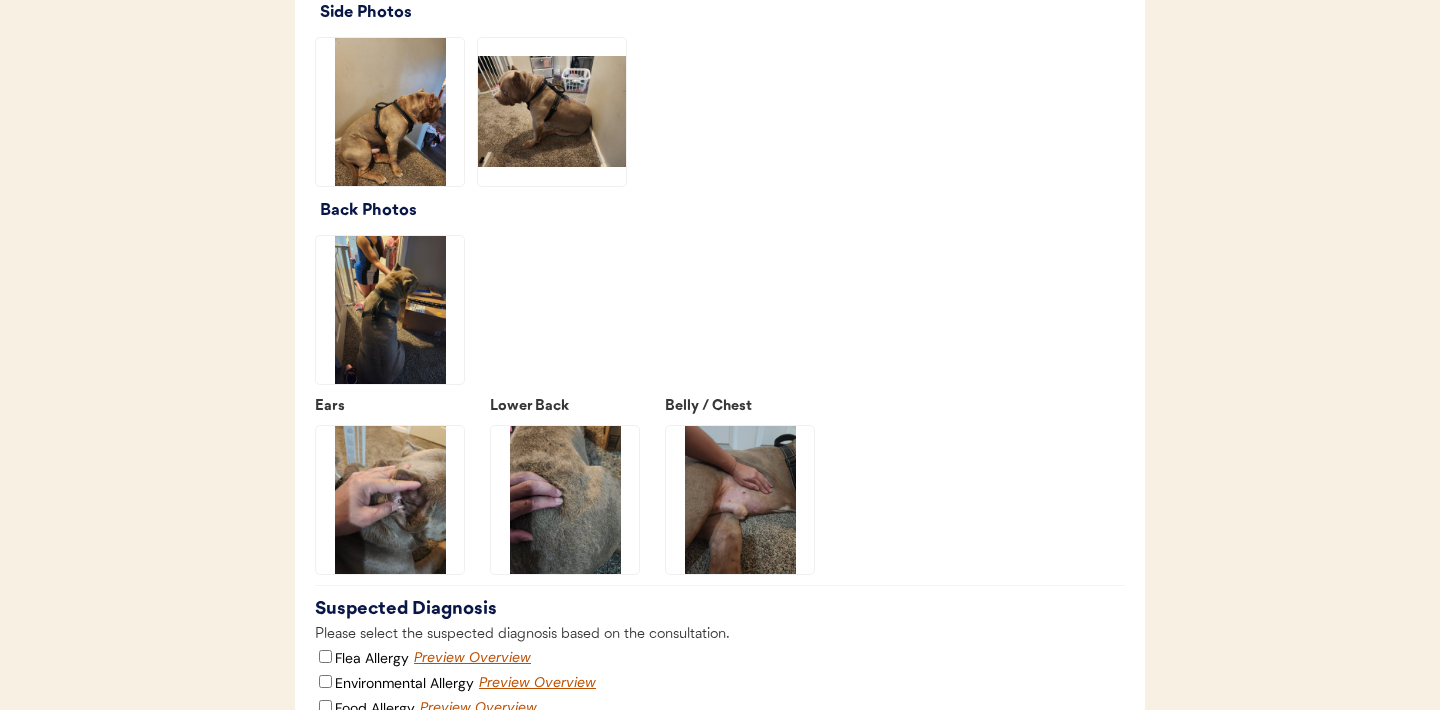 scroll, scrollTop: 2436, scrollLeft: 0, axis: vertical 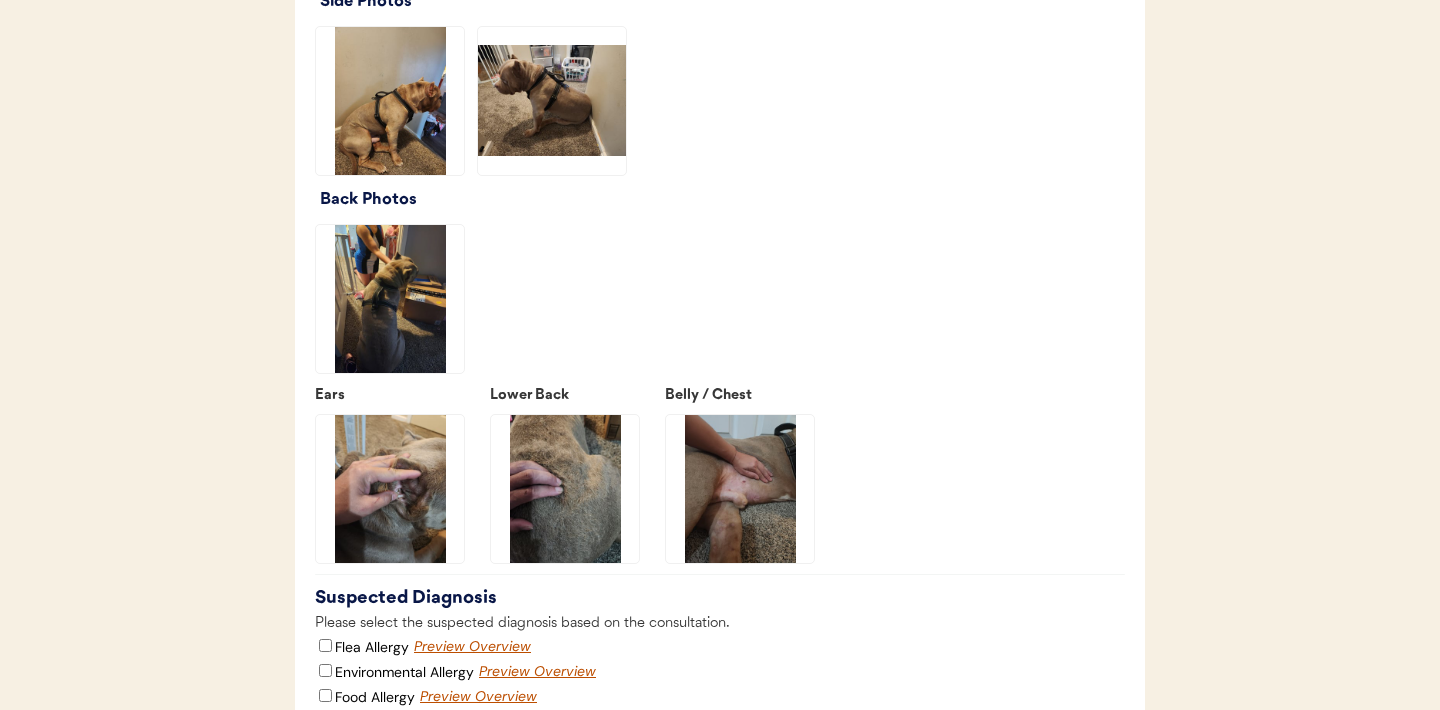 click 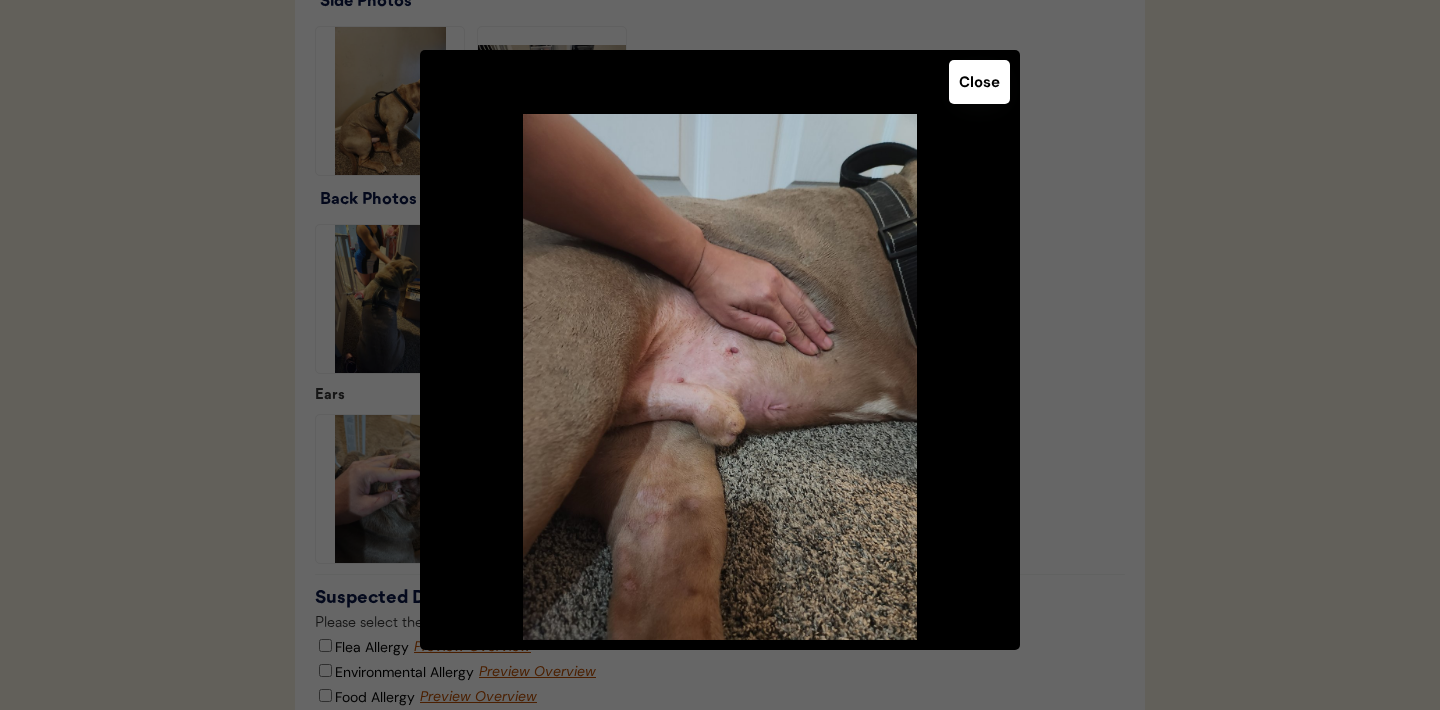 click on "Close" at bounding box center [979, 82] 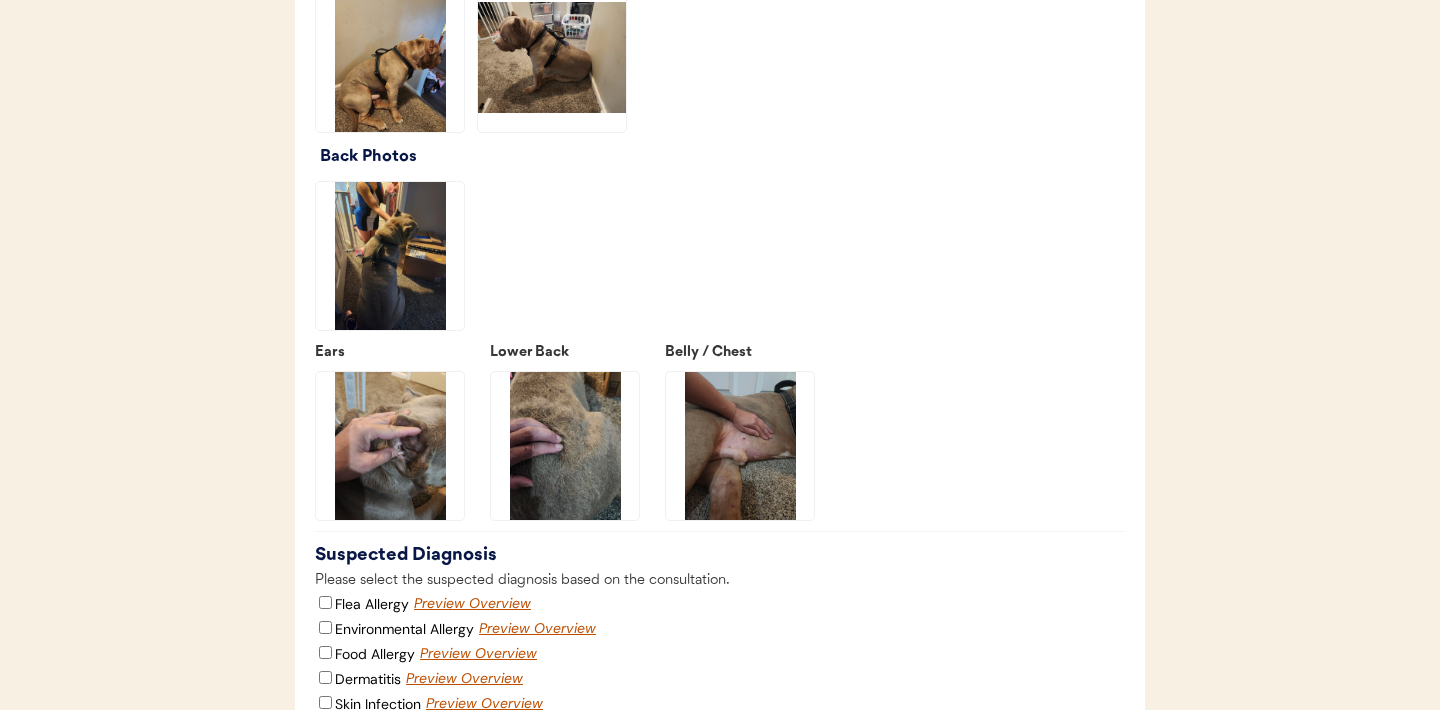 scroll, scrollTop: 2485, scrollLeft: 0, axis: vertical 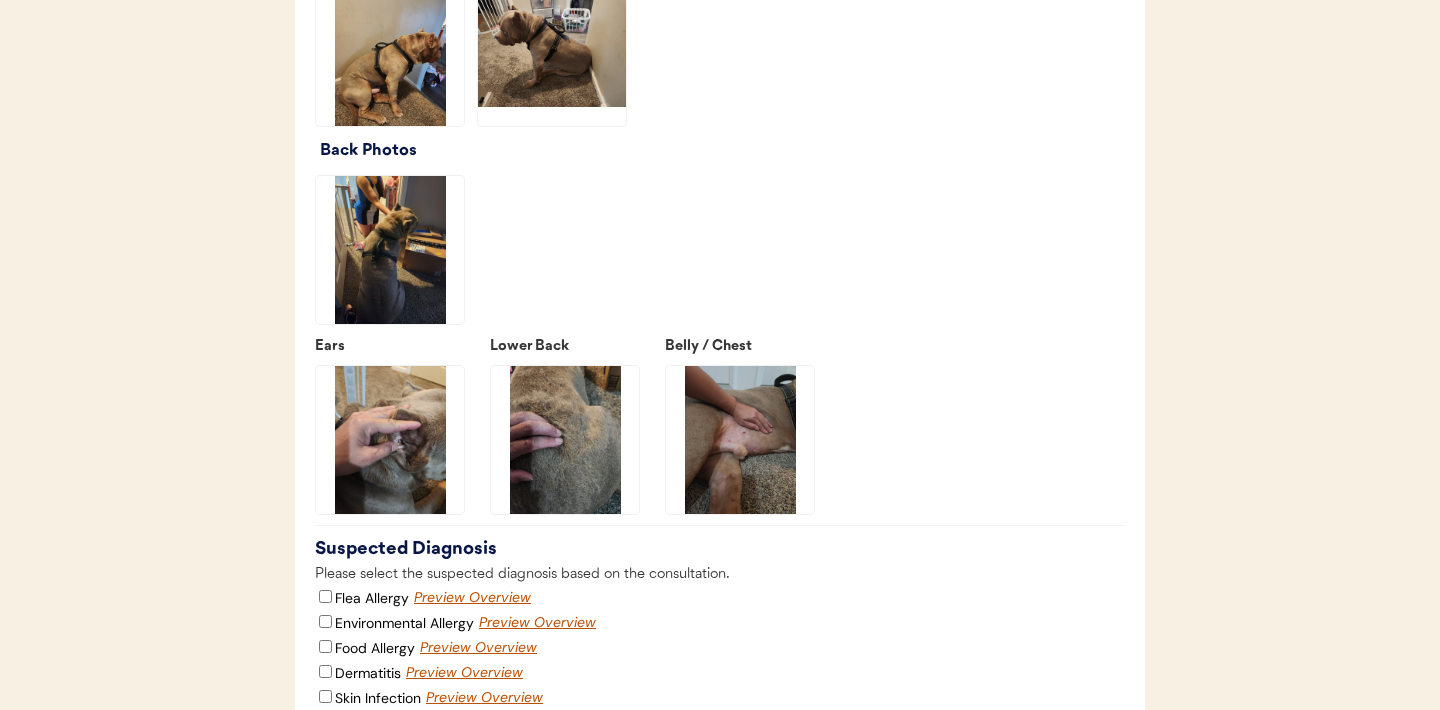 click 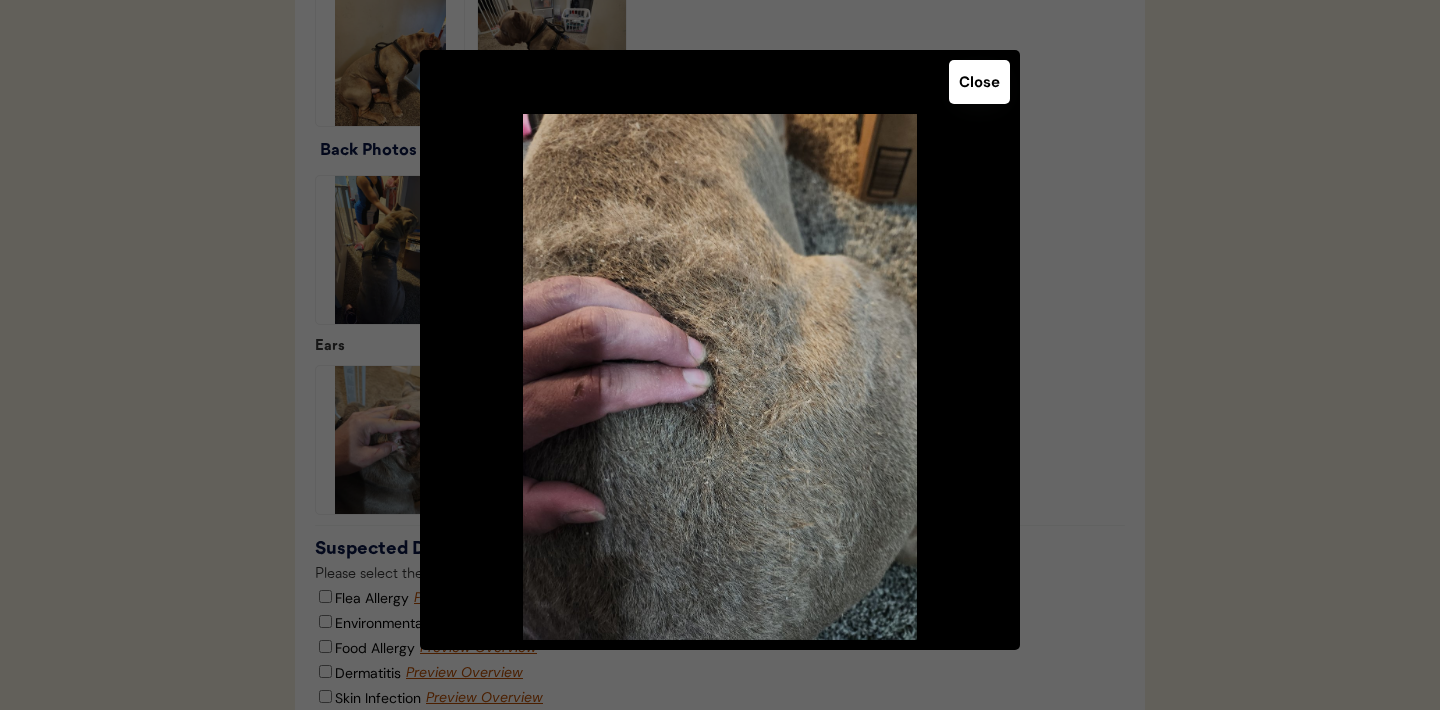 click on "Close" at bounding box center (979, 82) 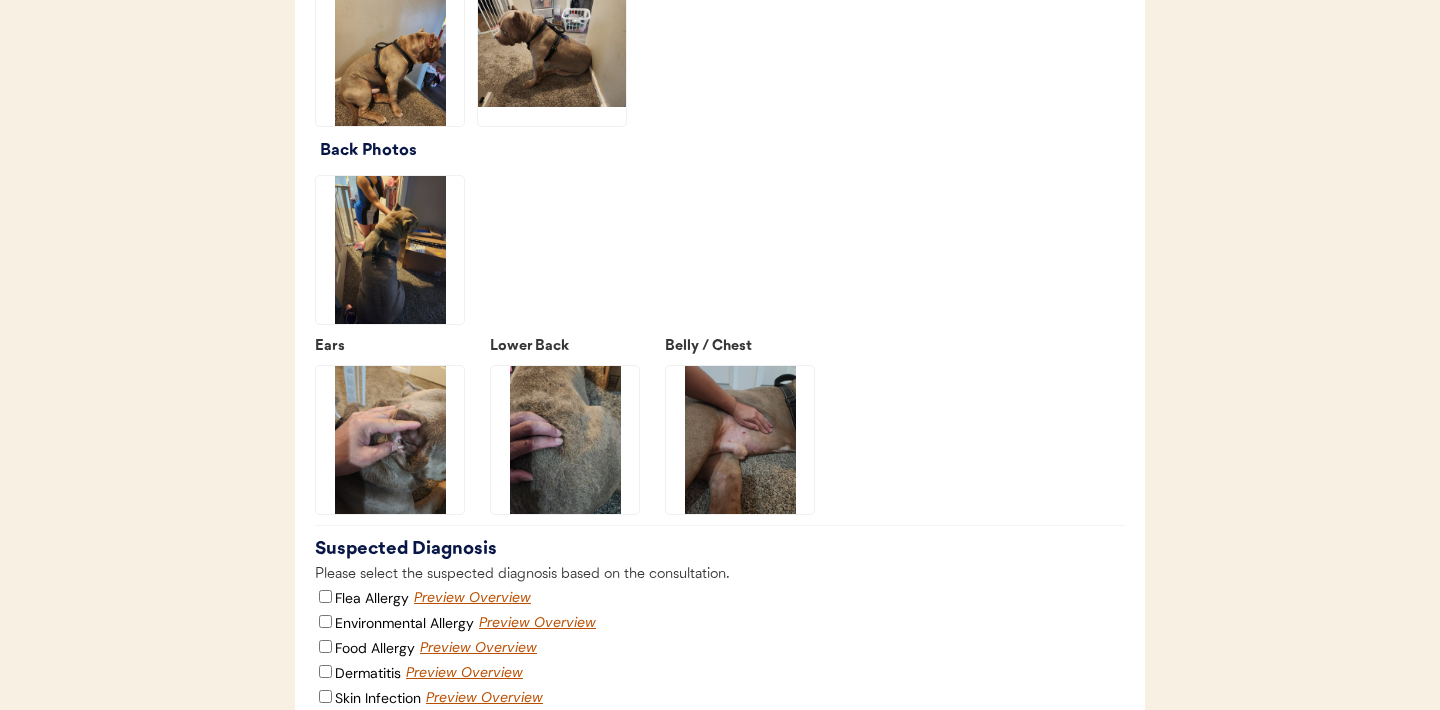 click 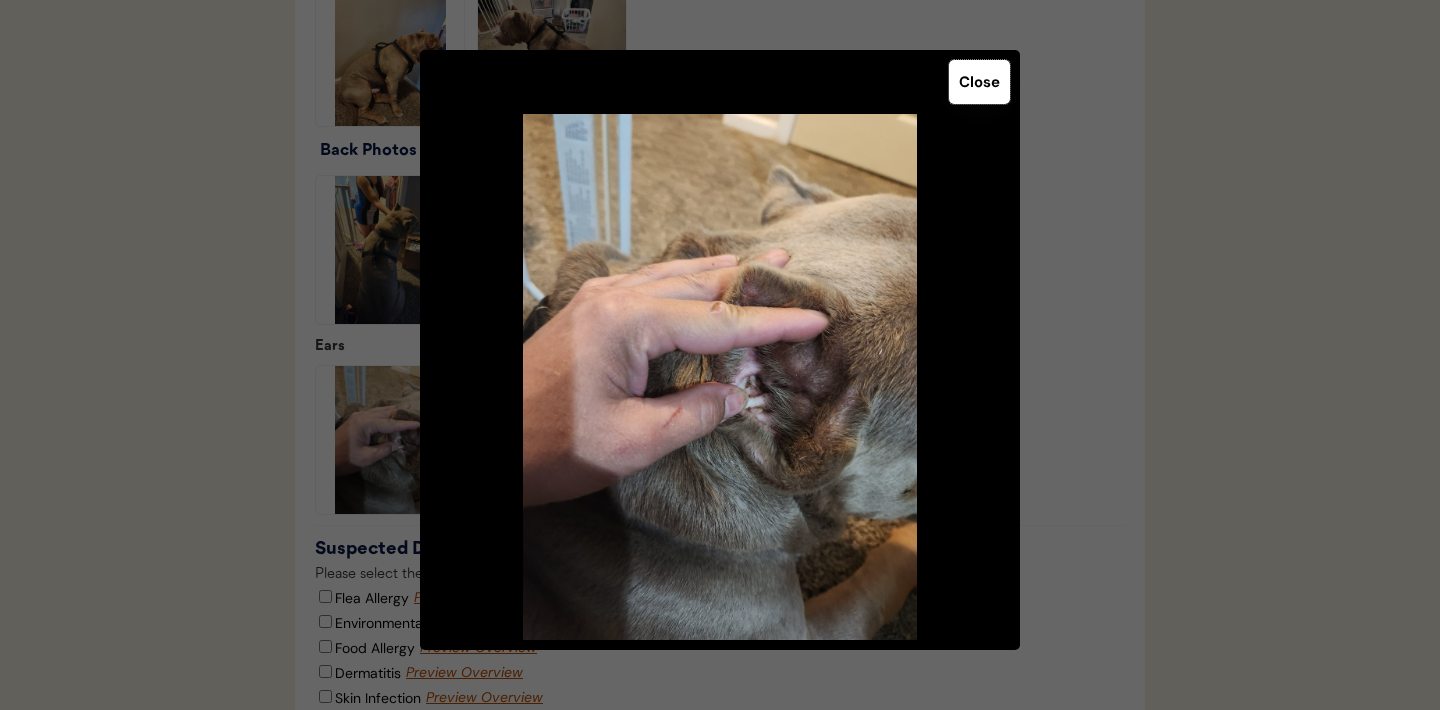 click on "Close" at bounding box center [979, 82] 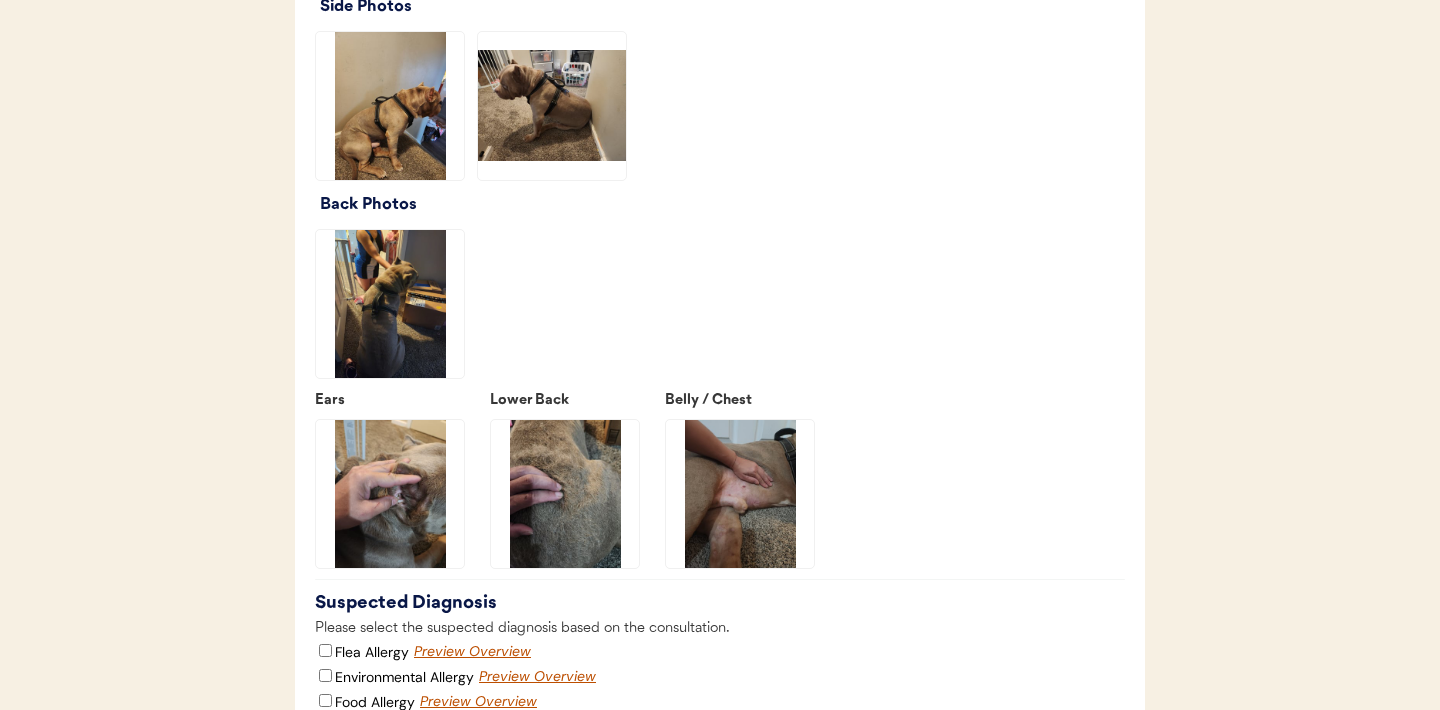 scroll, scrollTop: 2484, scrollLeft: 0, axis: vertical 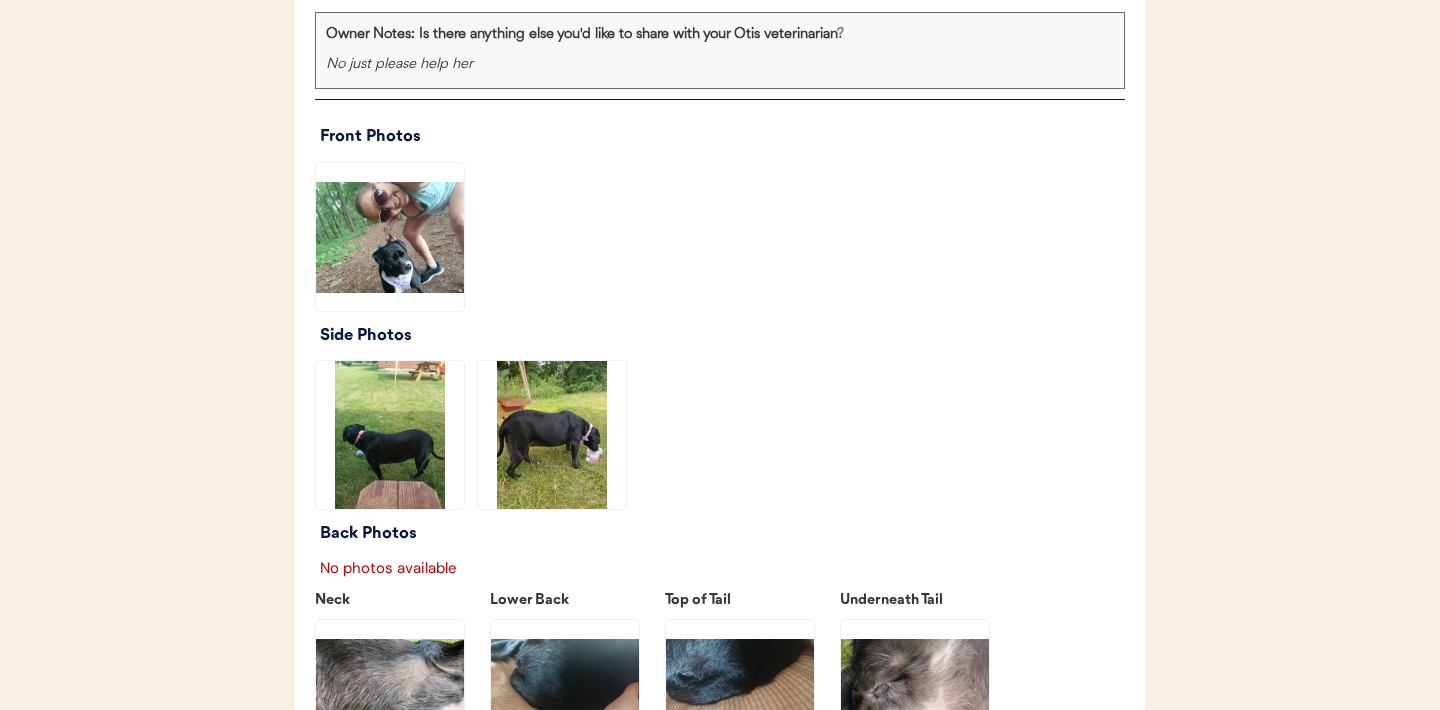 click 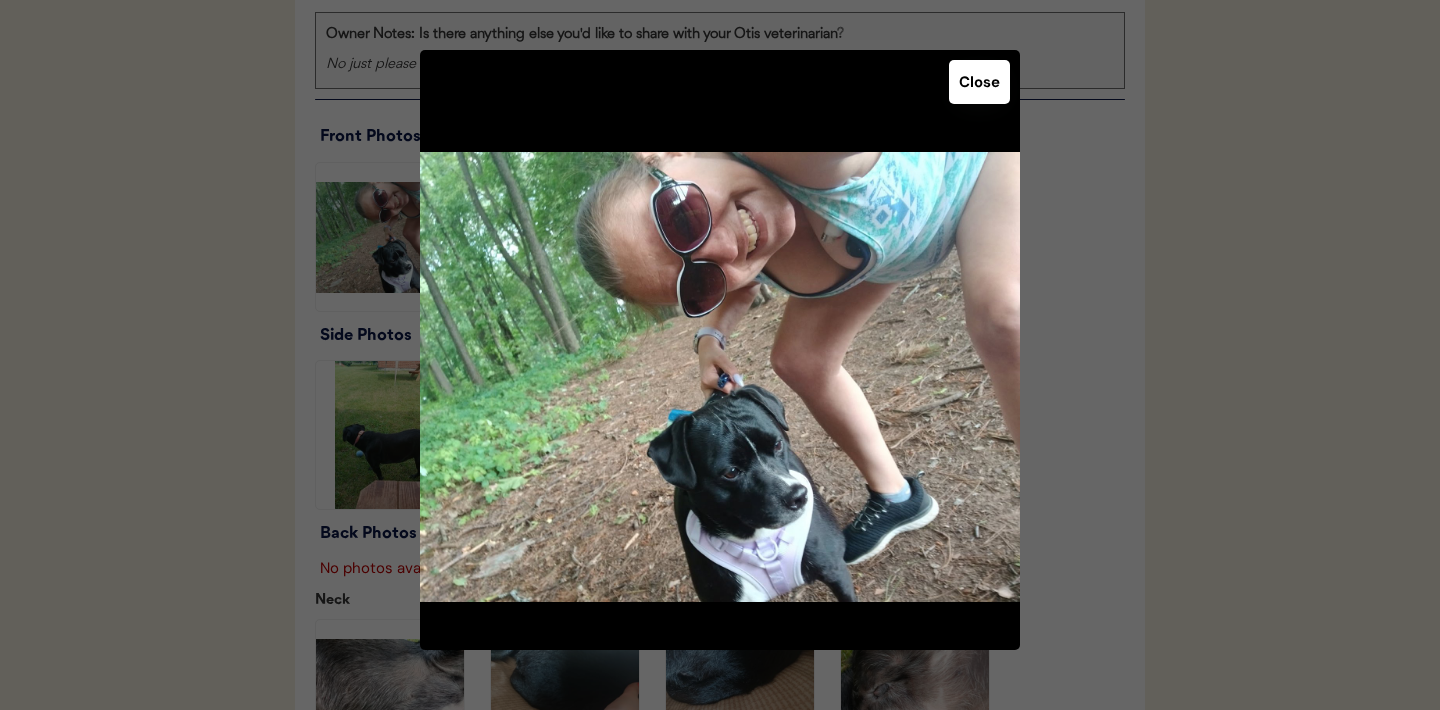 click on "Close" at bounding box center (979, 82) 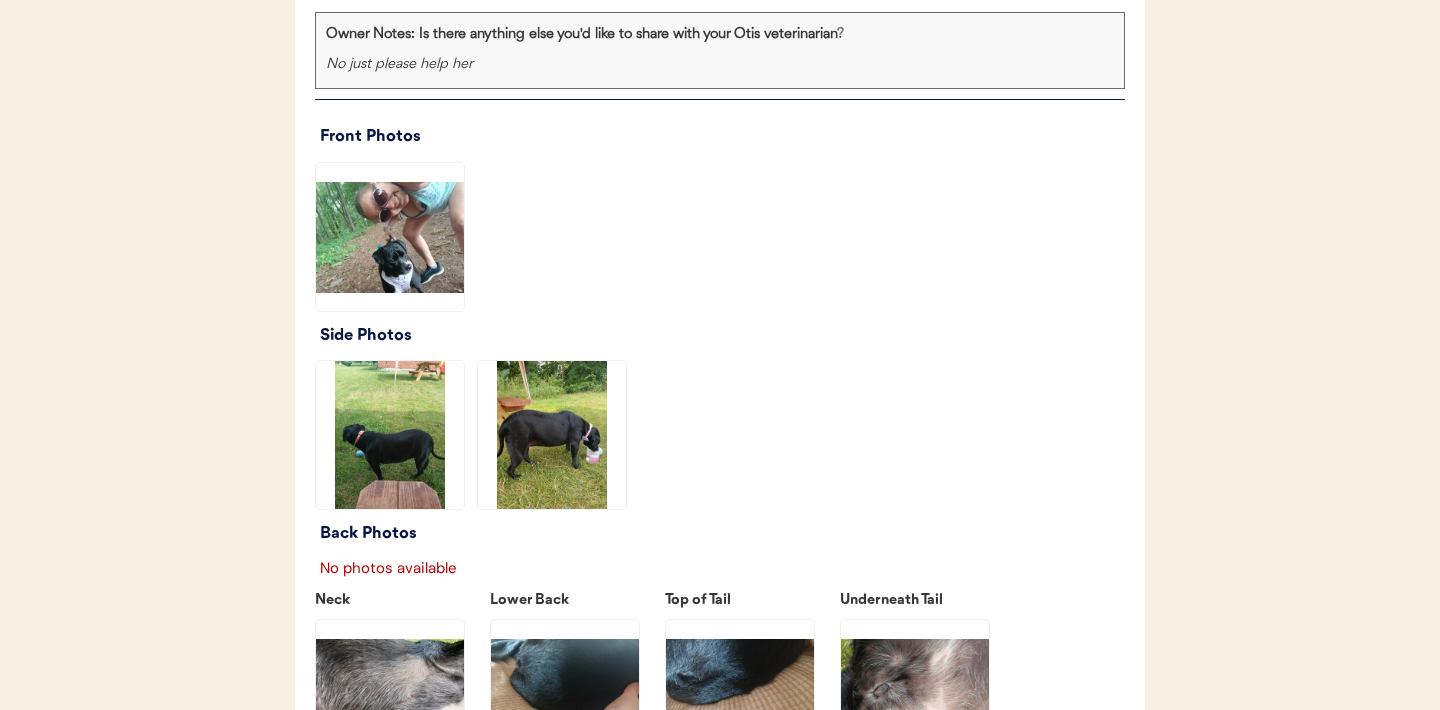 click 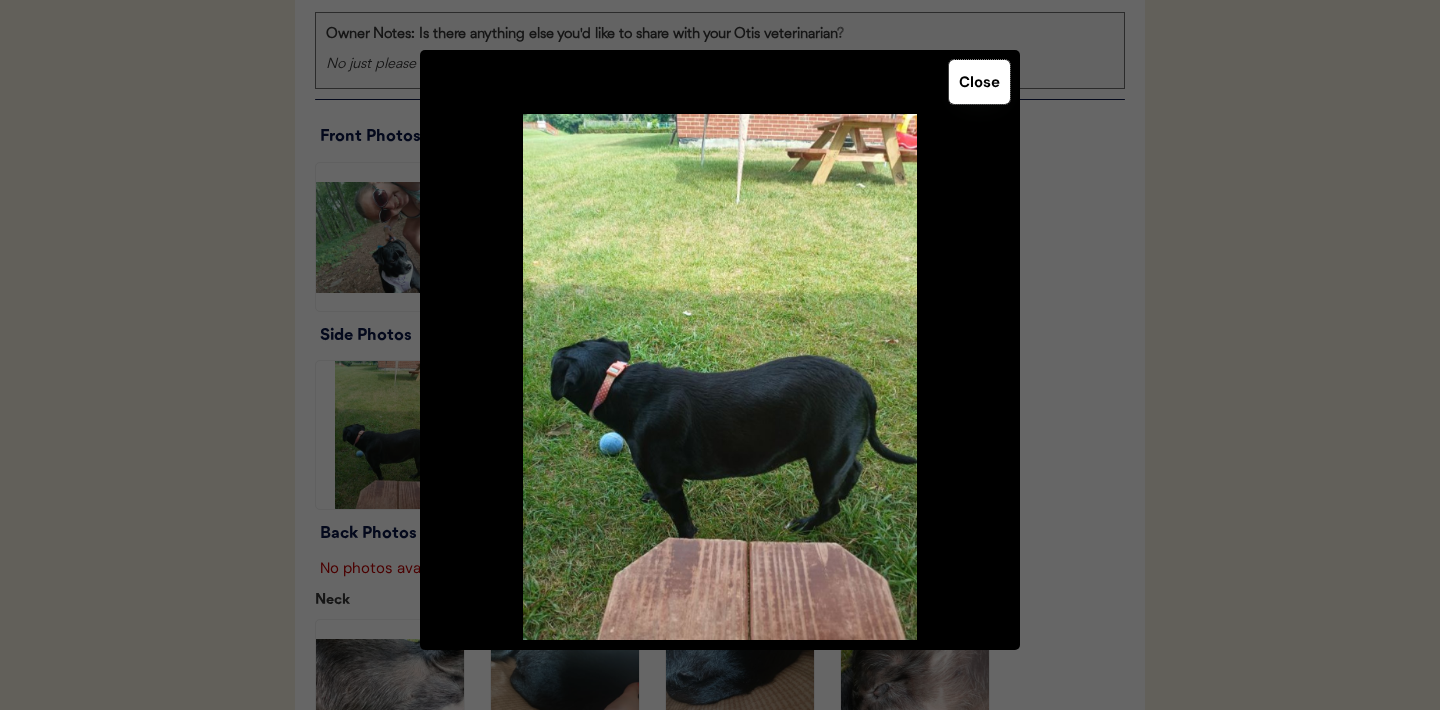 click on "Close" at bounding box center [979, 82] 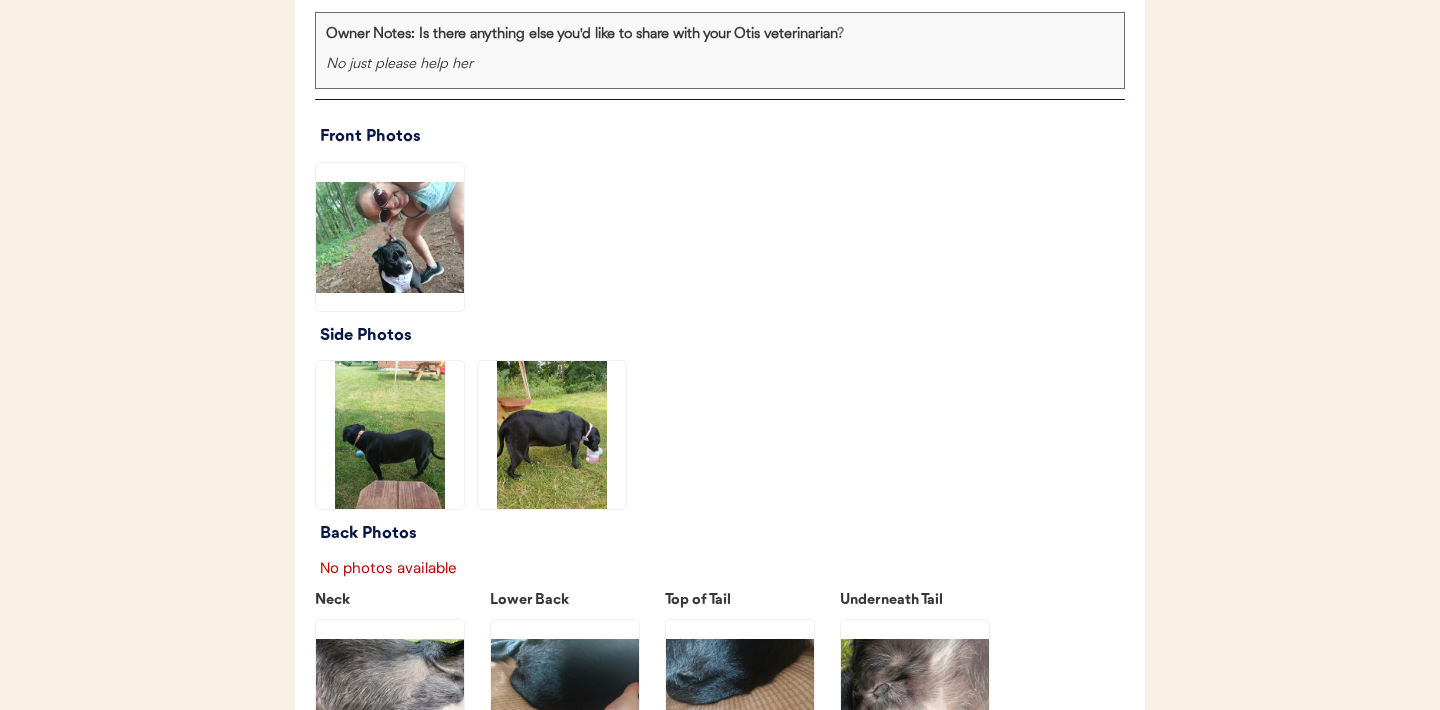 click 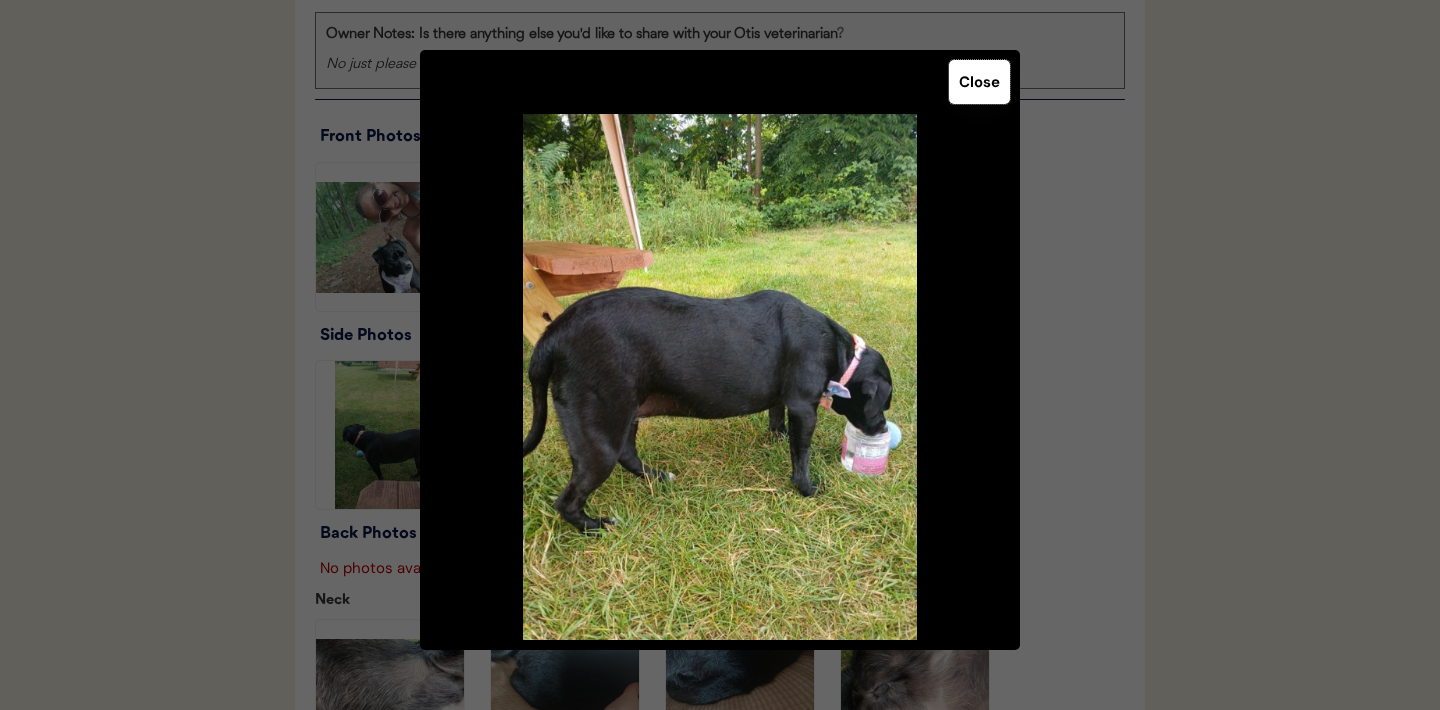 click on "Close" at bounding box center (979, 82) 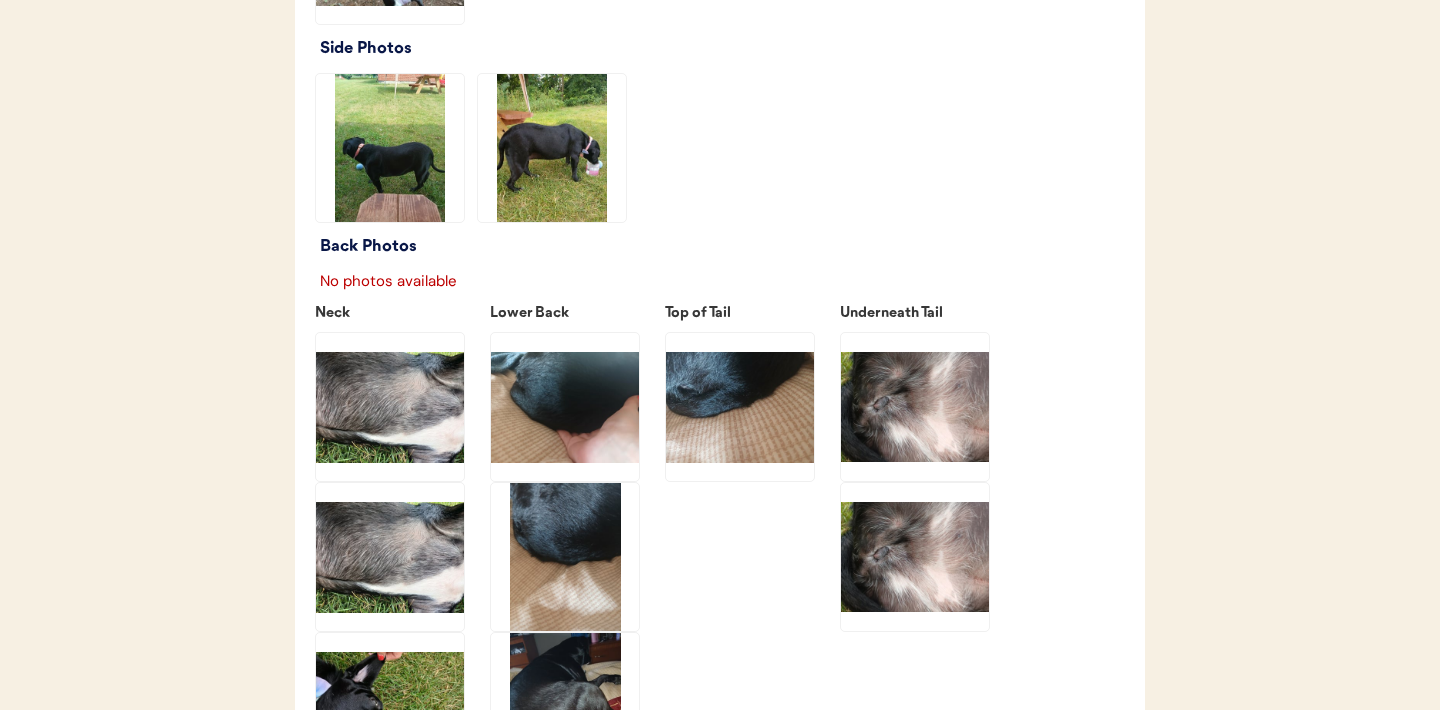 scroll, scrollTop: 2541, scrollLeft: 0, axis: vertical 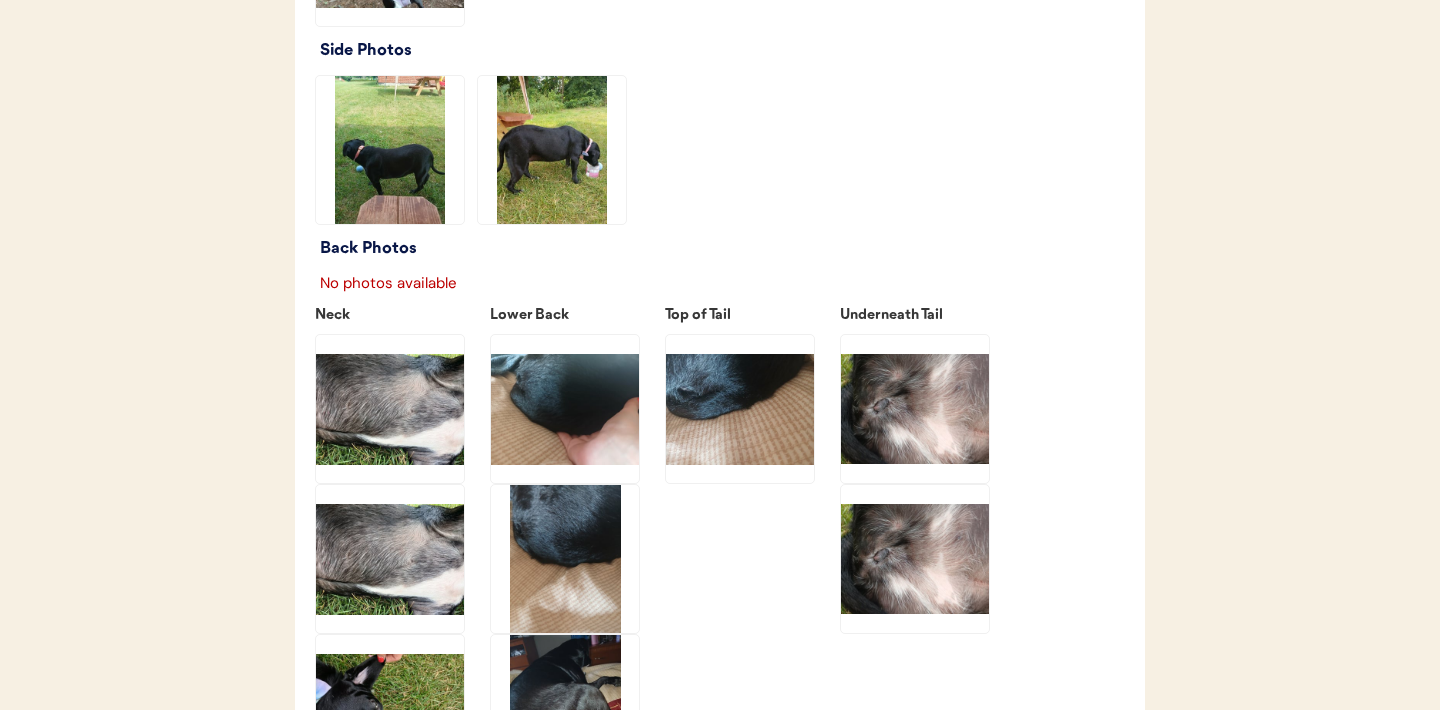 click 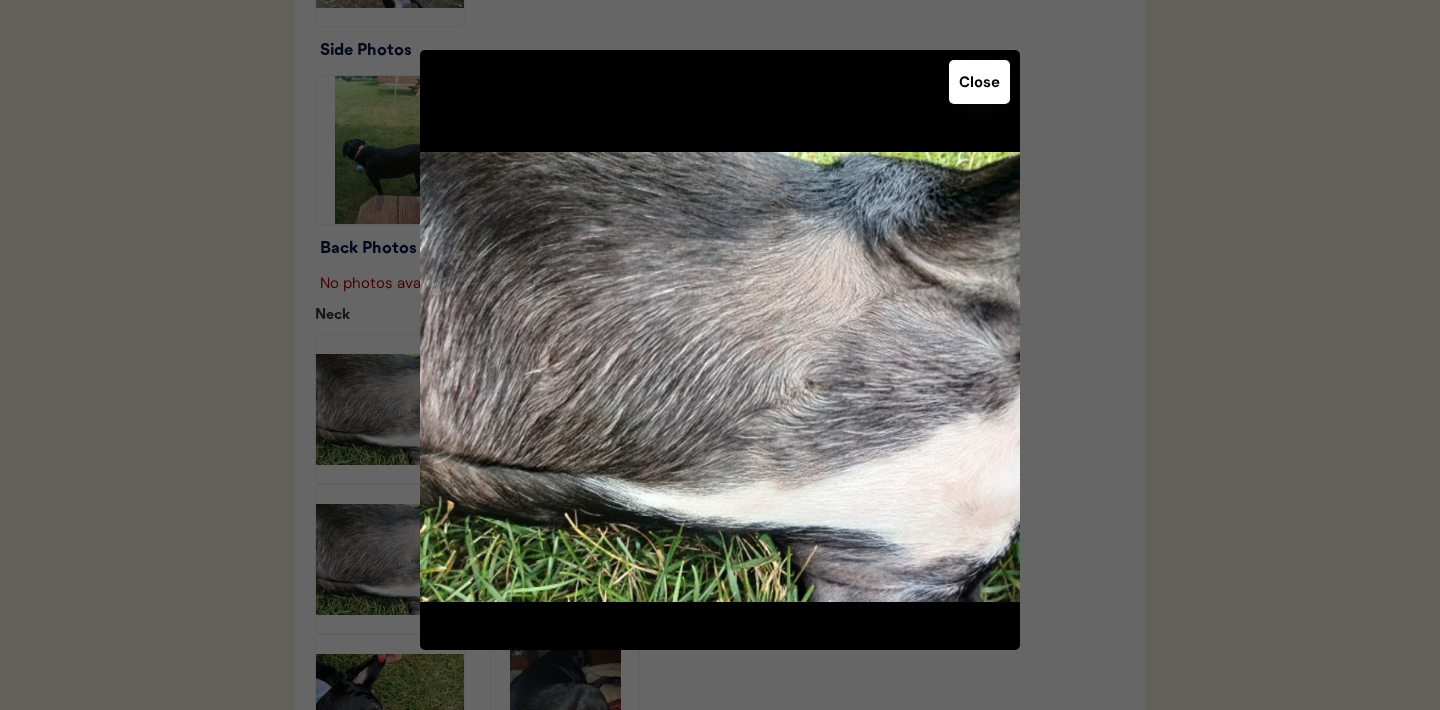 click on "Close" at bounding box center [979, 82] 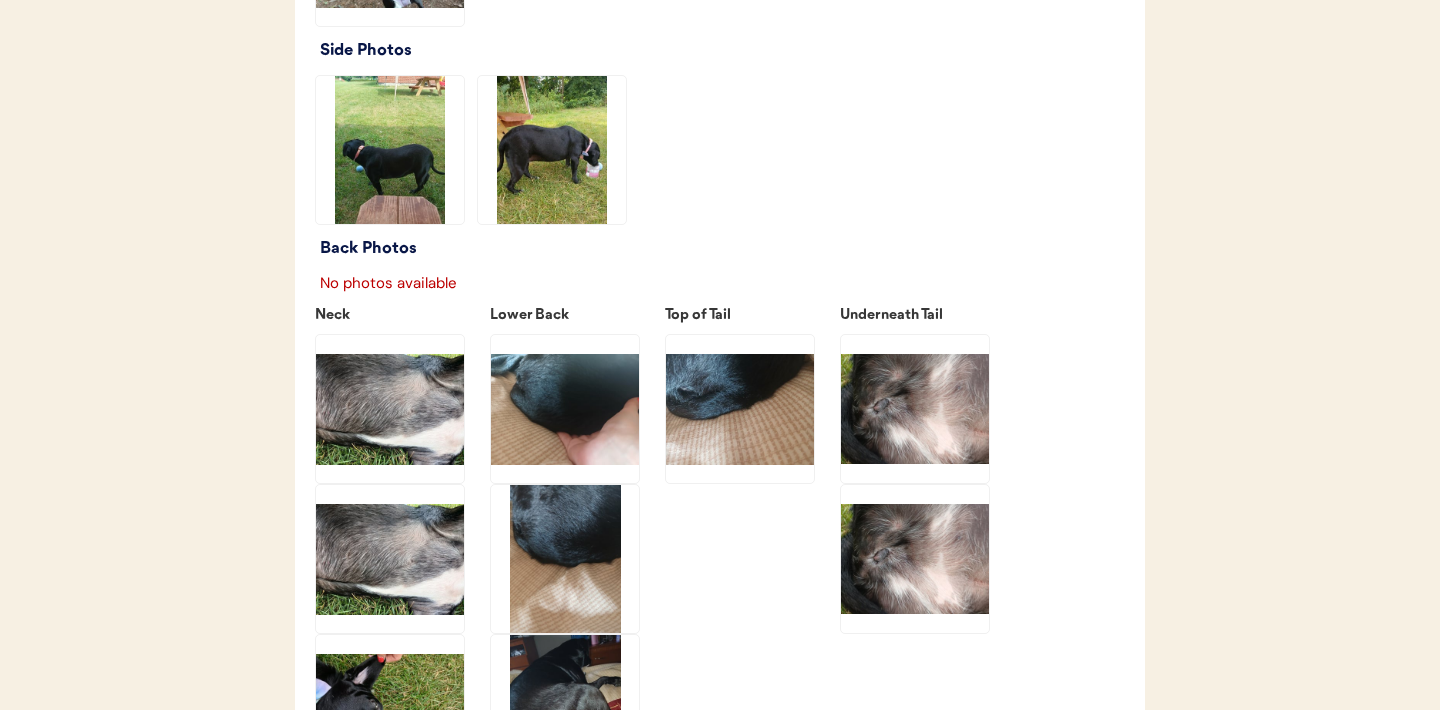 click 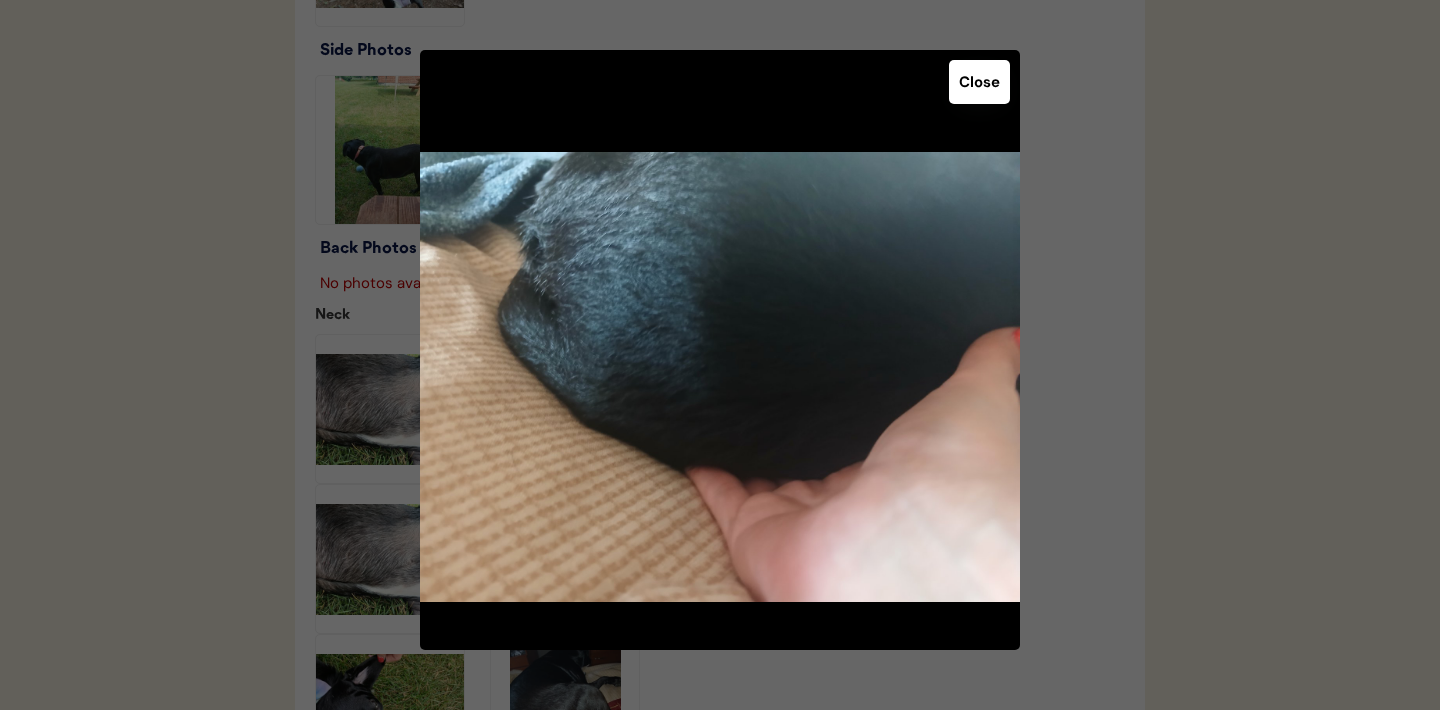 click on "Close" at bounding box center (979, 82) 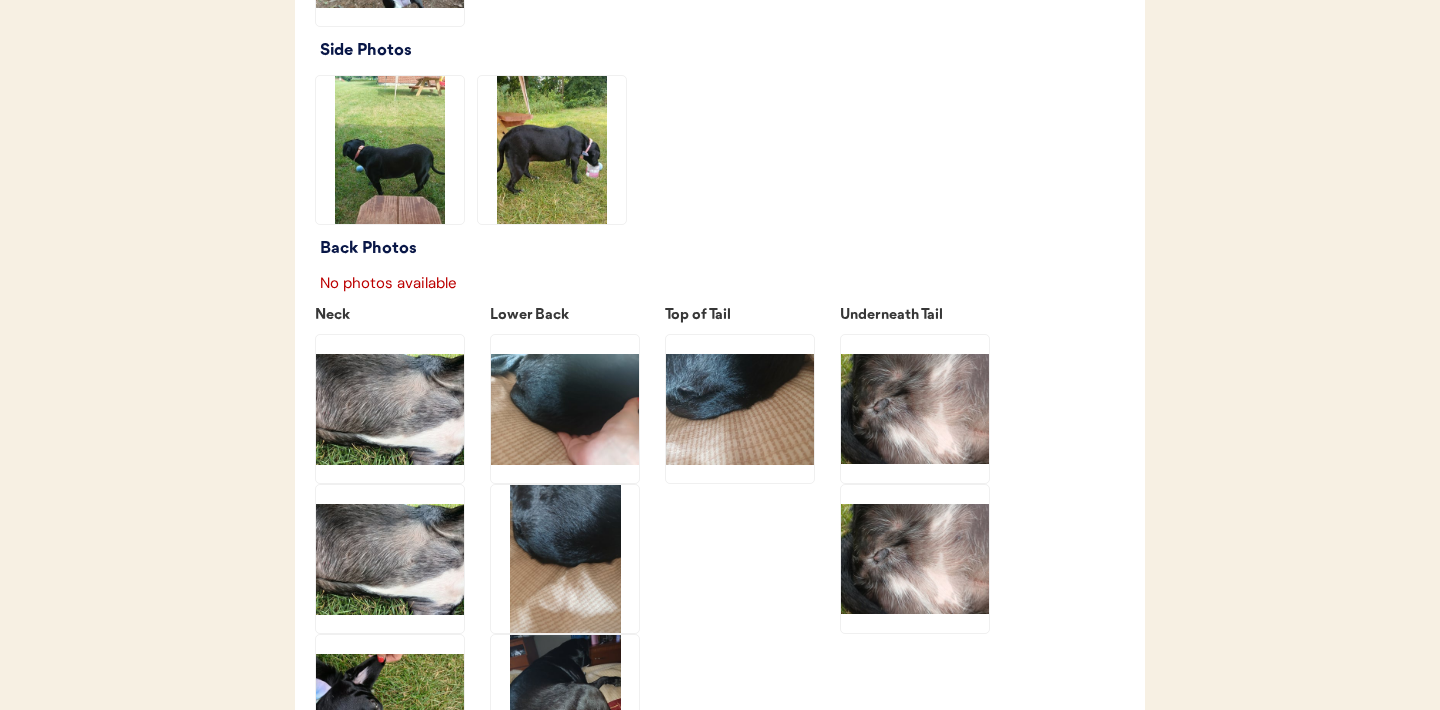 click 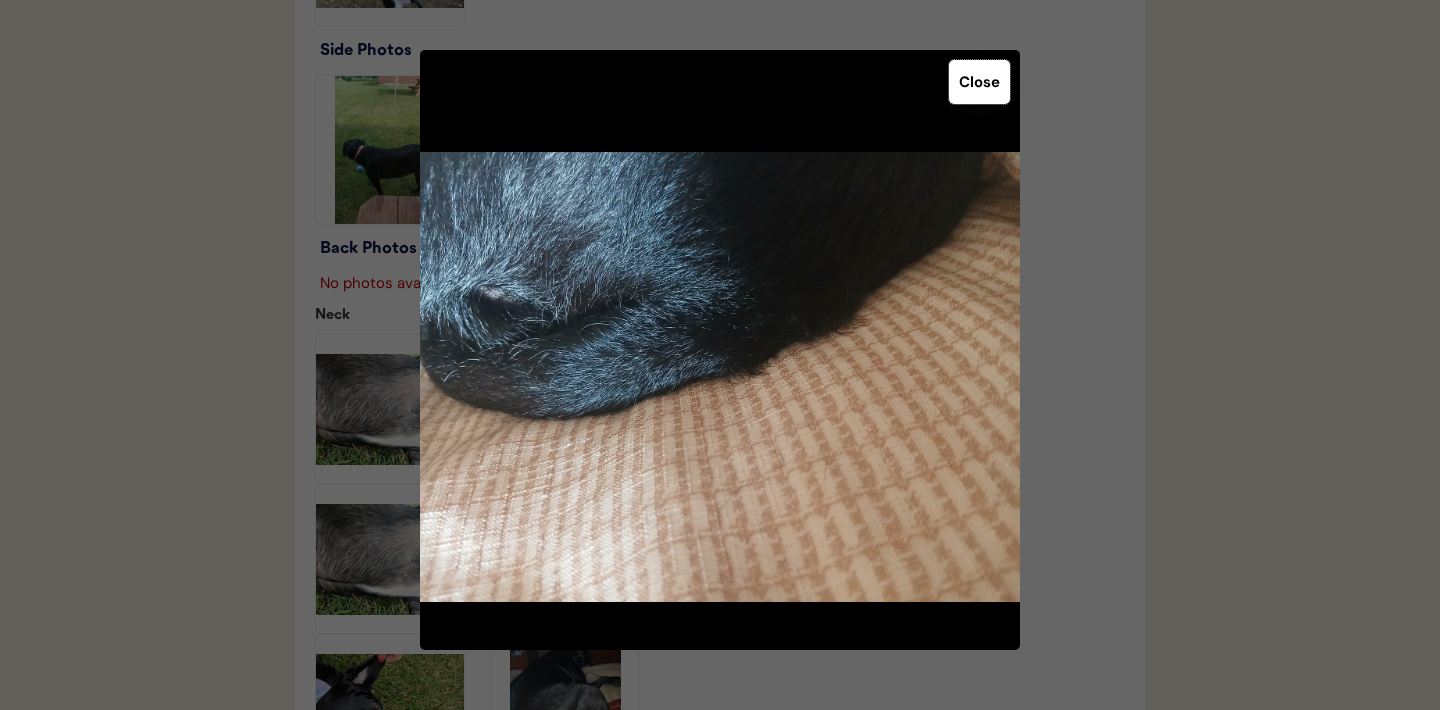 click on "Close" at bounding box center (979, 82) 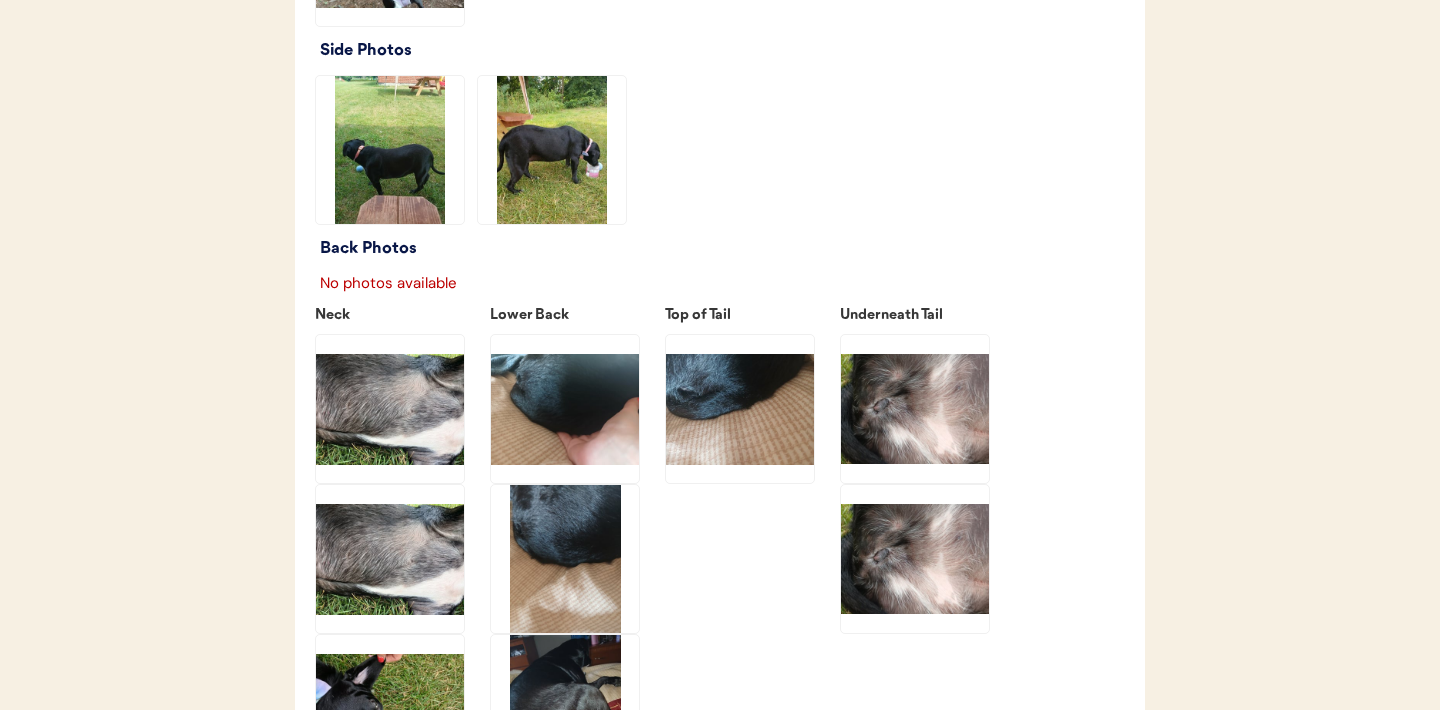 click 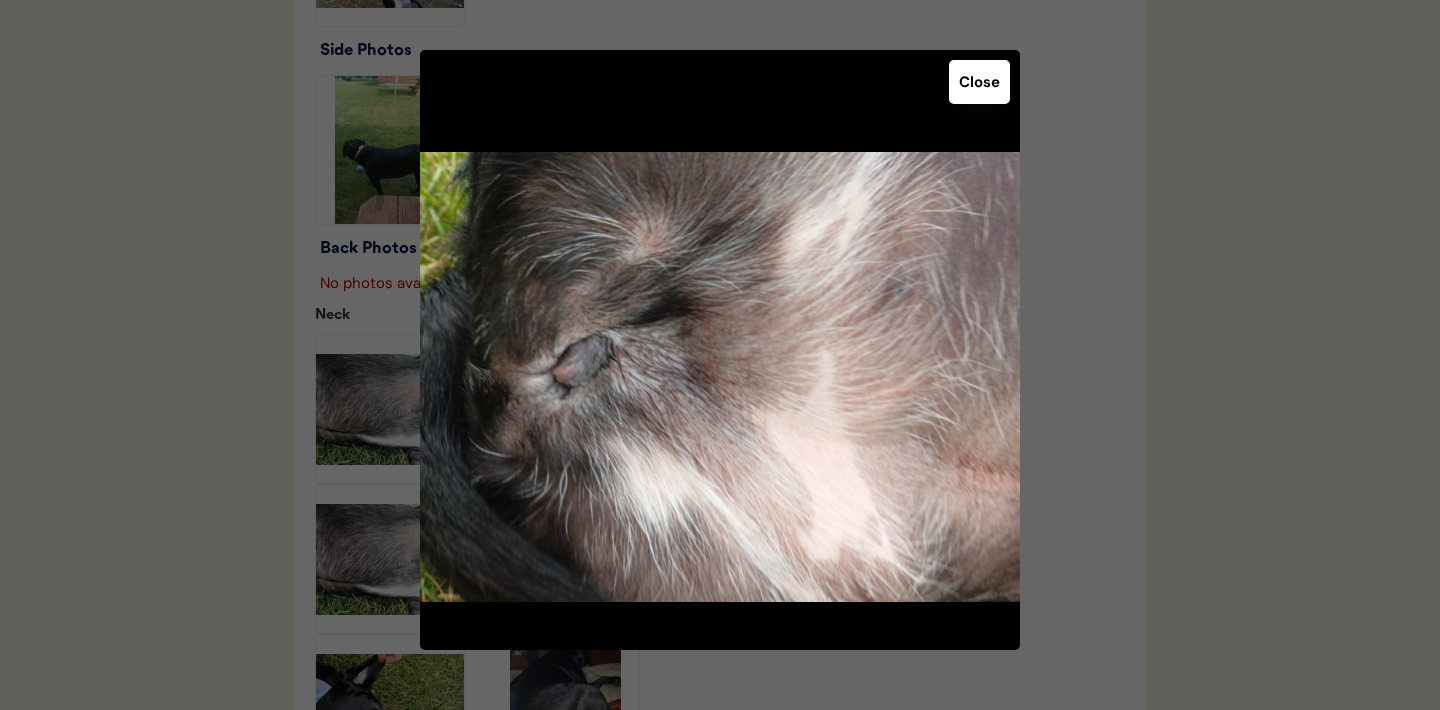 click on "Close" at bounding box center [979, 82] 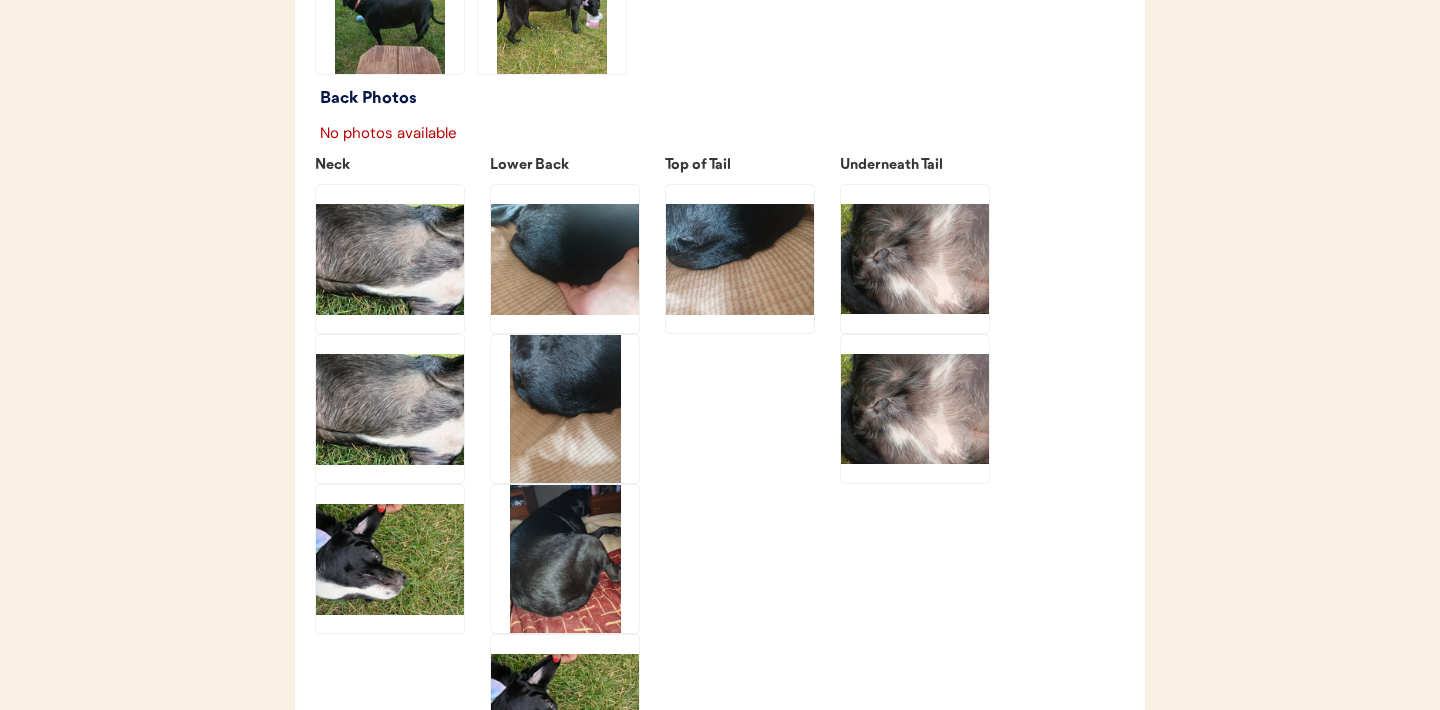 scroll, scrollTop: 2692, scrollLeft: 0, axis: vertical 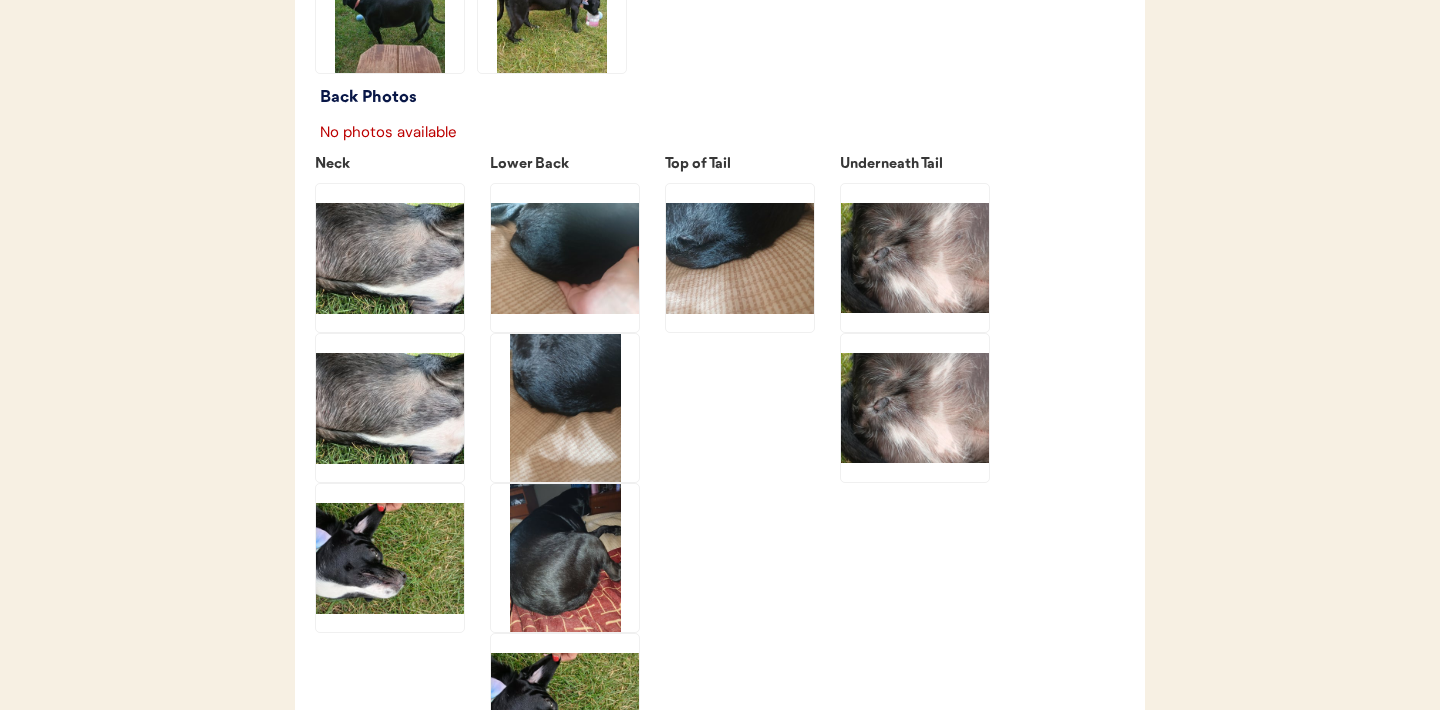 click 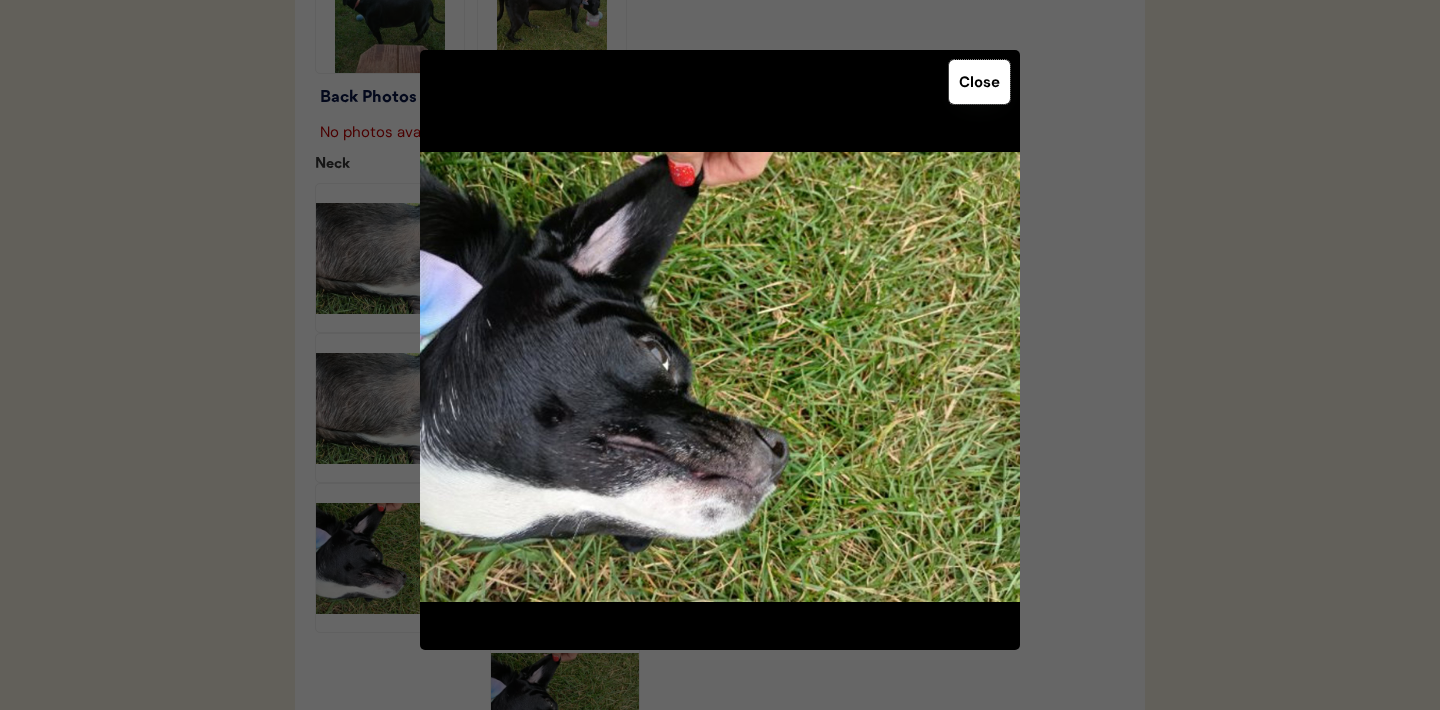 click on "Close" at bounding box center (979, 82) 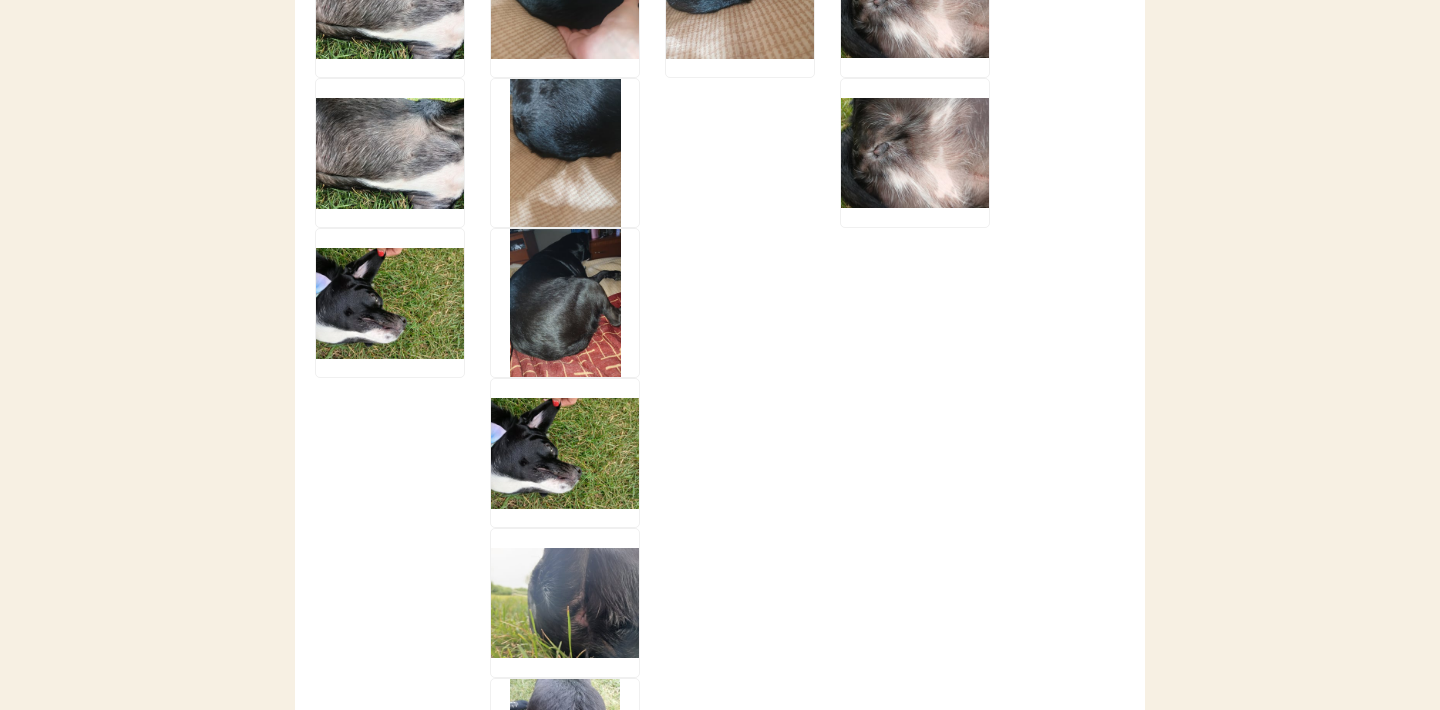 scroll, scrollTop: 2949, scrollLeft: 0, axis: vertical 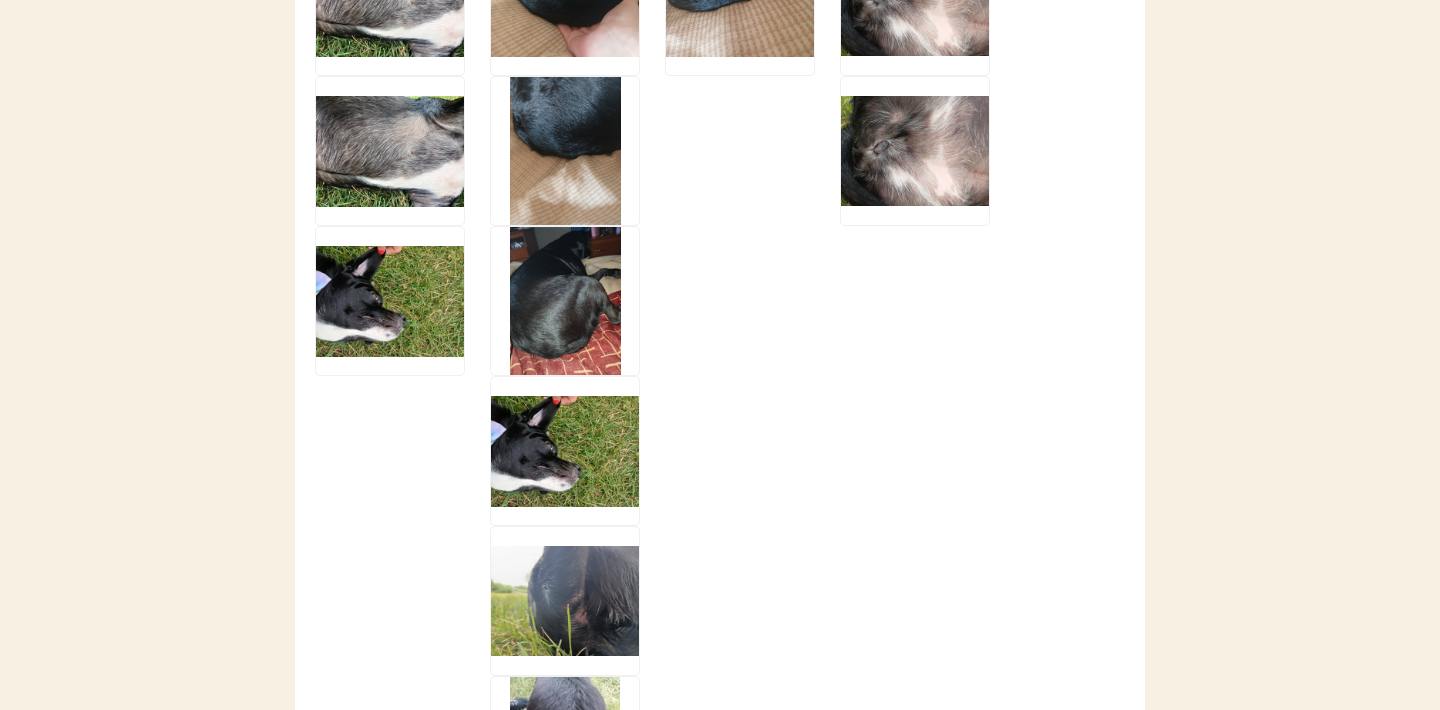 click 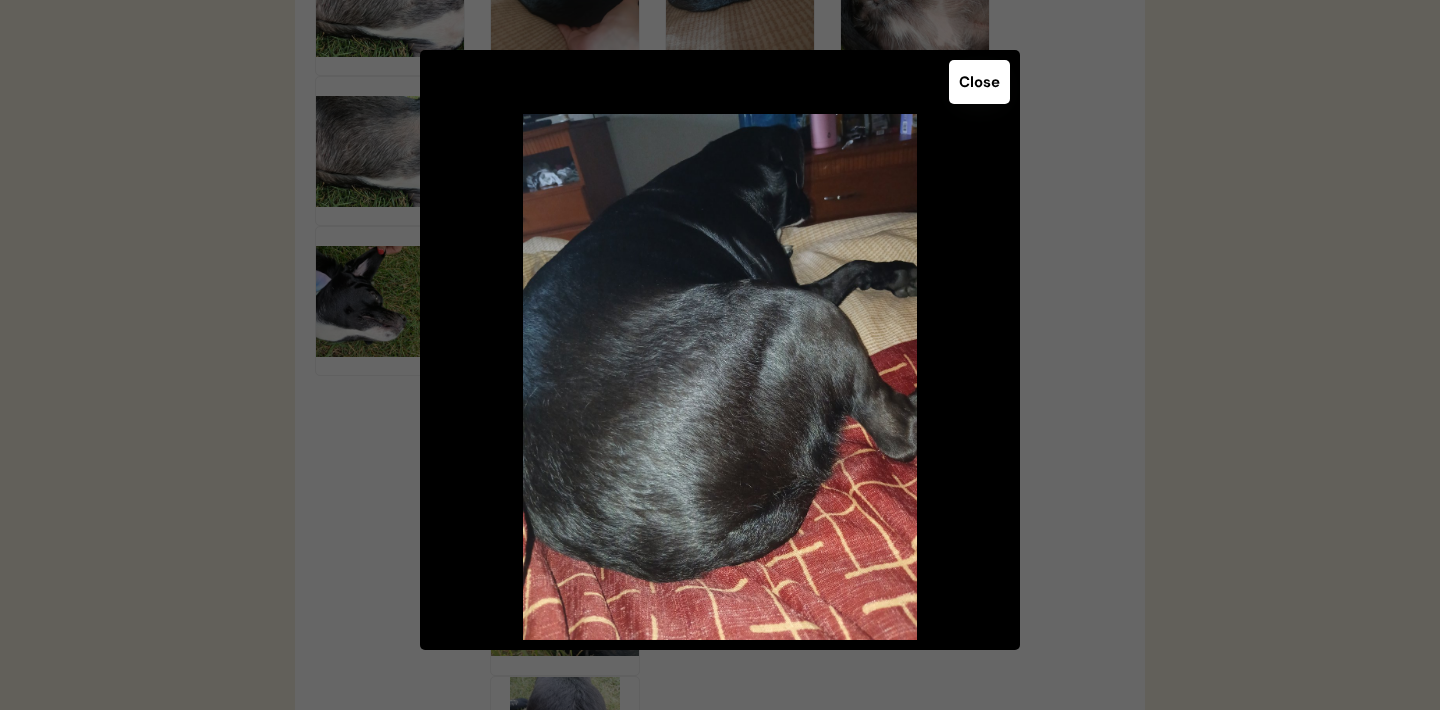 click on "Close" at bounding box center (979, 82) 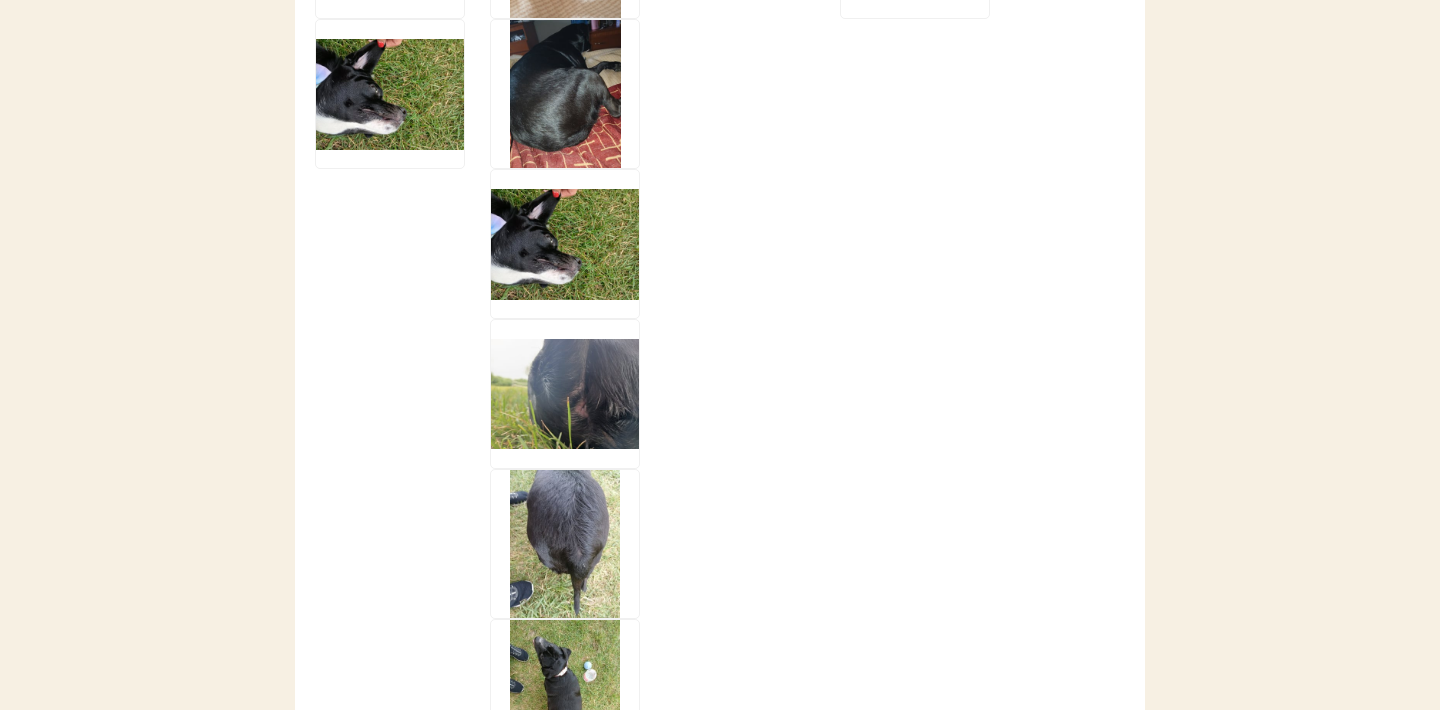 scroll, scrollTop: 3161, scrollLeft: 0, axis: vertical 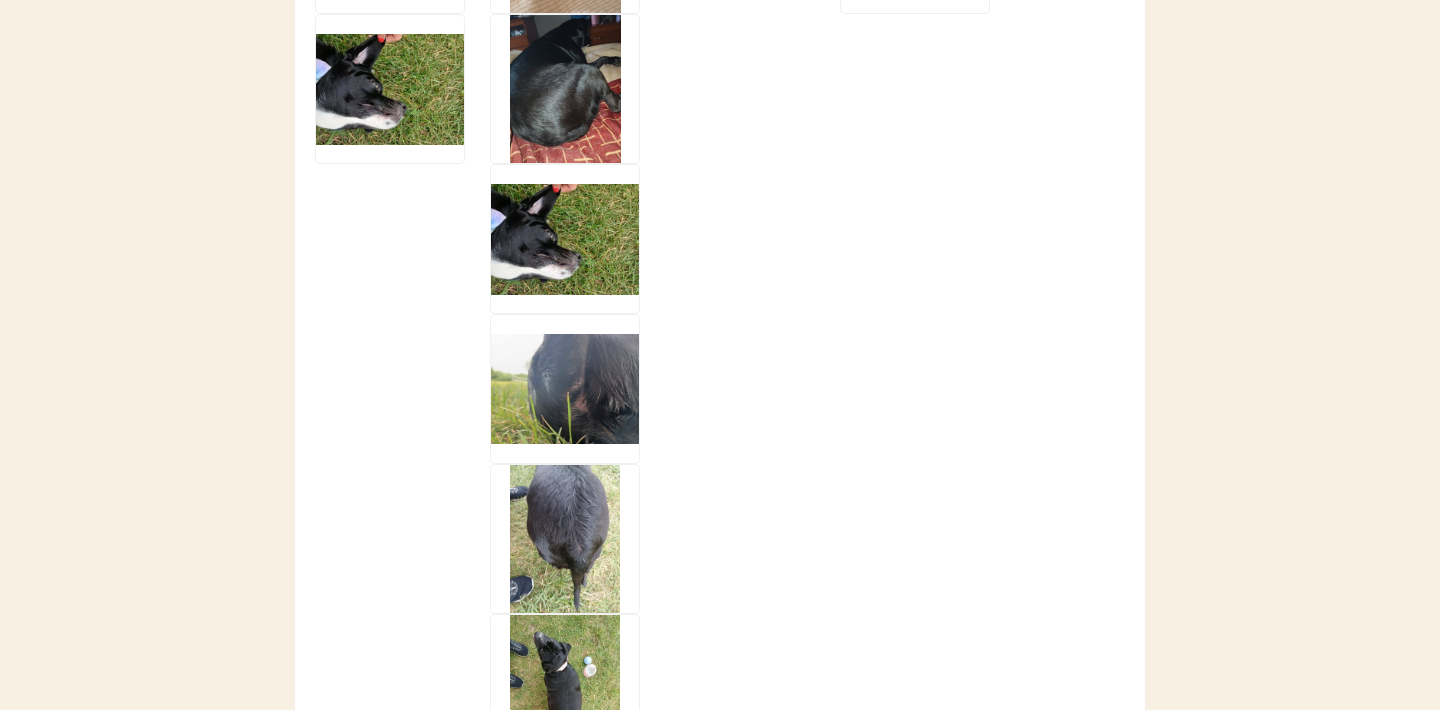 click 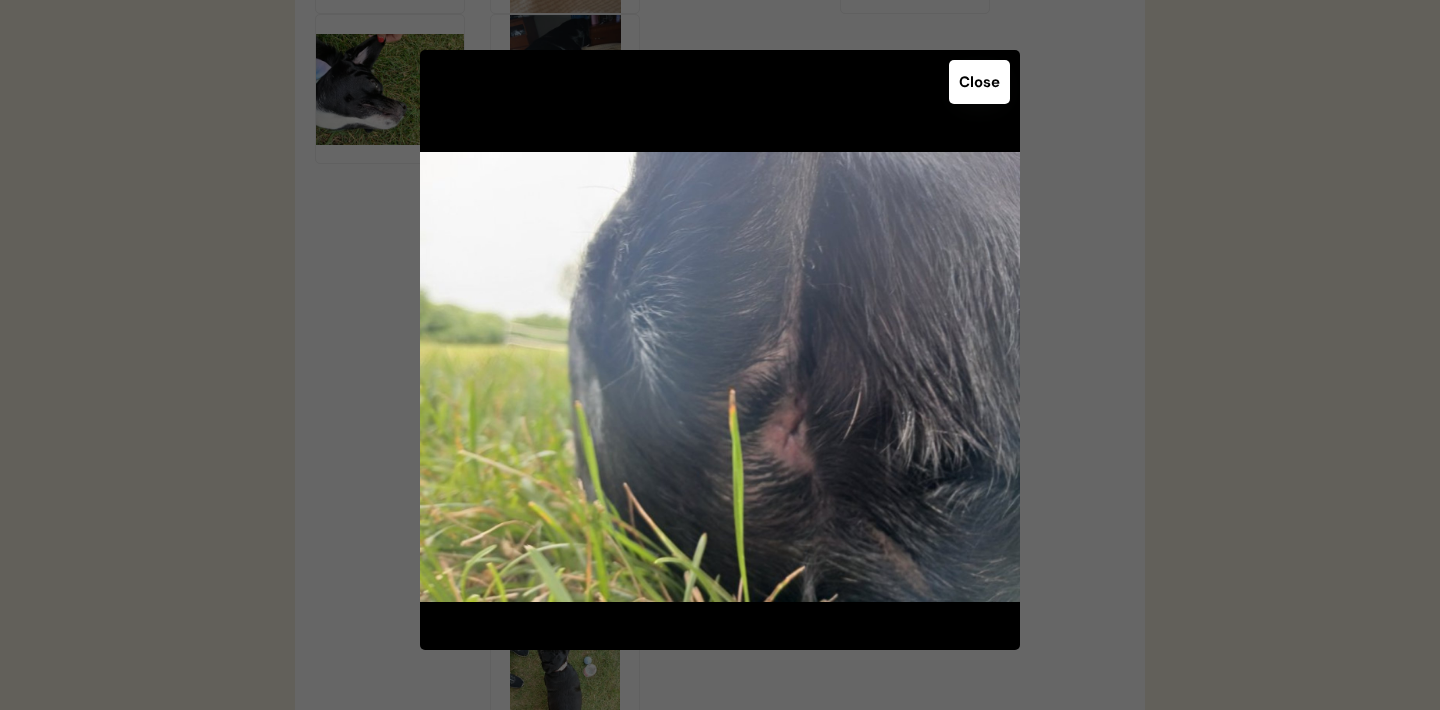 click on "Close" at bounding box center [979, 82] 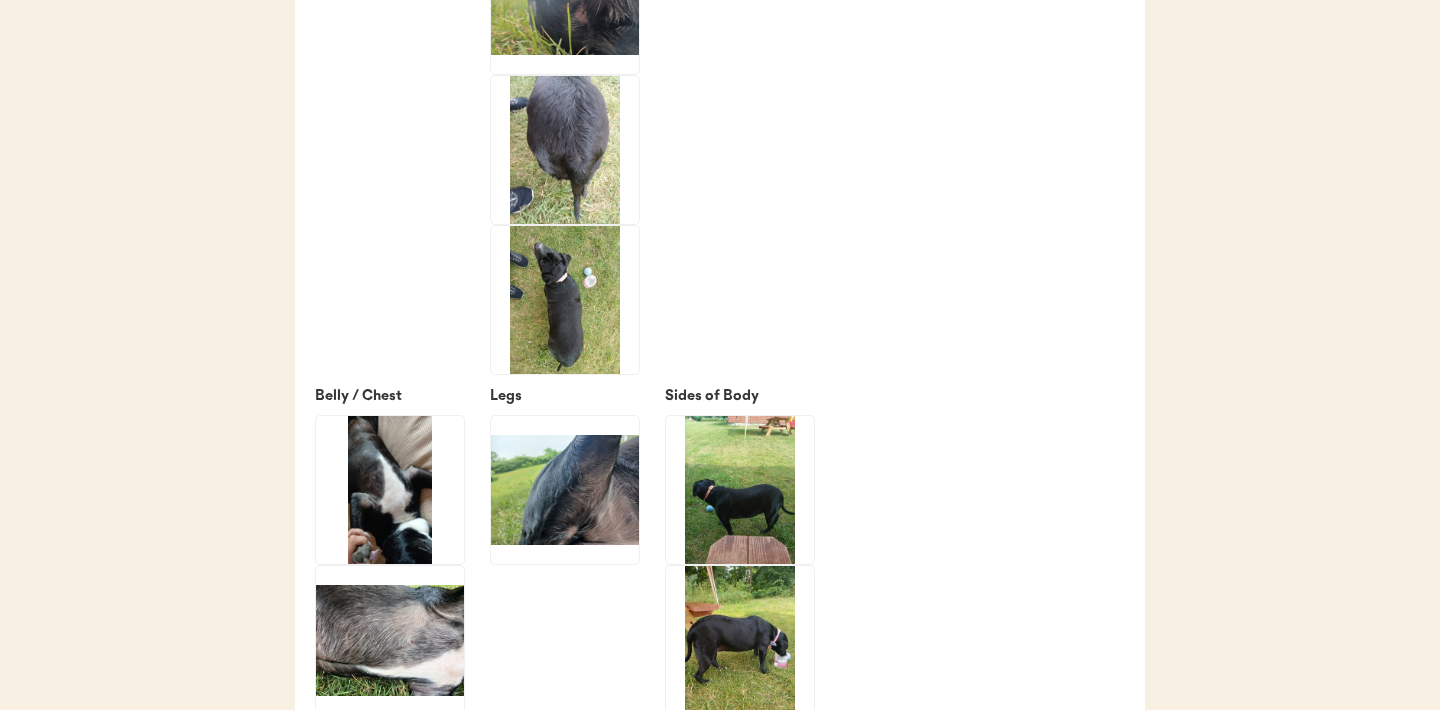 scroll, scrollTop: 3552, scrollLeft: 0, axis: vertical 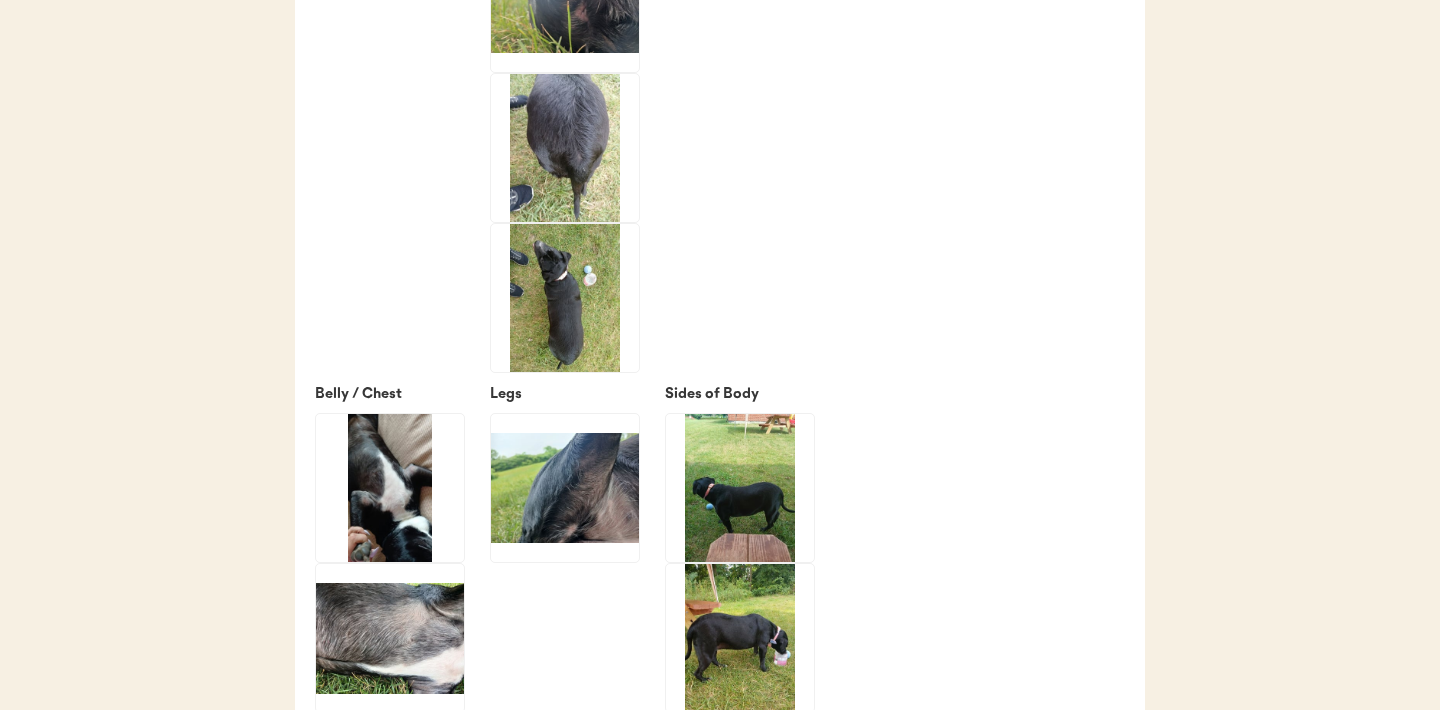 click 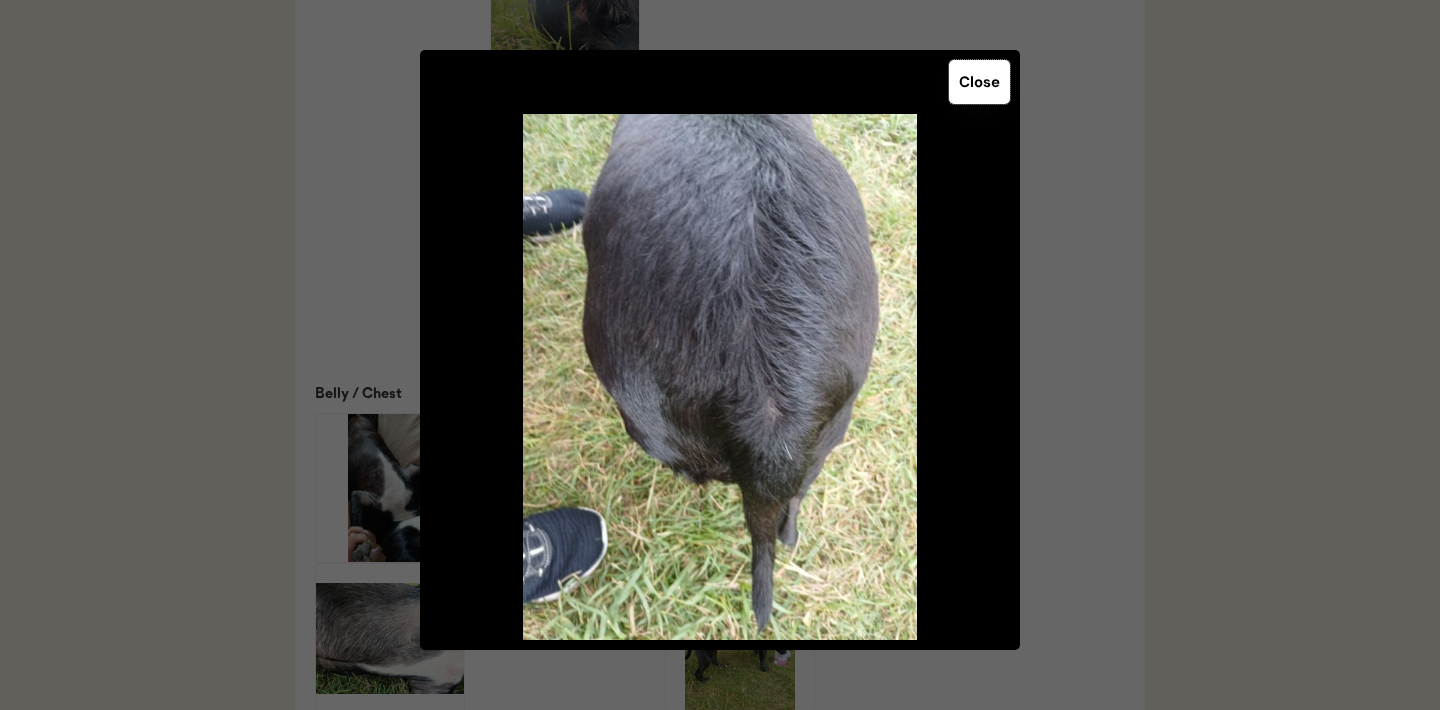 click on "Close" at bounding box center [979, 82] 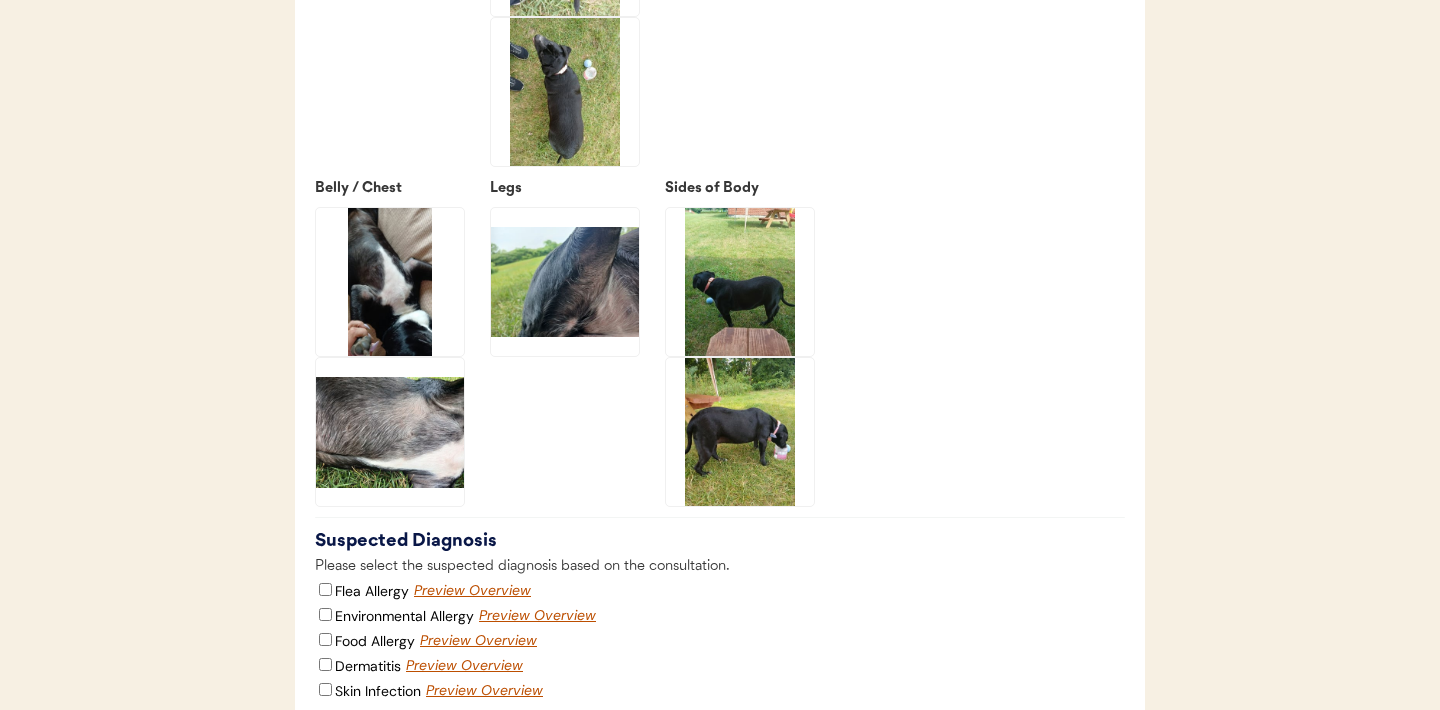 scroll, scrollTop: 3761, scrollLeft: 0, axis: vertical 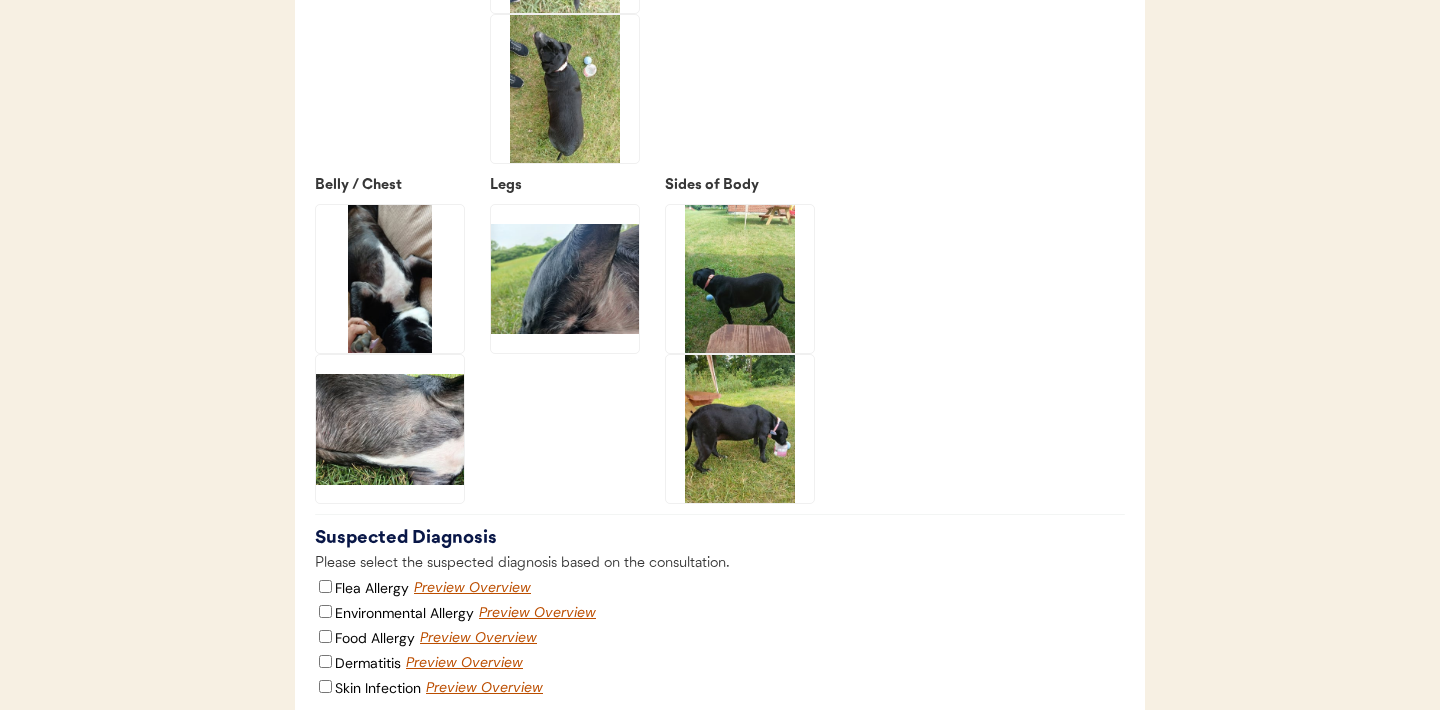 click 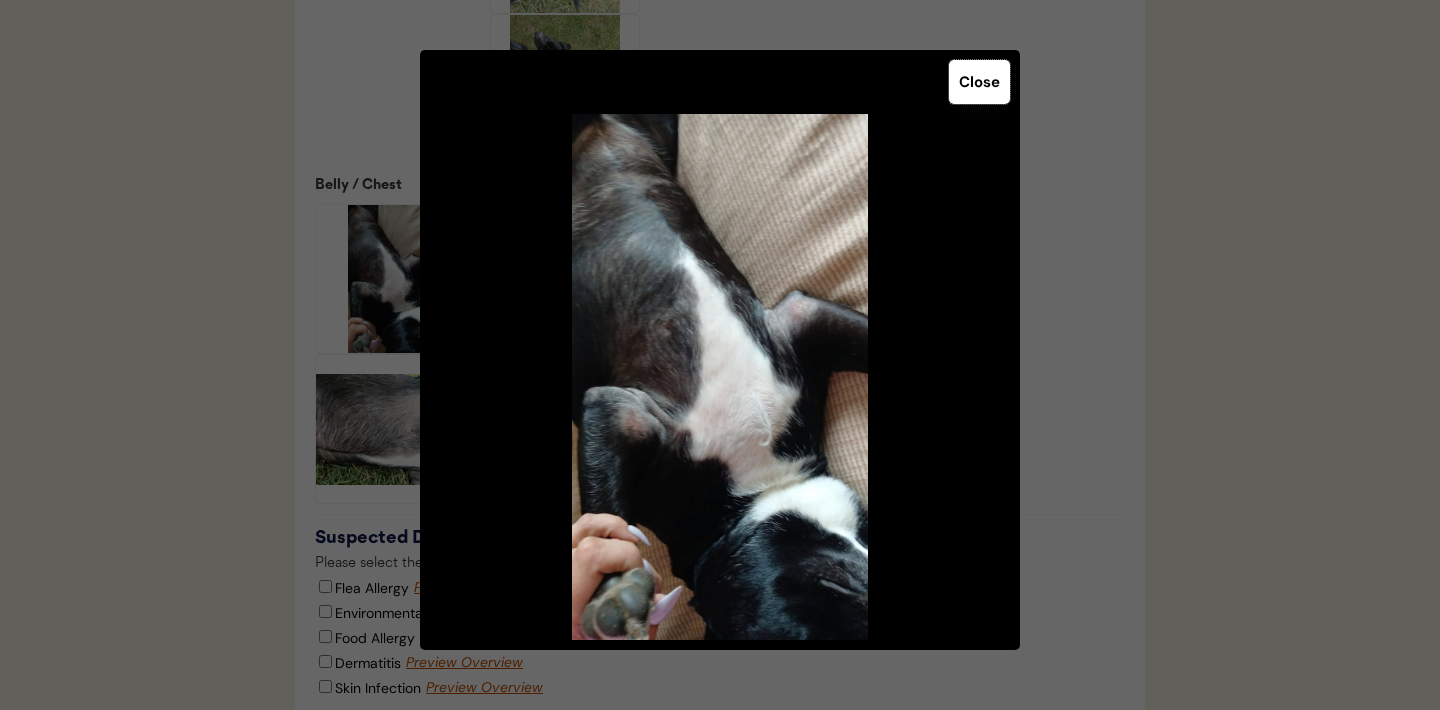 click on "Close" at bounding box center [979, 82] 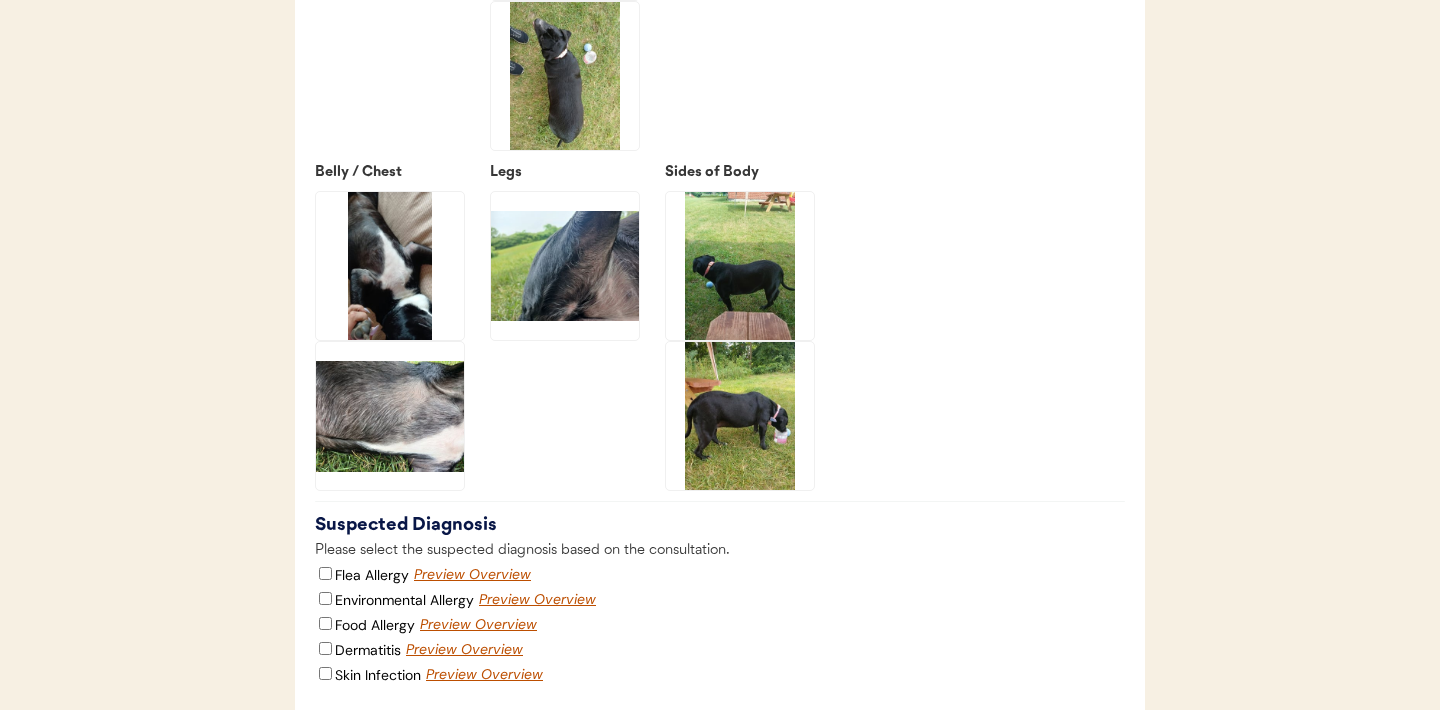 scroll, scrollTop: 3779, scrollLeft: 0, axis: vertical 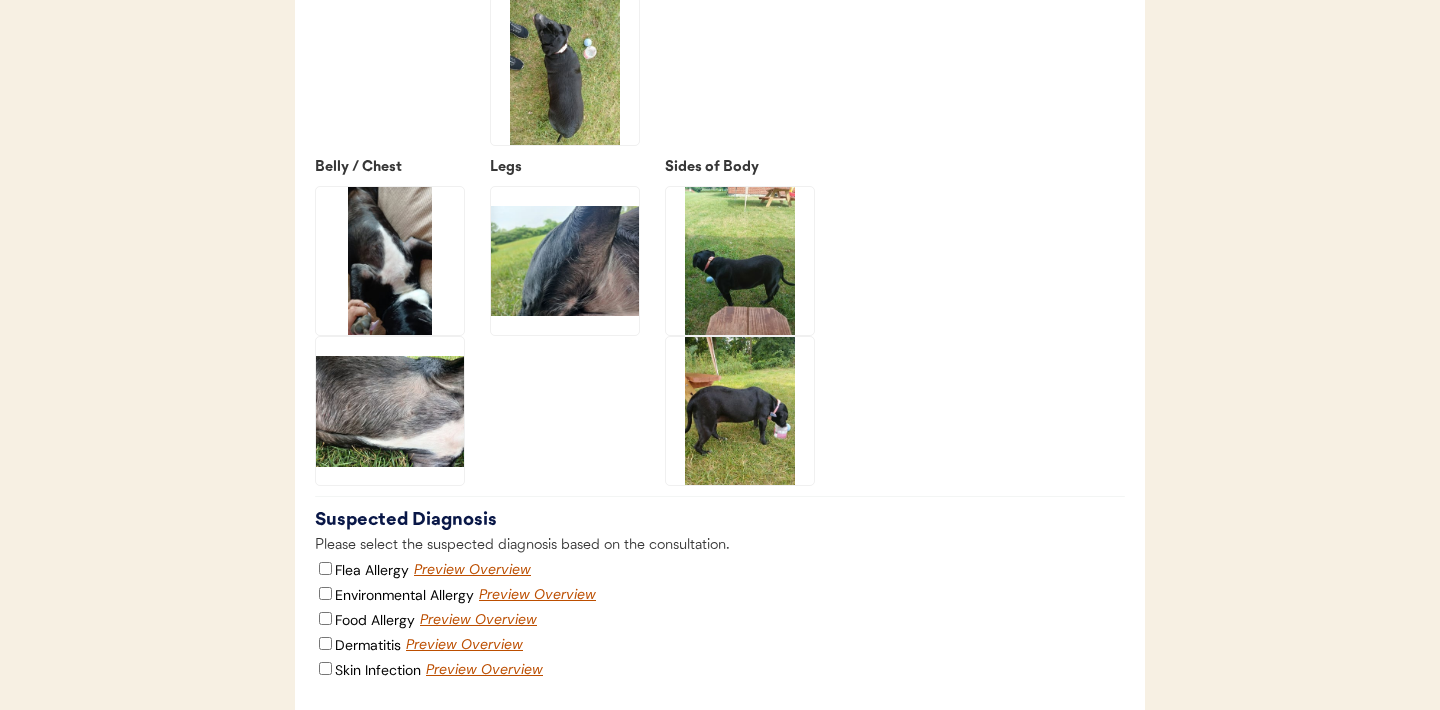 click 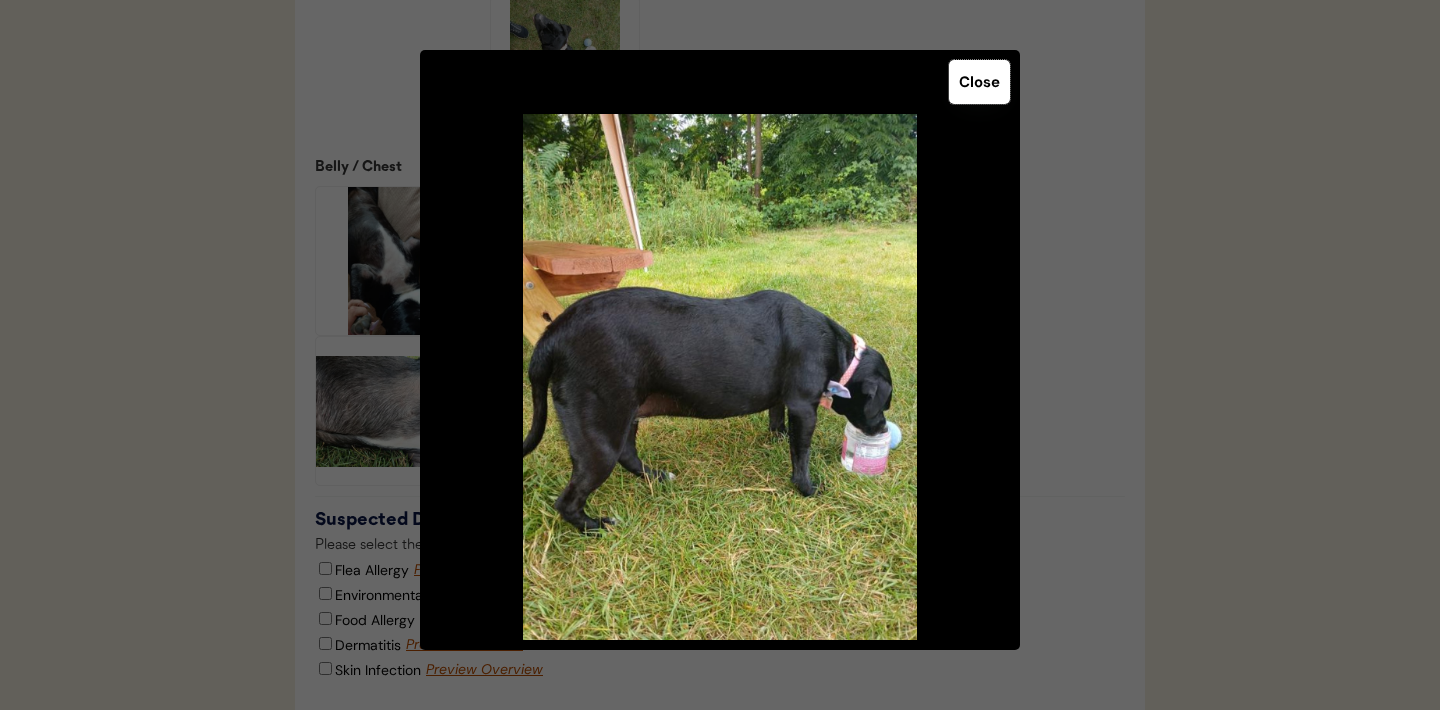 click on "Close" at bounding box center (979, 82) 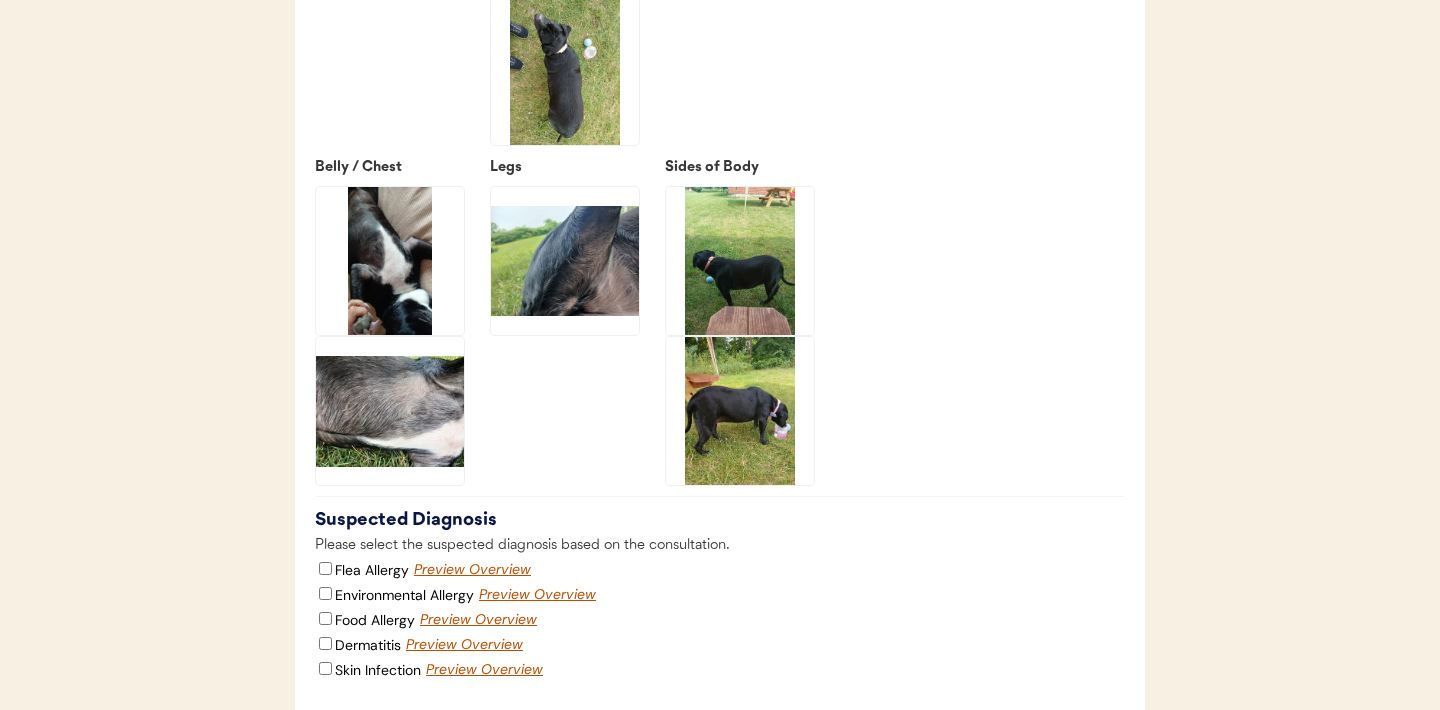 click 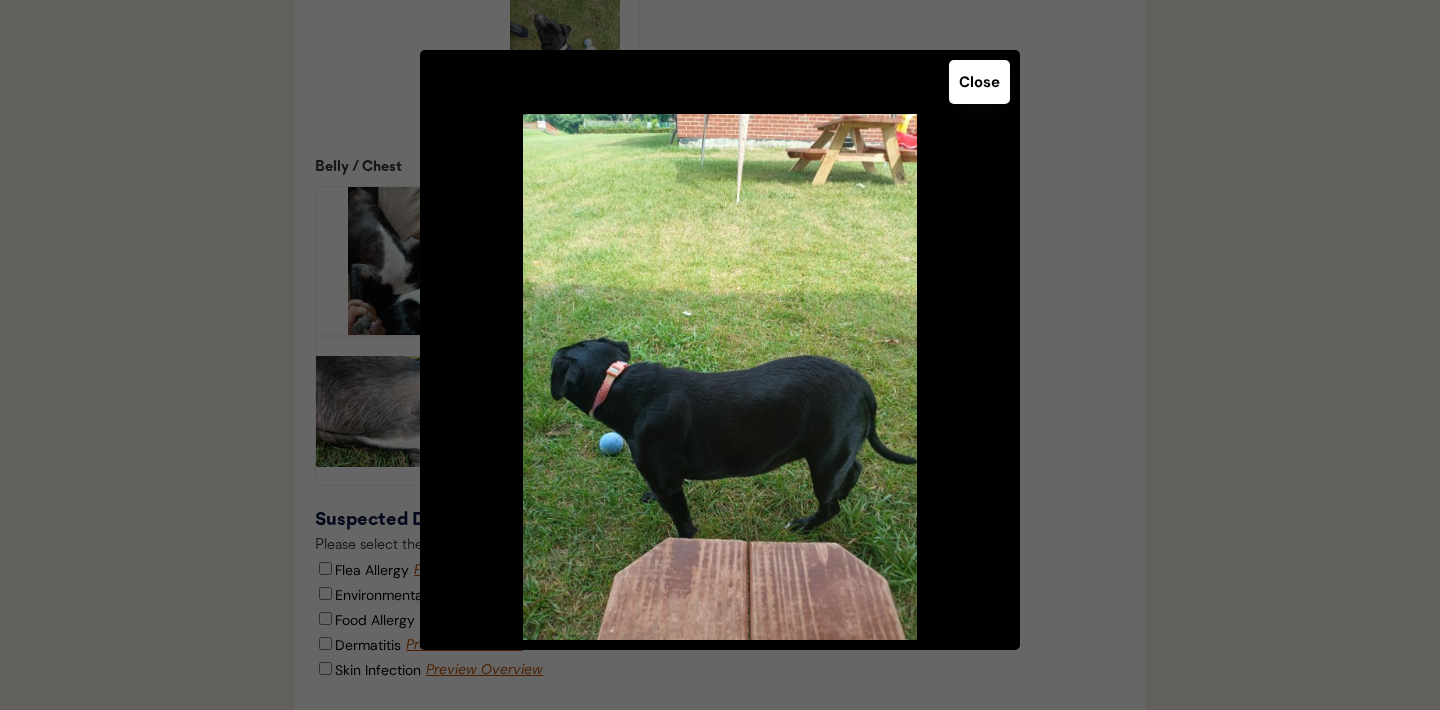 click on "Close" at bounding box center (979, 82) 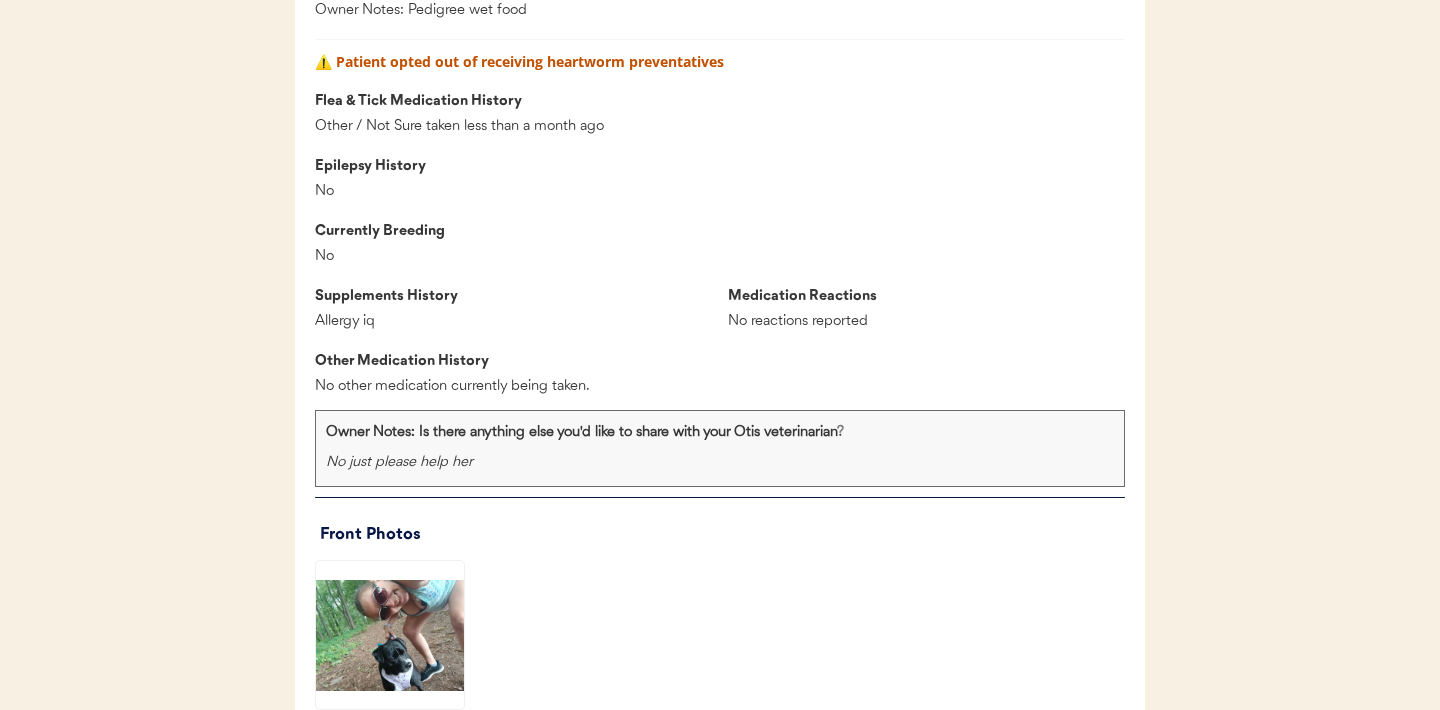 scroll, scrollTop: 2050, scrollLeft: 0, axis: vertical 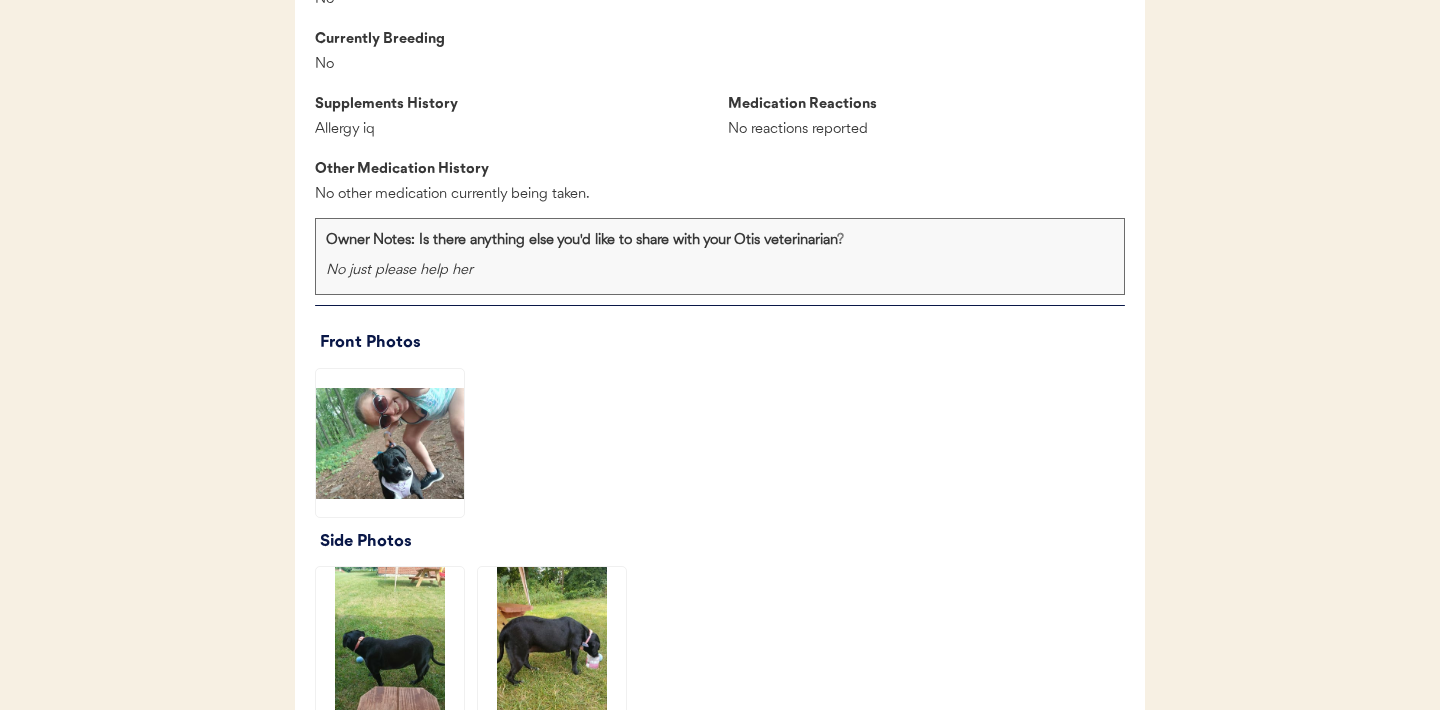 click 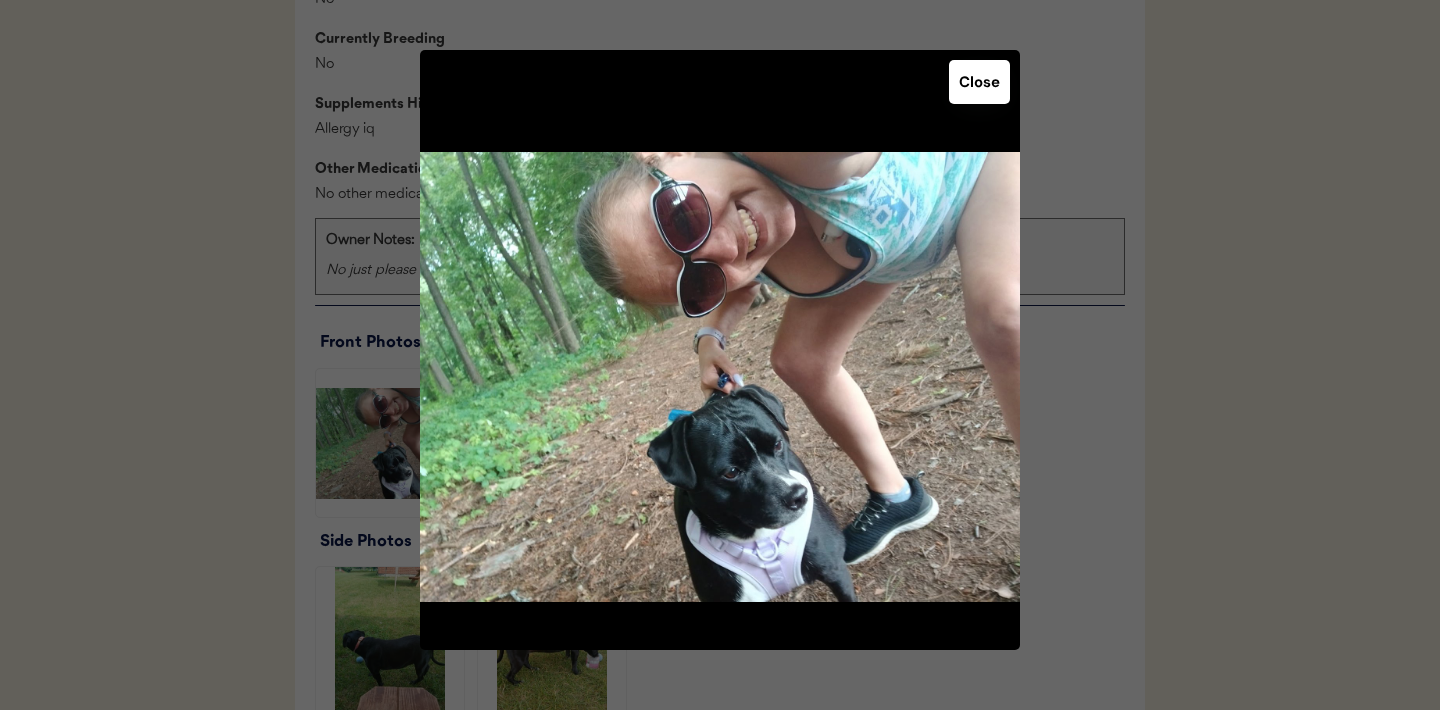 click on "Close" at bounding box center [979, 82] 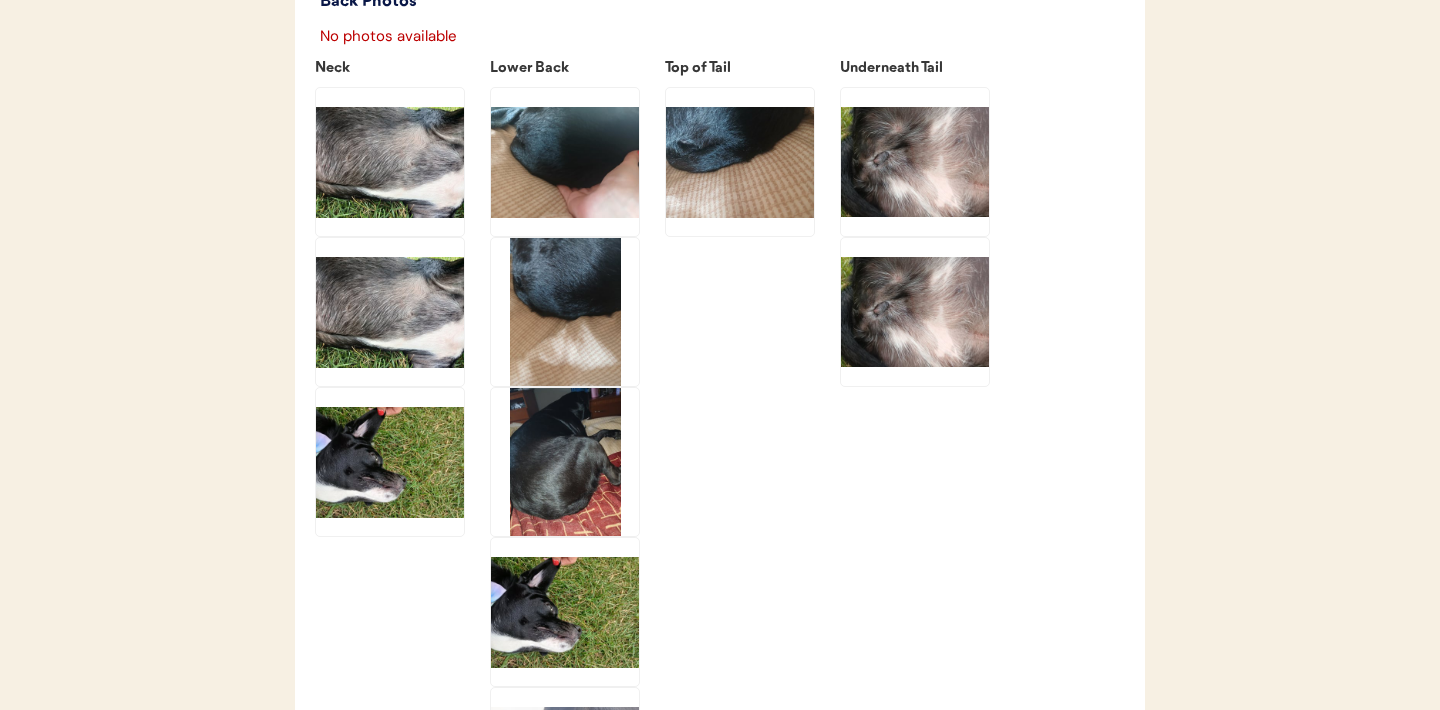 scroll, scrollTop: 2797, scrollLeft: 0, axis: vertical 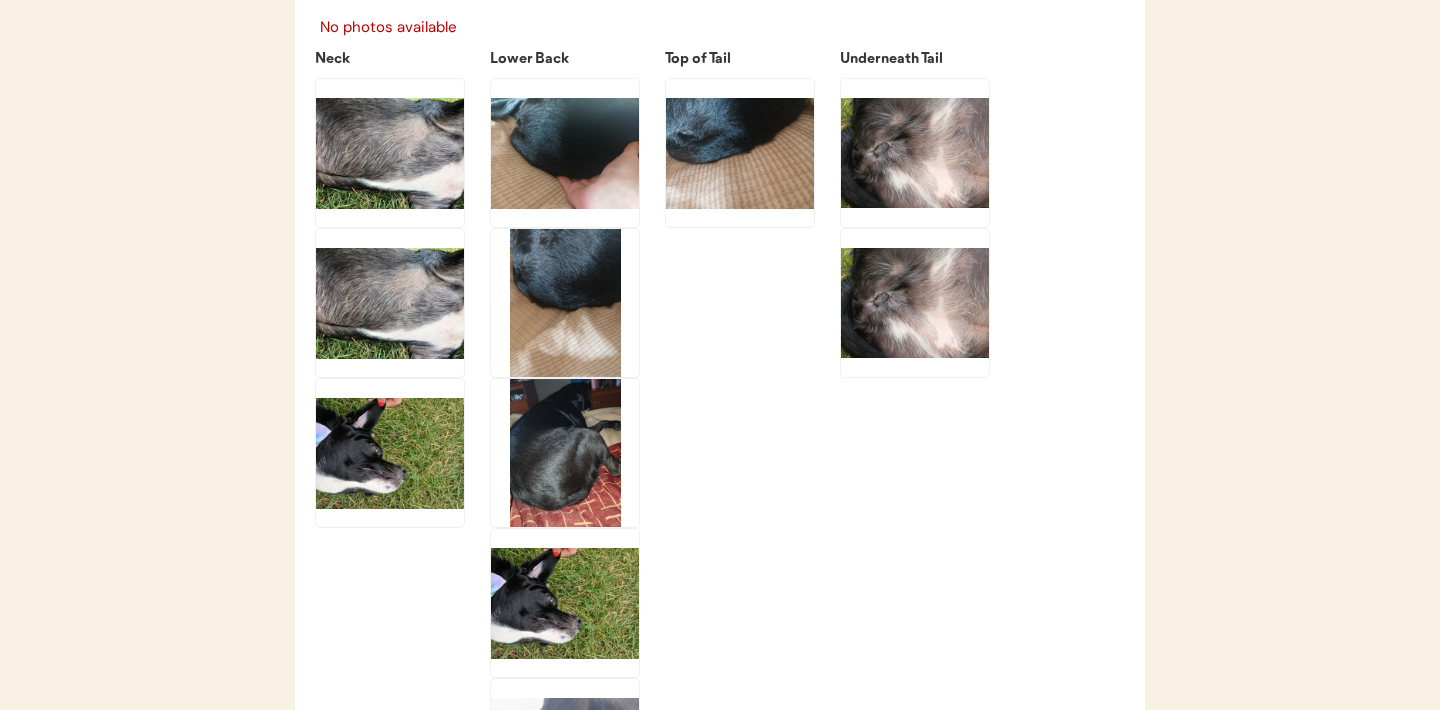 click 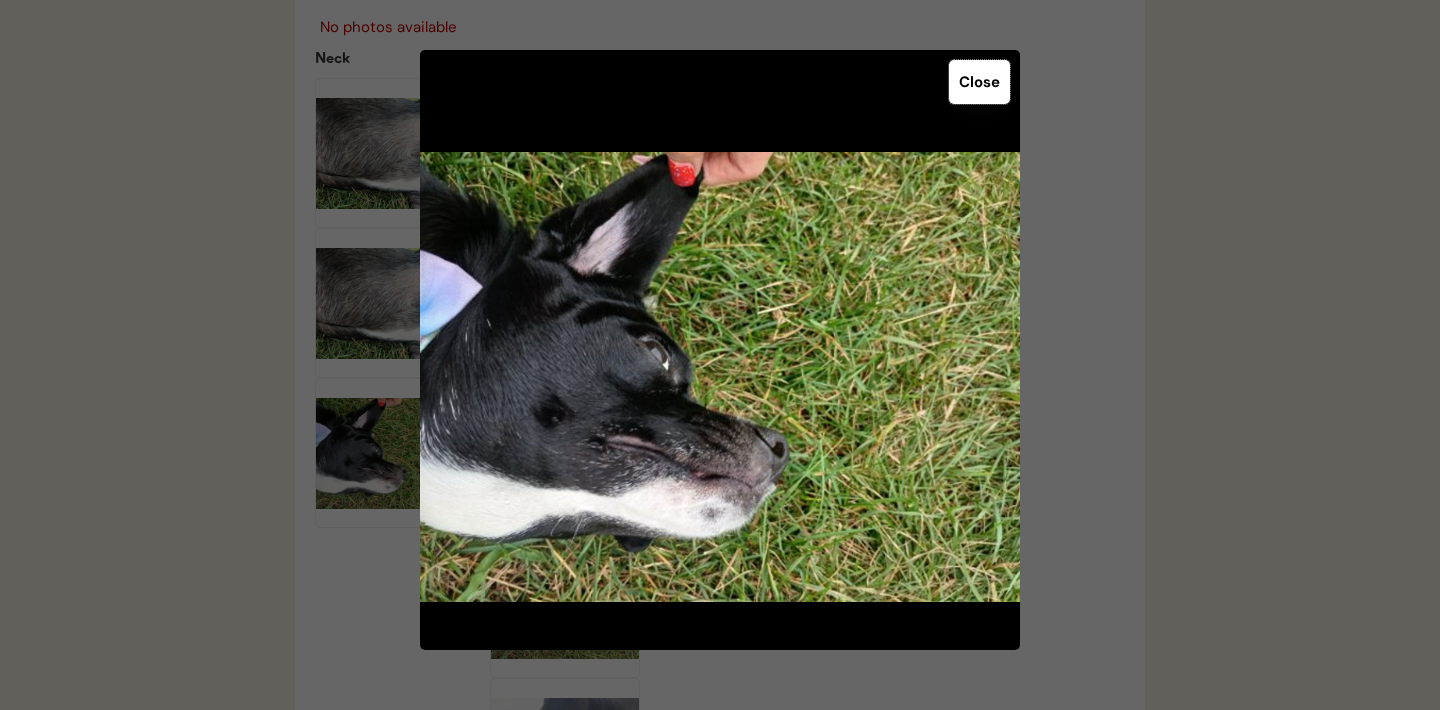 click on "Close" at bounding box center (979, 82) 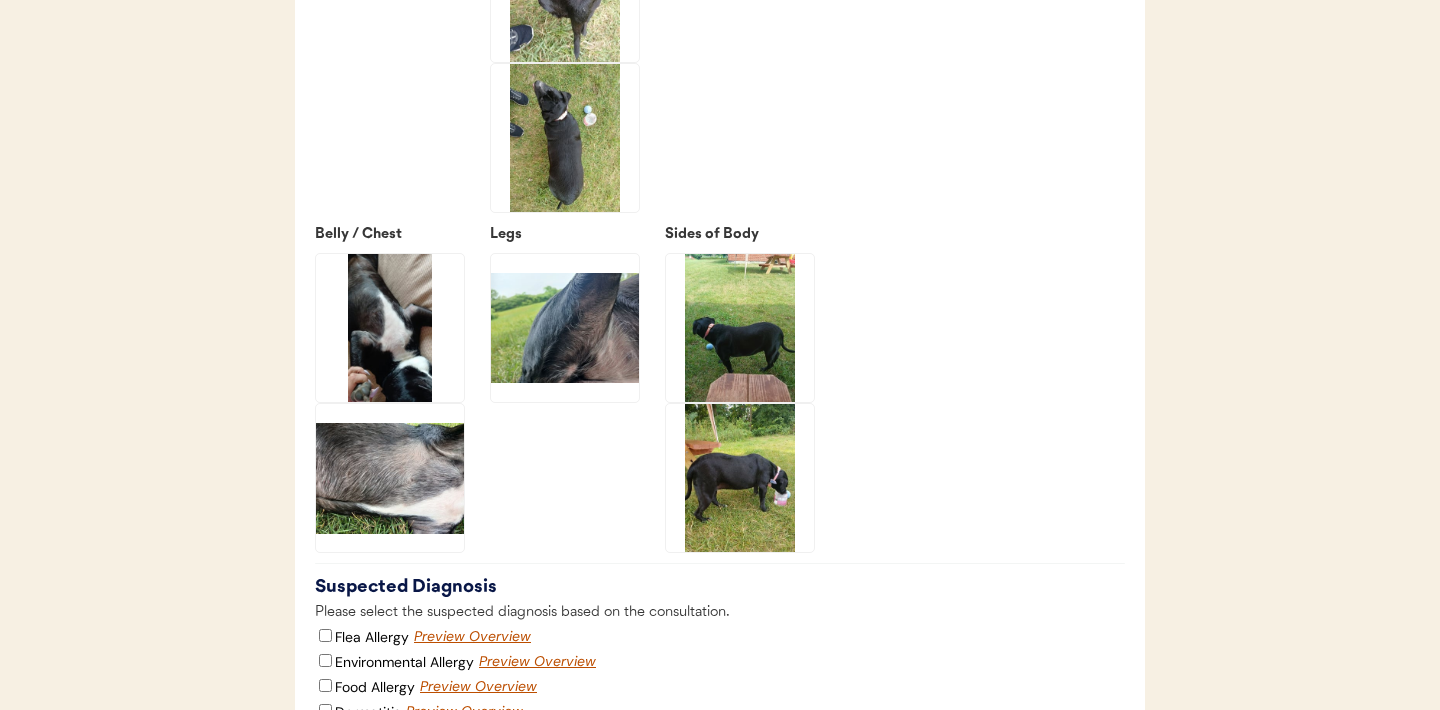 scroll, scrollTop: 3714, scrollLeft: 0, axis: vertical 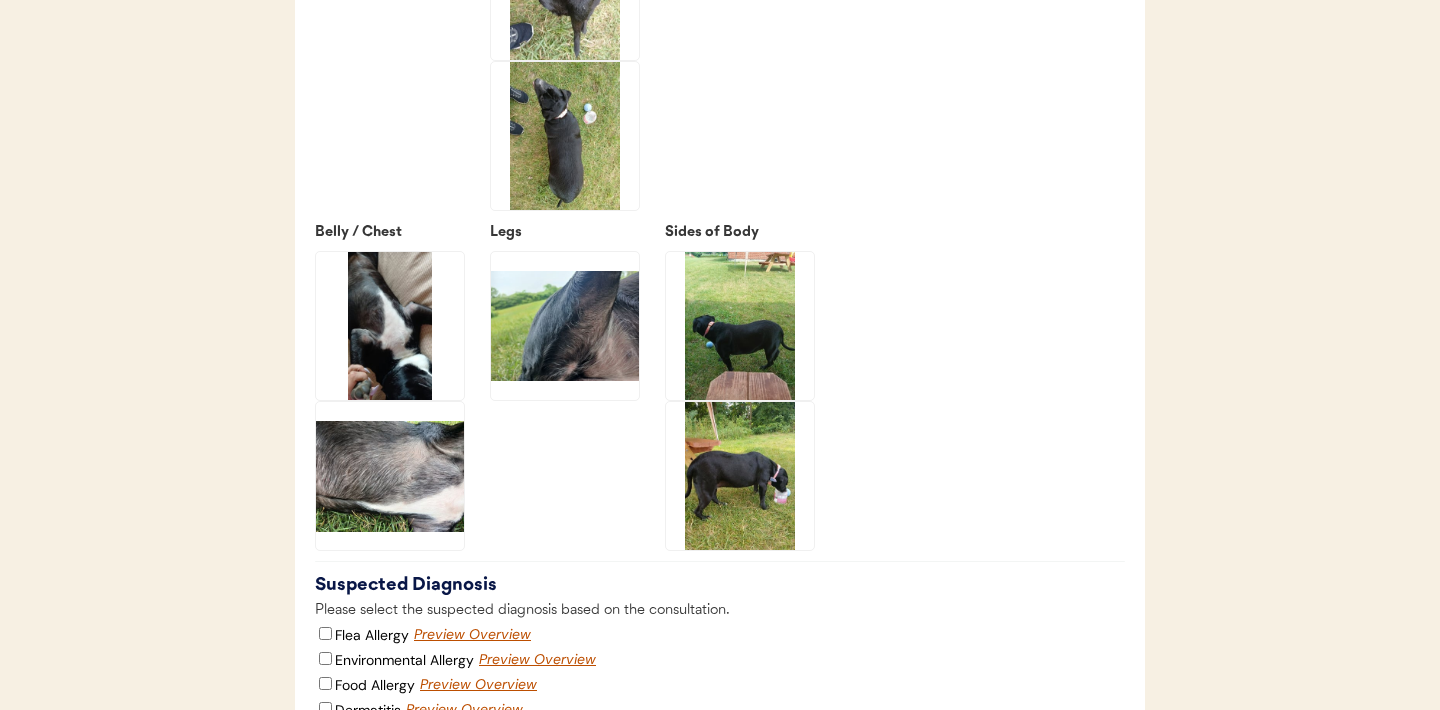 click 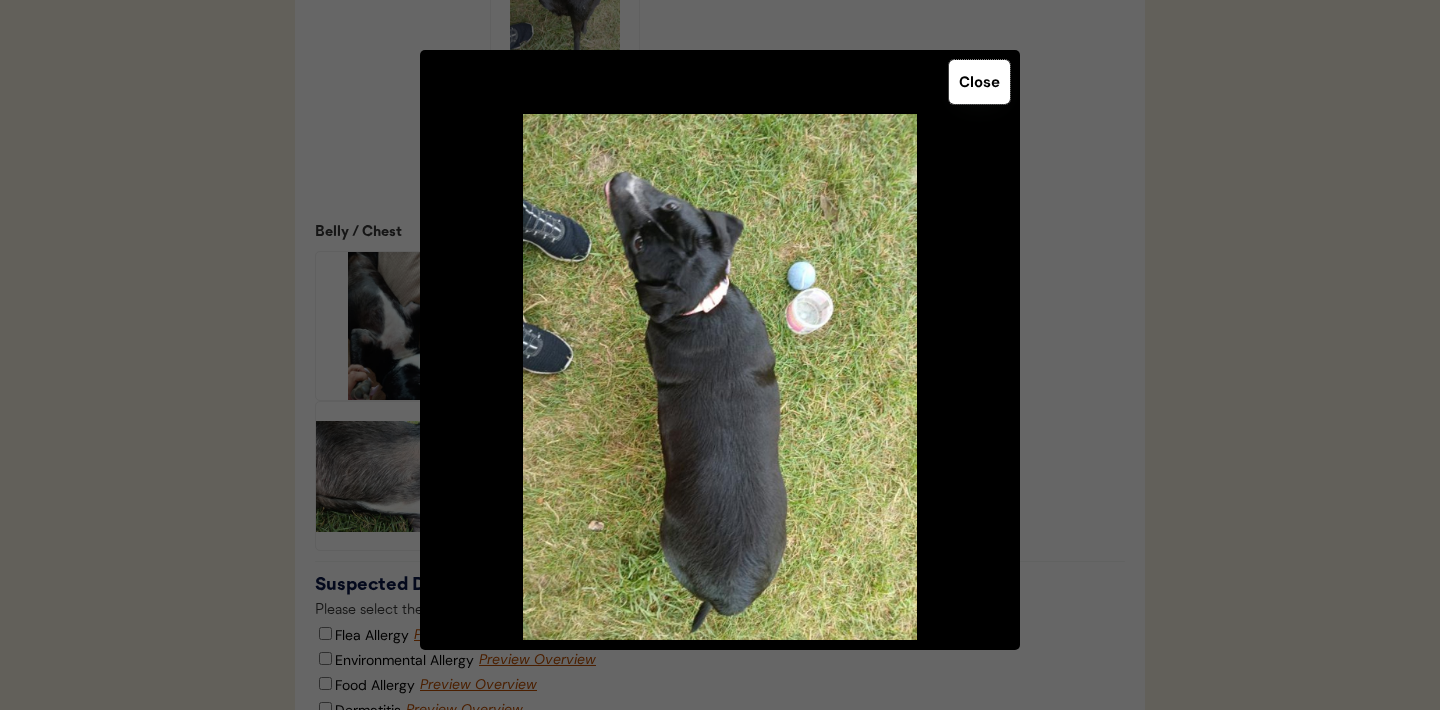 click on "Close" at bounding box center (979, 82) 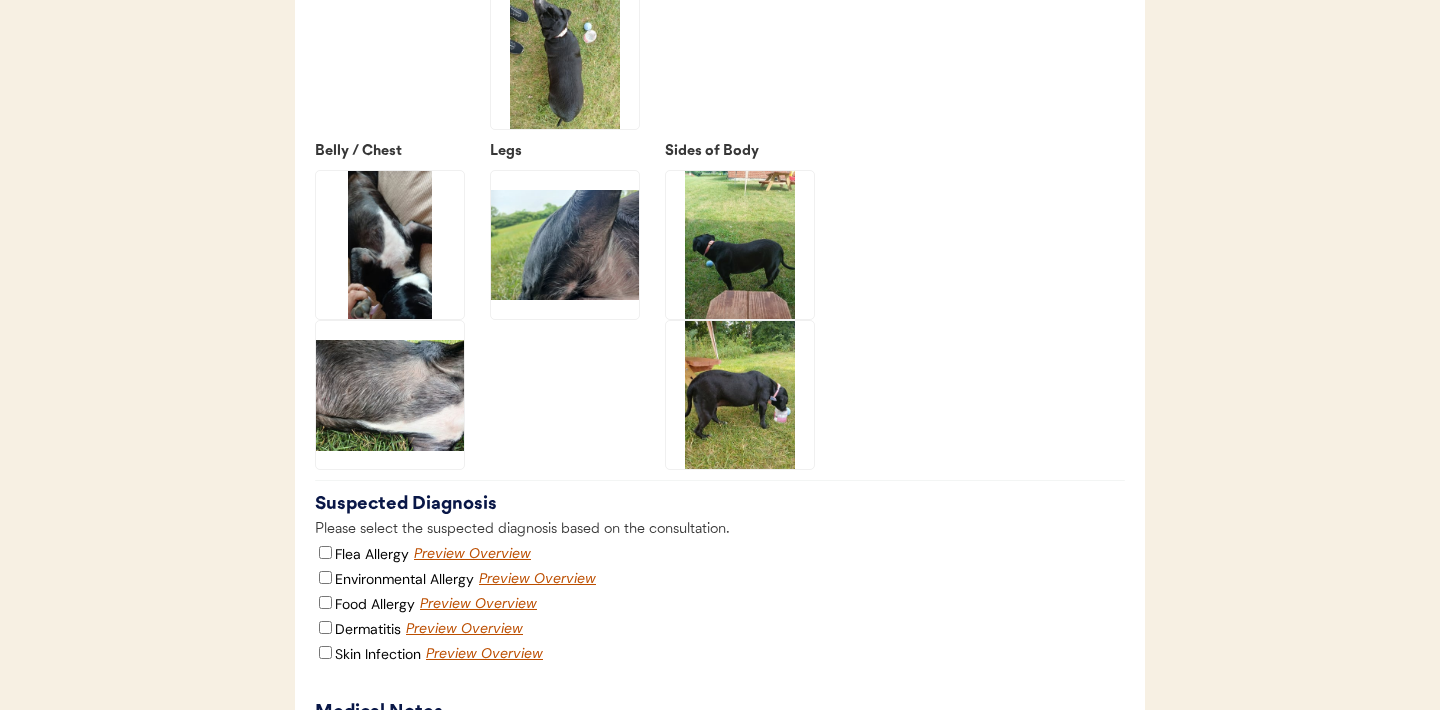scroll, scrollTop: 3798, scrollLeft: 0, axis: vertical 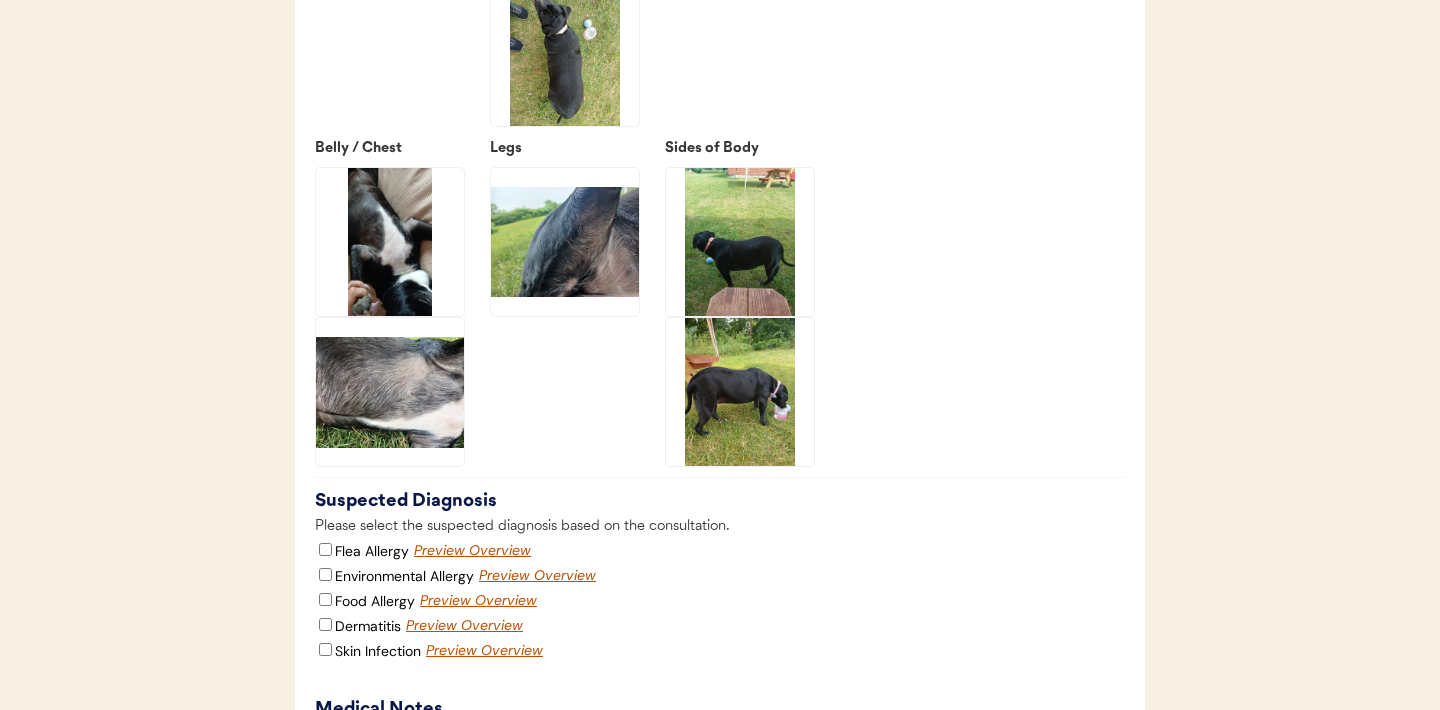 click 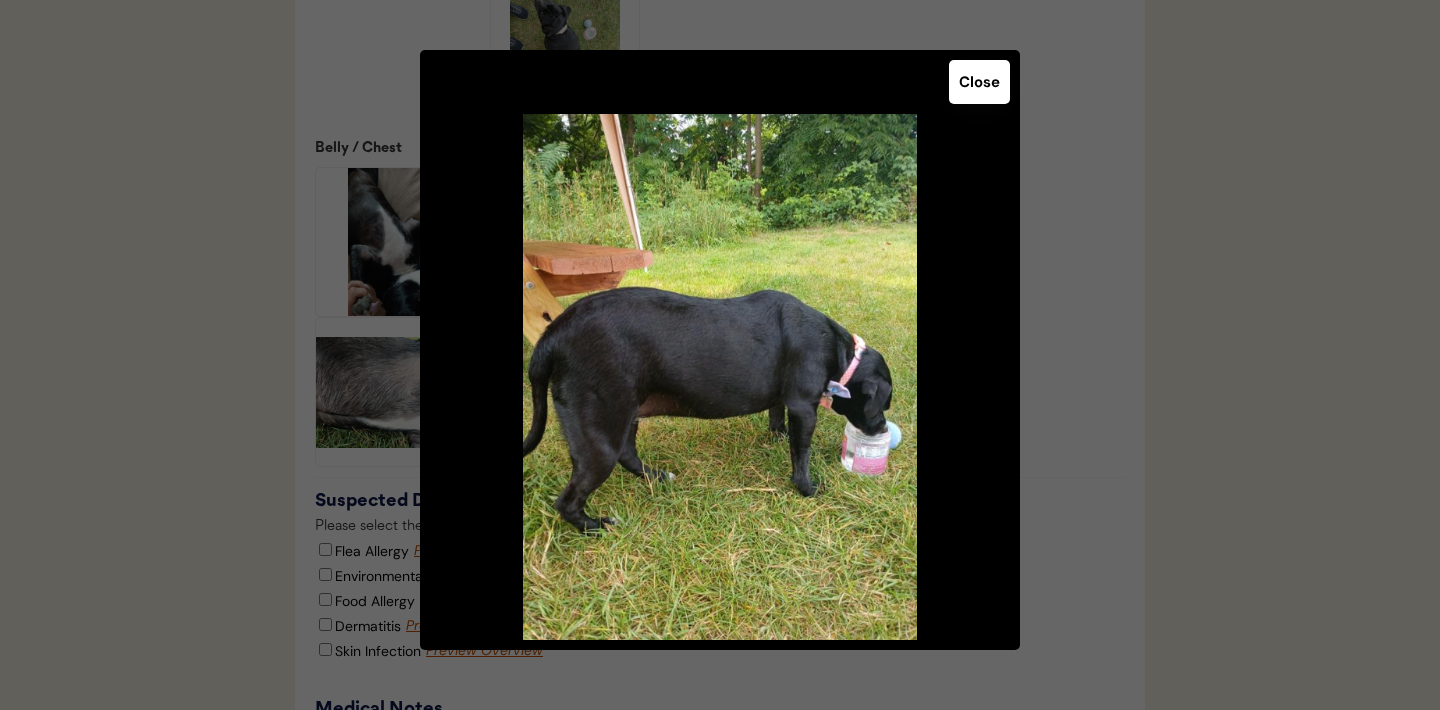 click on "Close" at bounding box center [720, 350] 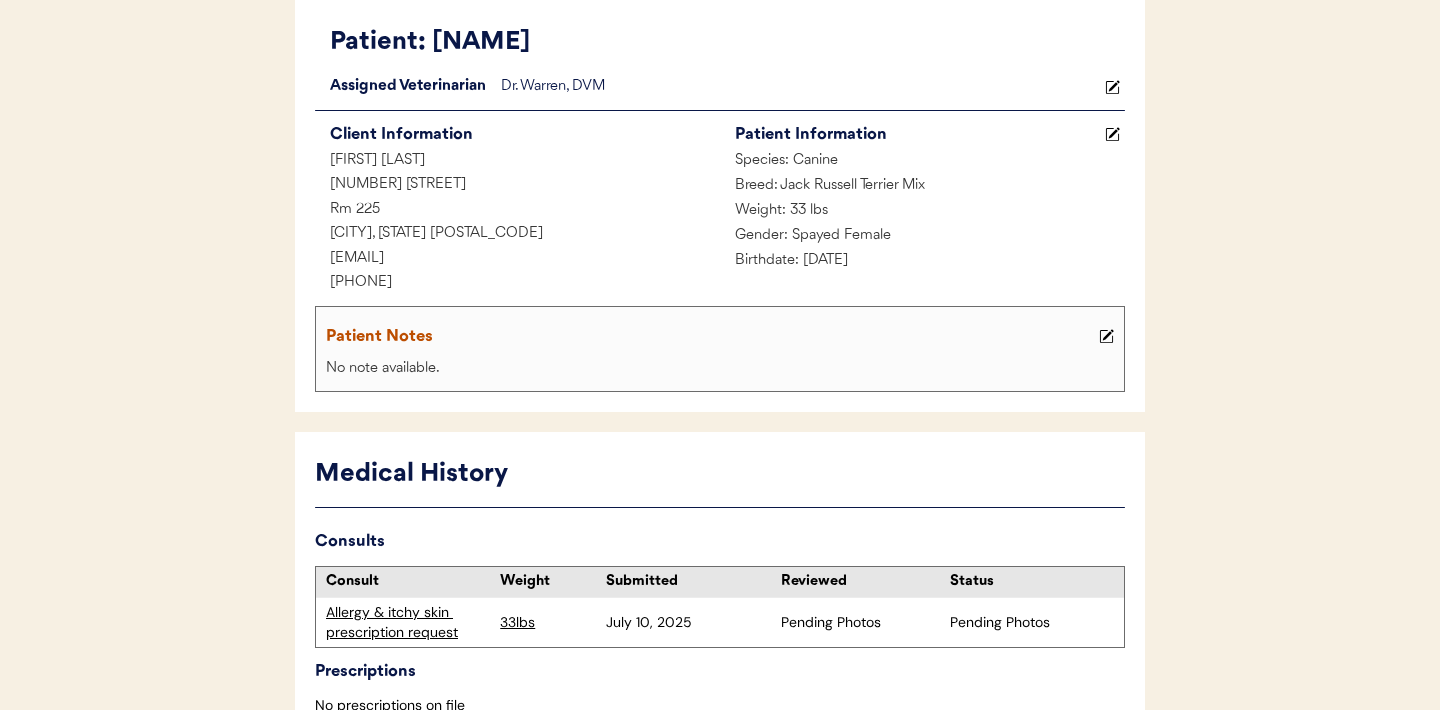 scroll, scrollTop: 0, scrollLeft: 0, axis: both 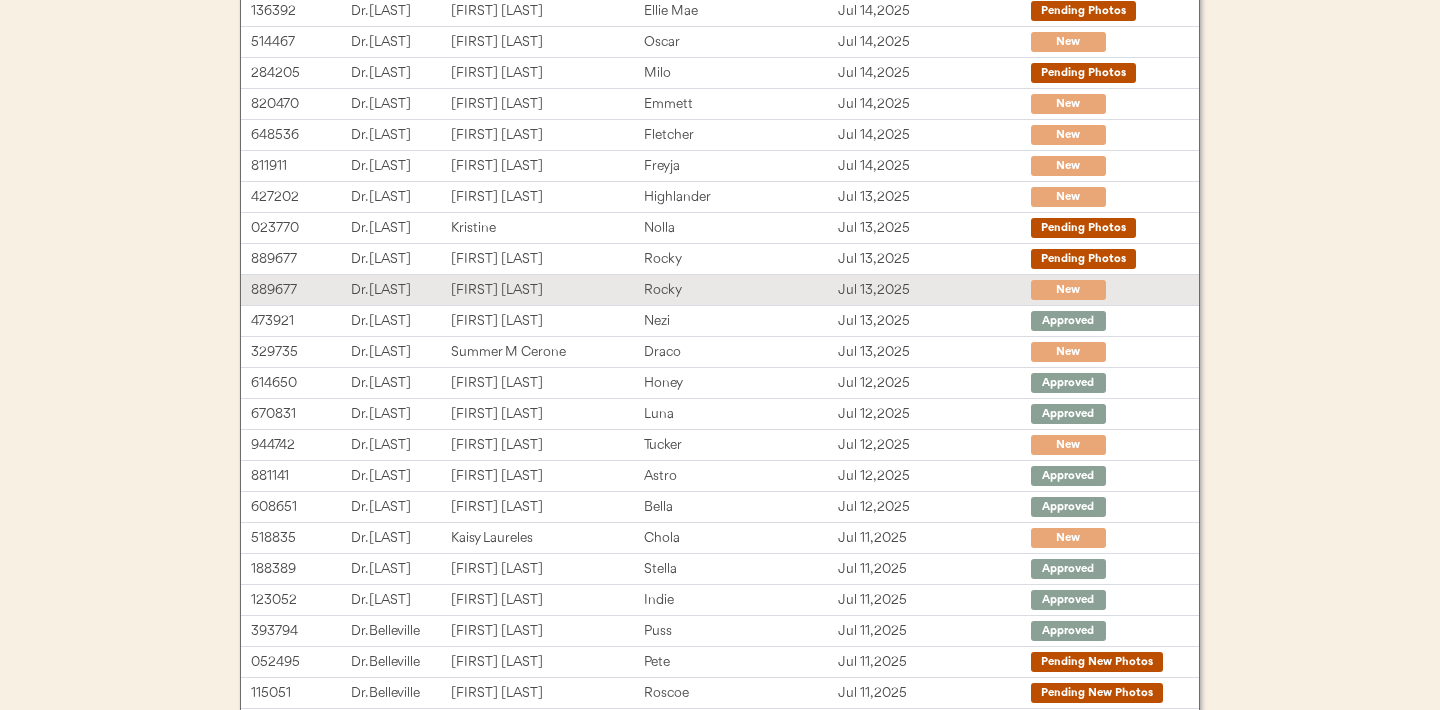 click on "Rocky" at bounding box center [740, 290] 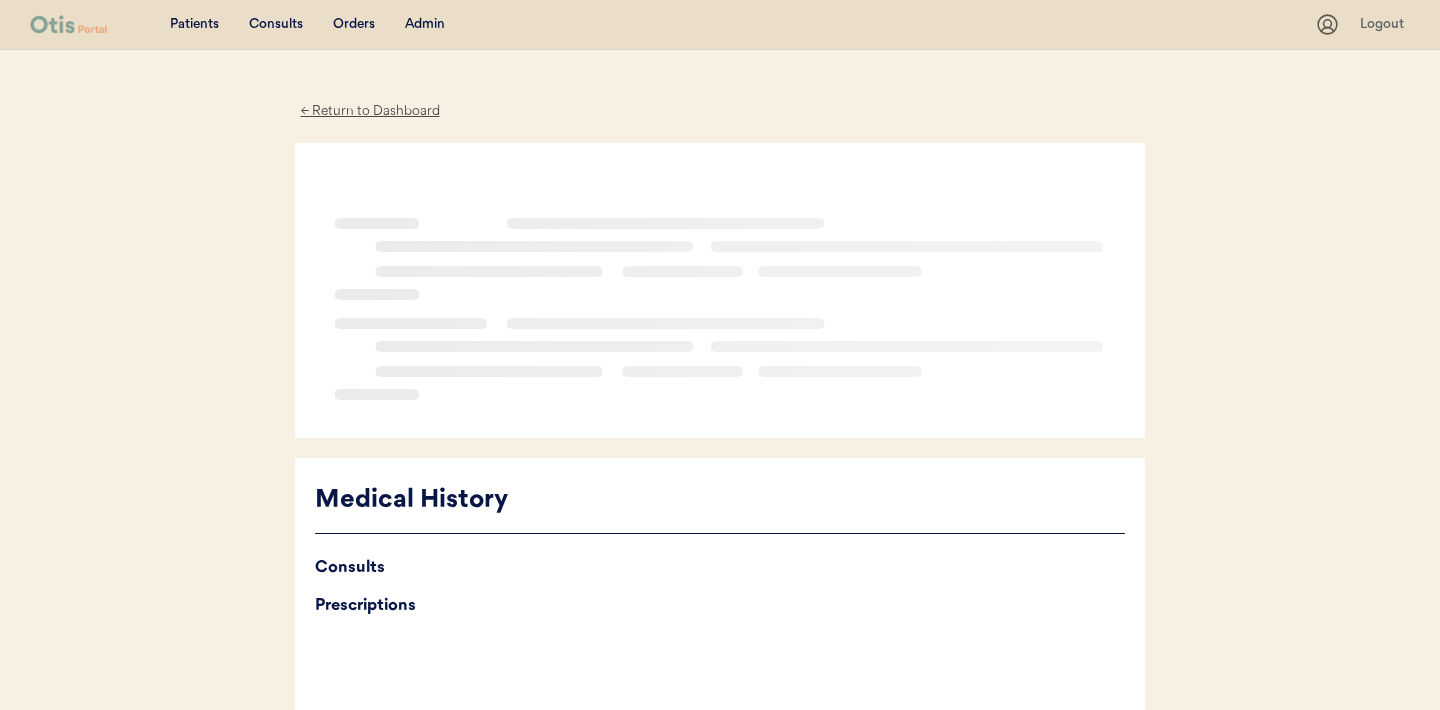 scroll, scrollTop: 0, scrollLeft: 0, axis: both 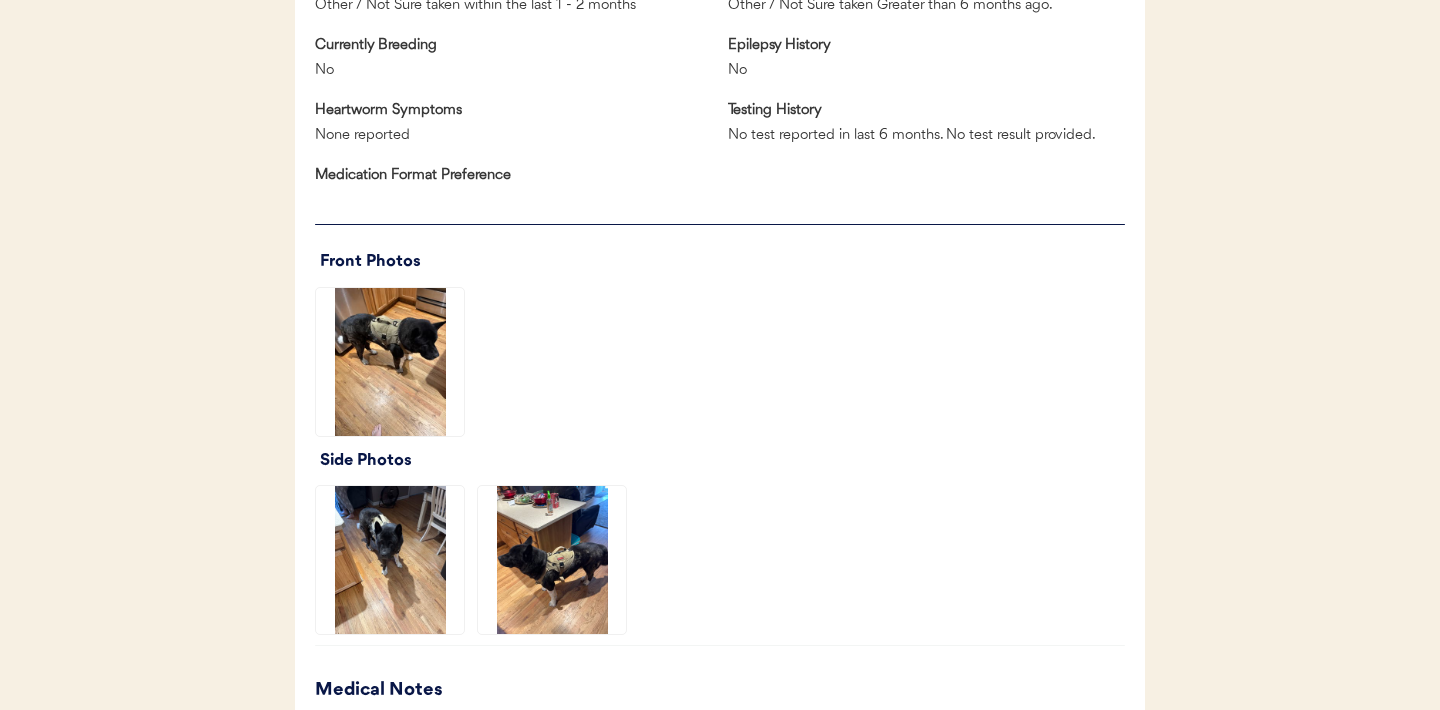 click 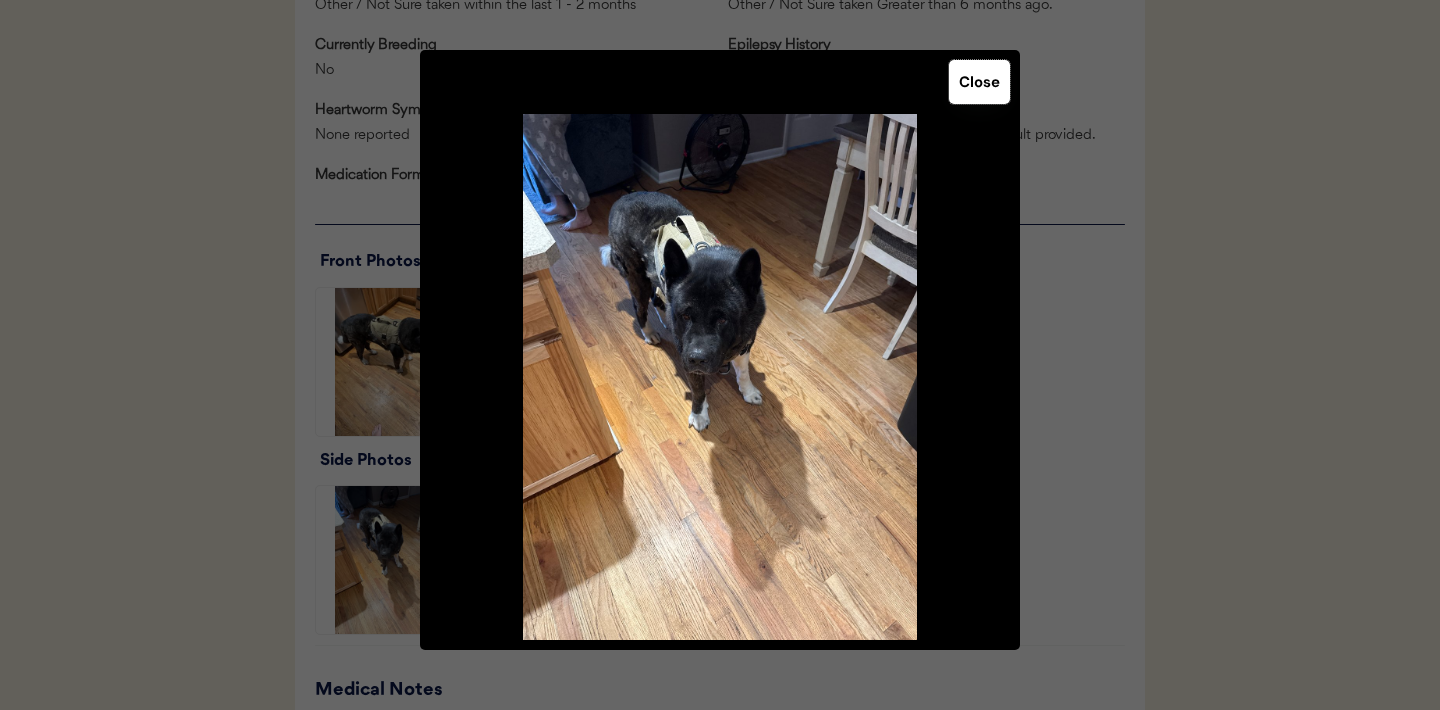 click on "Close" at bounding box center (979, 82) 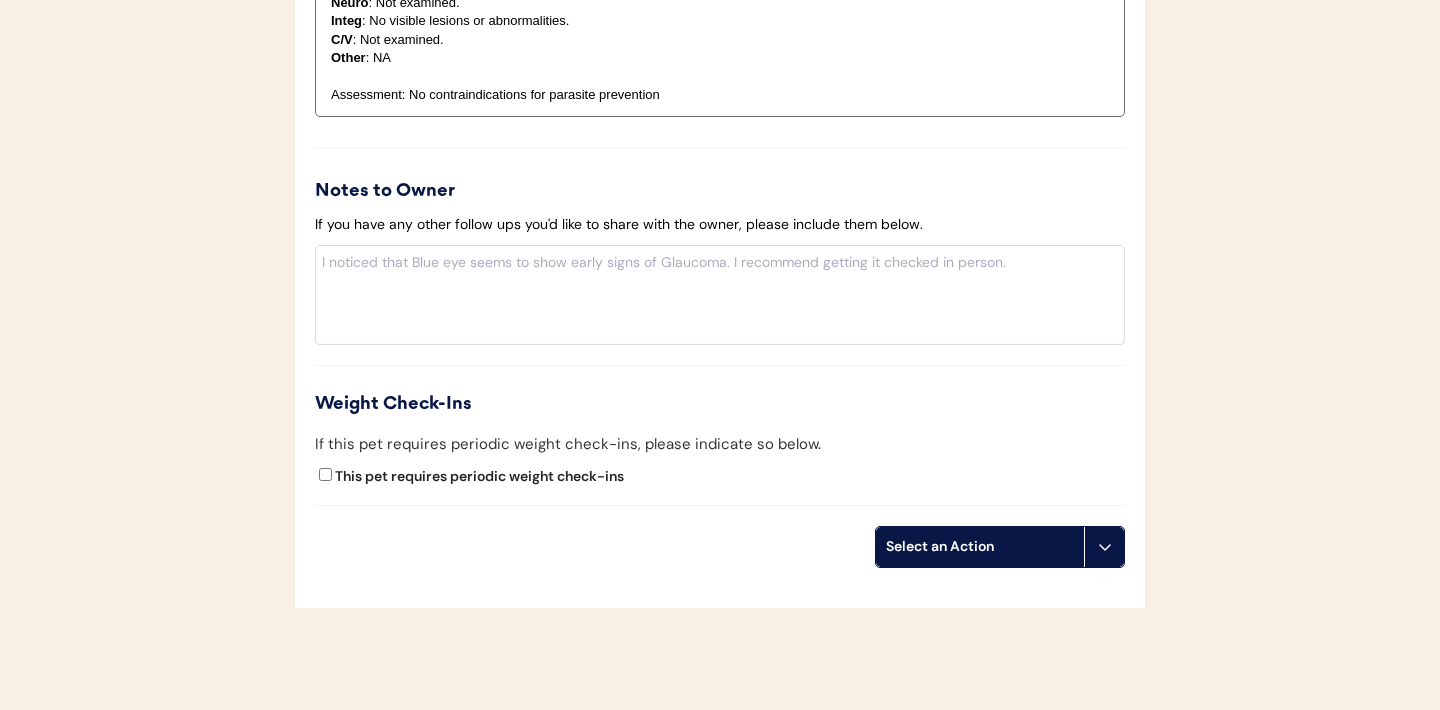 scroll, scrollTop: 2285, scrollLeft: 0, axis: vertical 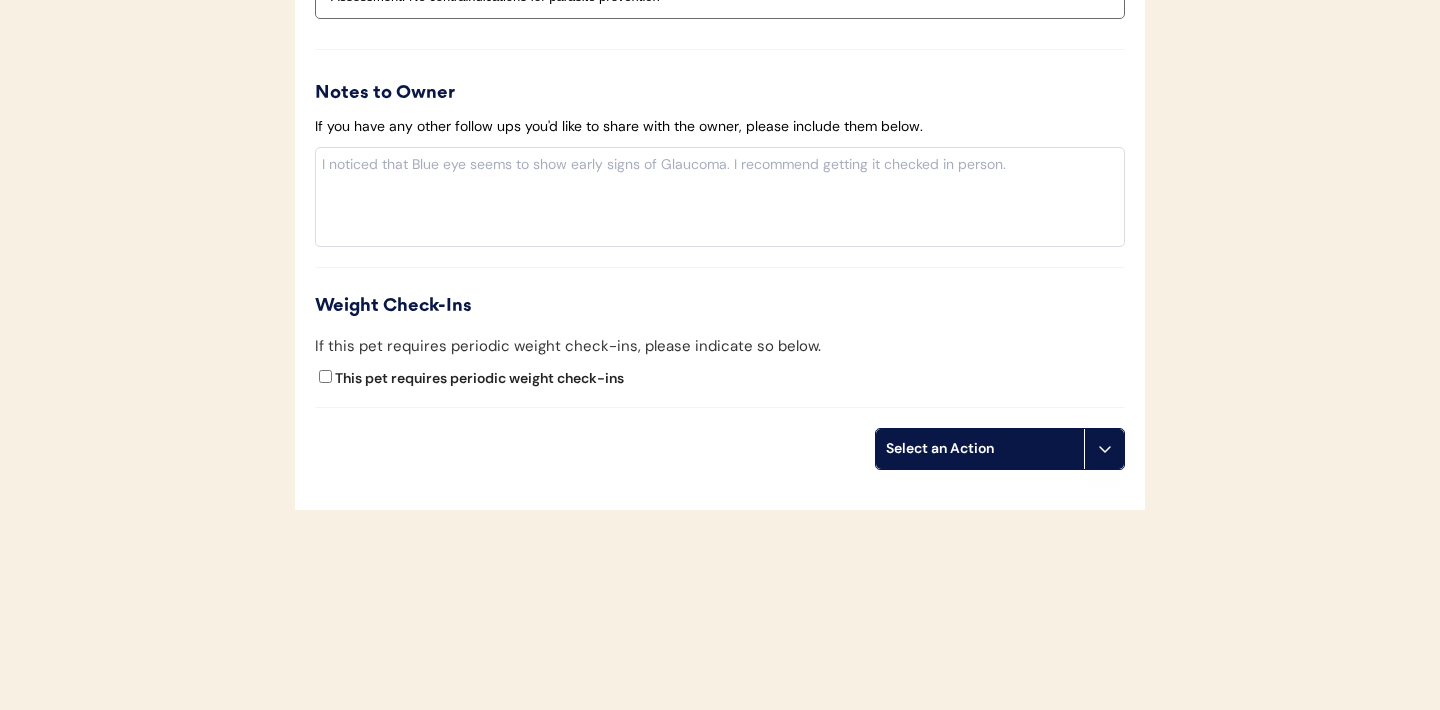 click at bounding box center [1104, 449] 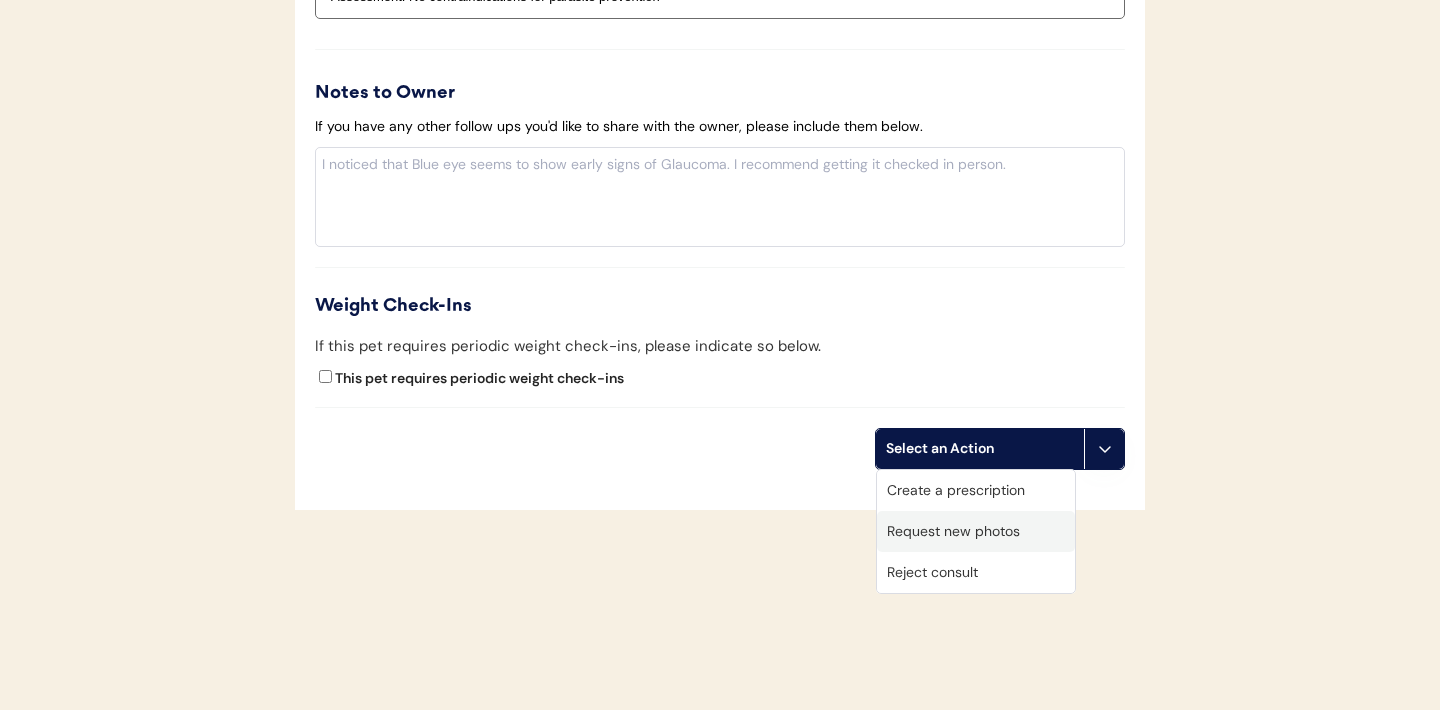 click on "Request new photos" at bounding box center (976, 531) 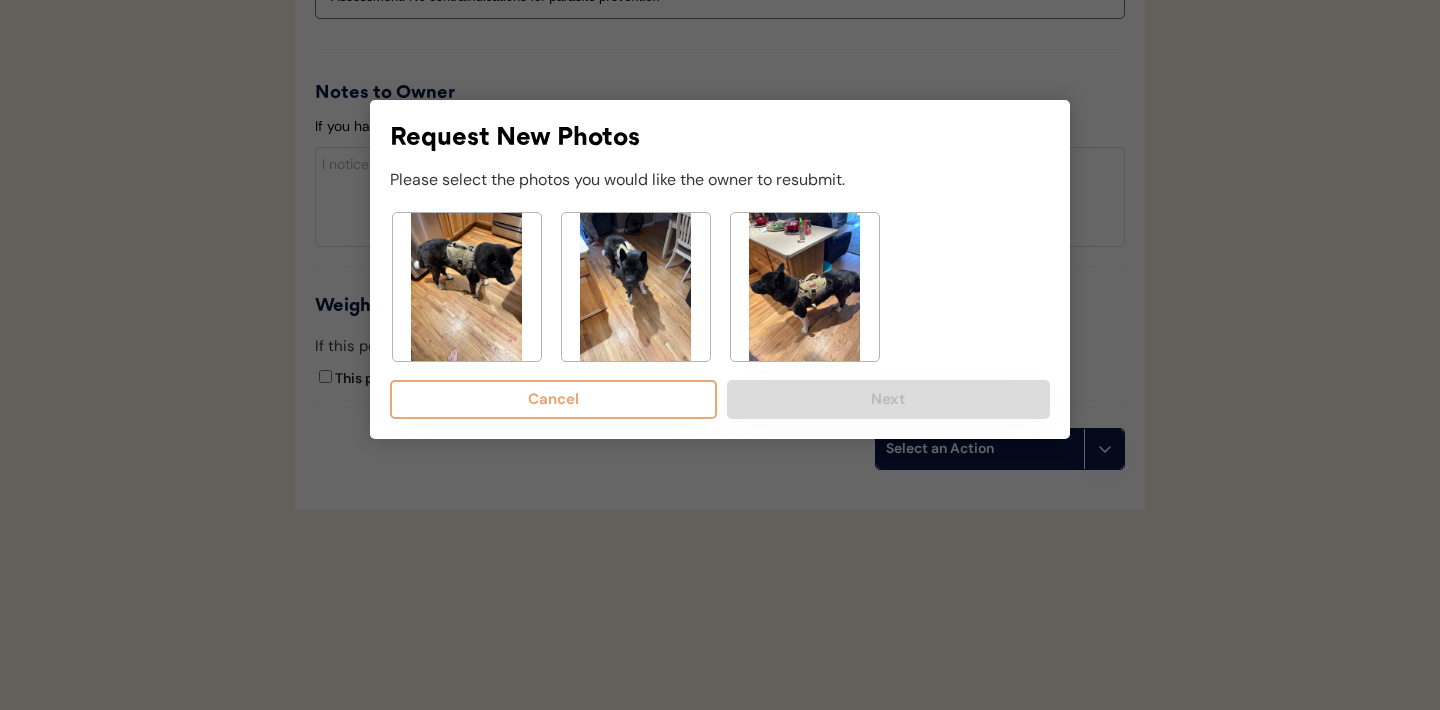 click 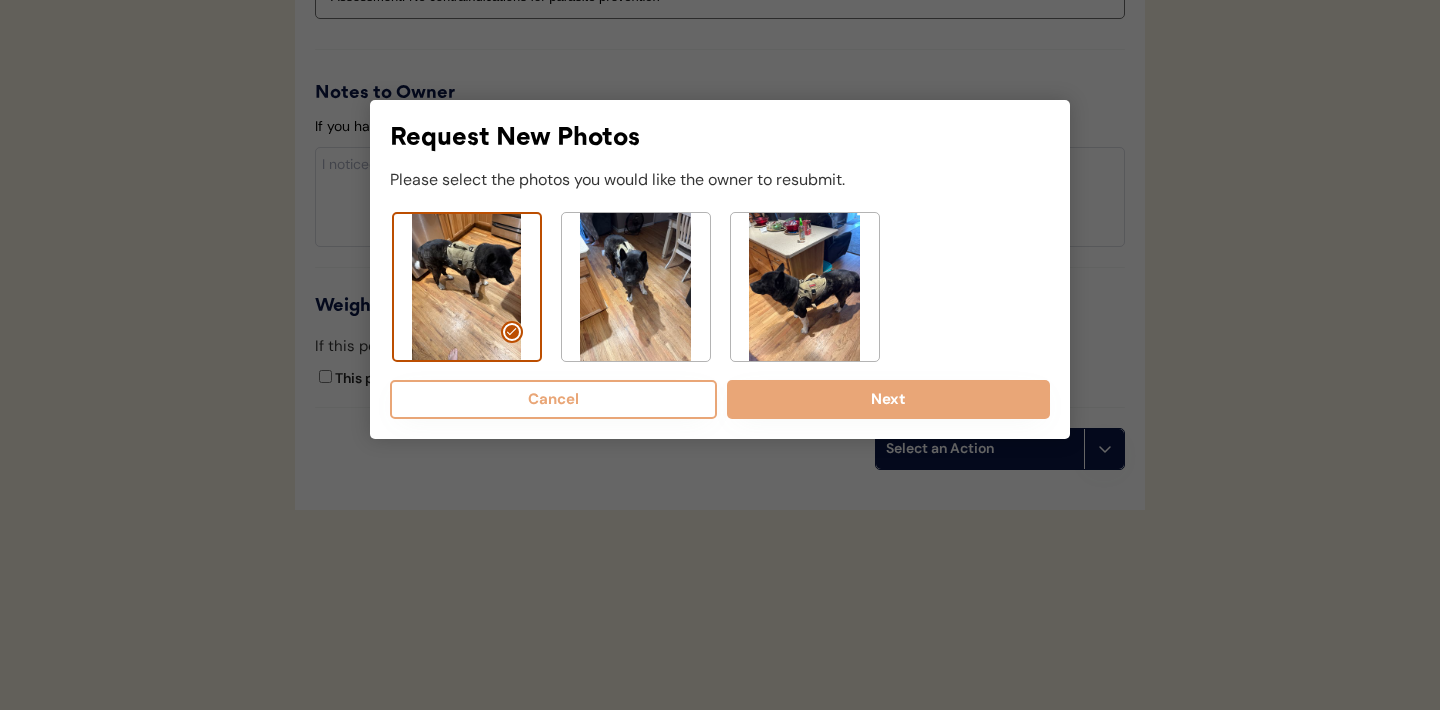 click 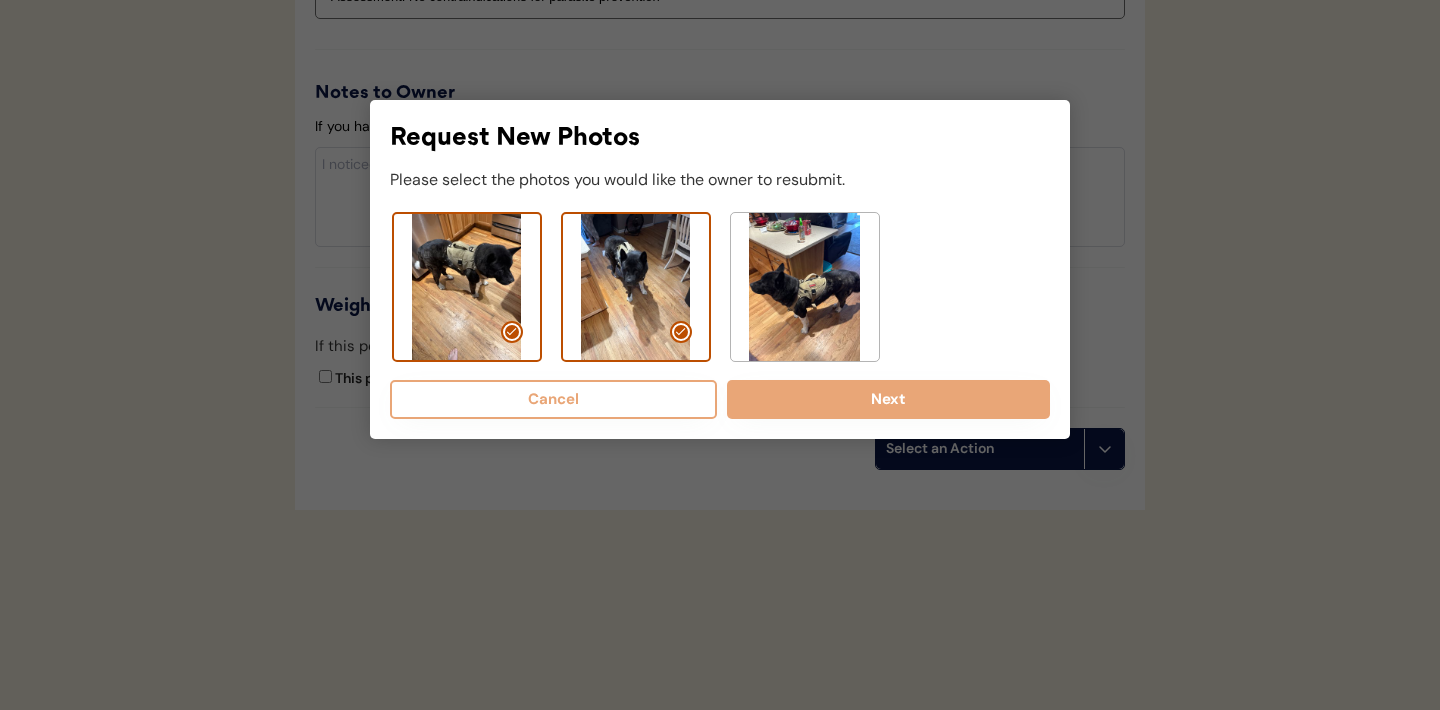 click 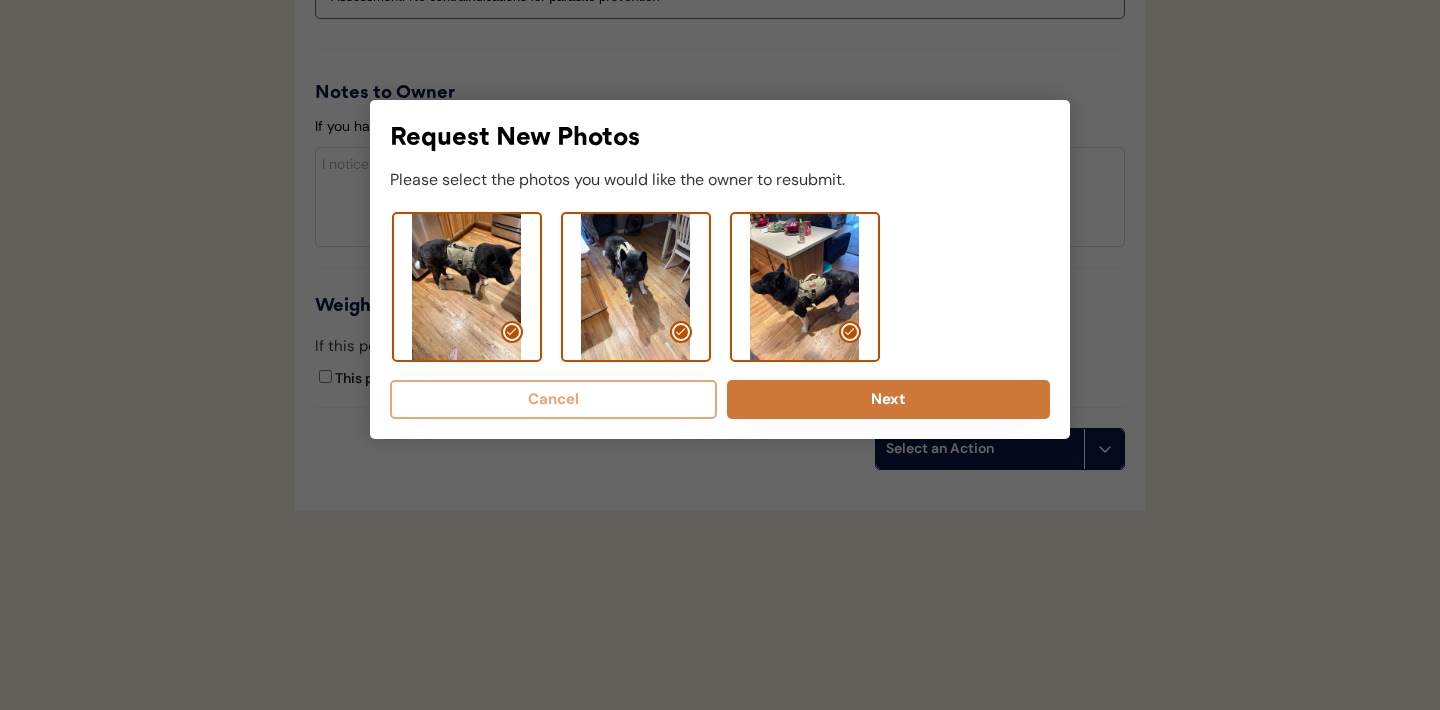 click on "Next" at bounding box center [888, 399] 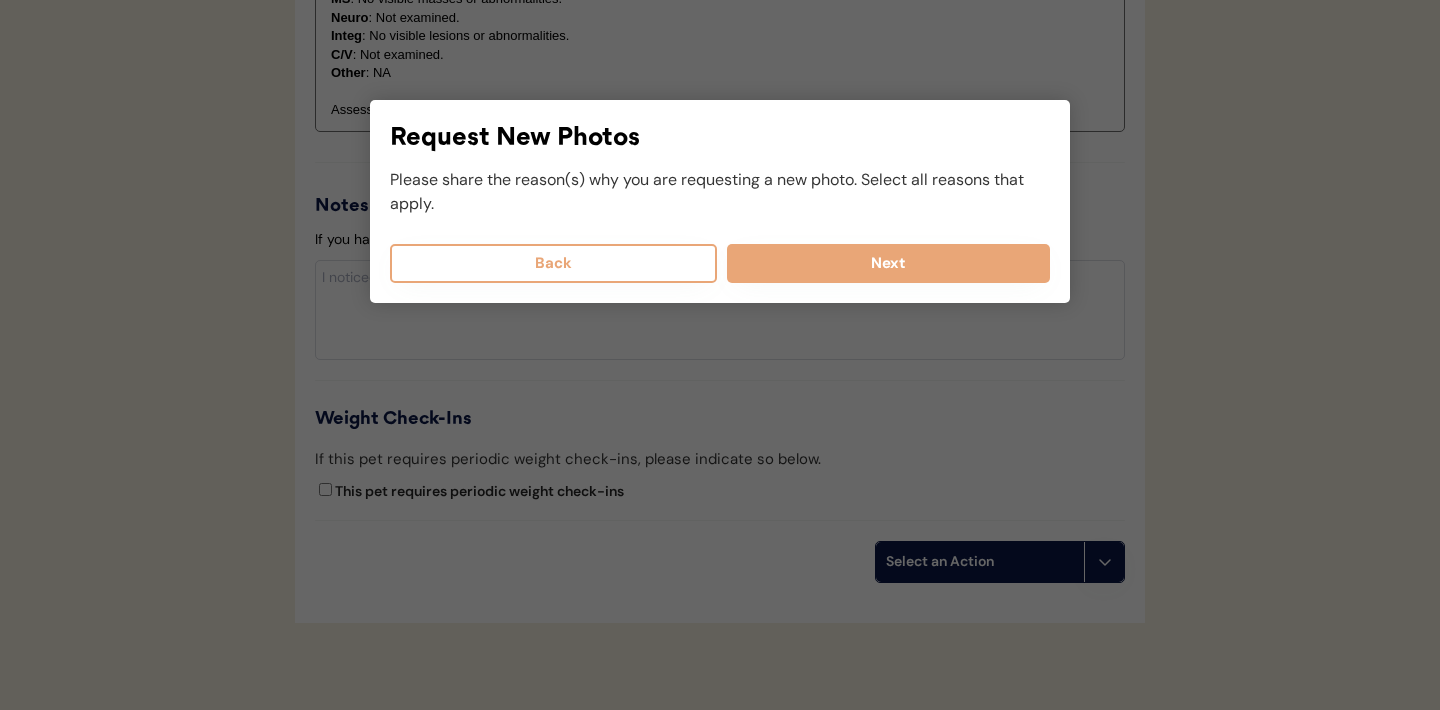 scroll, scrollTop: 2014, scrollLeft: 0, axis: vertical 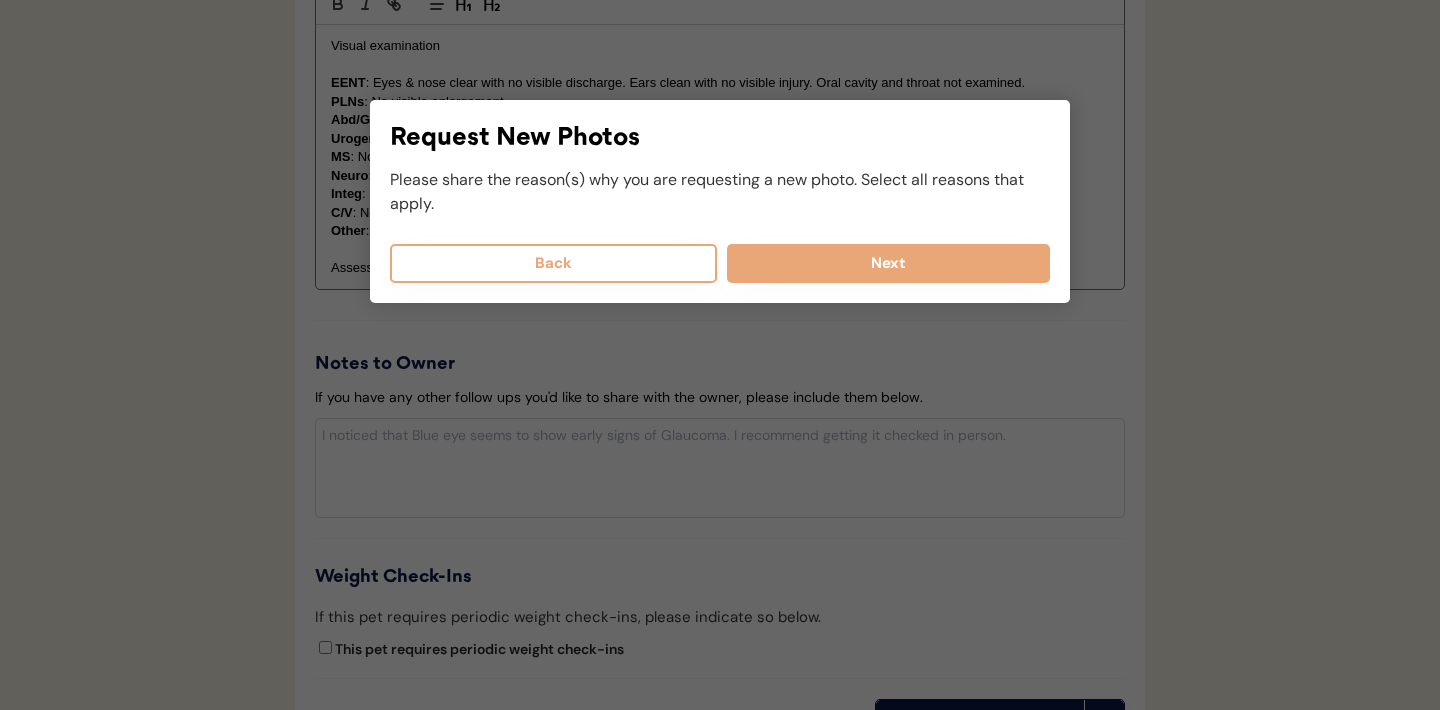 select 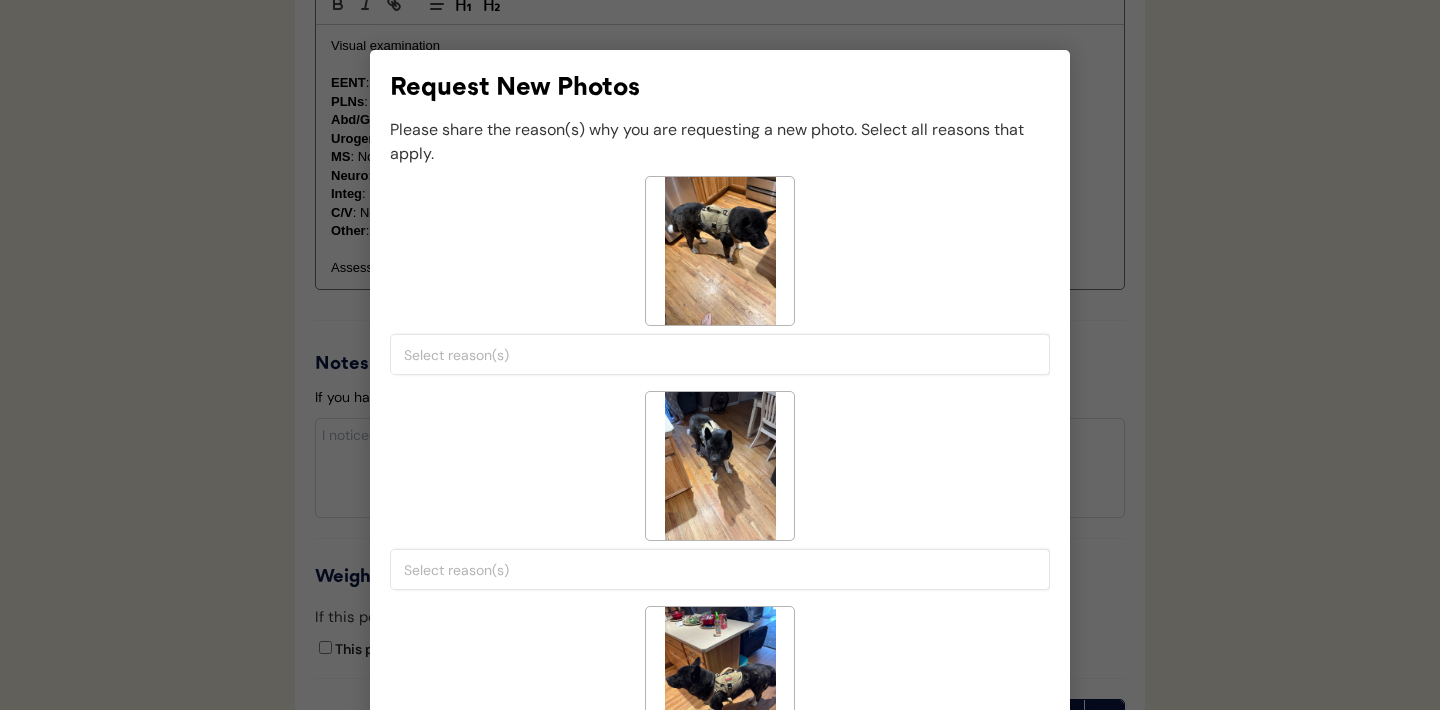 click at bounding box center [725, 355] 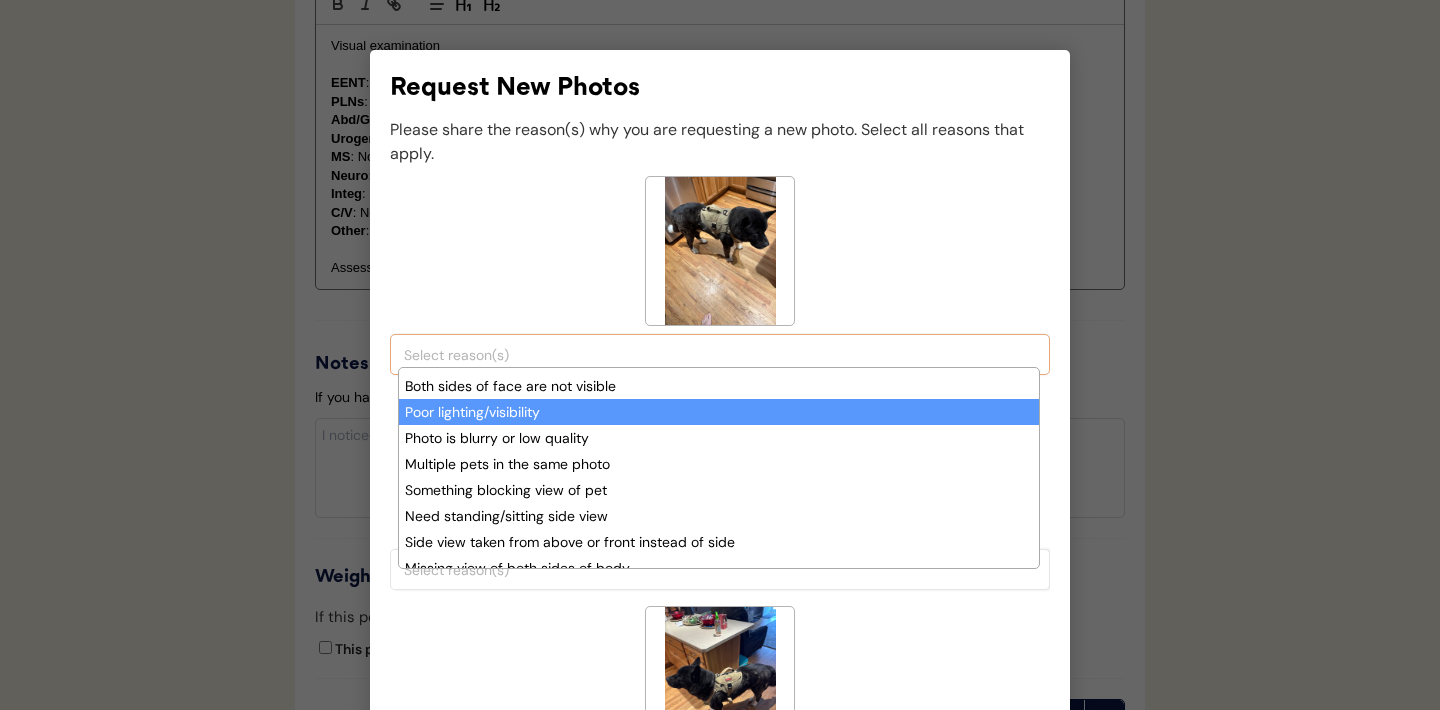 scroll, scrollTop: 24, scrollLeft: 0, axis: vertical 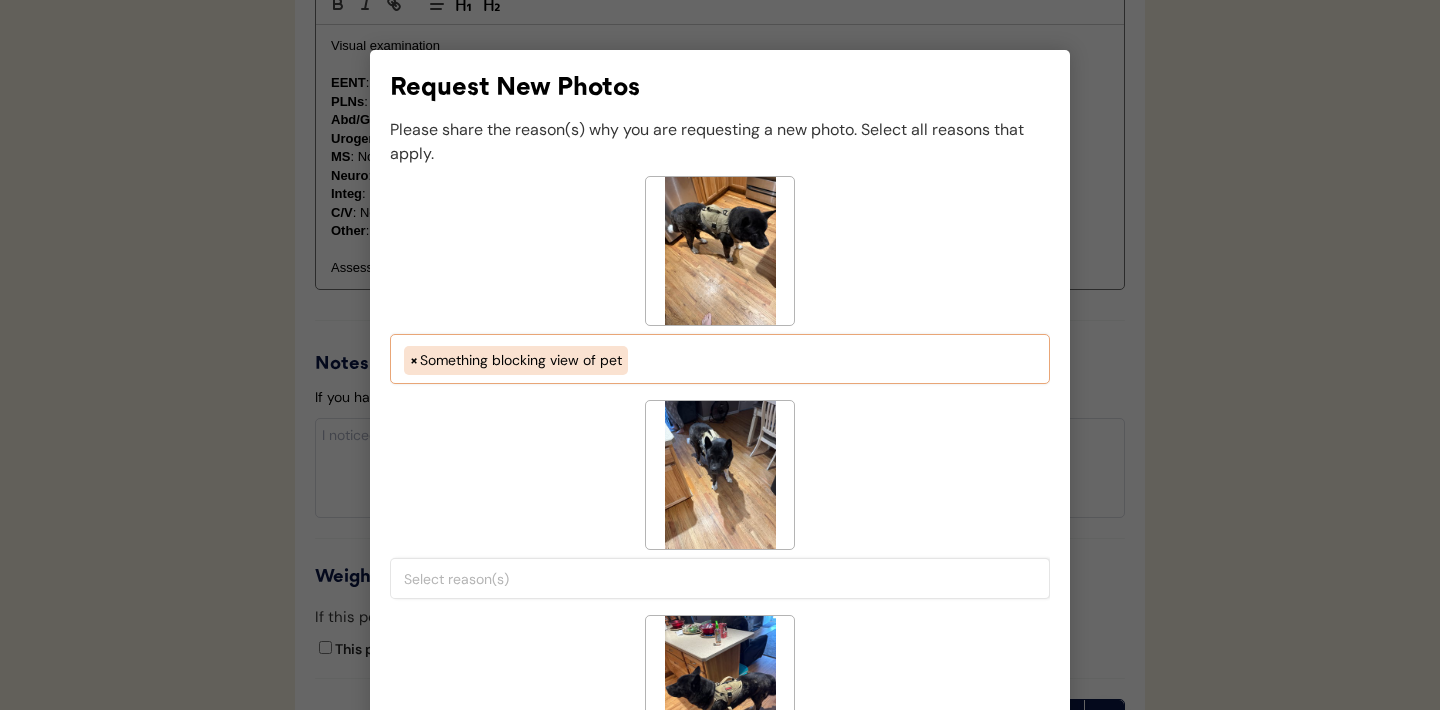 click on "× Something blocking view of pet" at bounding box center [720, 358] 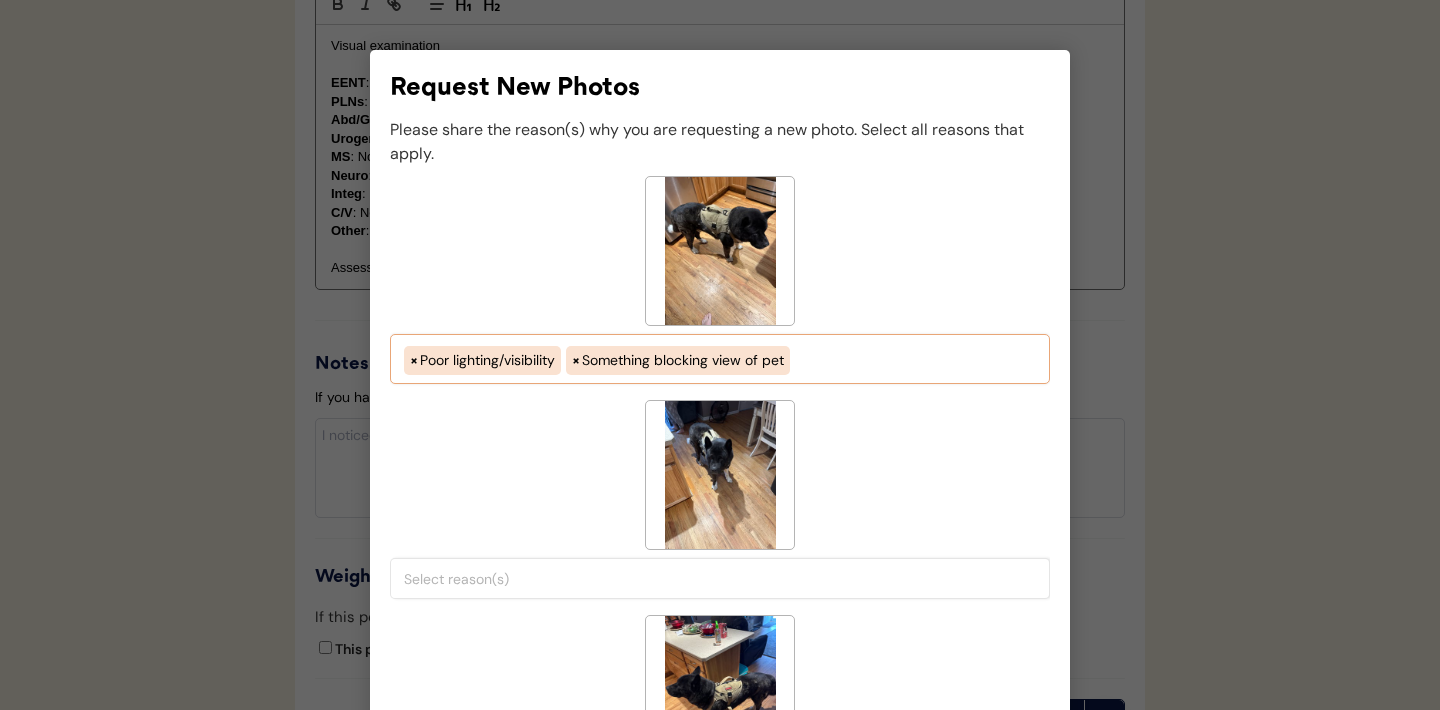select on "porr_lighting" 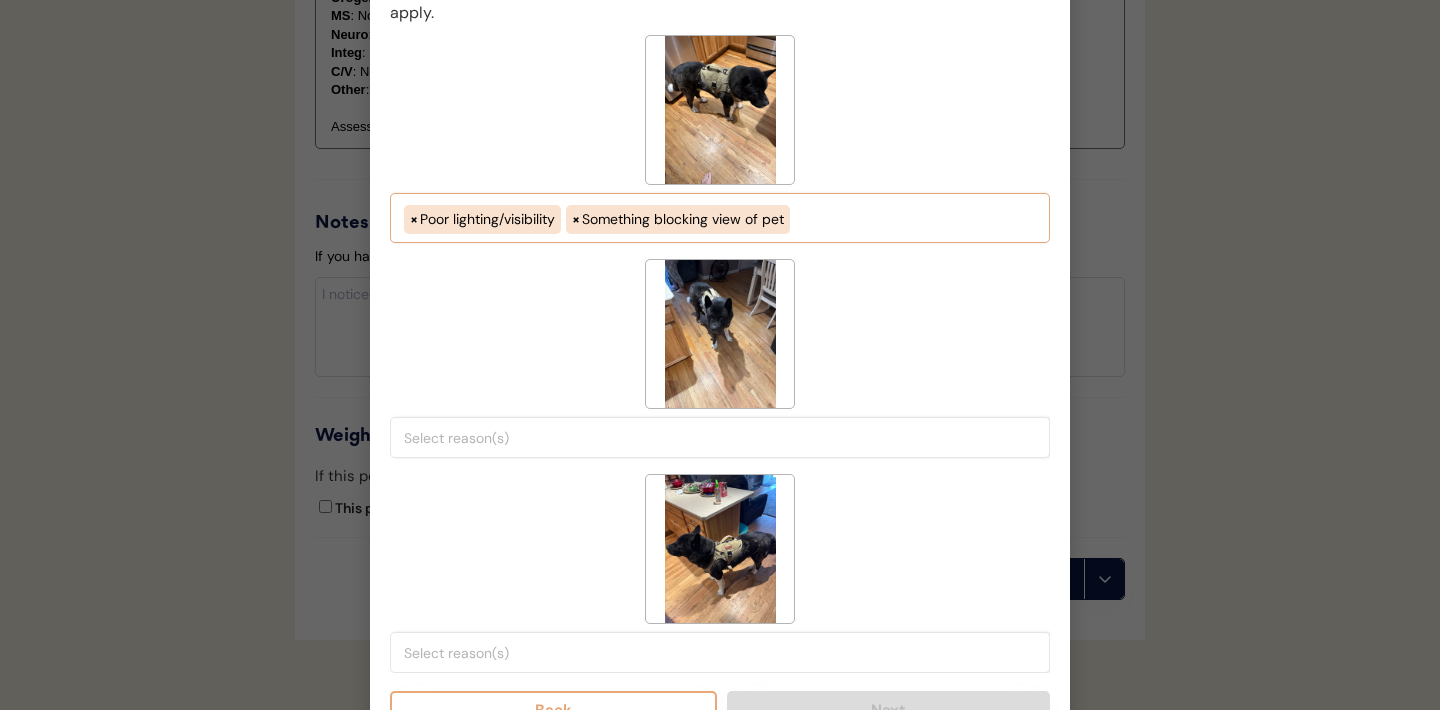 scroll, scrollTop: 2182, scrollLeft: 0, axis: vertical 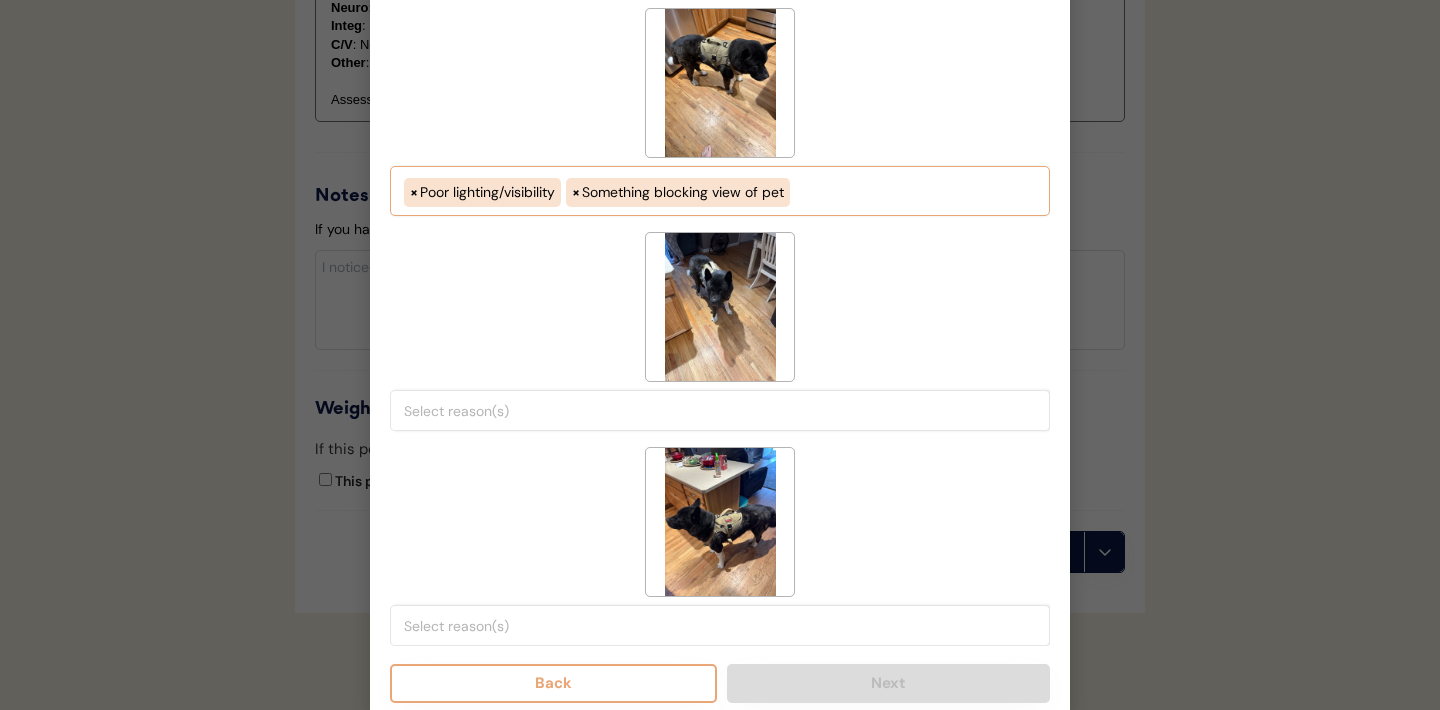 click at bounding box center (725, 411) 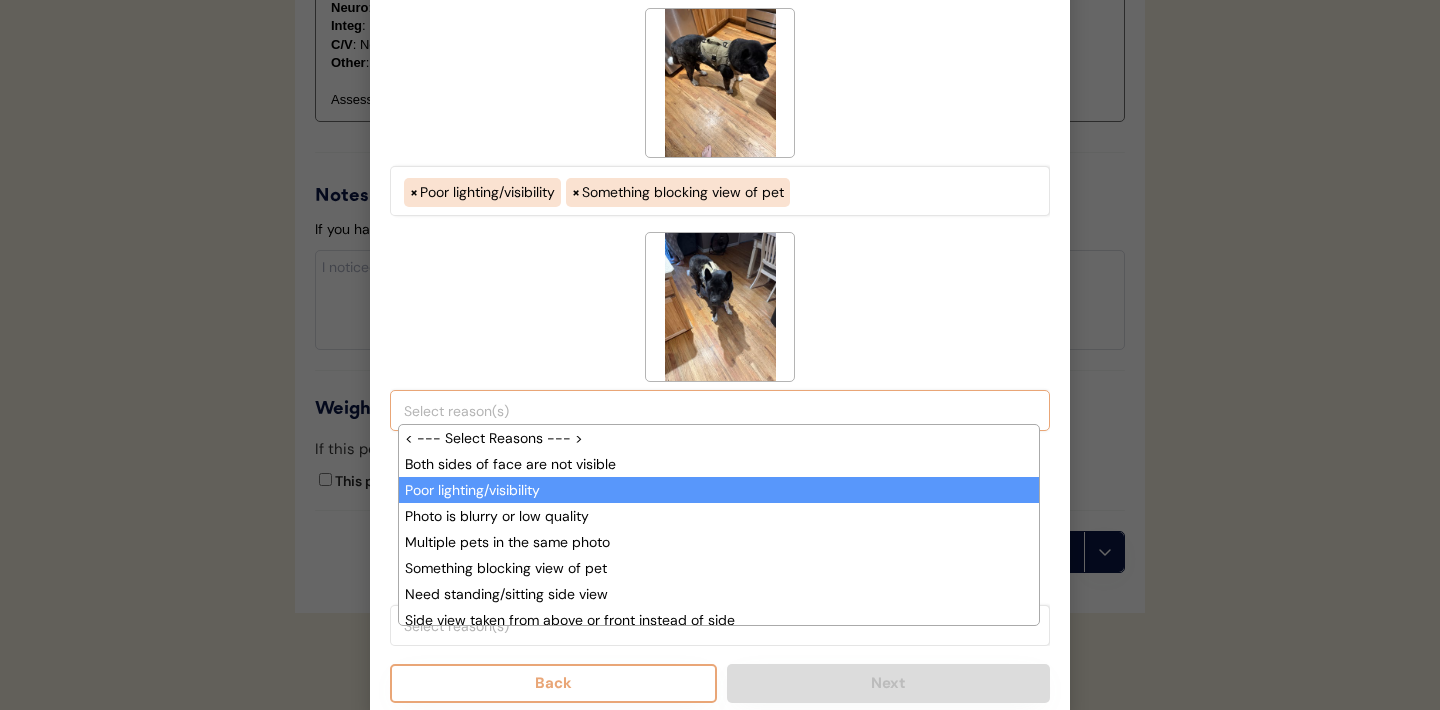 scroll, scrollTop: 34, scrollLeft: 0, axis: vertical 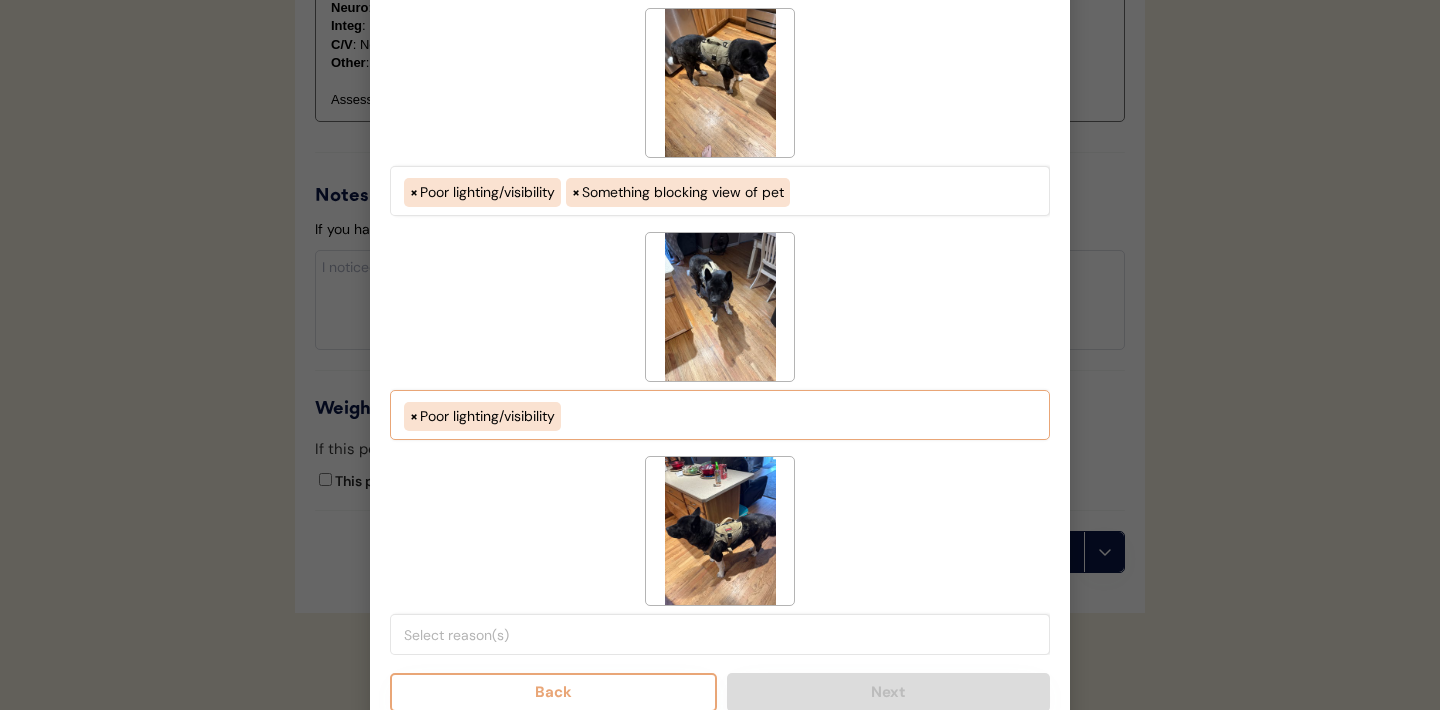 click on "× Poor lighting/visibility" at bounding box center [720, 414] 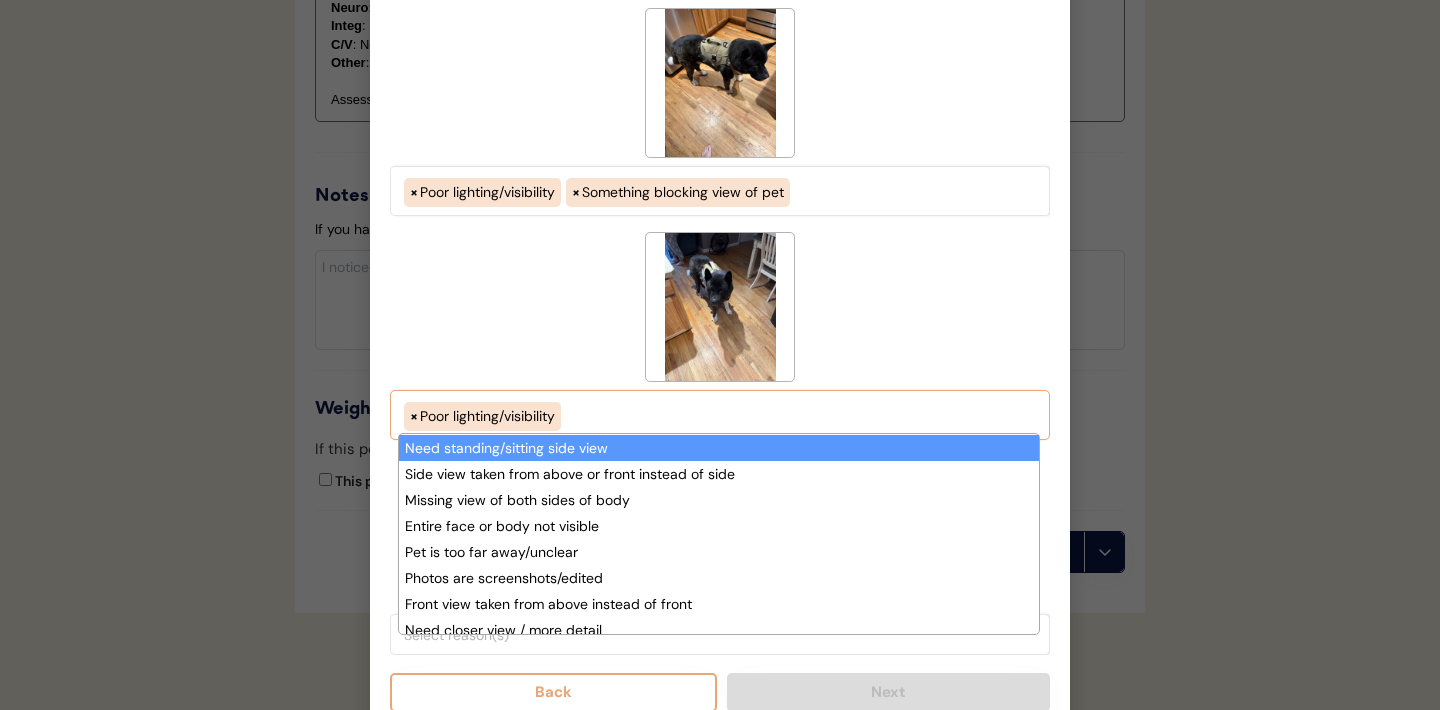 scroll, scrollTop: 164, scrollLeft: 0, axis: vertical 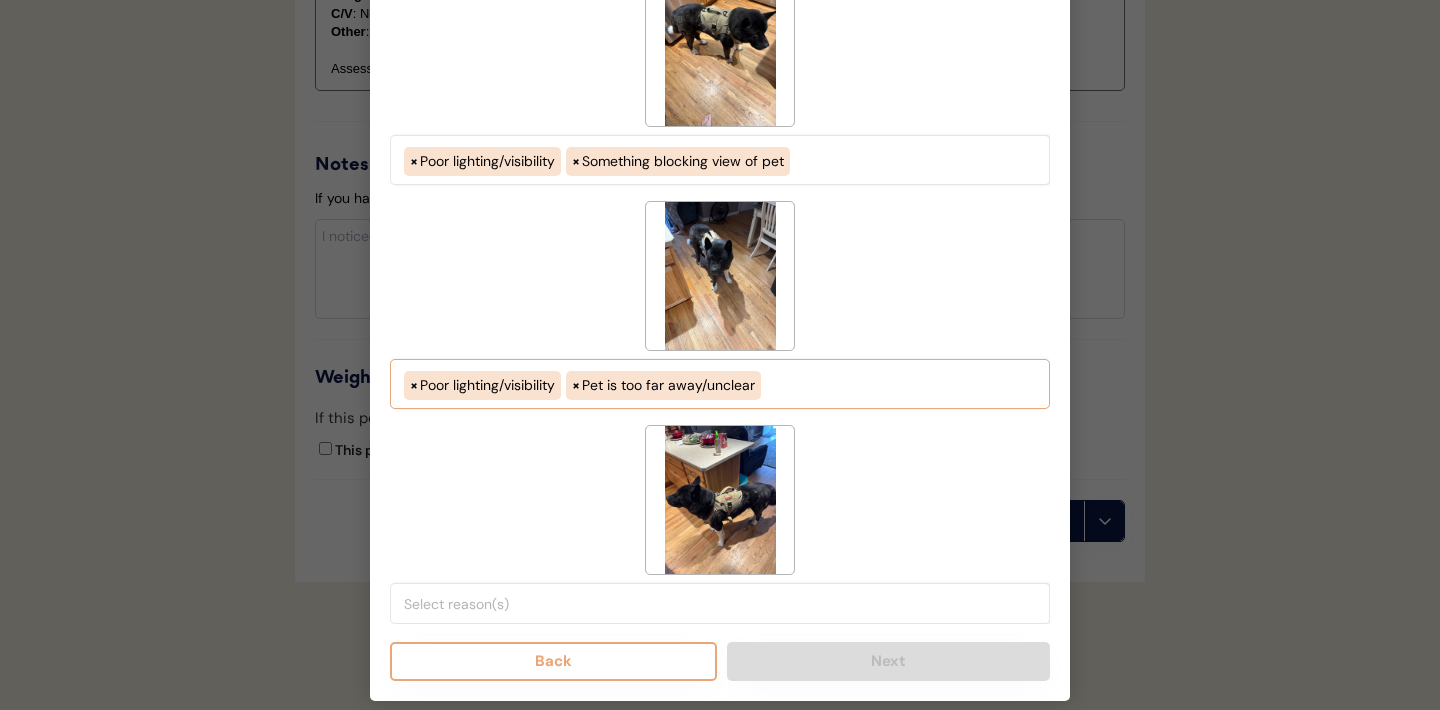 select on "porr_lighting" 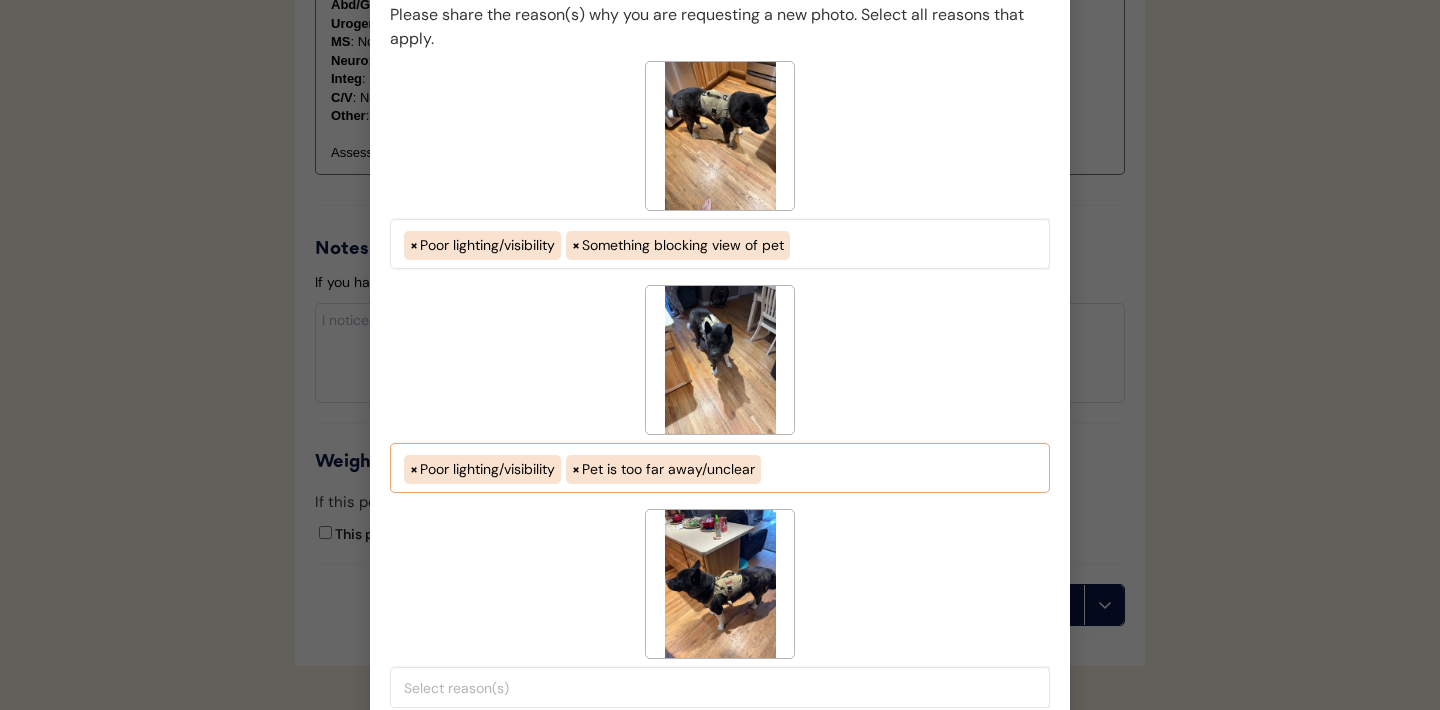 scroll, scrollTop: 2285, scrollLeft: 0, axis: vertical 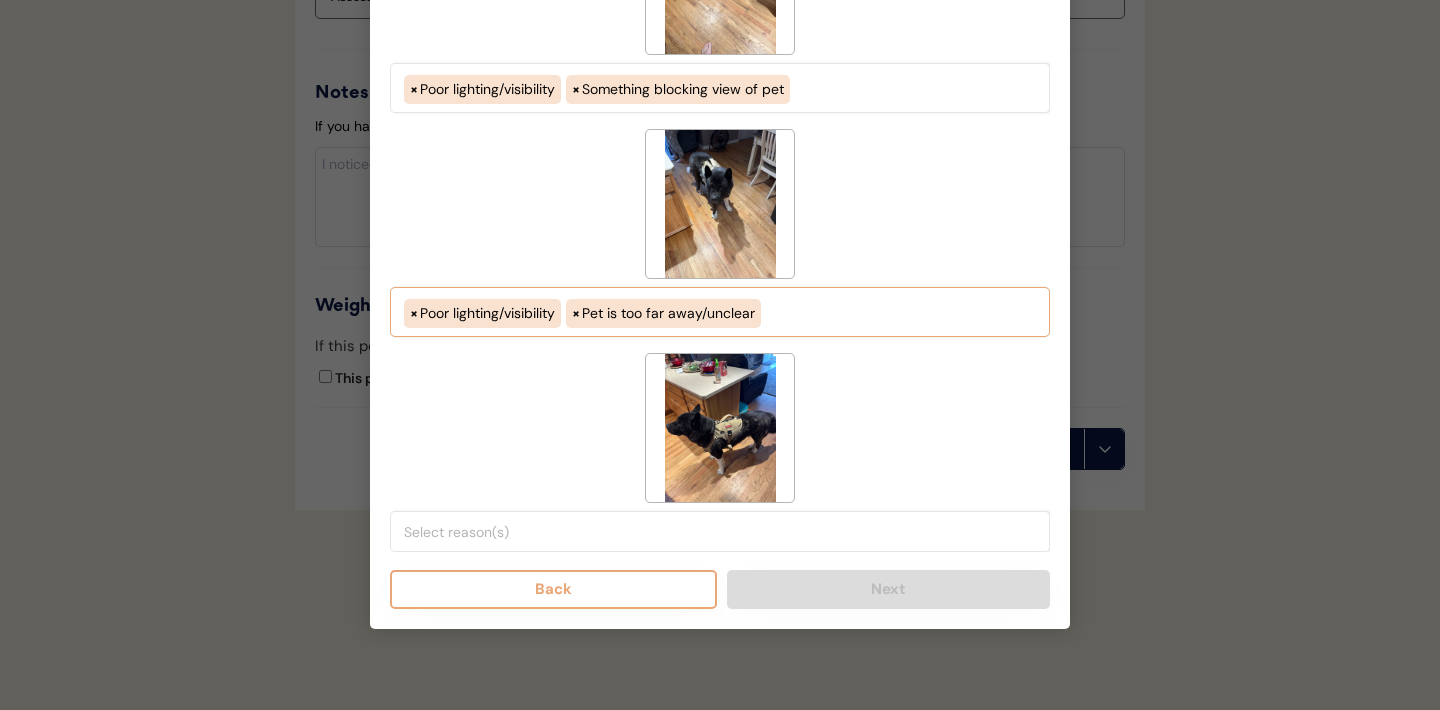 click at bounding box center (725, 532) 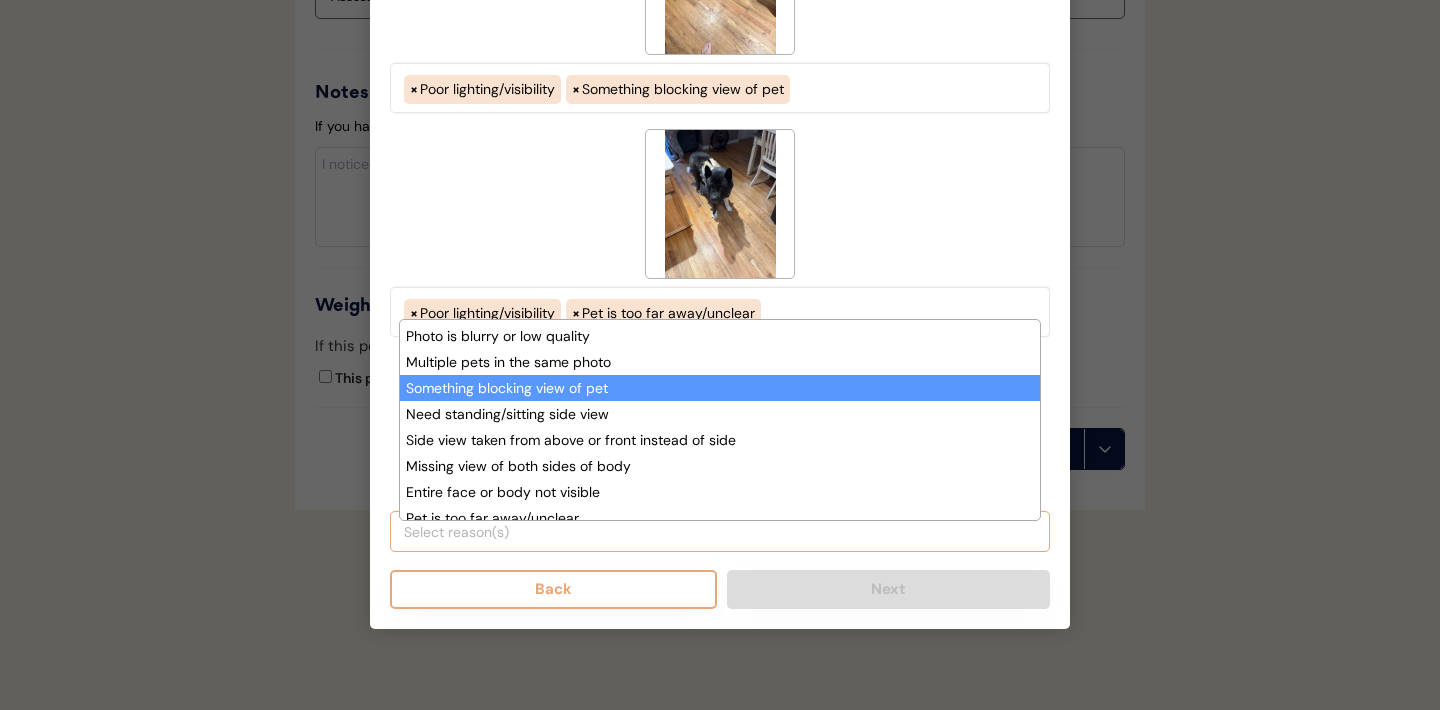 scroll, scrollTop: 79, scrollLeft: 0, axis: vertical 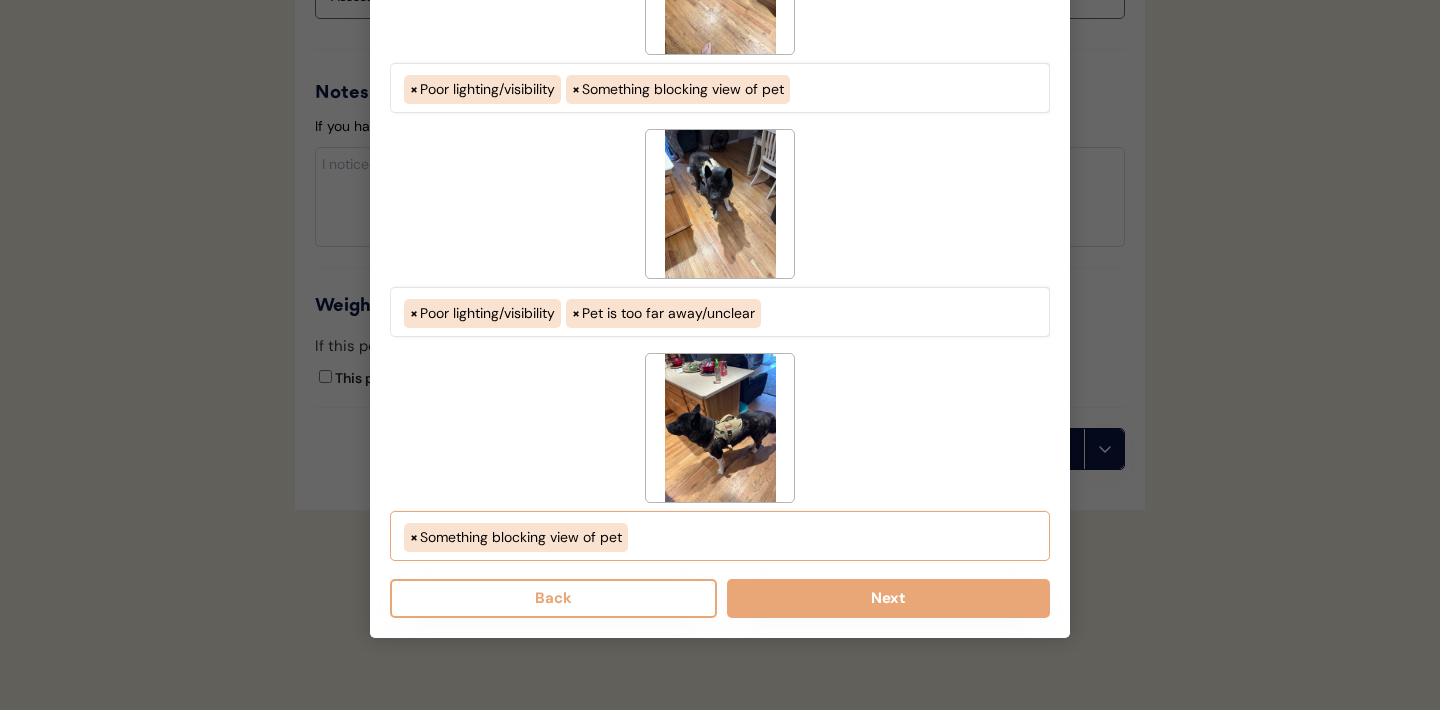 click on "× Something blocking view of pet" at bounding box center (720, 535) 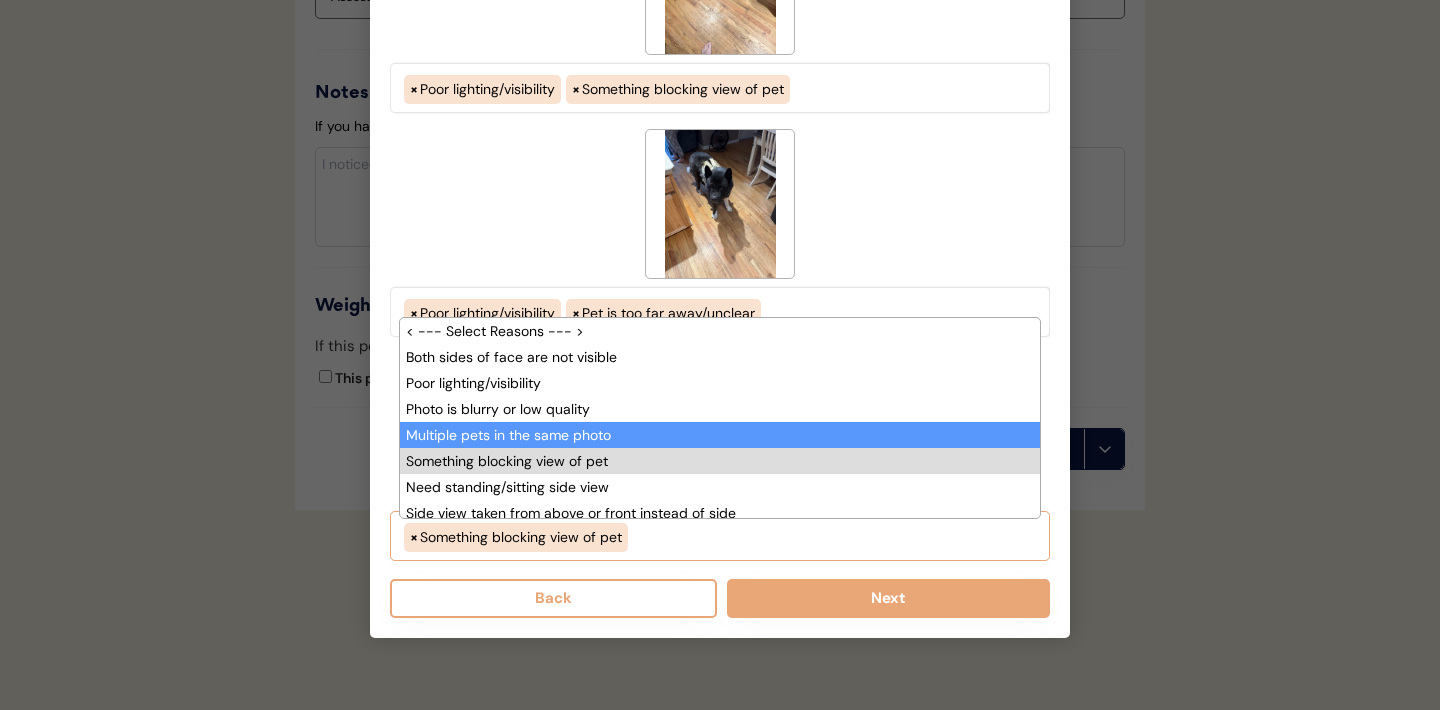 scroll, scrollTop: 2278, scrollLeft: 0, axis: vertical 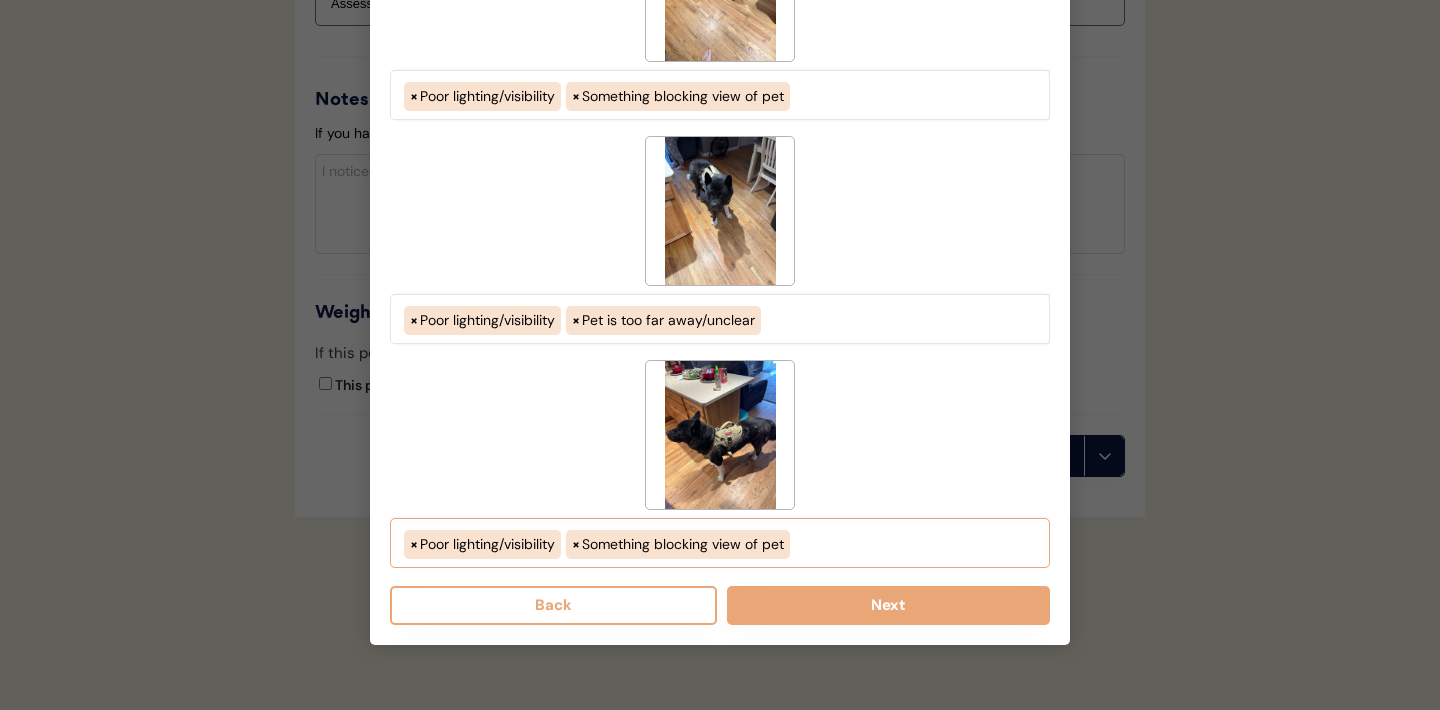 select on "porr_lighting" 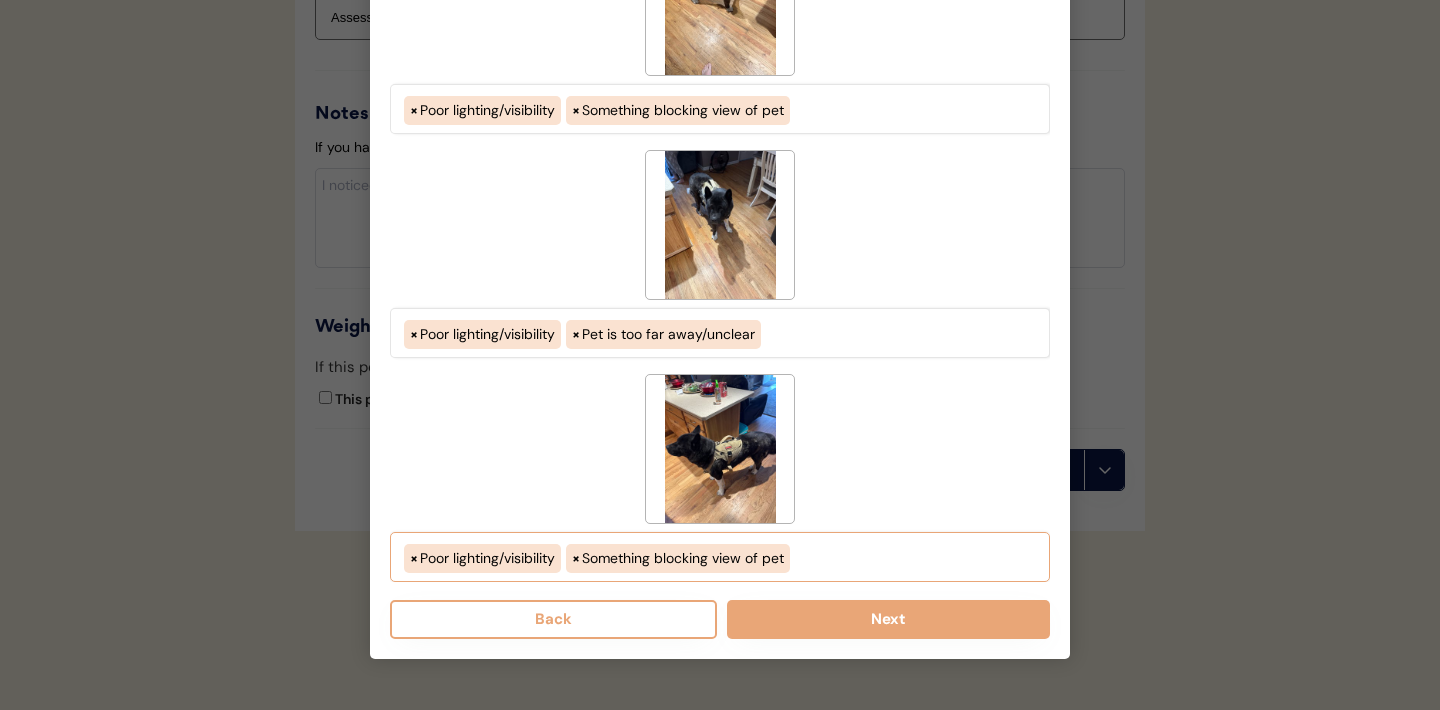 scroll, scrollTop: 2285, scrollLeft: 0, axis: vertical 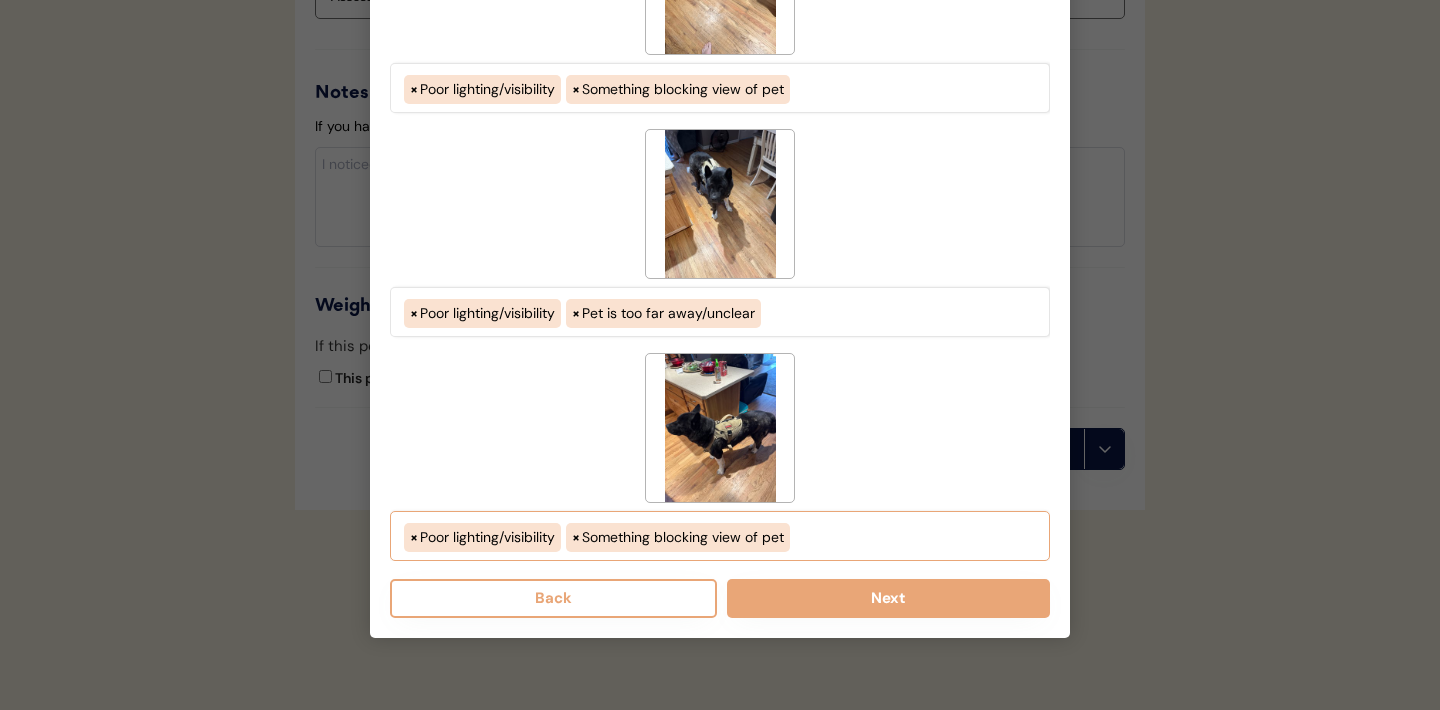 click on "× Poor lighting/visibility × Something blocking view of pet" at bounding box center (720, 535) 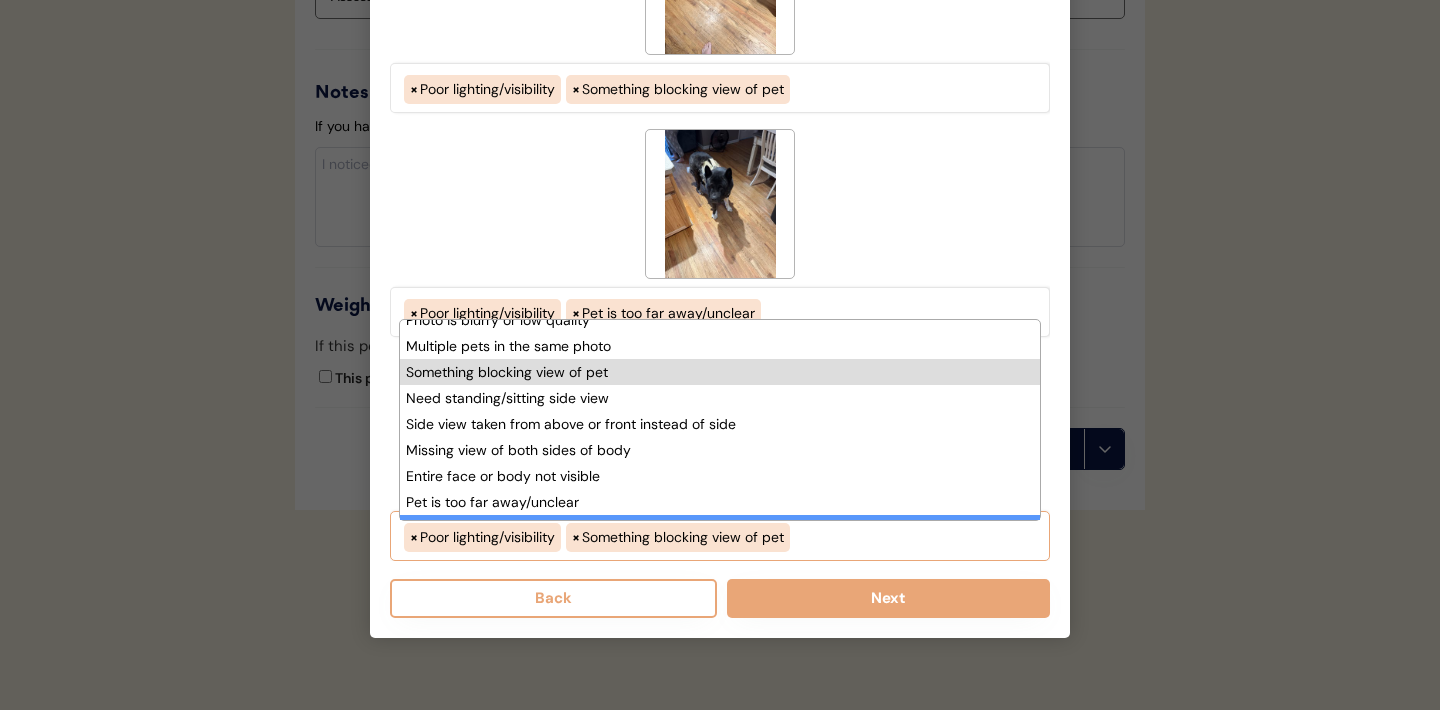 scroll, scrollTop: 0, scrollLeft: 0, axis: both 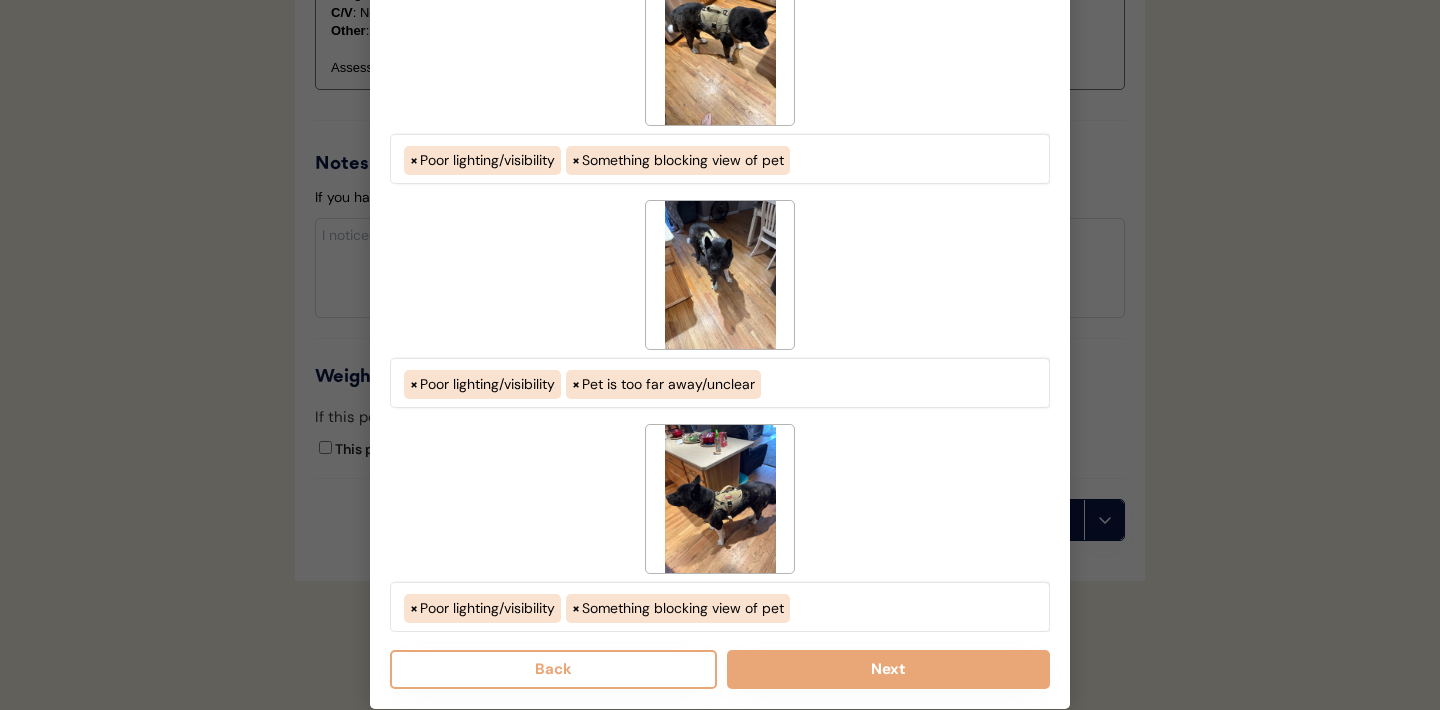 click on "< --- Select Reasons --- > Both sides of face are not visible Poor lighting/visibility Photo is blurry or low quality Multiple pets in the same photo Something blocking view of pet Need standing/sitting side view Side view taken from above or front instead of side Missing view of both sides of body Entire face or body not visible Pet is too far away/unclear Photos are screenshots/edited Front view taken from above instead of front Need closer view / more detail × Poor lighting/visibility × Pet is too far away/unclear" at bounding box center (720, 304) 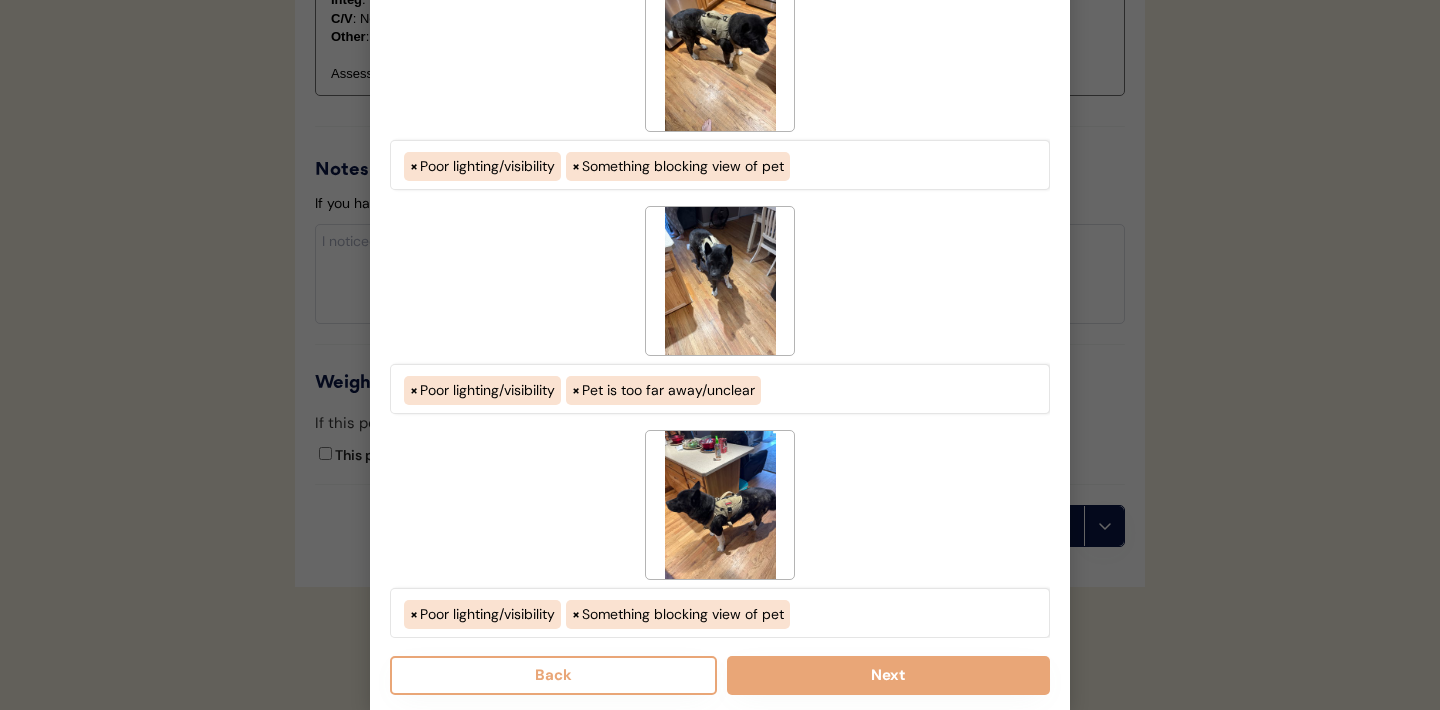 scroll, scrollTop: 2199, scrollLeft: 0, axis: vertical 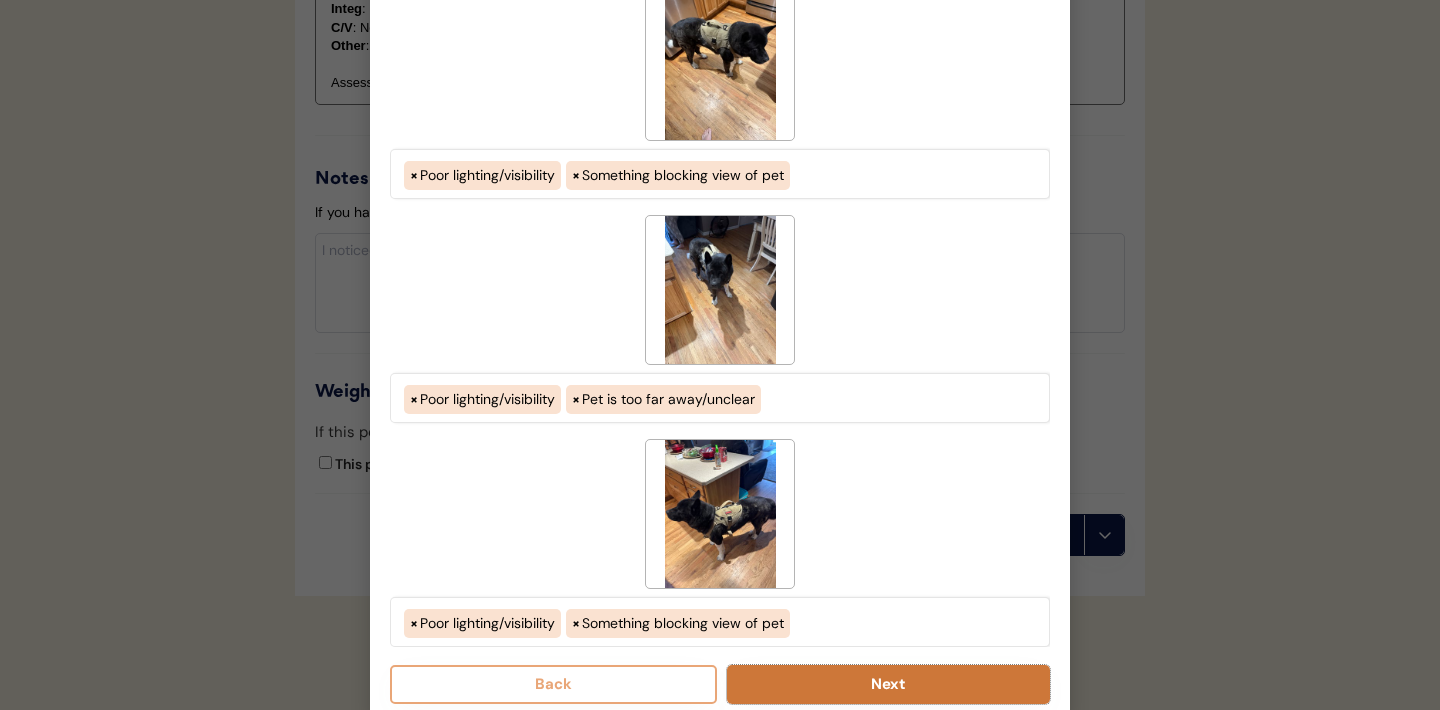 click on "Next" at bounding box center (888, 684) 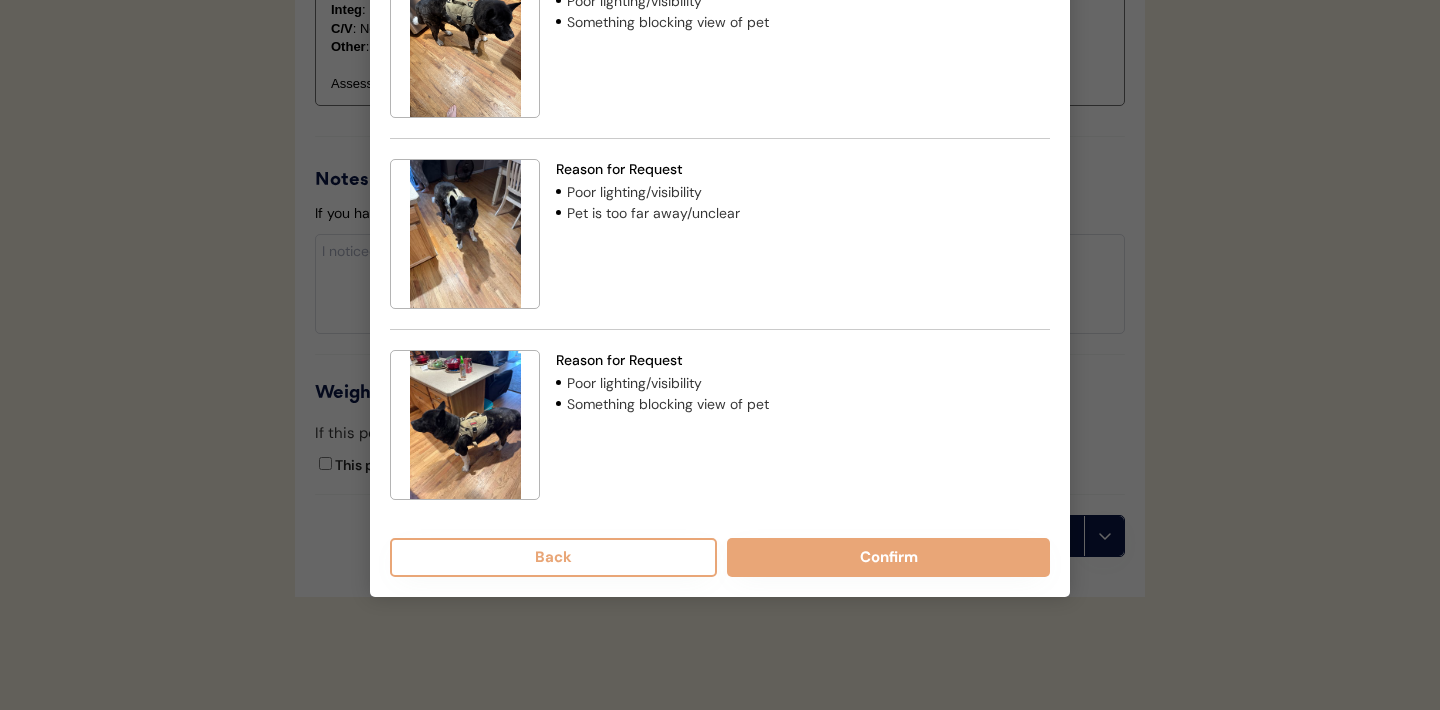 scroll, scrollTop: 2064, scrollLeft: 0, axis: vertical 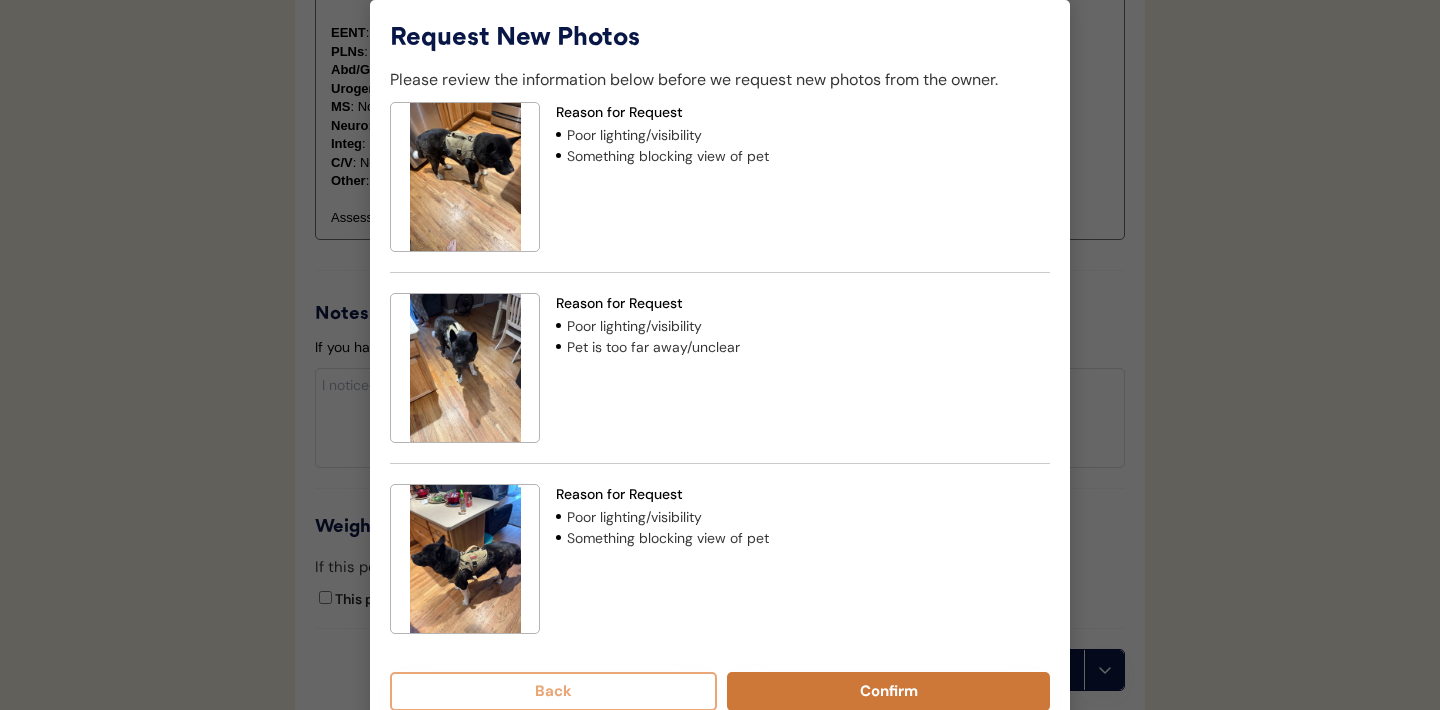 click on "Confirm" at bounding box center (888, 691) 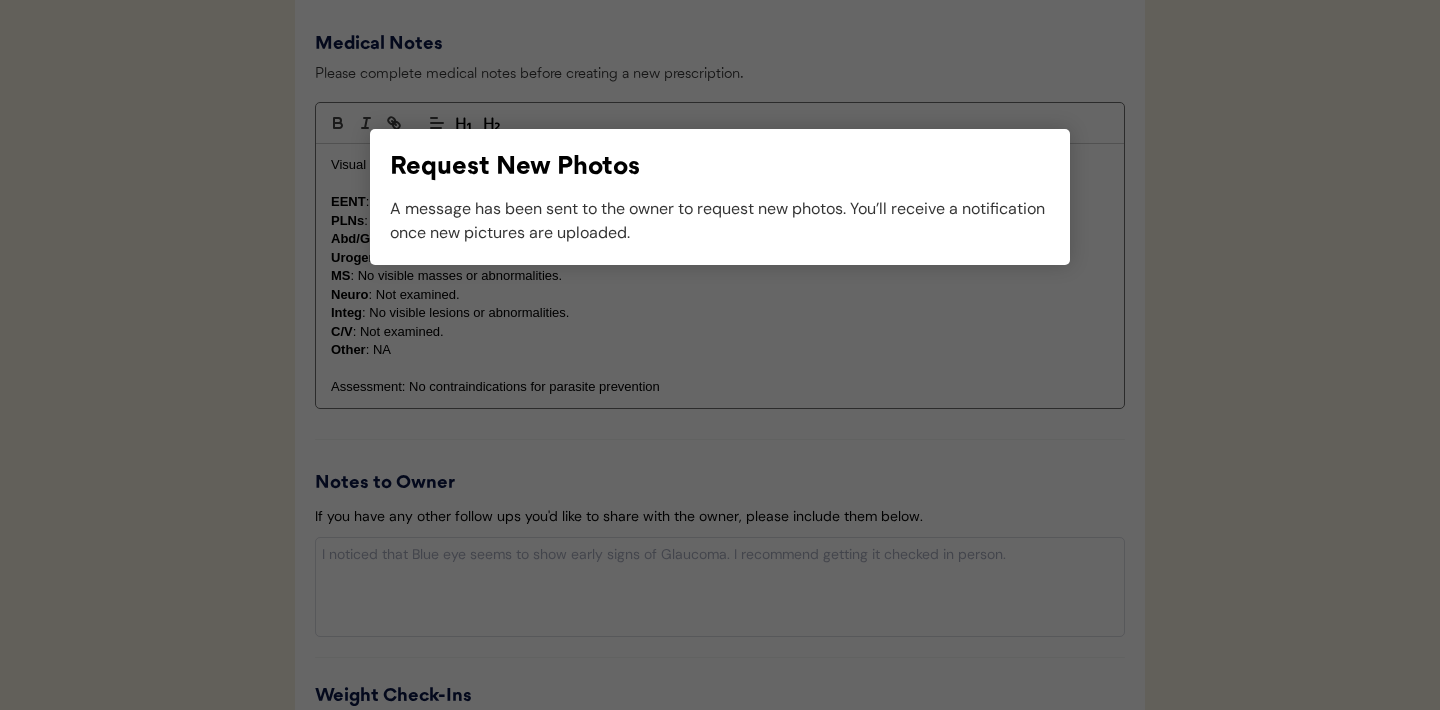 scroll, scrollTop: 1914, scrollLeft: 0, axis: vertical 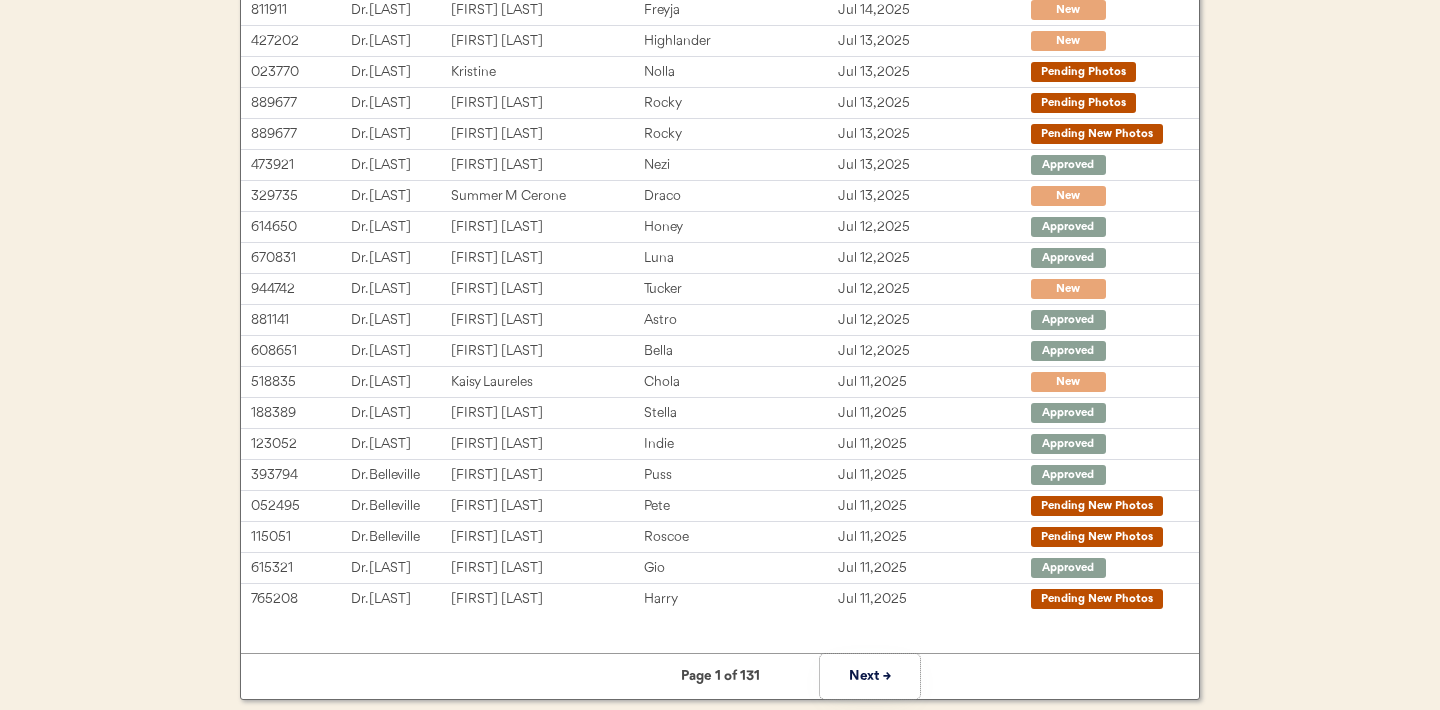 click on "Next →" at bounding box center (870, 676) 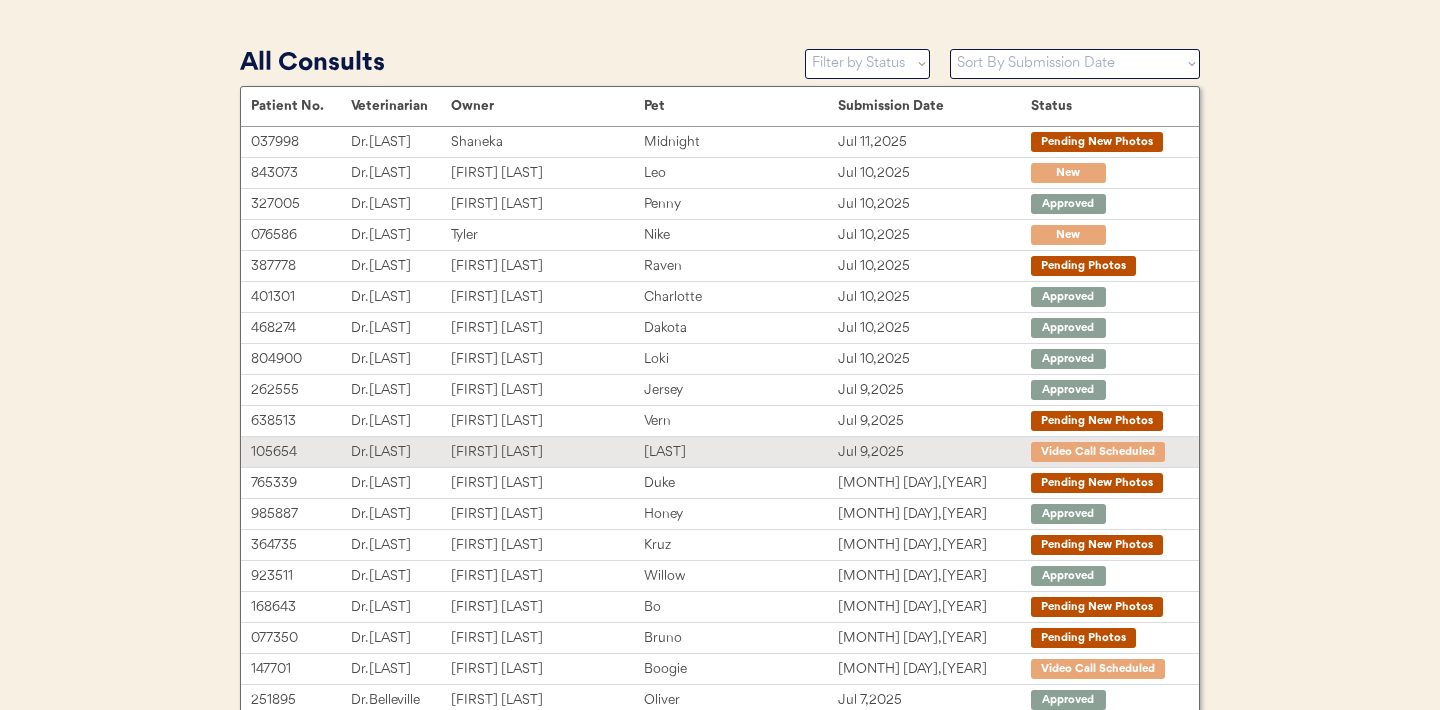 scroll, scrollTop: 53, scrollLeft: 0, axis: vertical 